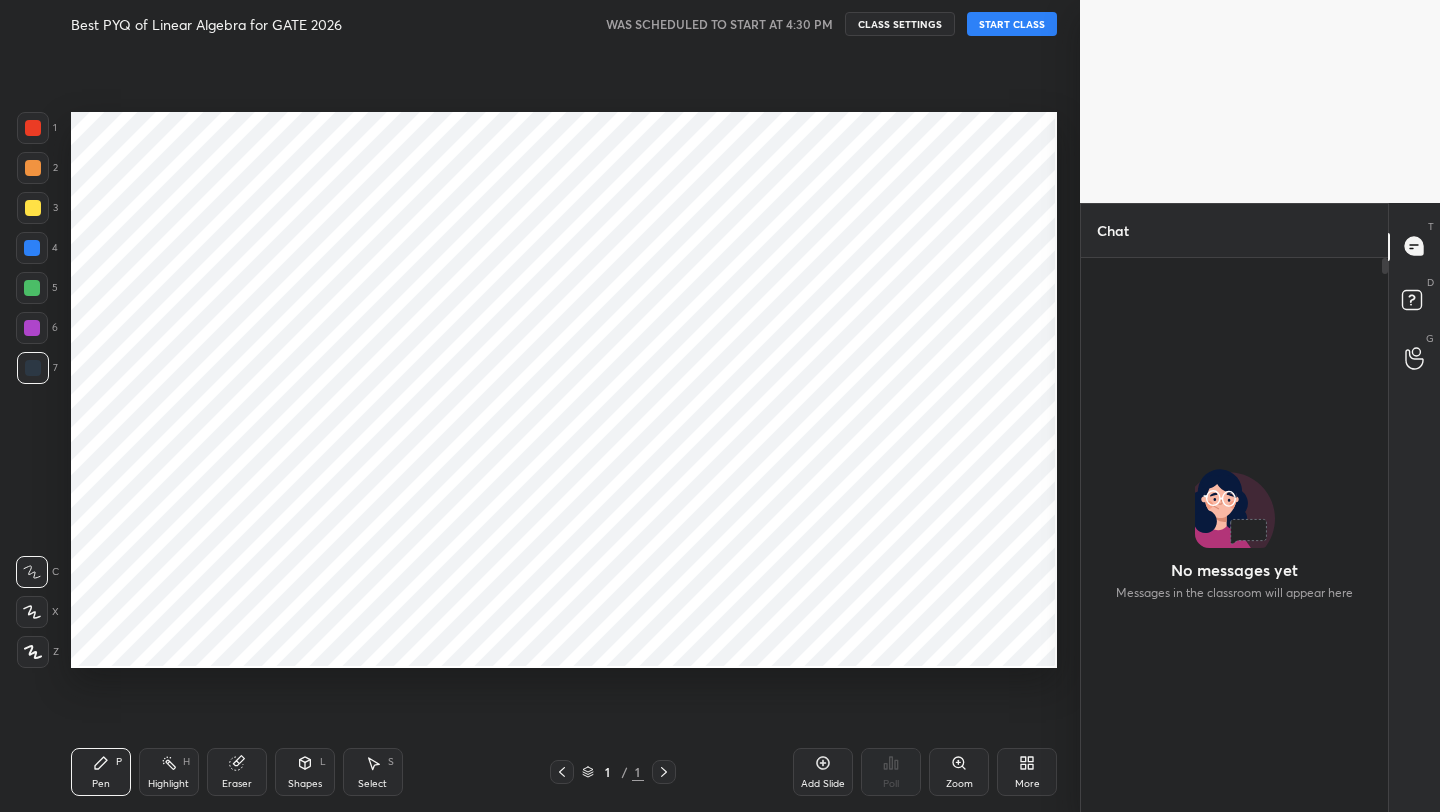 scroll, scrollTop: 0, scrollLeft: 0, axis: both 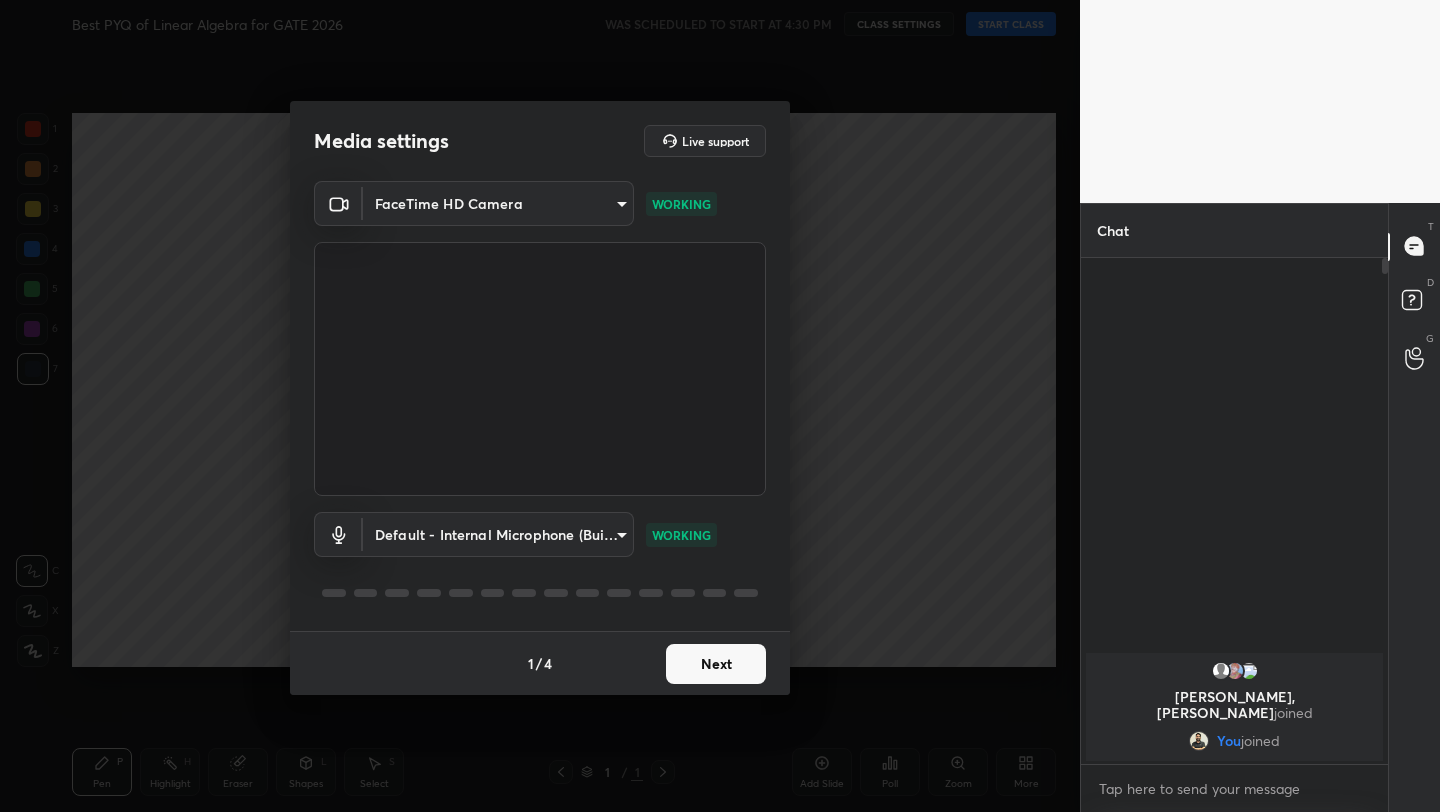 click on "Next" at bounding box center [716, 664] 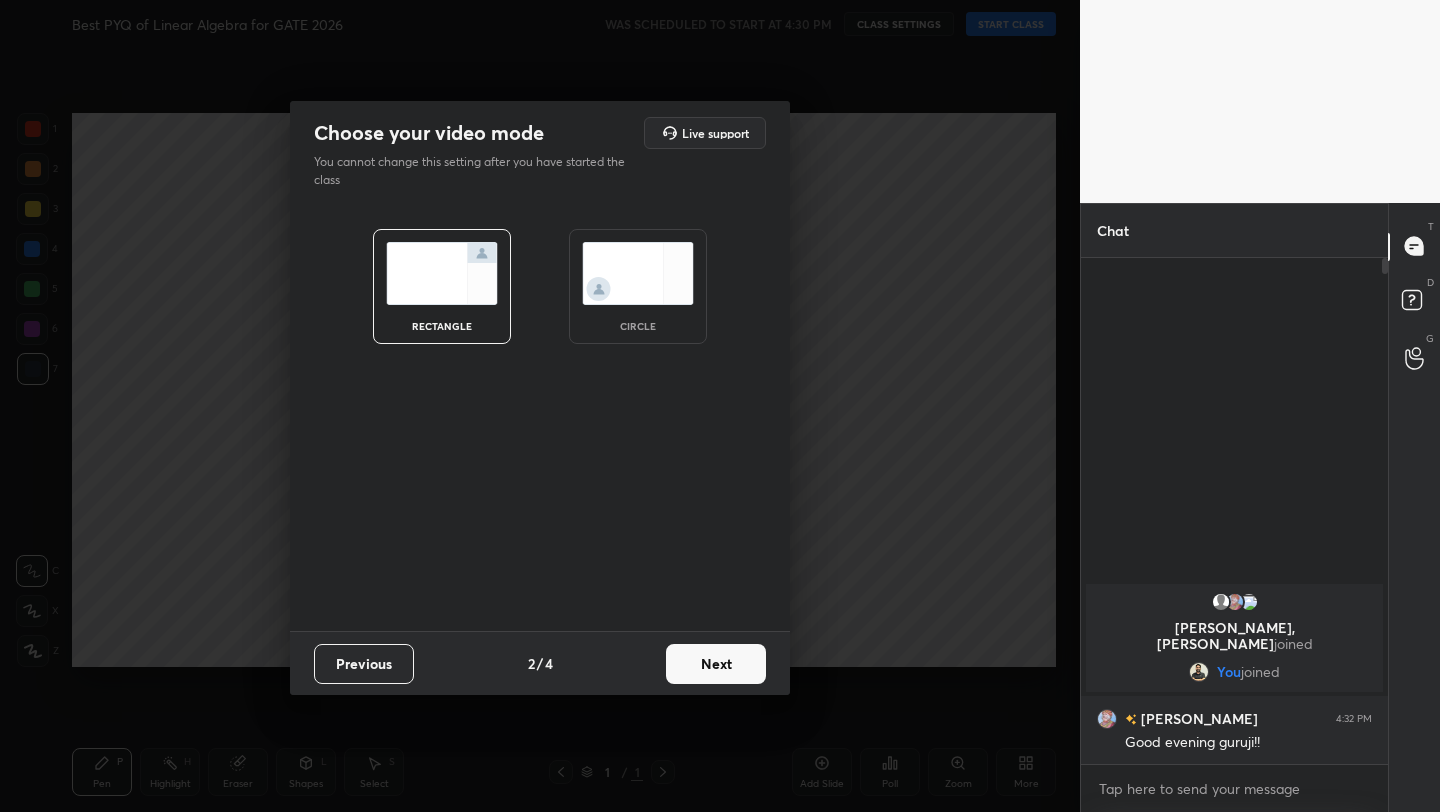click on "Next" at bounding box center (716, 664) 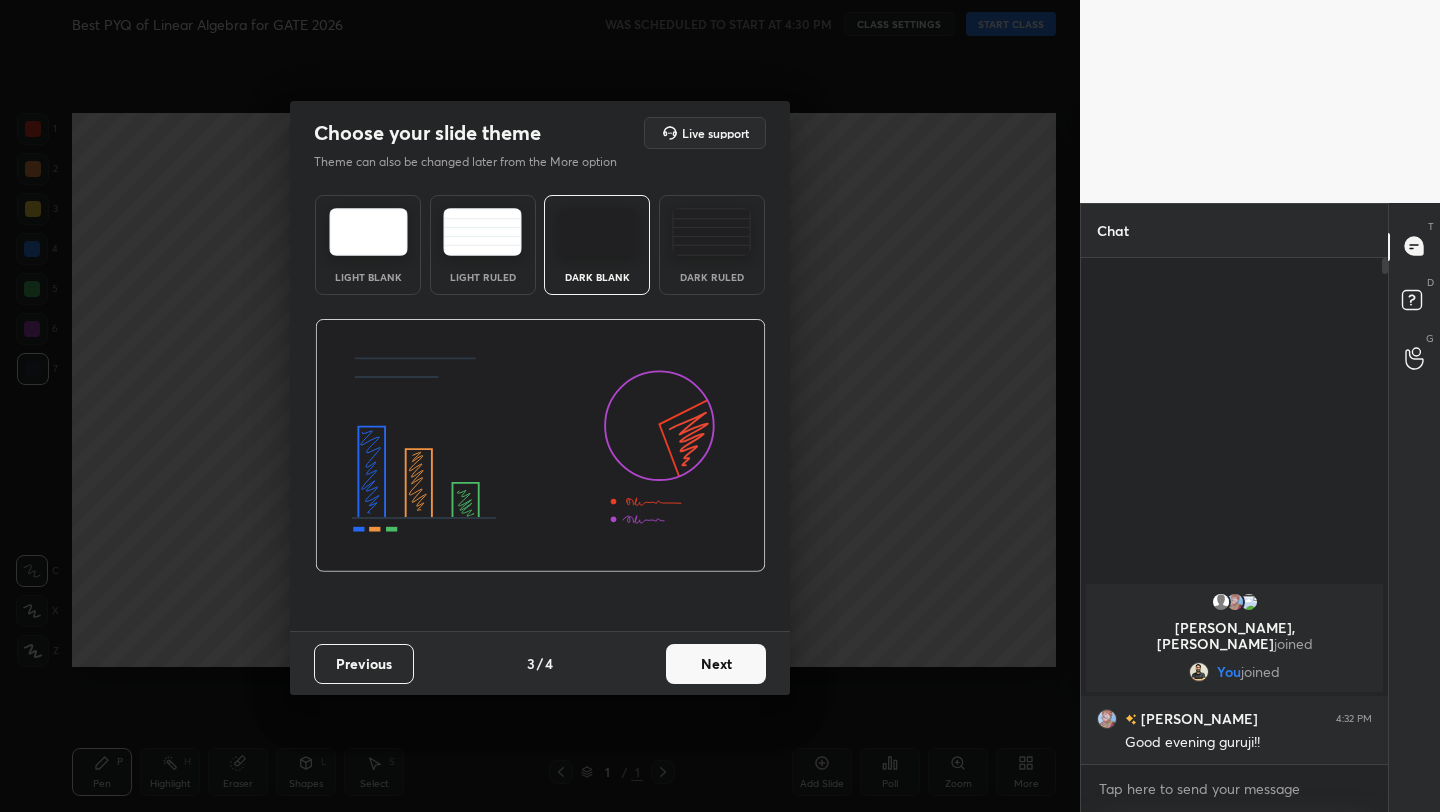click on "Next" at bounding box center (716, 664) 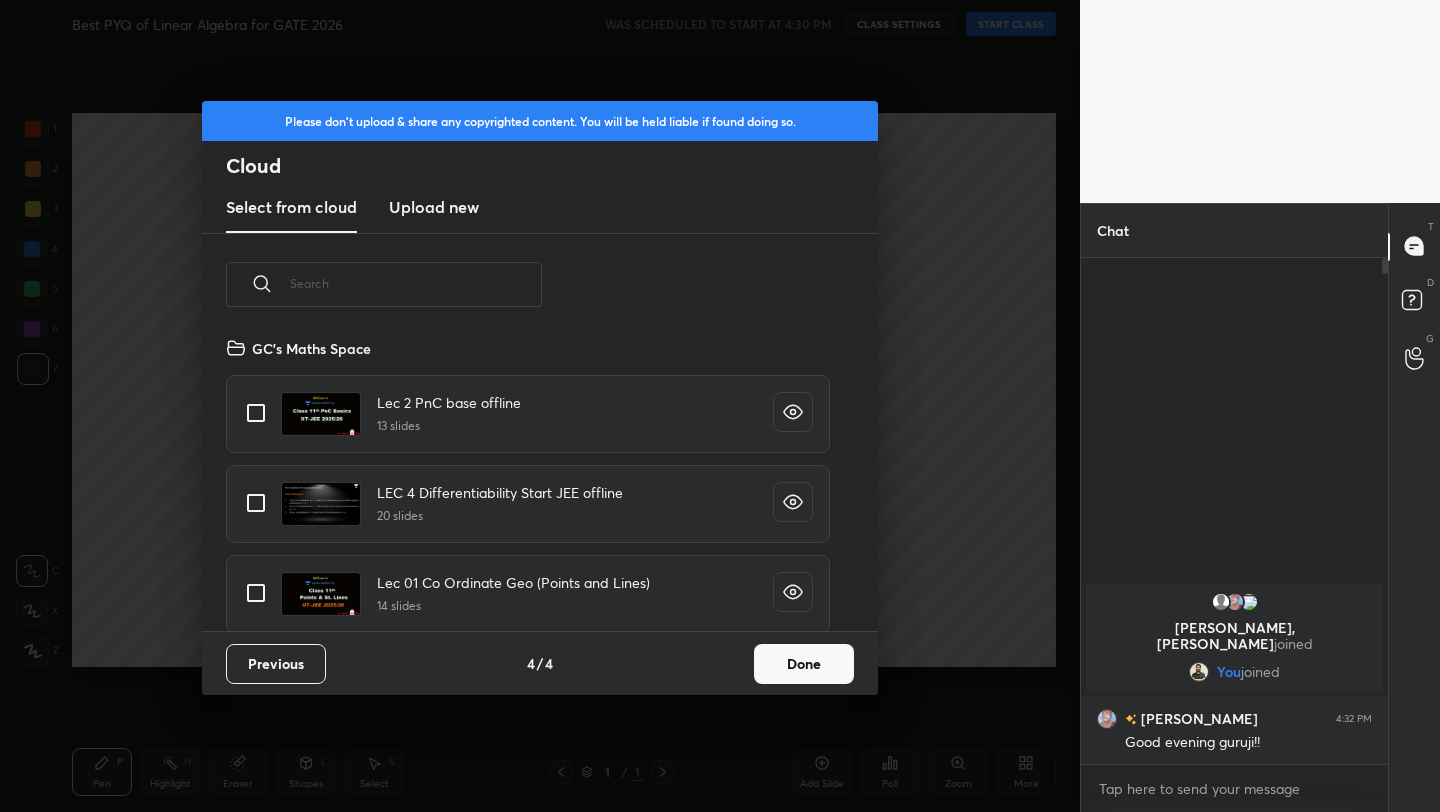 scroll, scrollTop: 7, scrollLeft: 11, axis: both 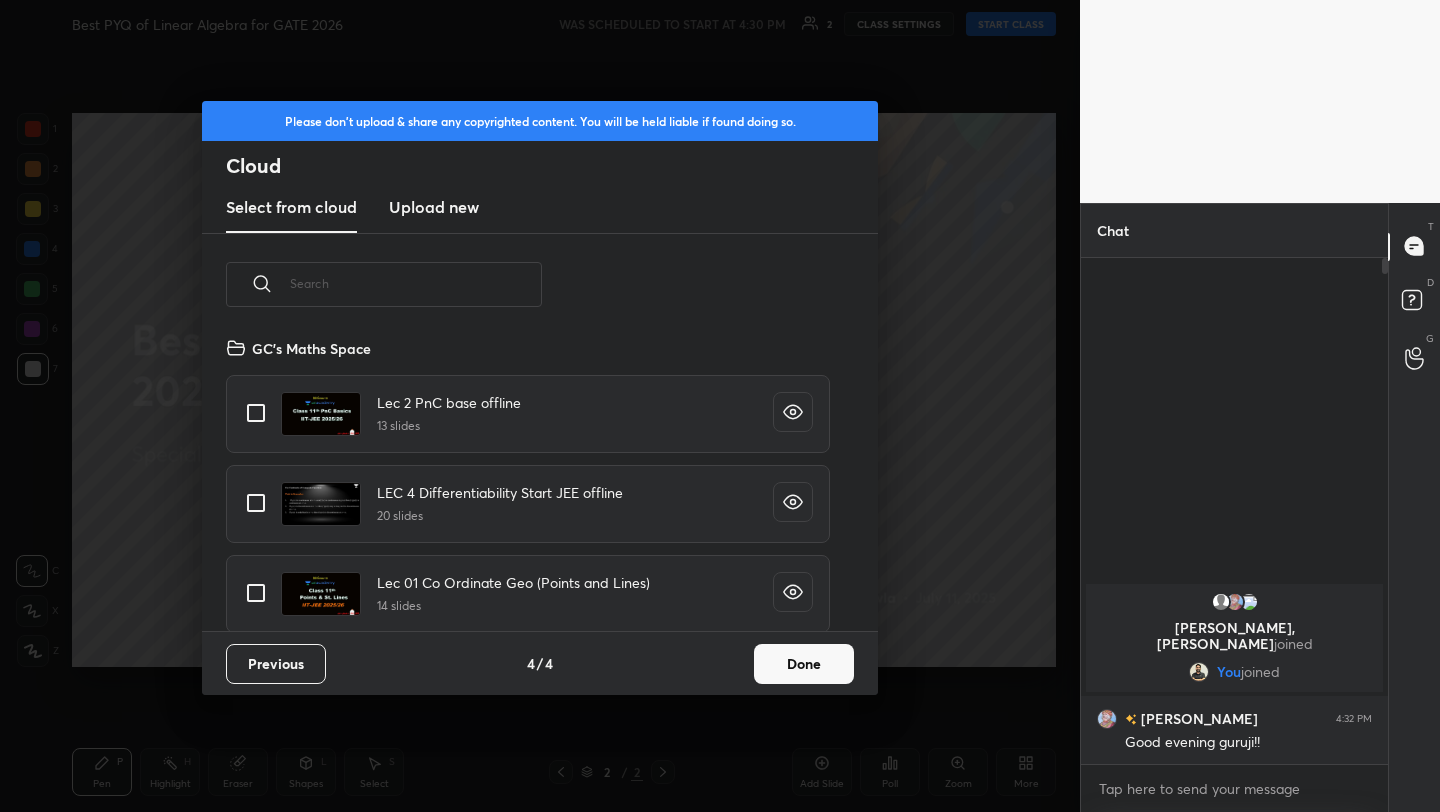 click on "Done" at bounding box center (804, 664) 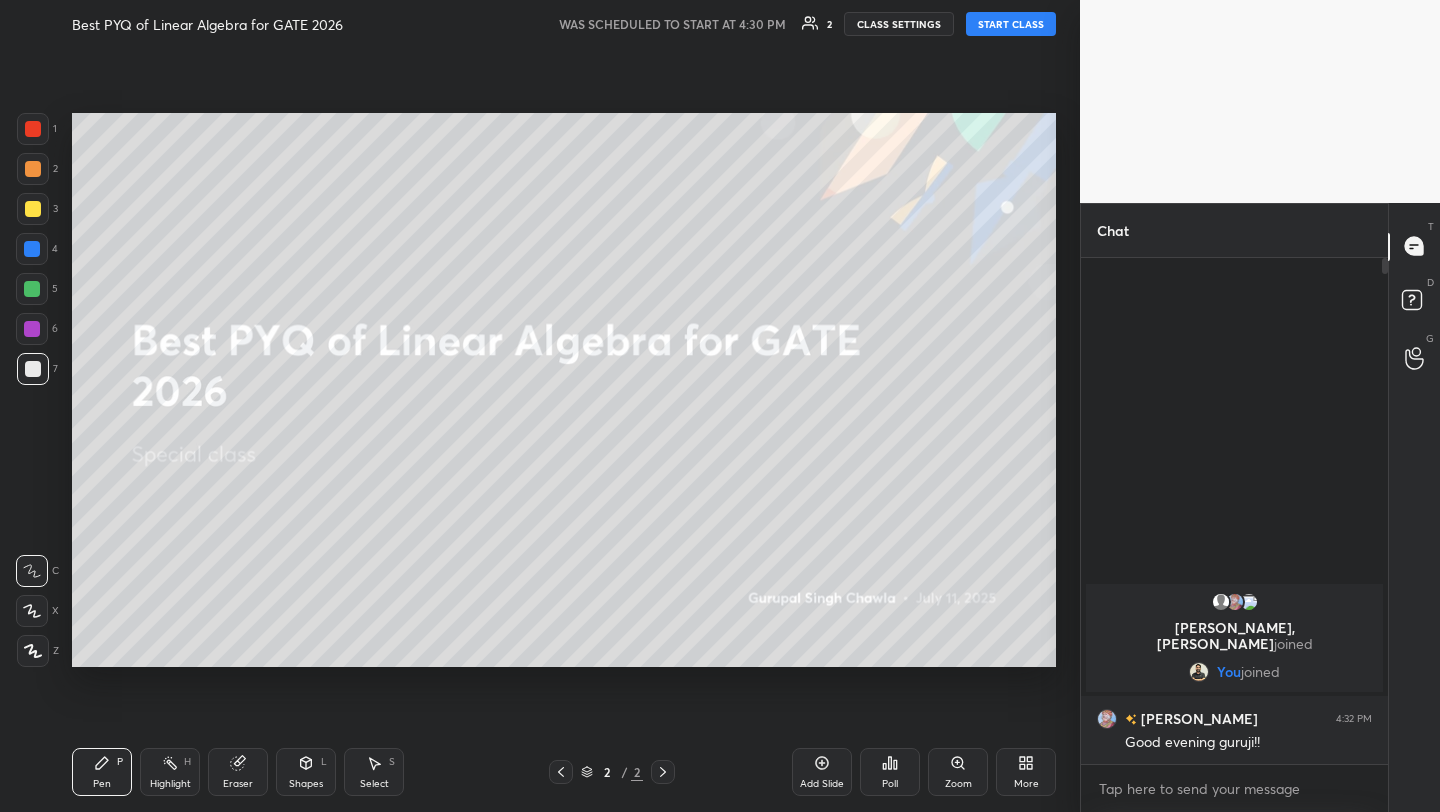 click on "START CLASS" at bounding box center (1011, 24) 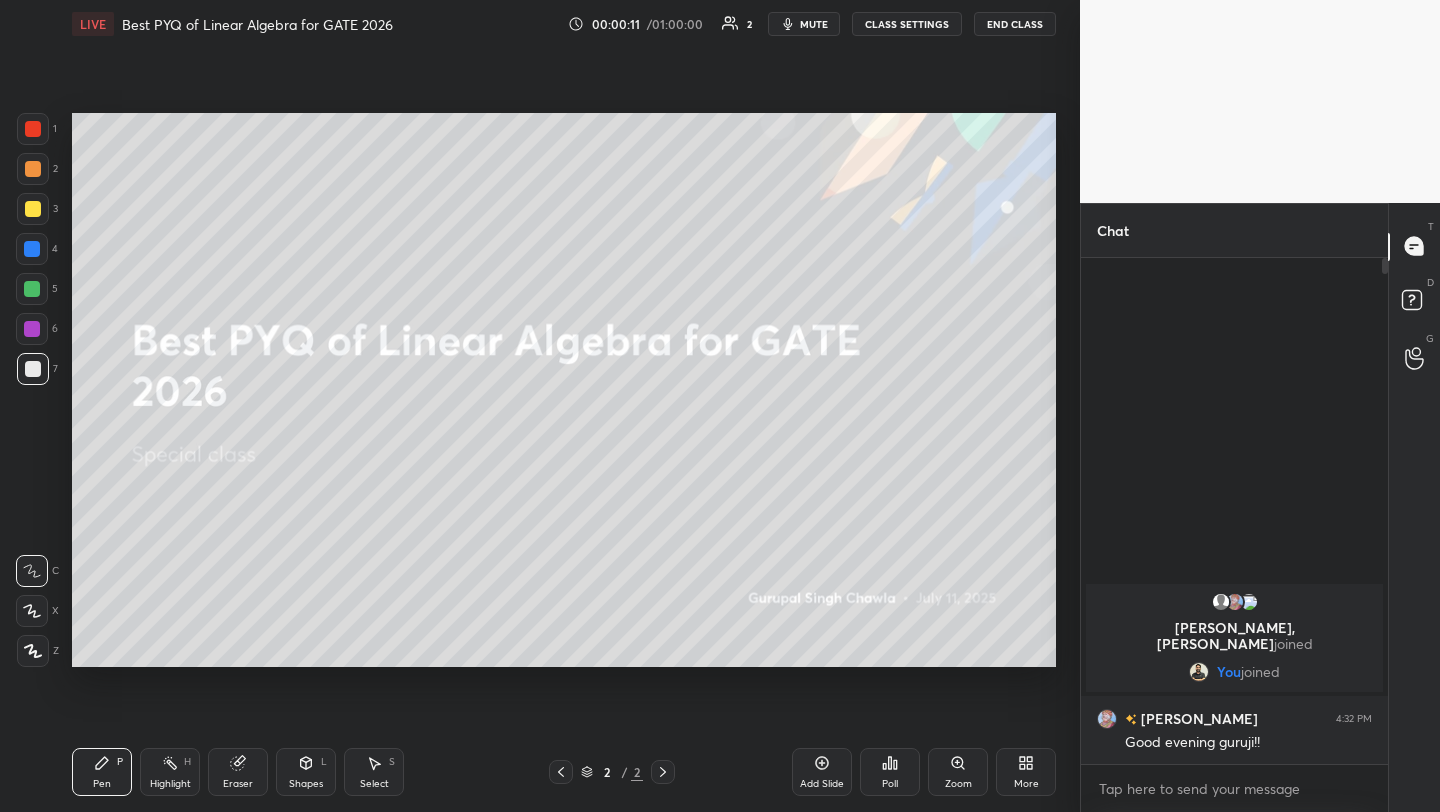 scroll, scrollTop: 459, scrollLeft: 301, axis: both 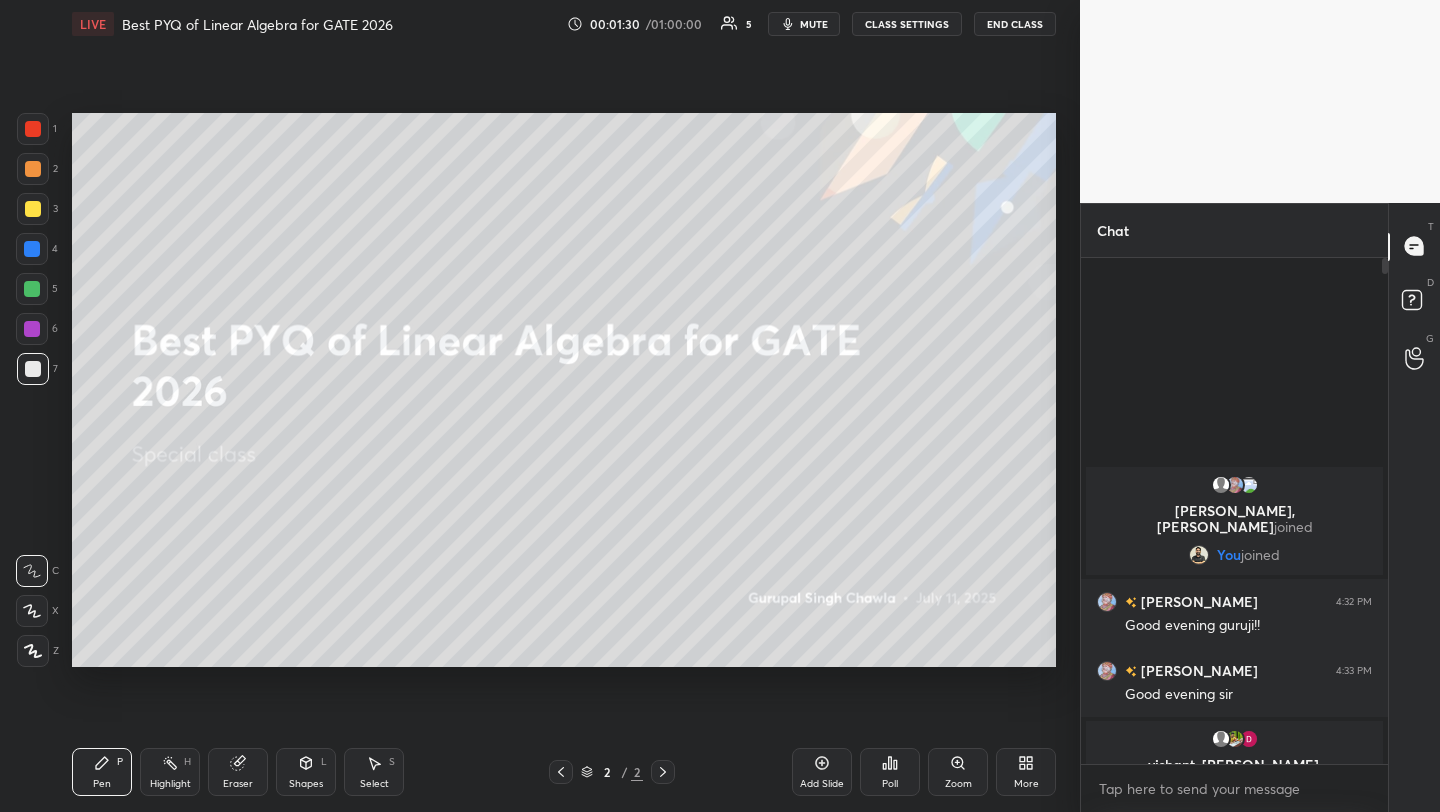 click on "More" at bounding box center [1026, 772] 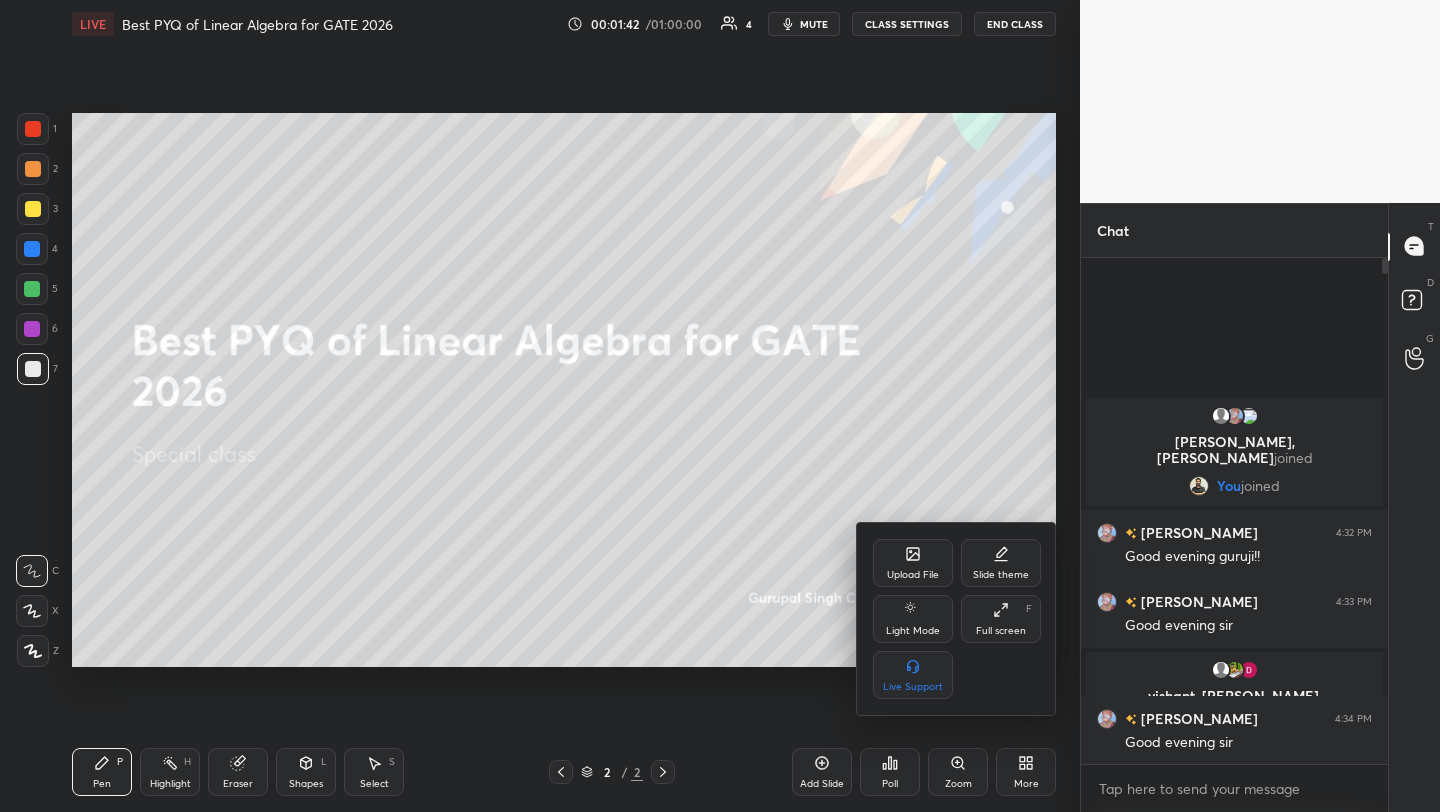click 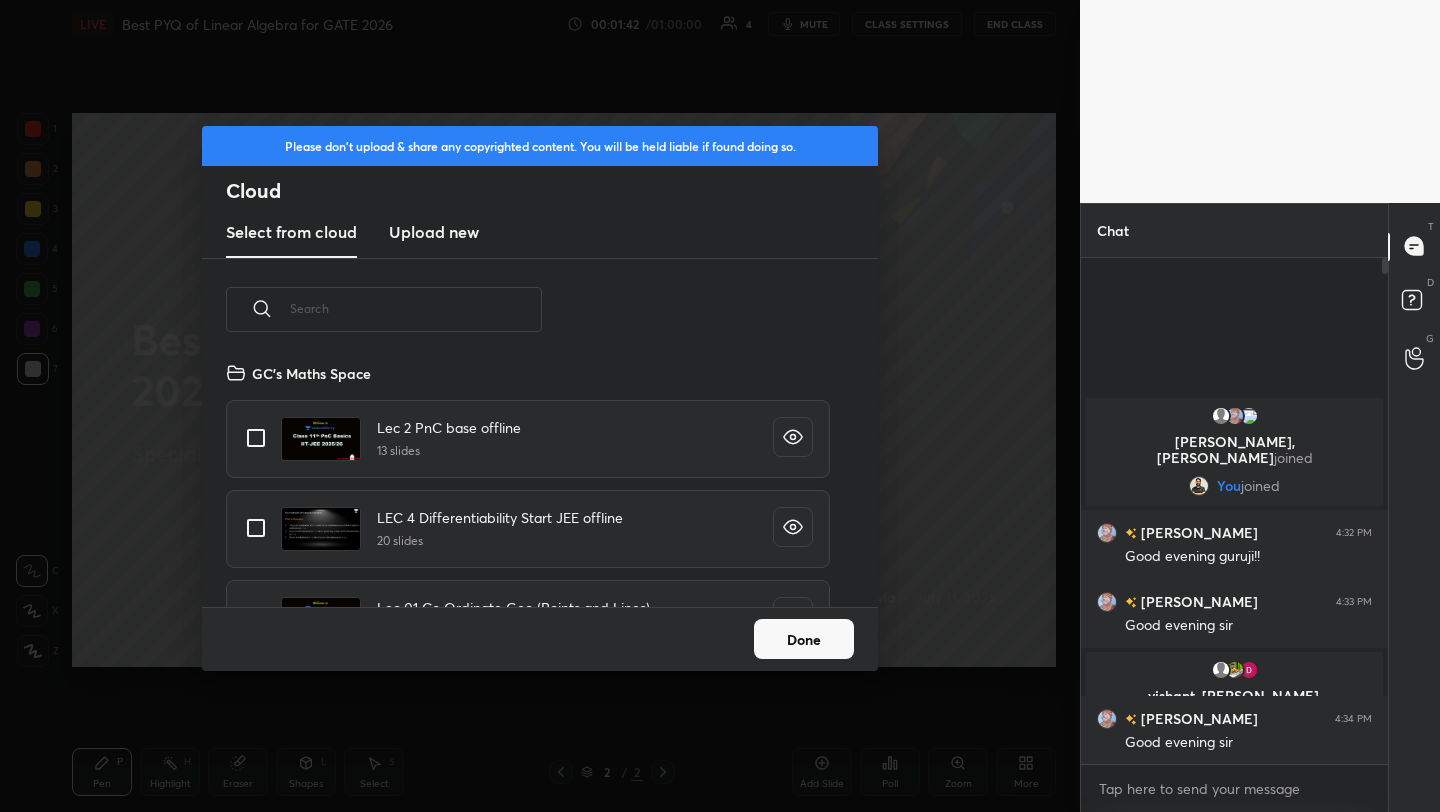 scroll, scrollTop: 7, scrollLeft: 11, axis: both 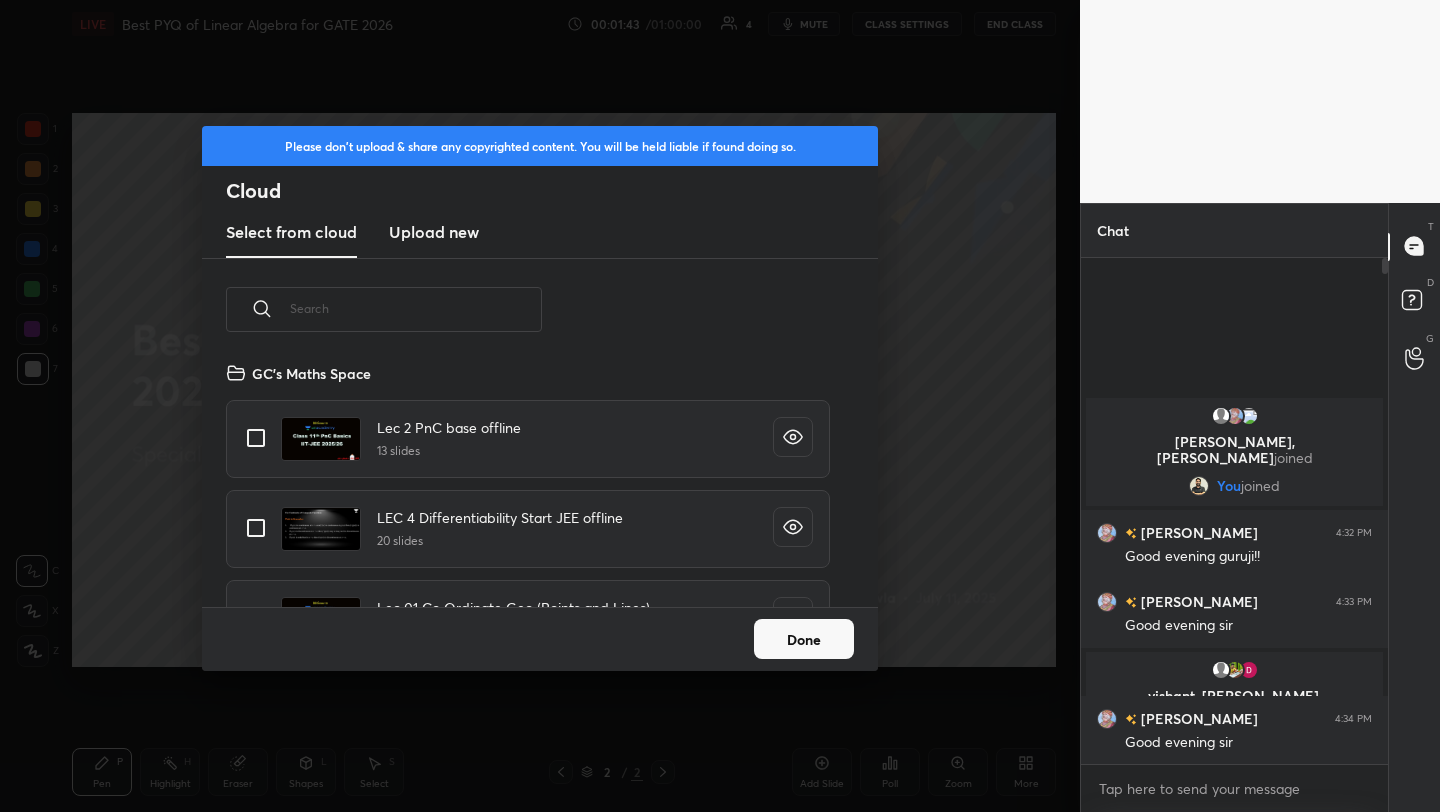 click on "Upload new" at bounding box center [434, 232] 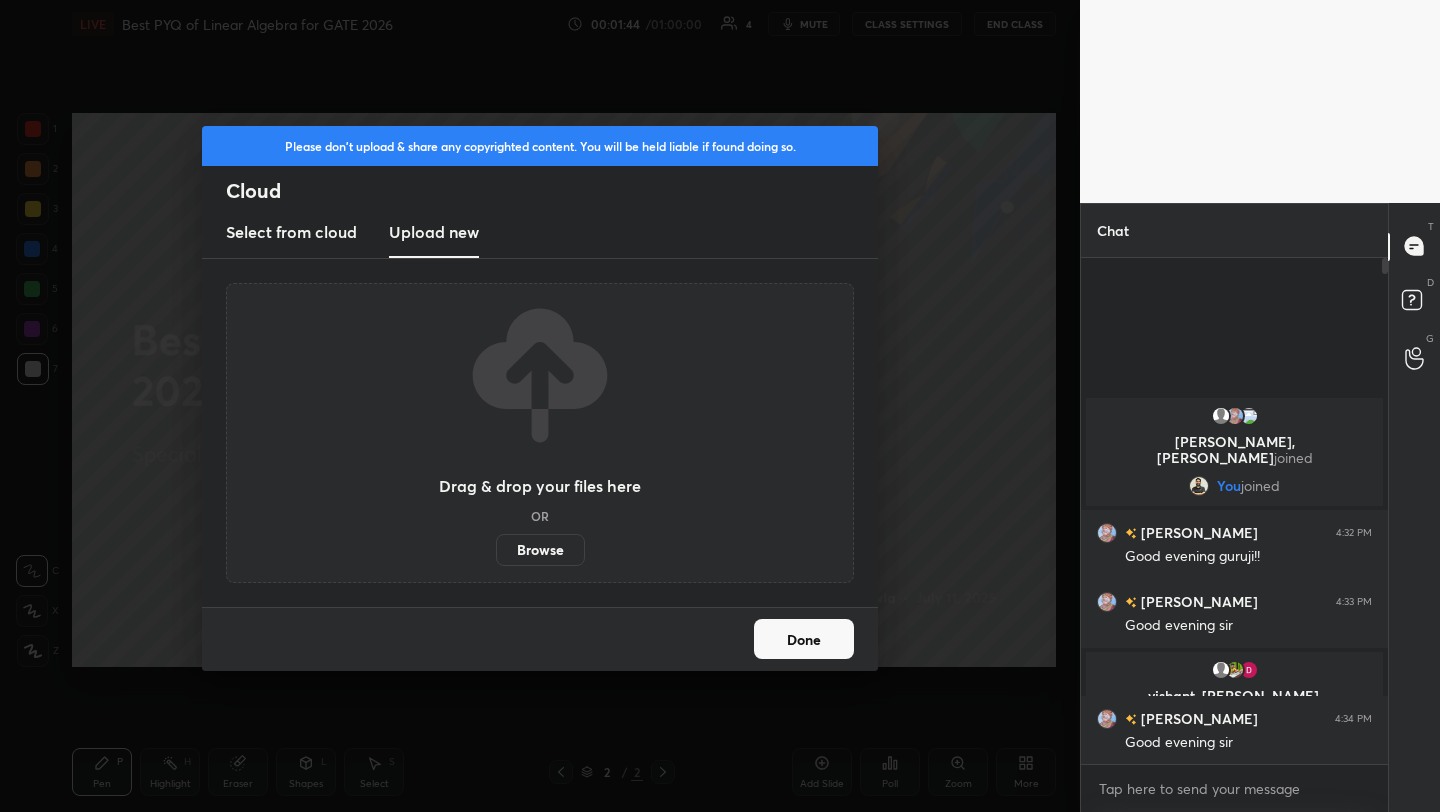 click on "Select from cloud" at bounding box center [291, 232] 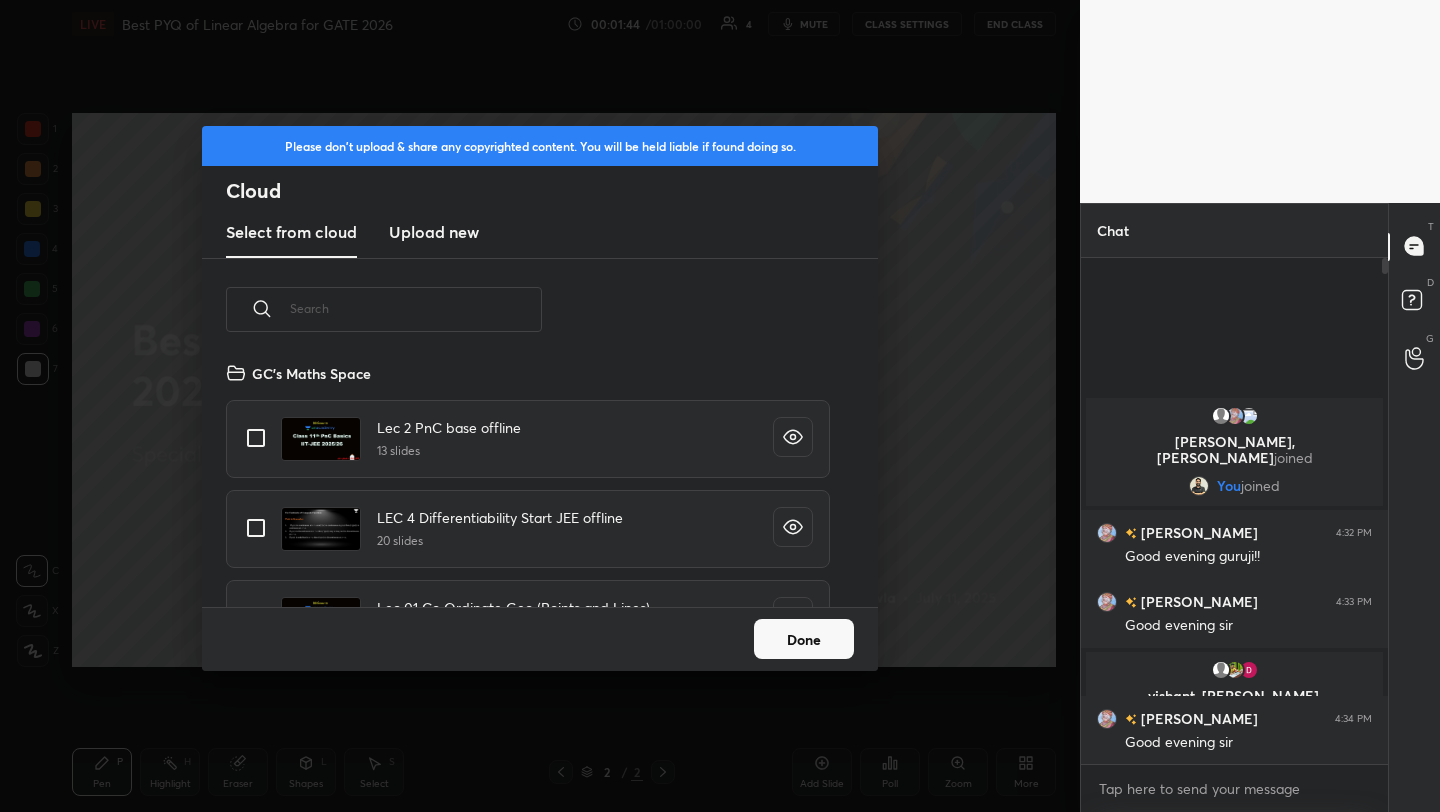 scroll, scrollTop: 7, scrollLeft: 11, axis: both 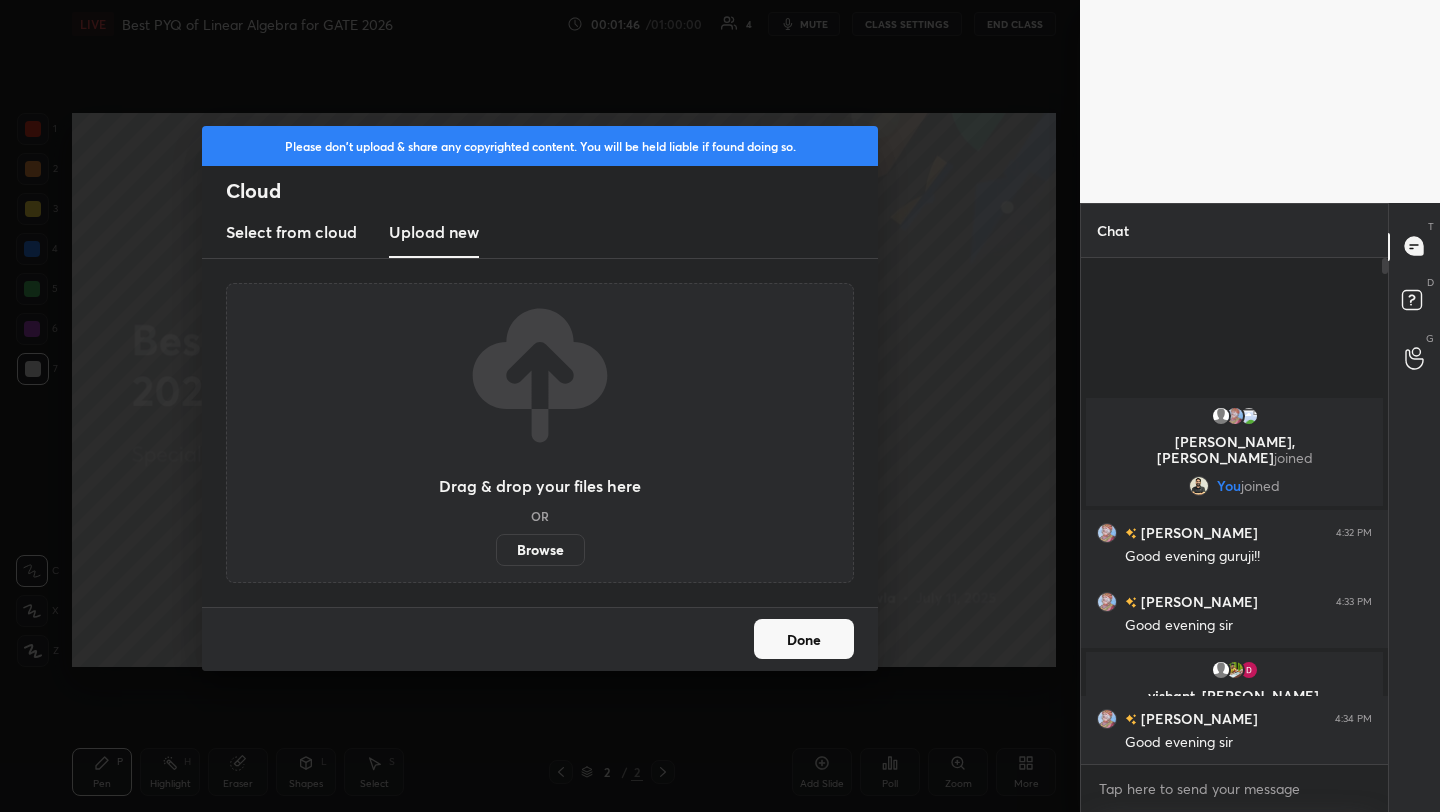 click on "Browse" at bounding box center (540, 550) 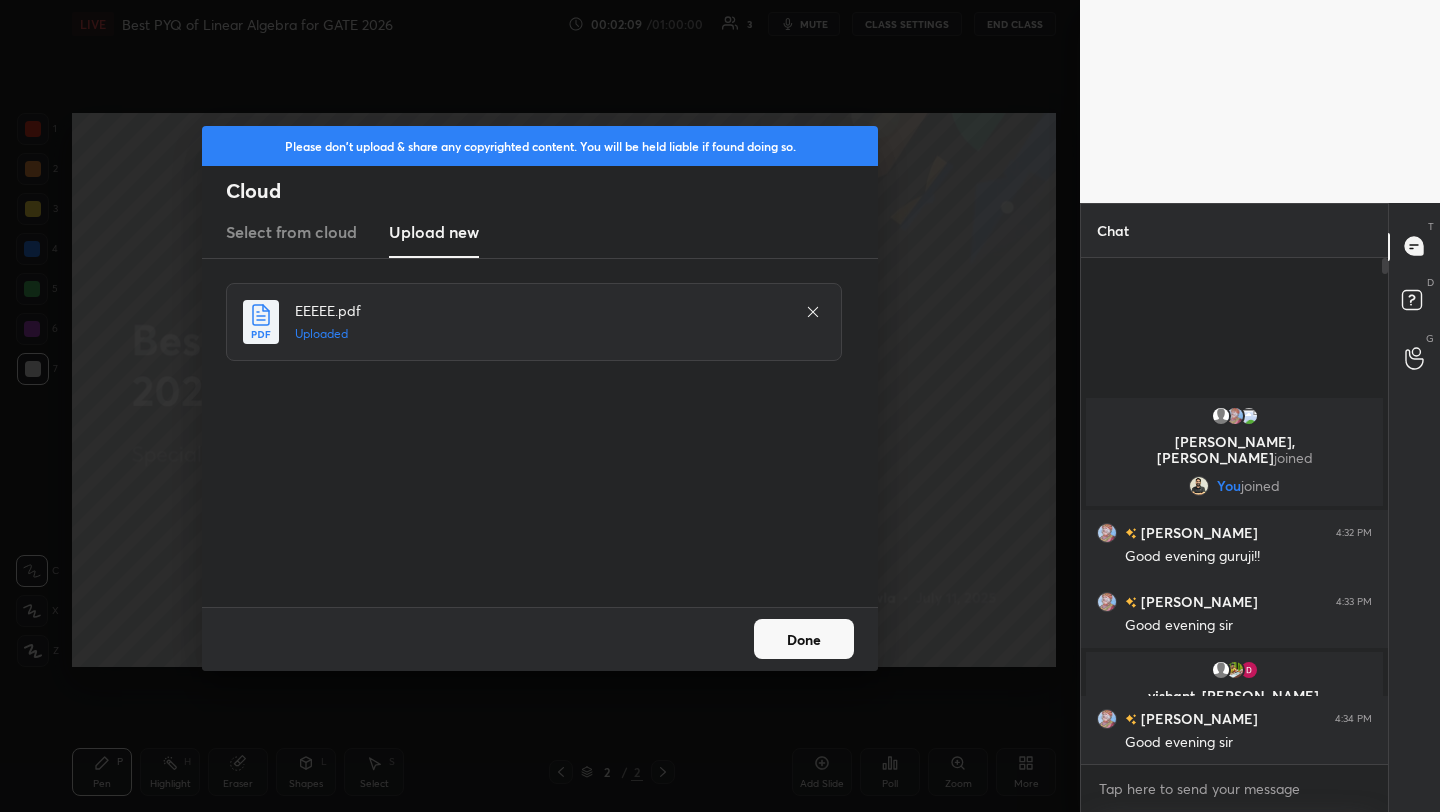 click on "Done" at bounding box center (804, 639) 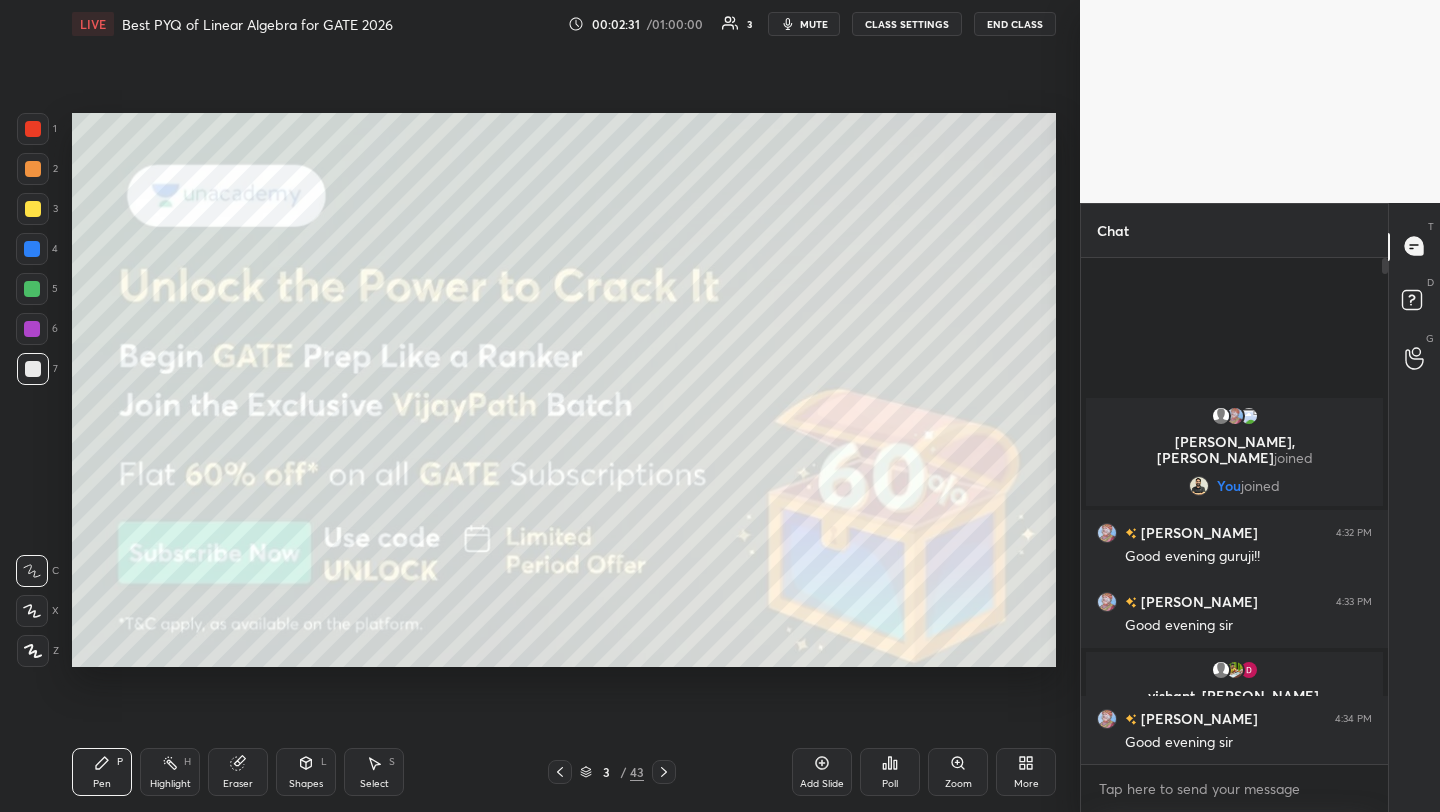 click on "Shapes" at bounding box center (306, 784) 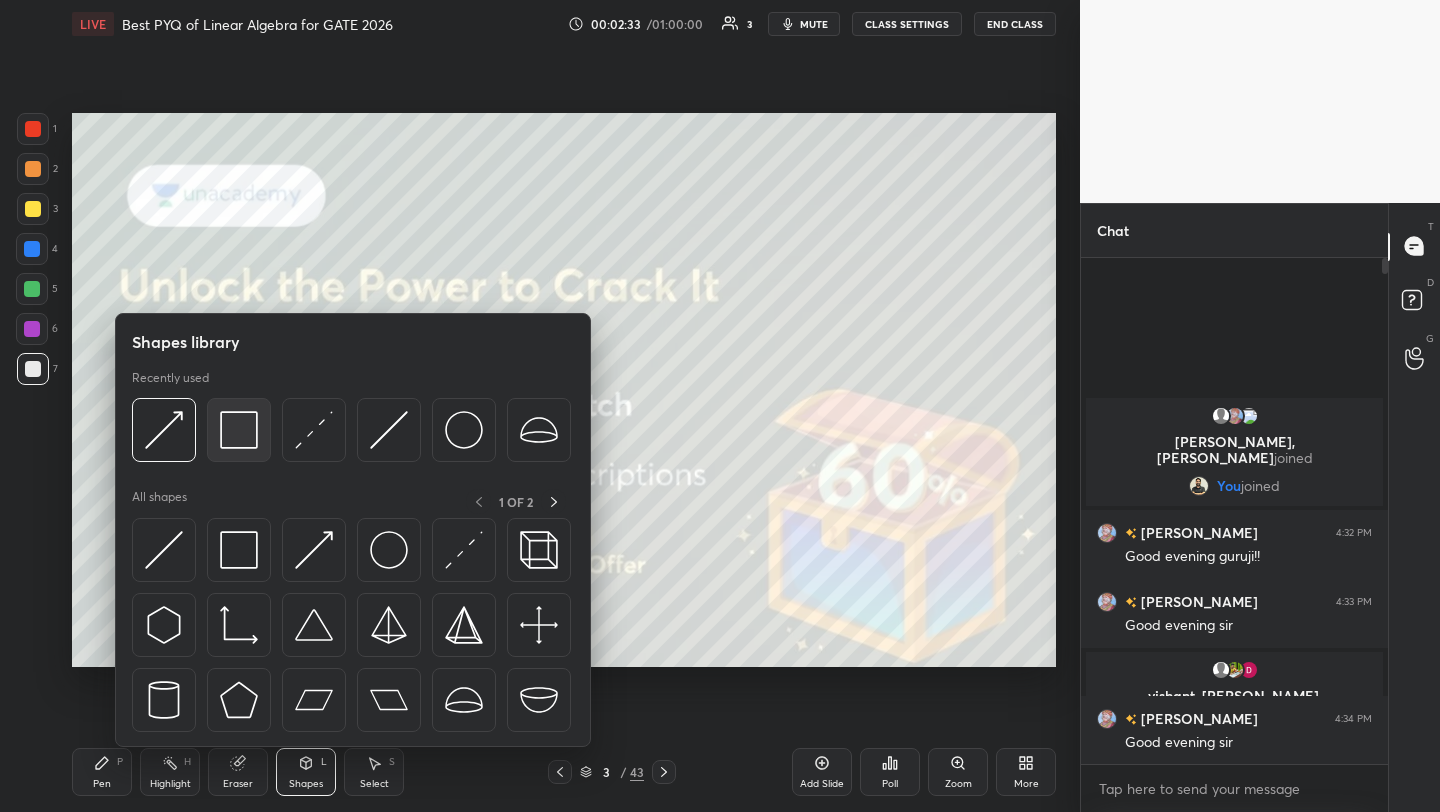 click at bounding box center (239, 430) 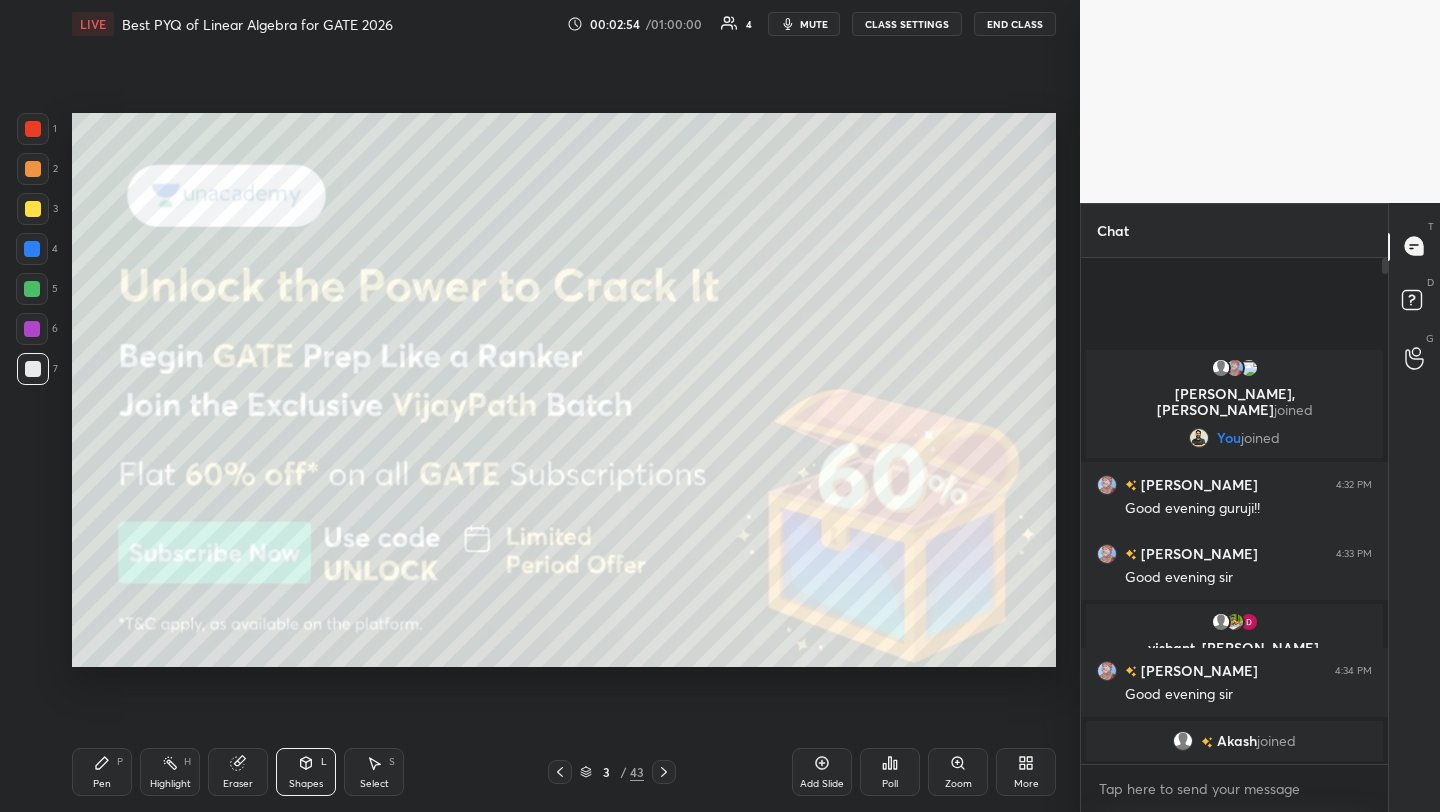click on "Pen P" at bounding box center [102, 772] 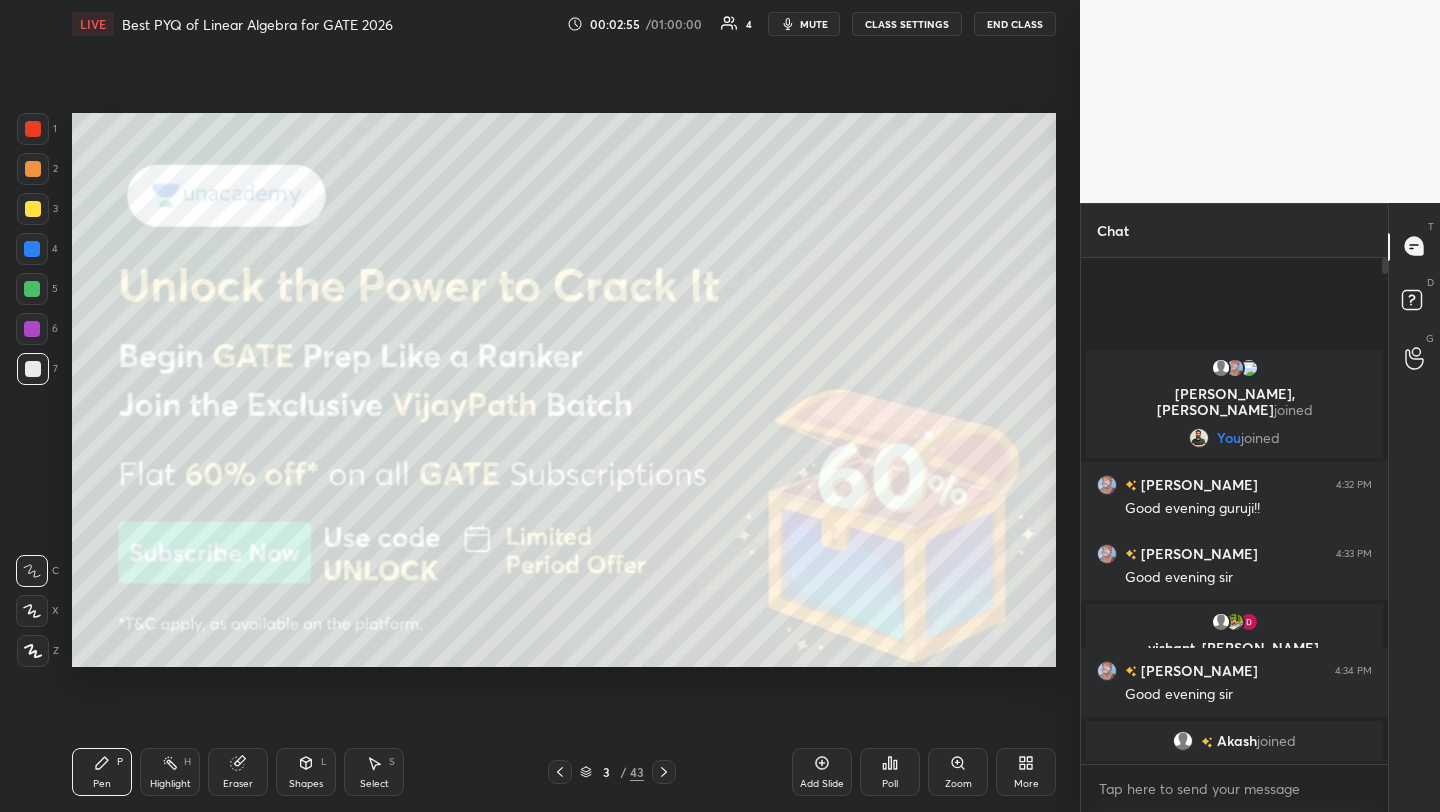 drag, startPoint x: 41, startPoint y: 618, endPoint x: 67, endPoint y: 617, distance: 26.019224 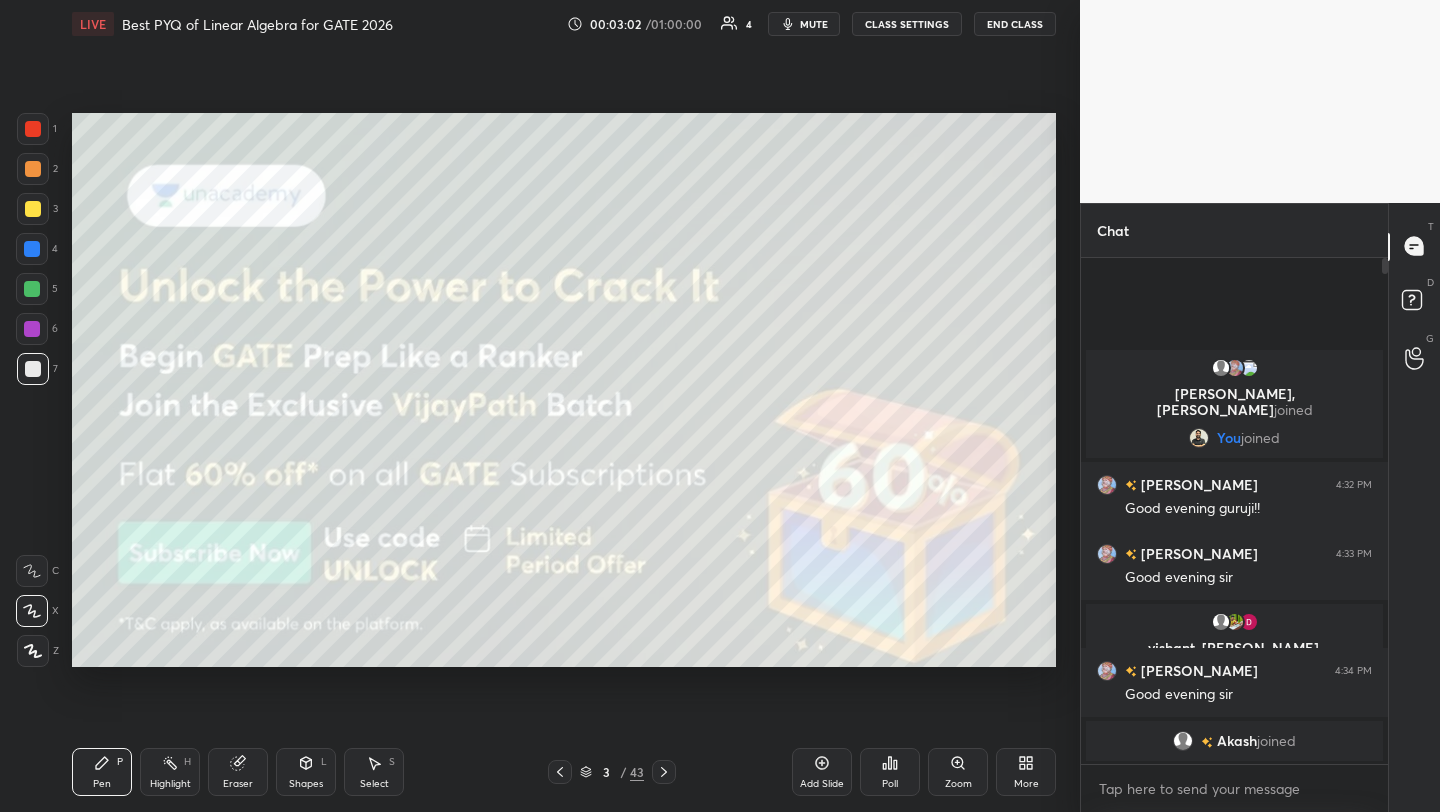 click 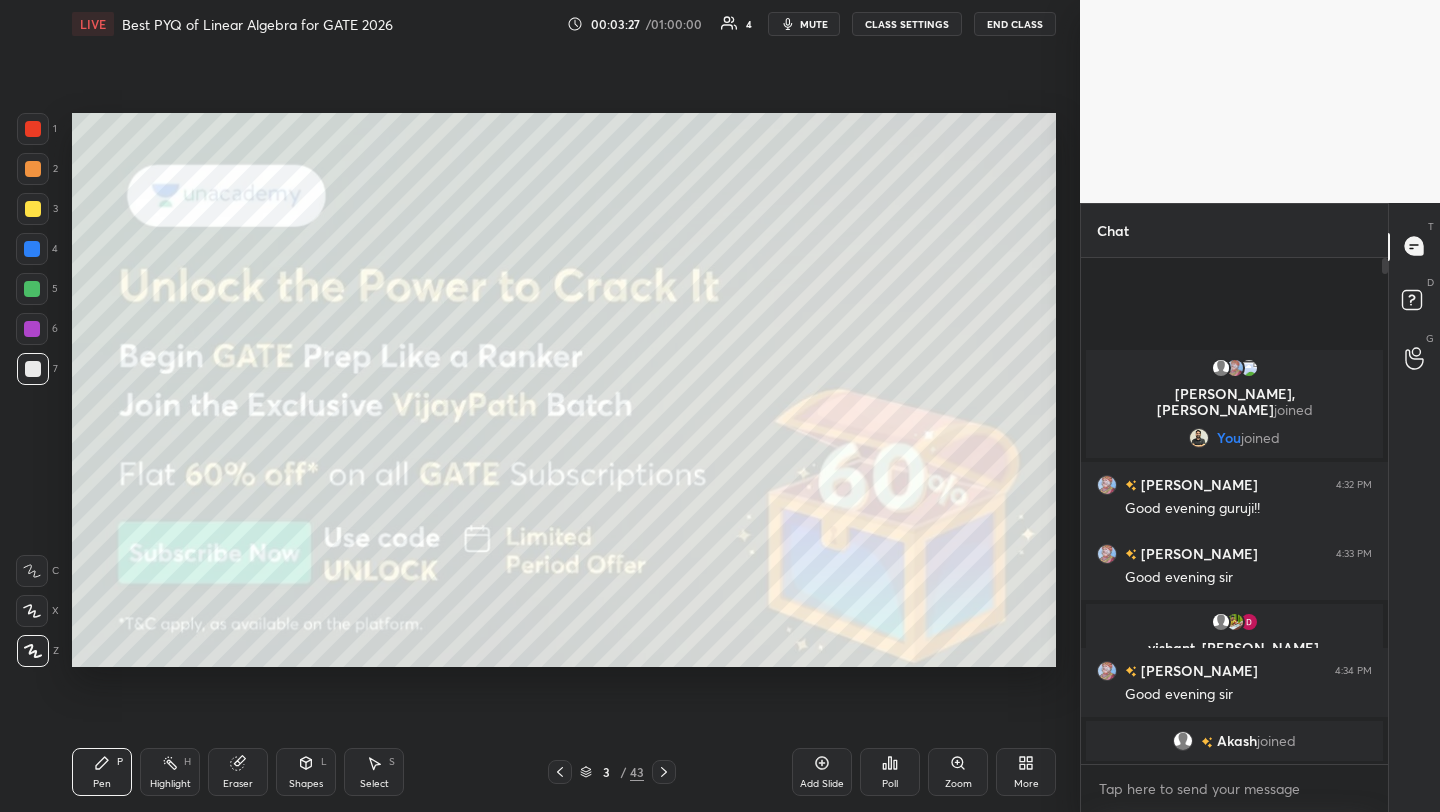click 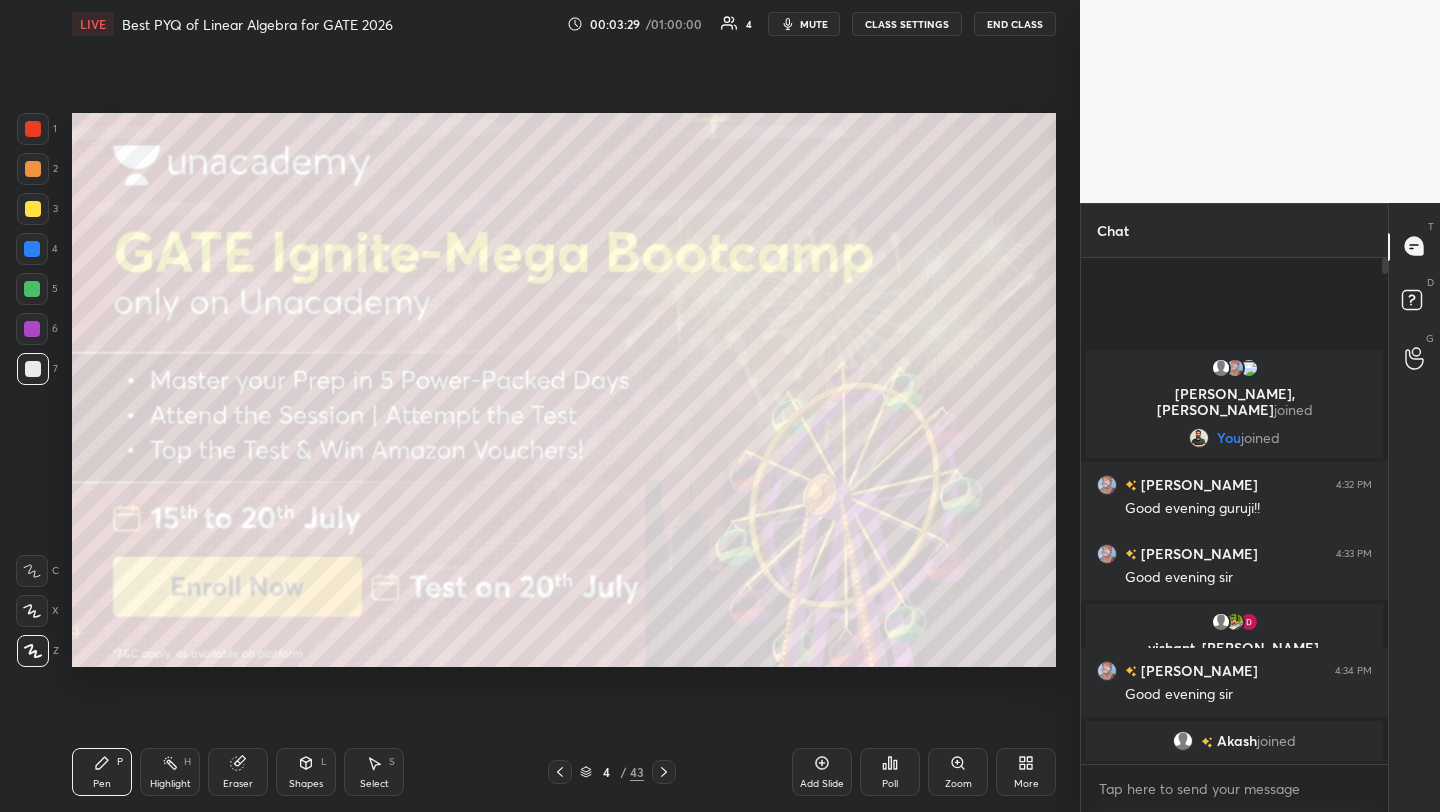 click on "Shapes L" at bounding box center [306, 772] 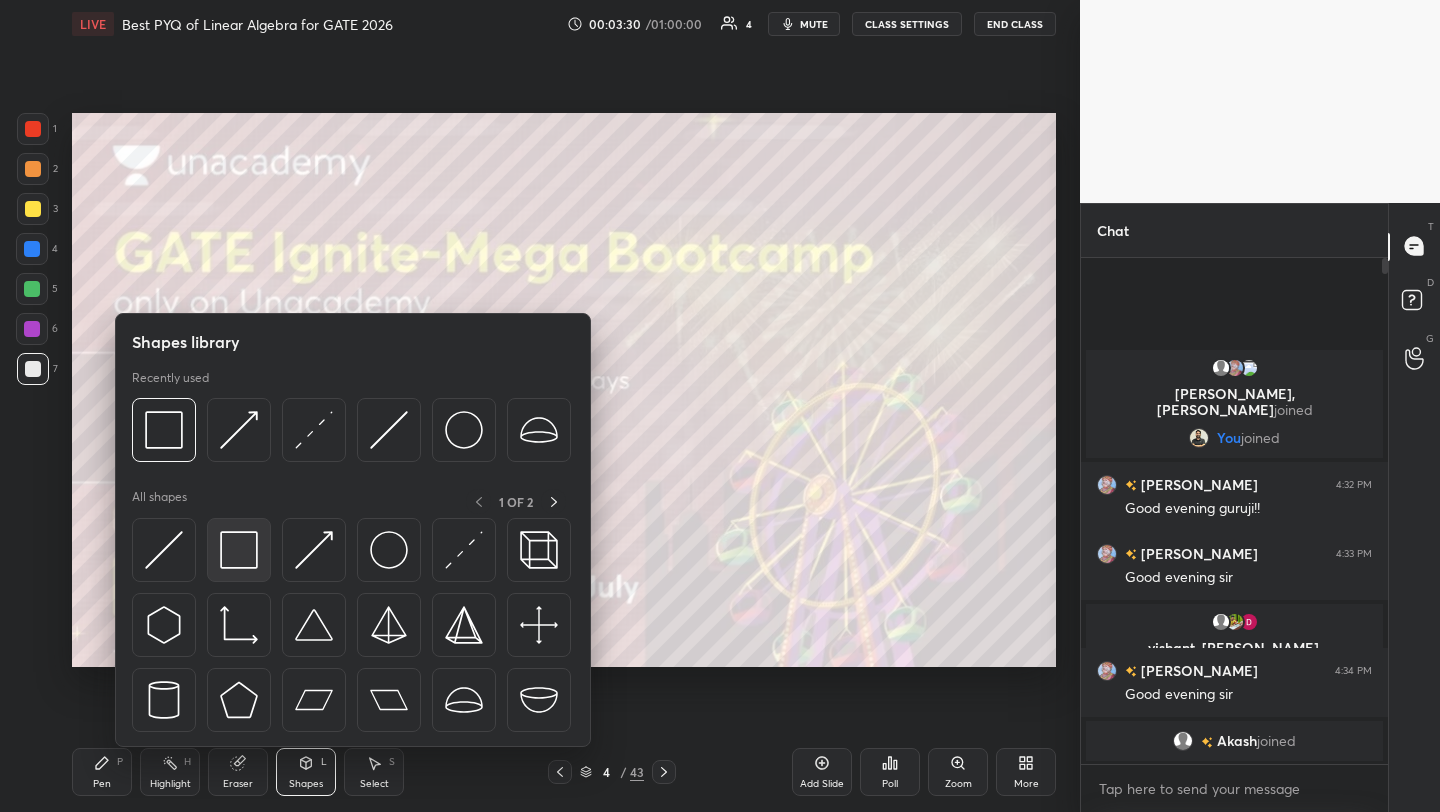 click at bounding box center (239, 550) 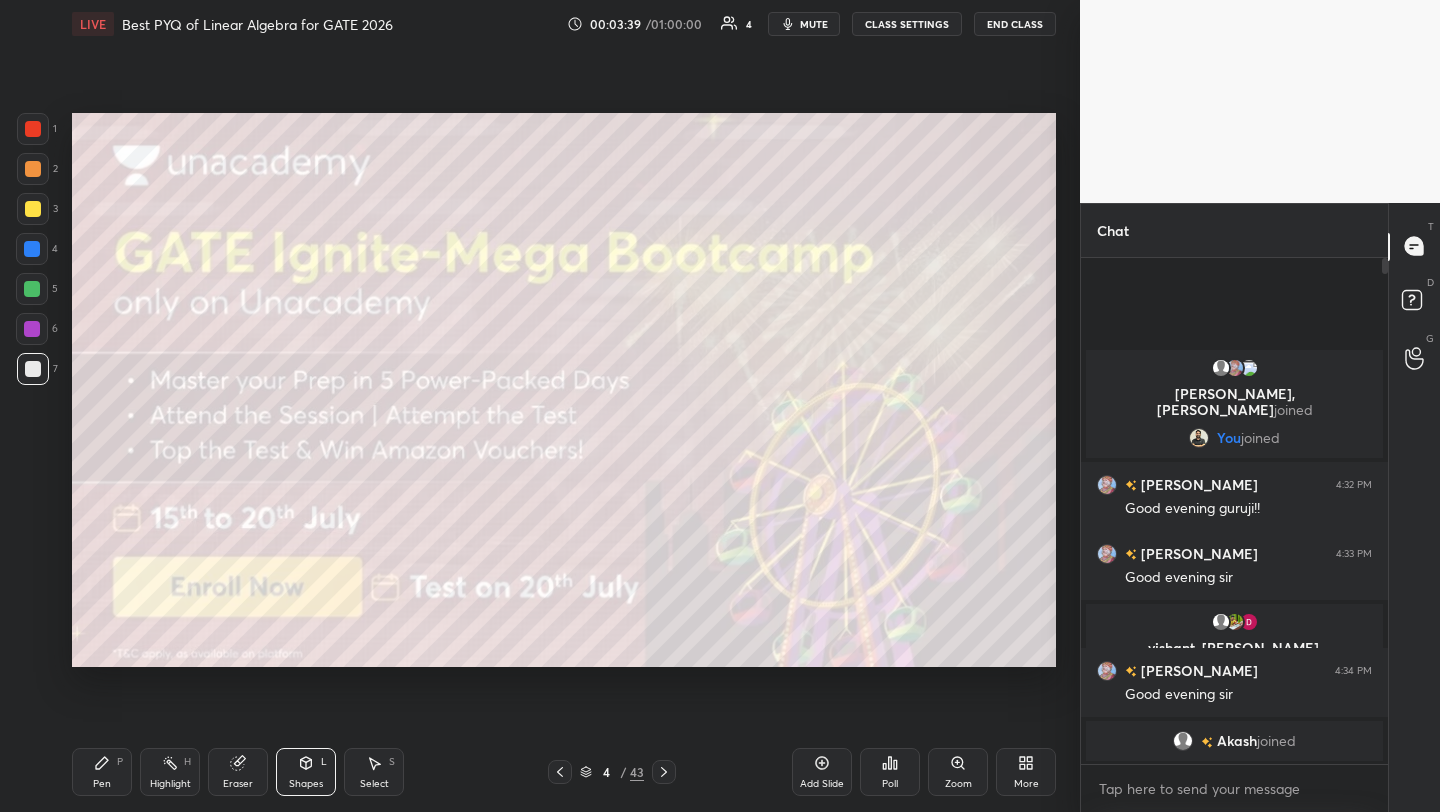 click on "Pen P" at bounding box center (102, 772) 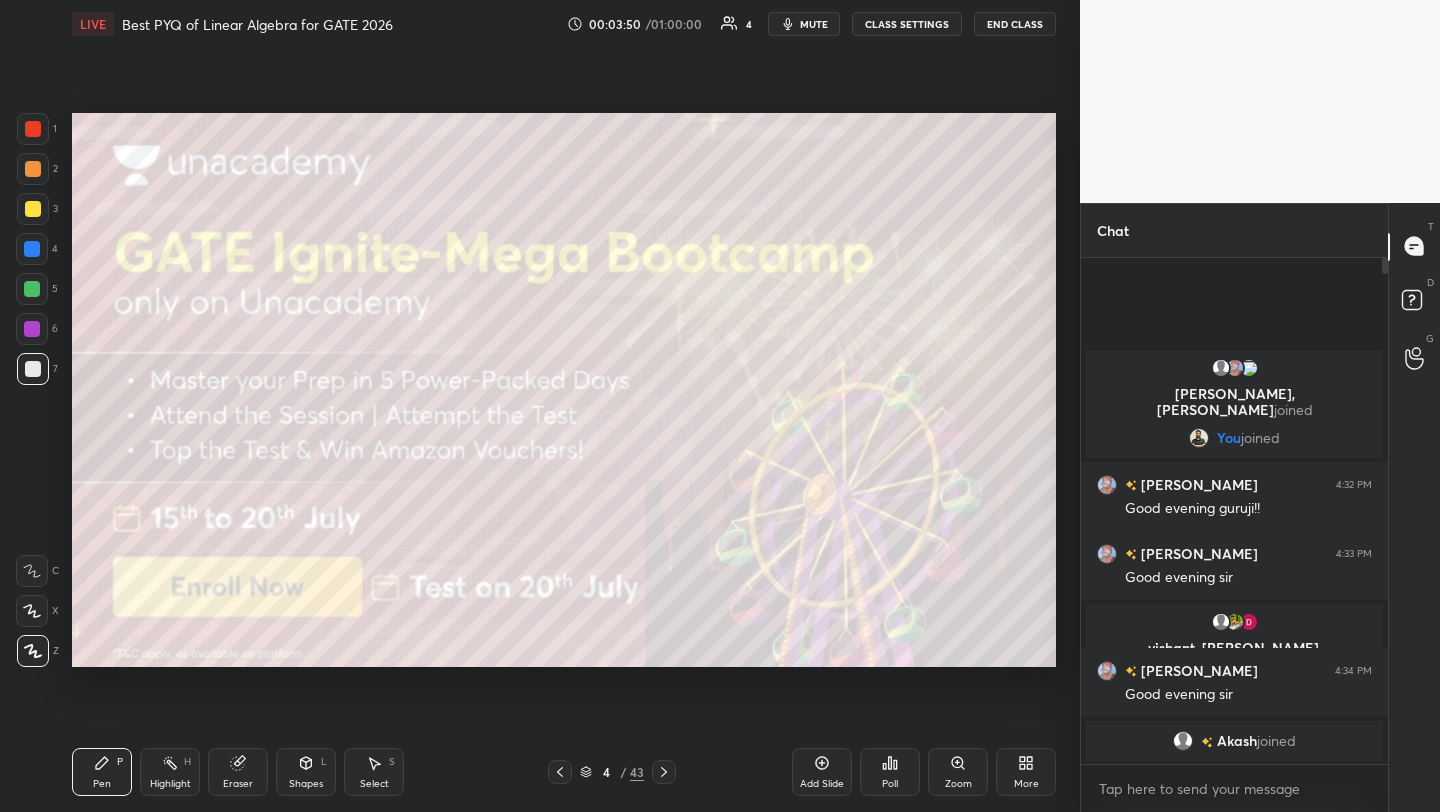 click on "Shapes L" at bounding box center [306, 772] 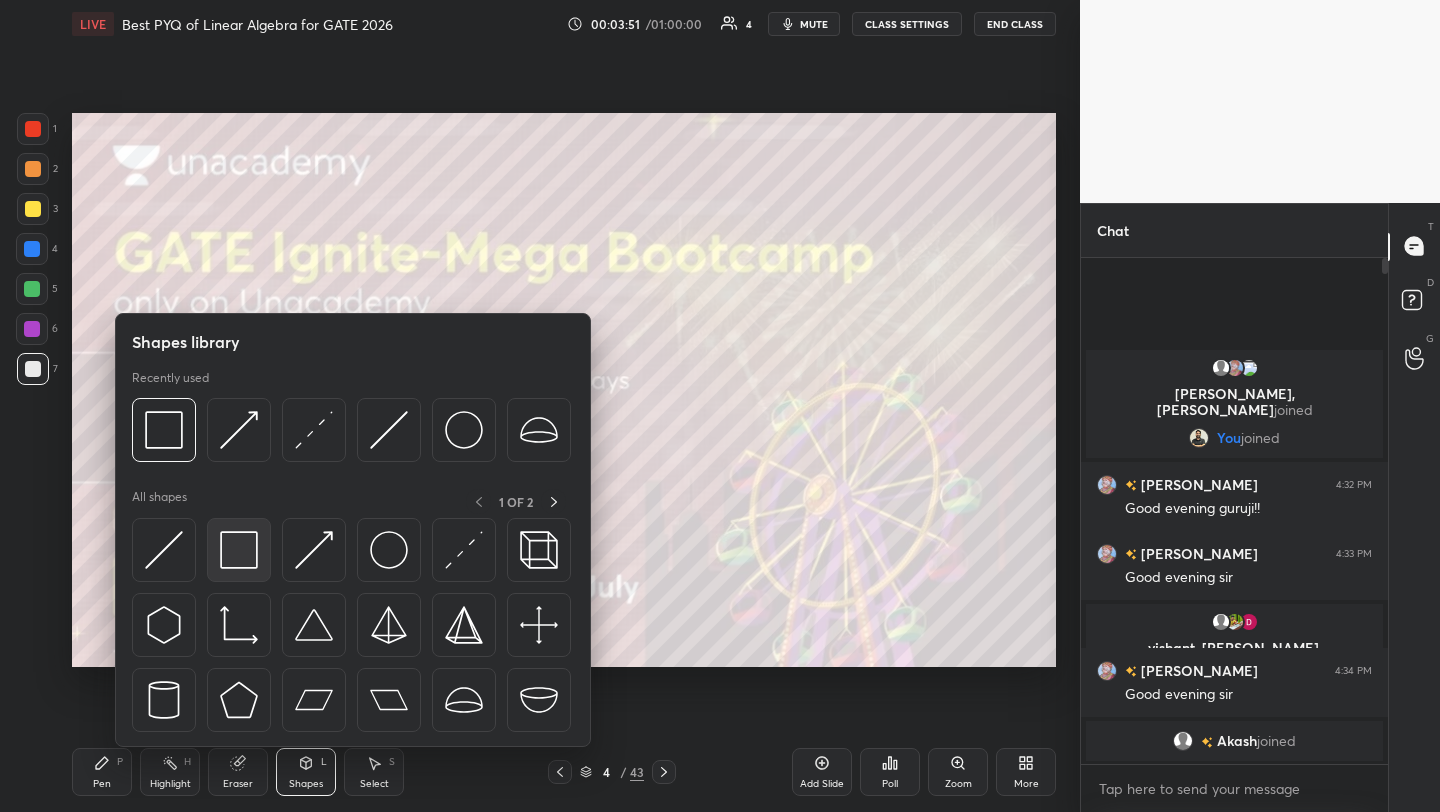 click at bounding box center (239, 550) 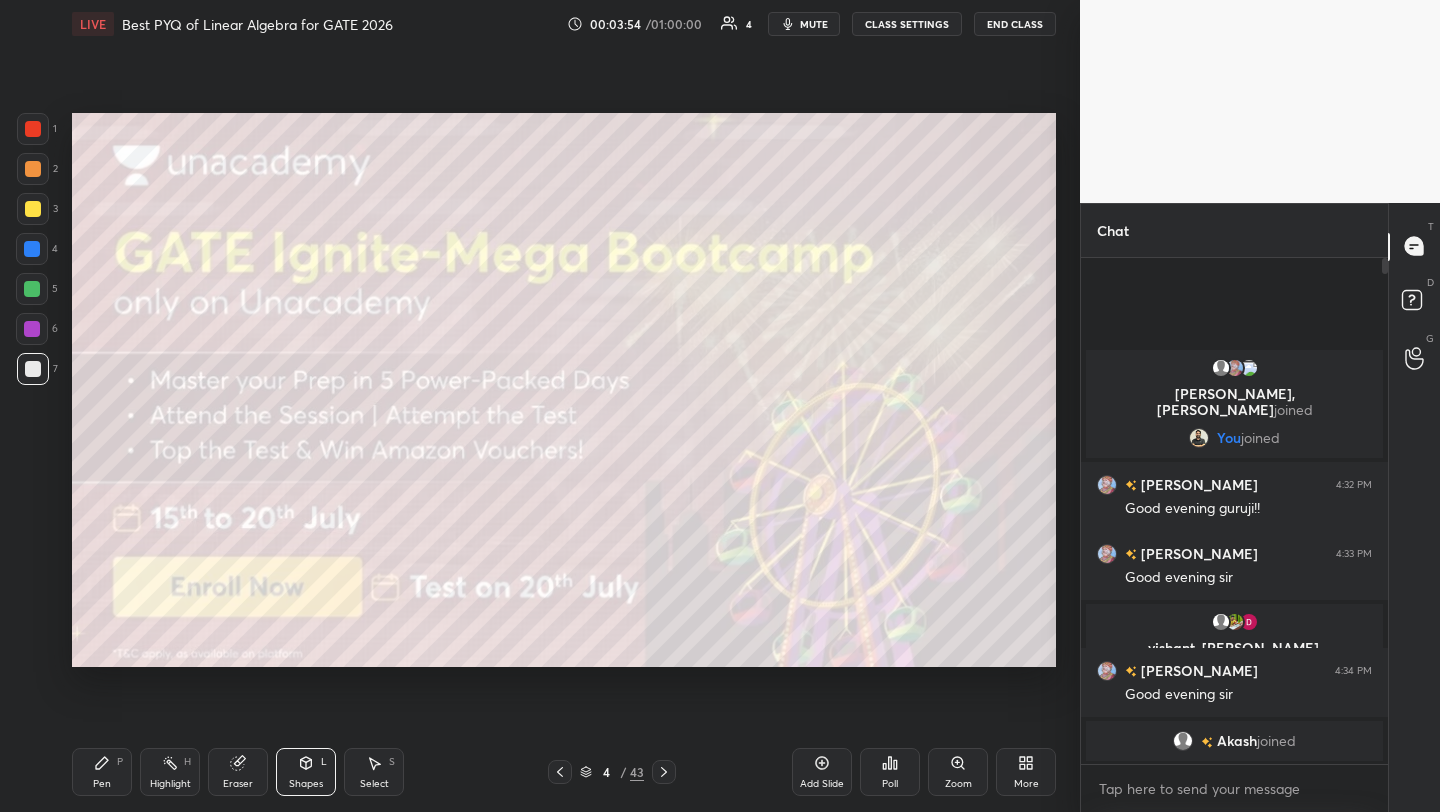 drag, startPoint x: 96, startPoint y: 781, endPoint x: 152, endPoint y: 707, distance: 92.800865 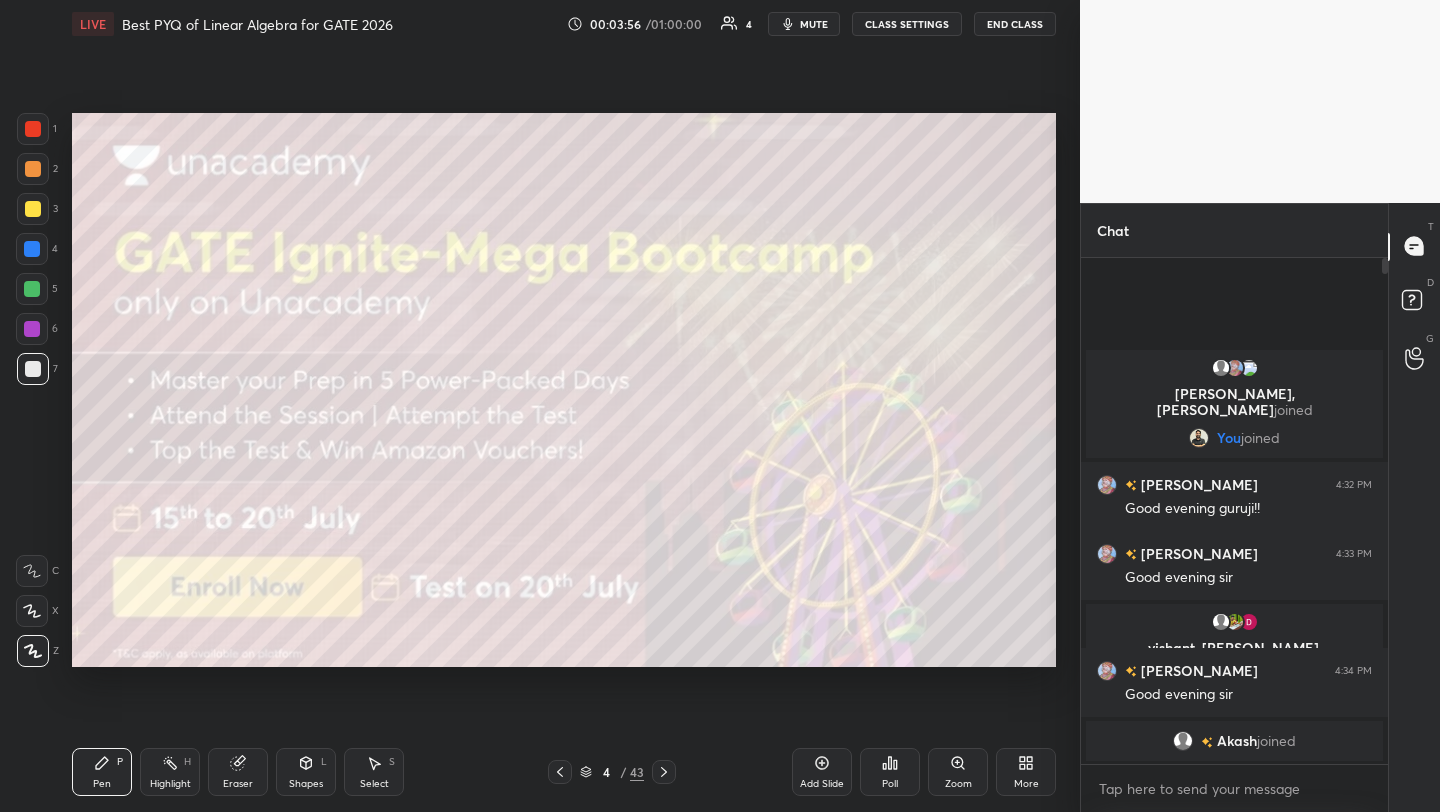 click on "More" at bounding box center (1026, 772) 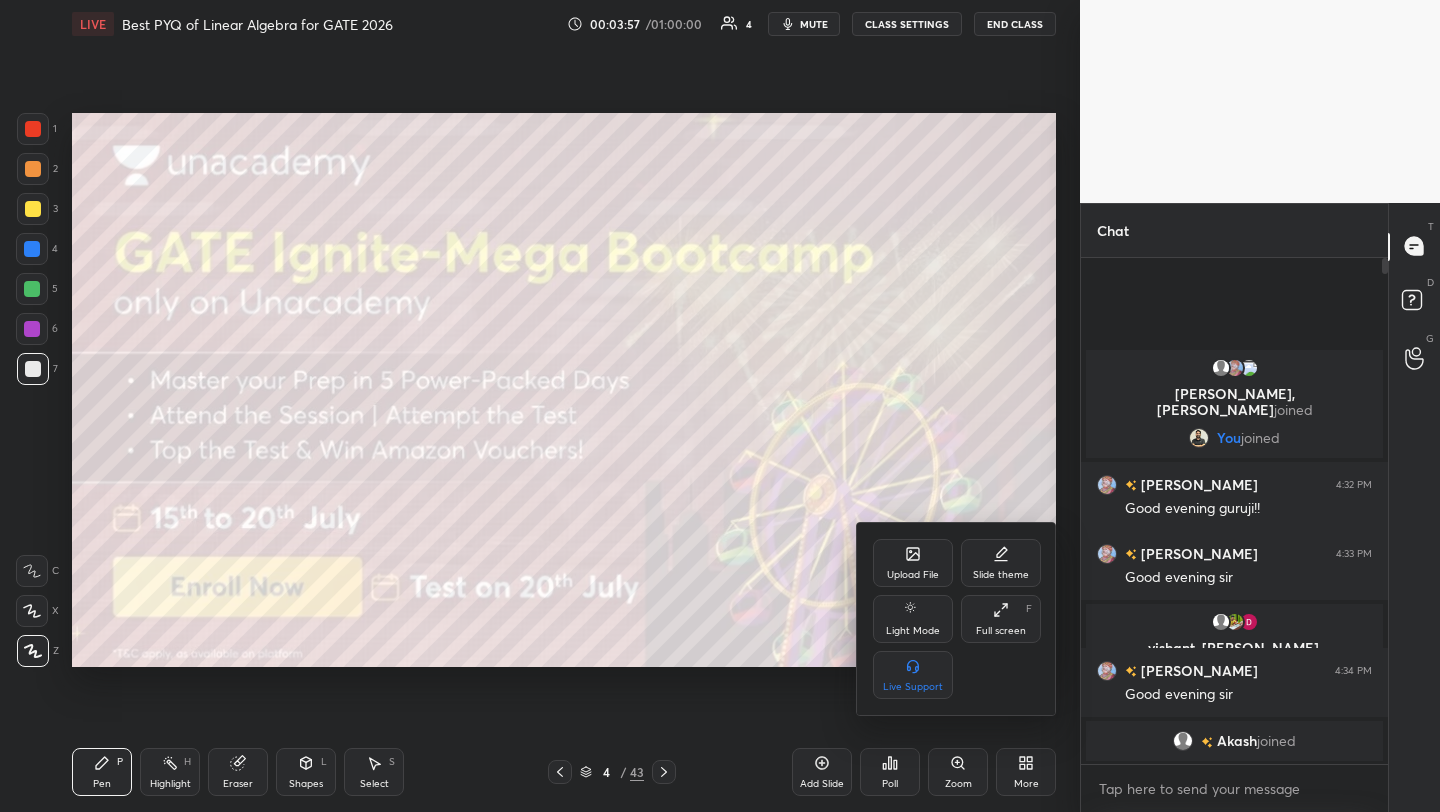 click on "Full screen" at bounding box center (1001, 631) 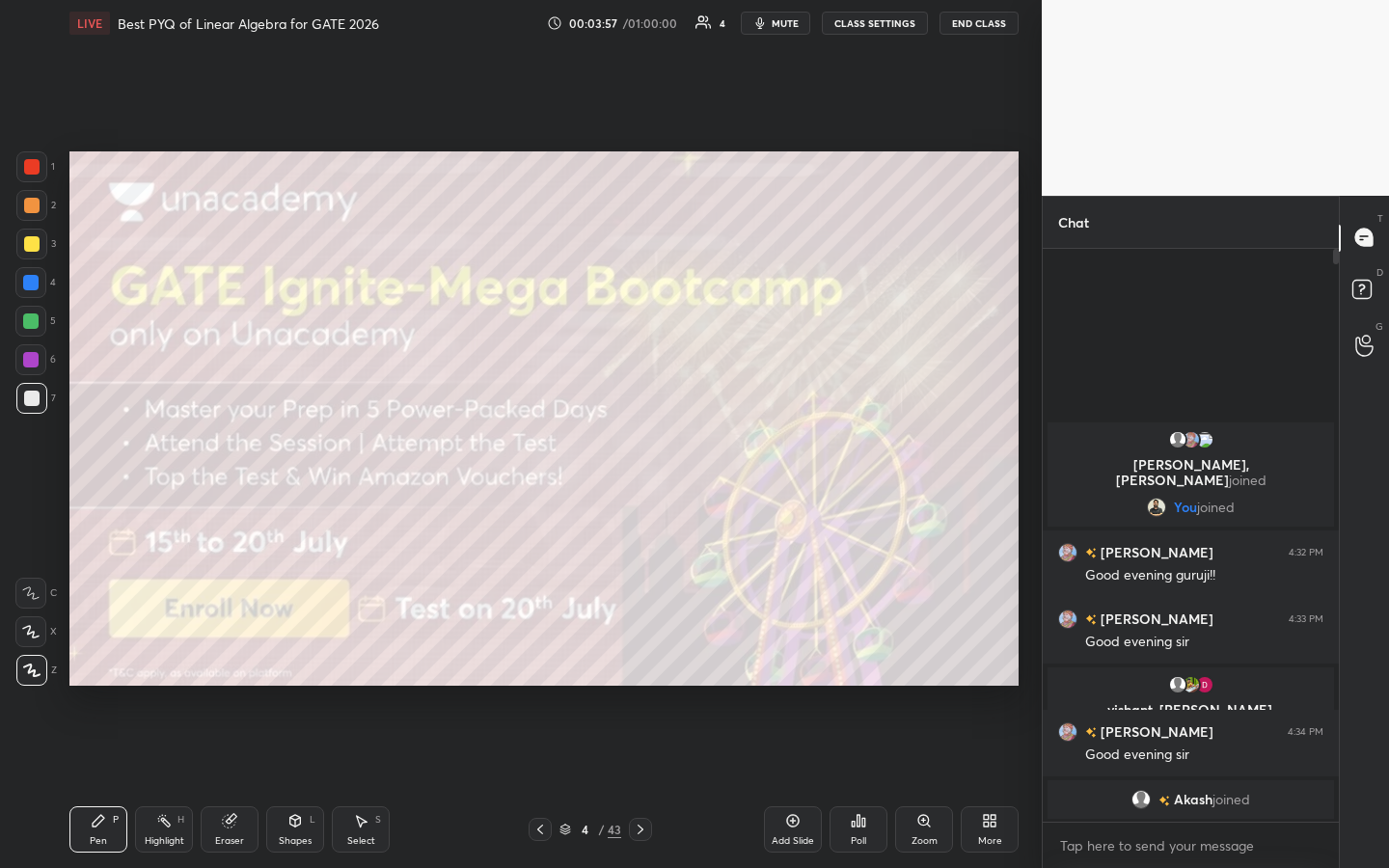 scroll, scrollTop: 95700, scrollLeft: 95494, axis: both 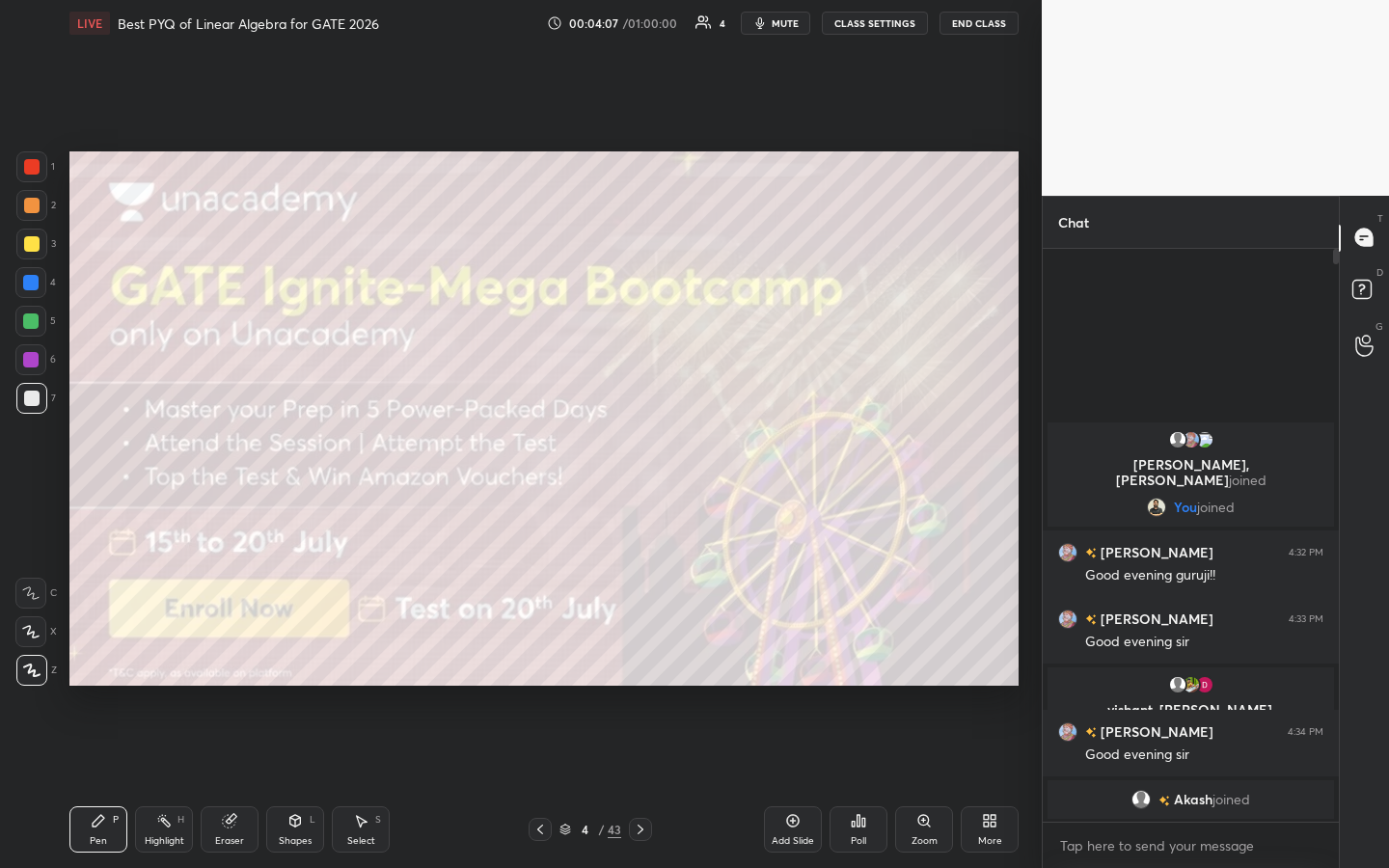 click 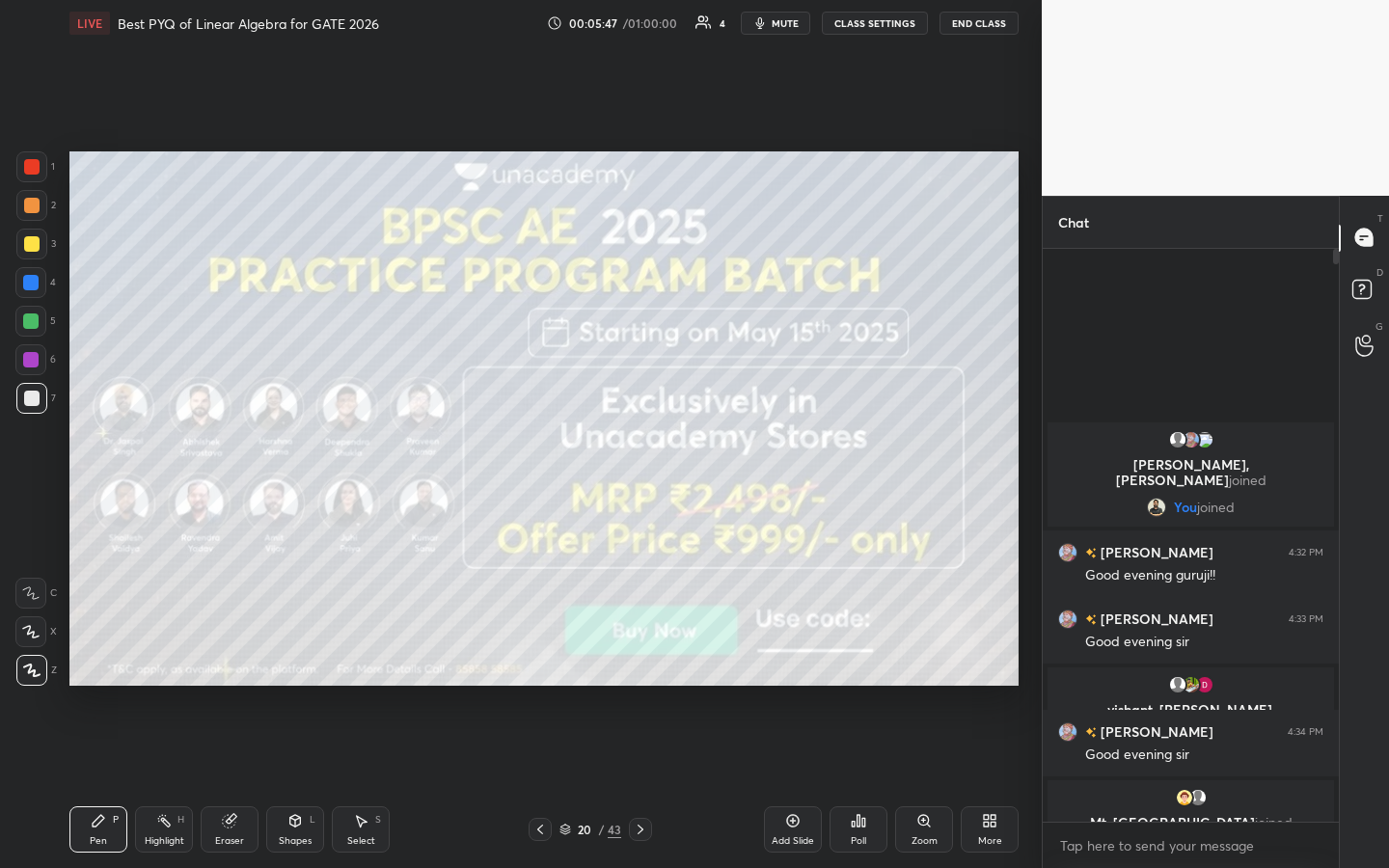 scroll, scrollTop: 528, scrollLeft: 290, axis: both 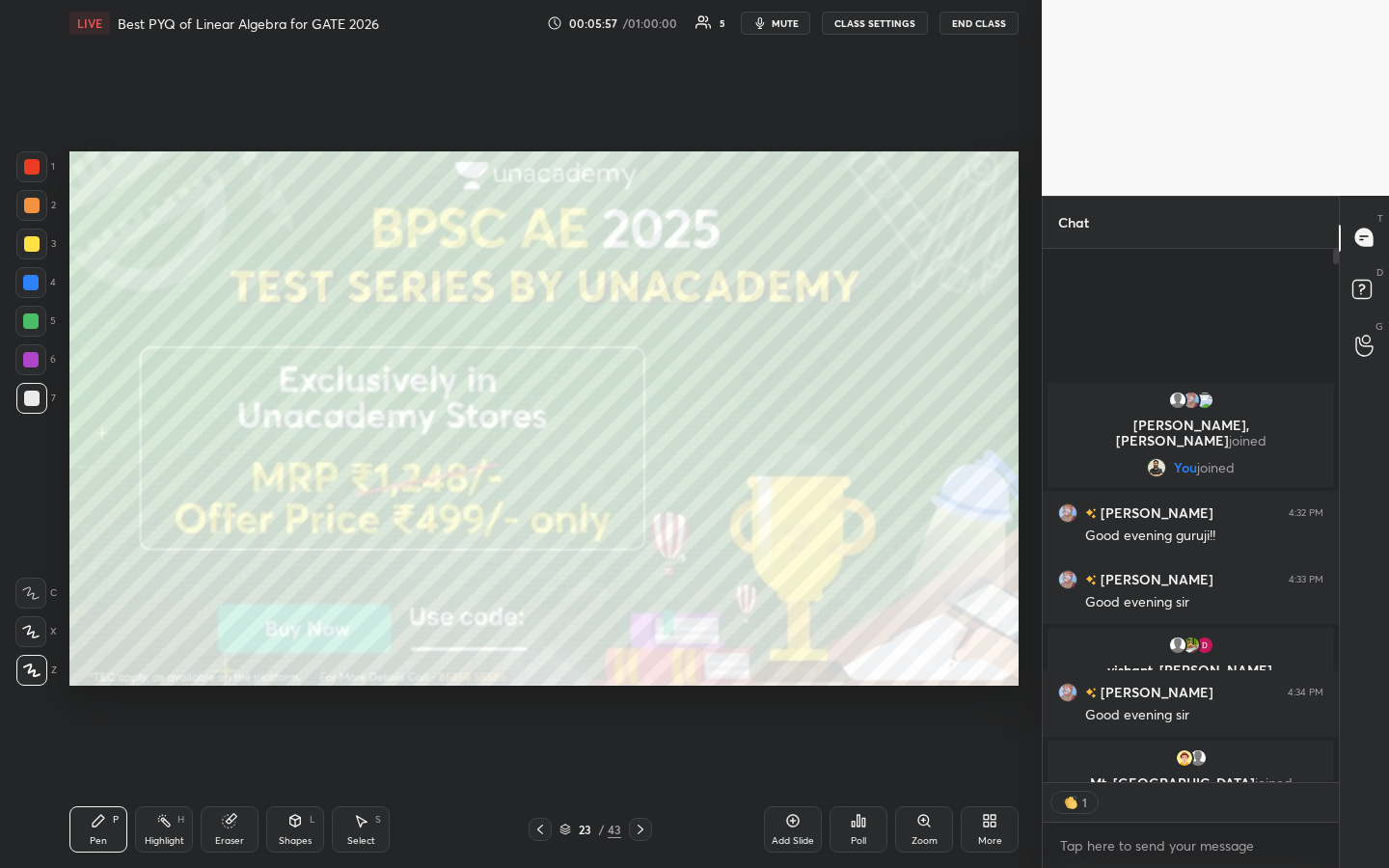 type on "x" 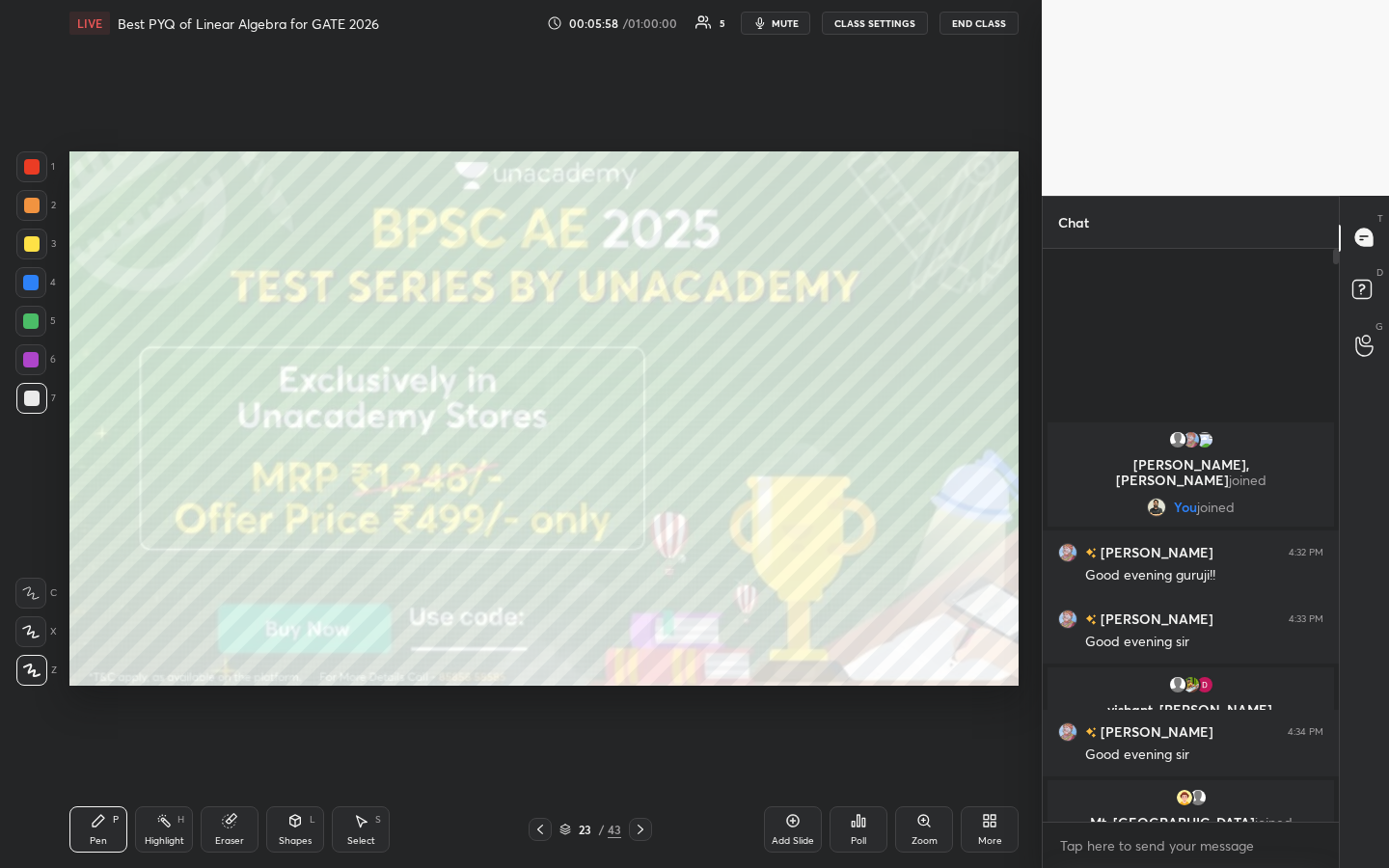 scroll, scrollTop: 7, scrollLeft: 7, axis: both 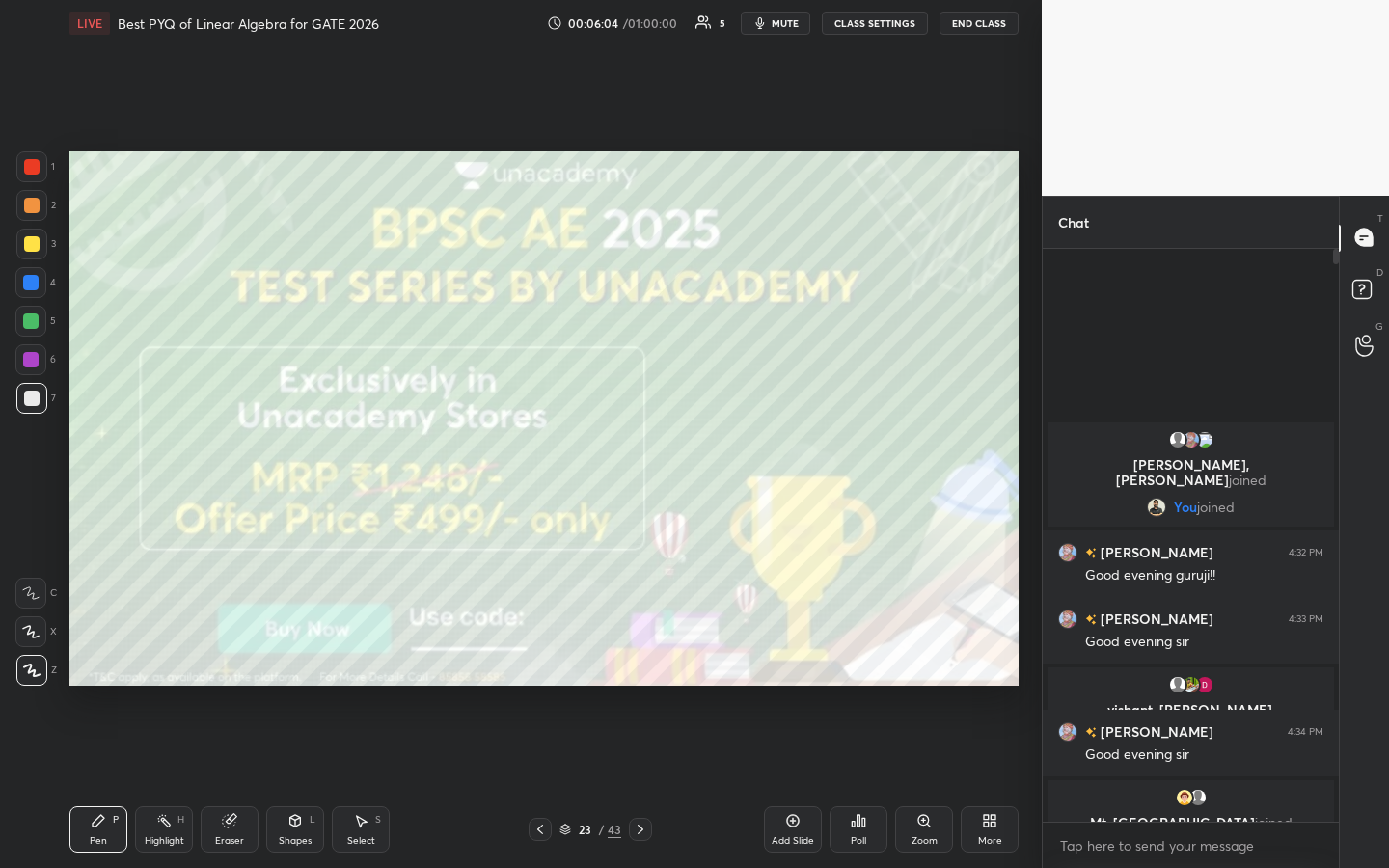 click 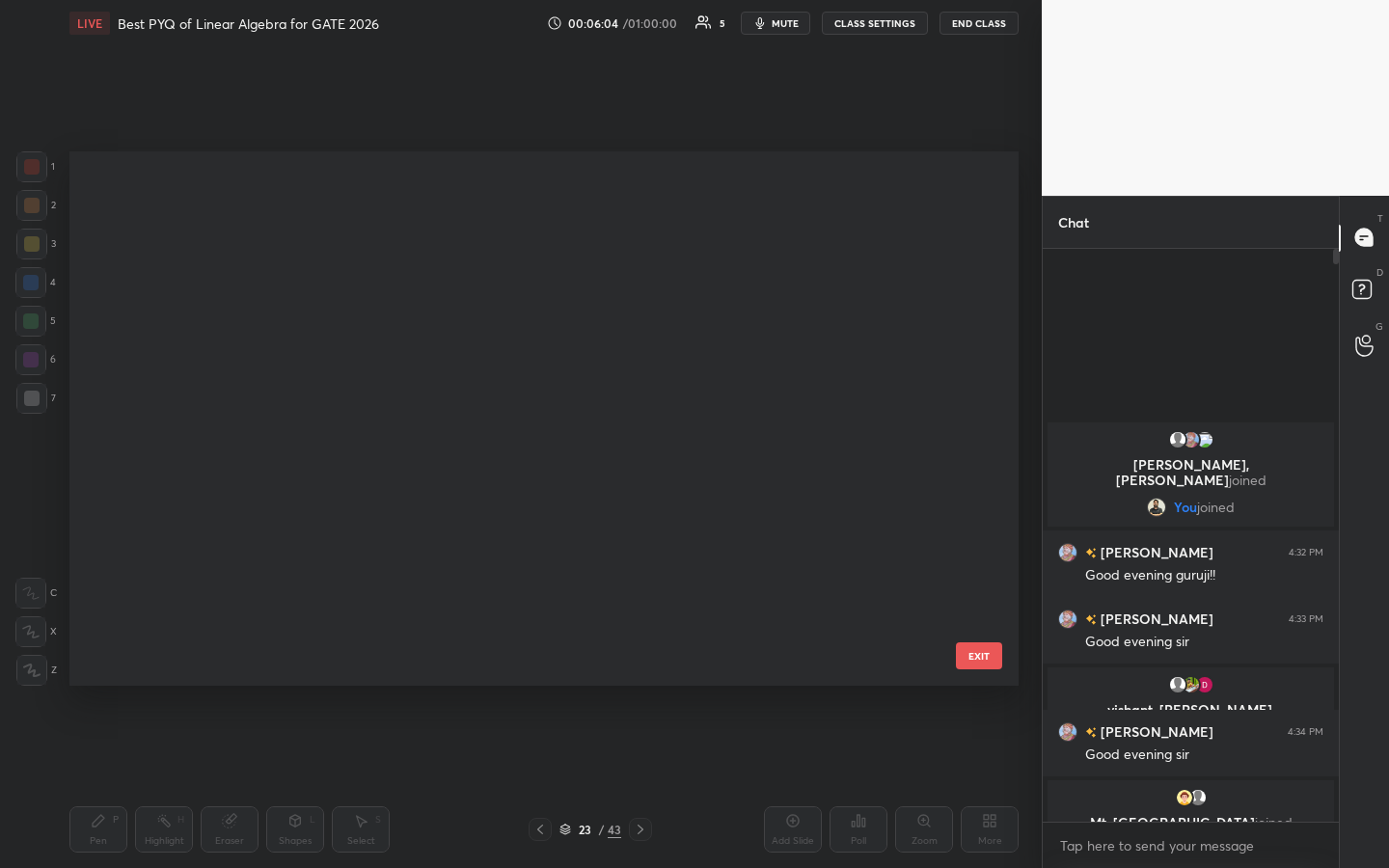 scroll, scrollTop: 773, scrollLeft: 0, axis: vertical 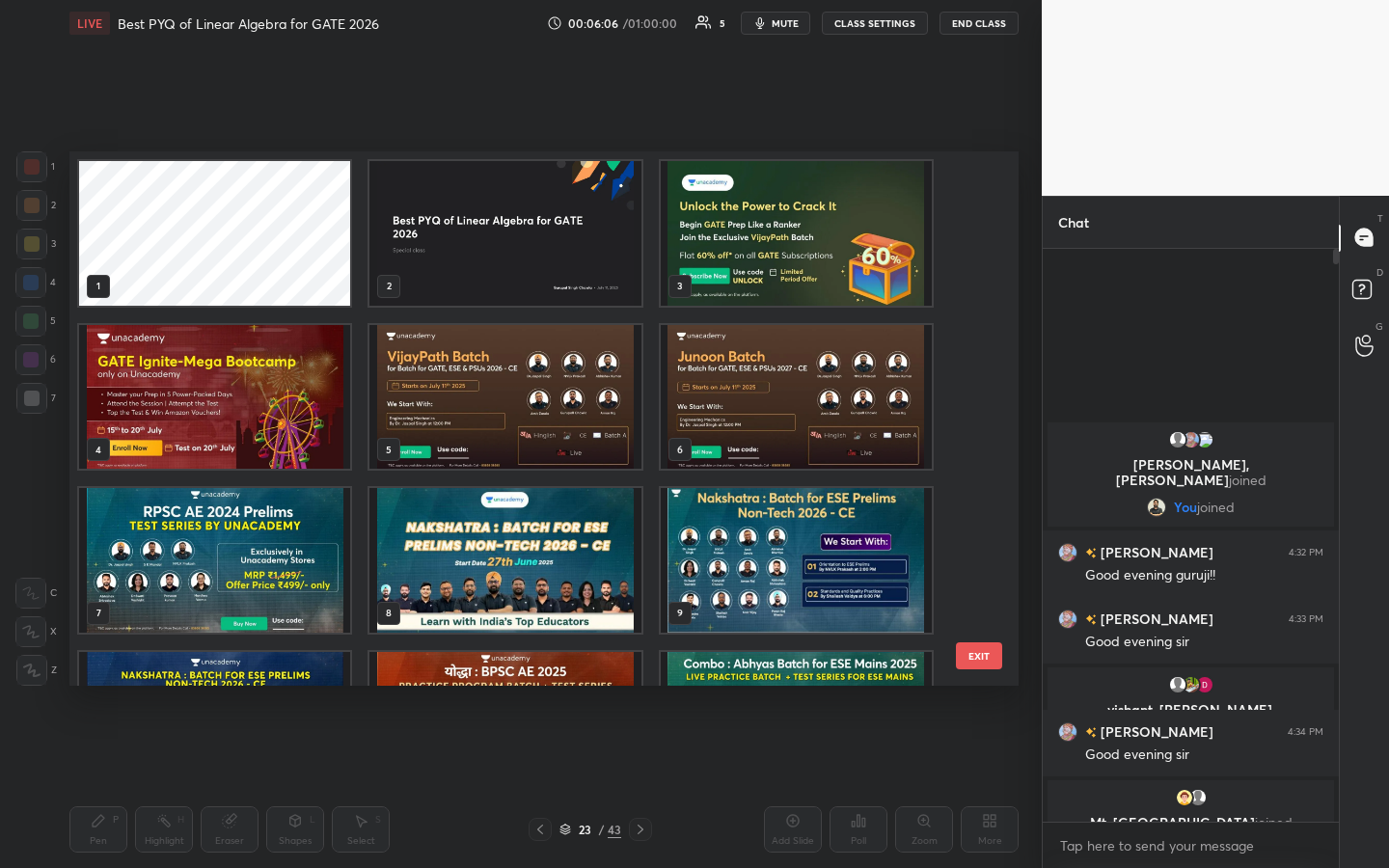 click at bounding box center [504, 233] 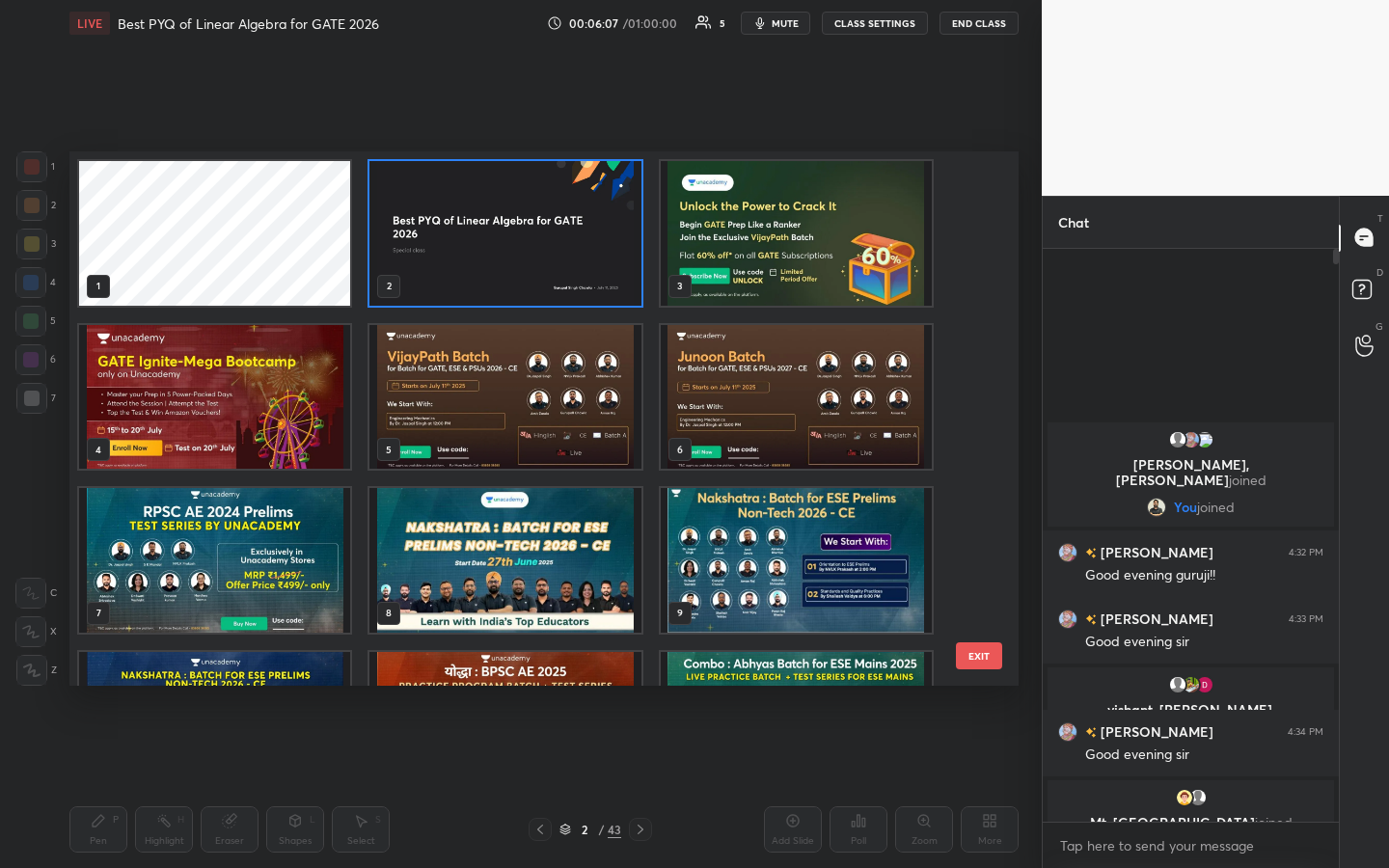 click at bounding box center [504, 233] 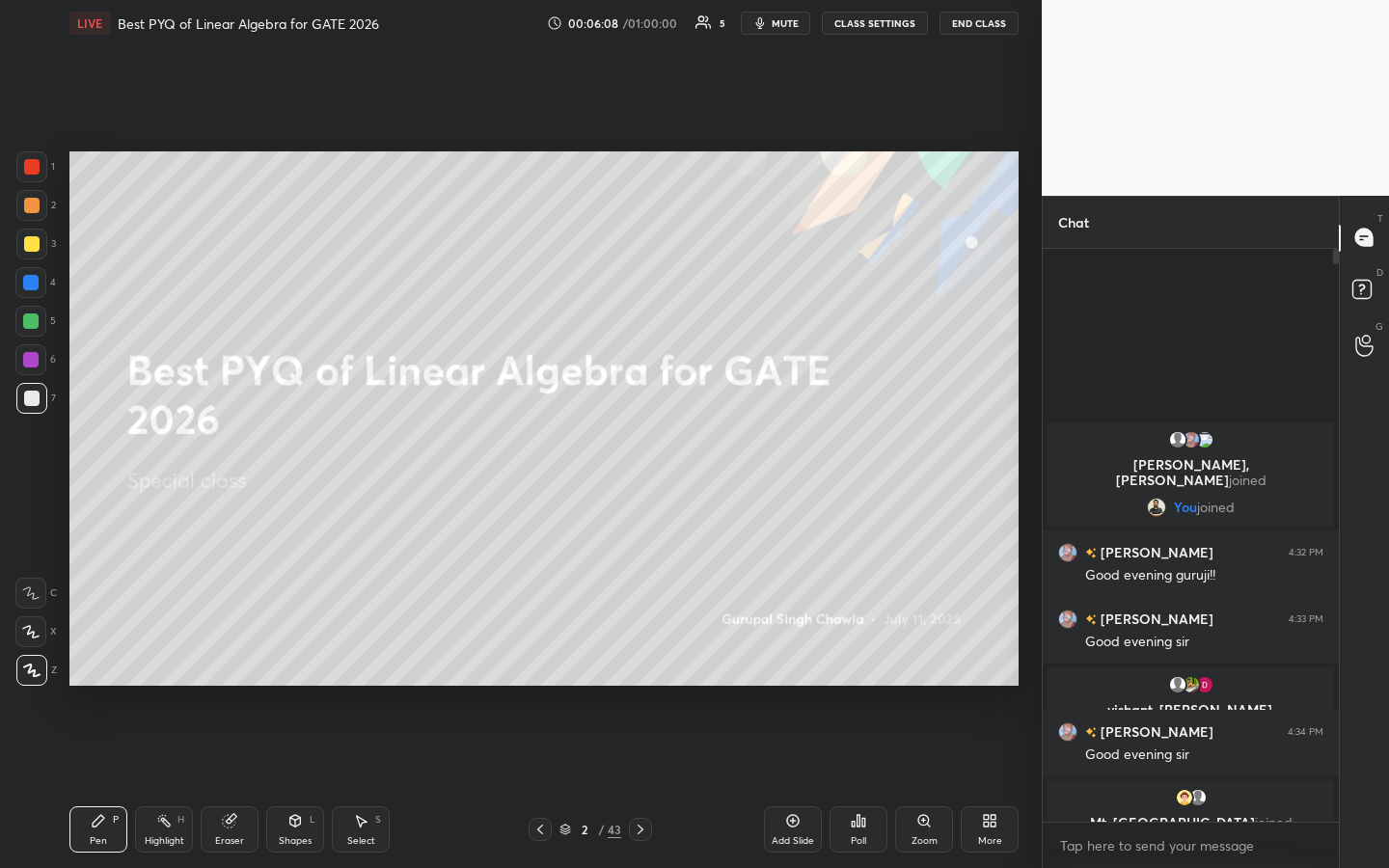 click at bounding box center [31, 360] 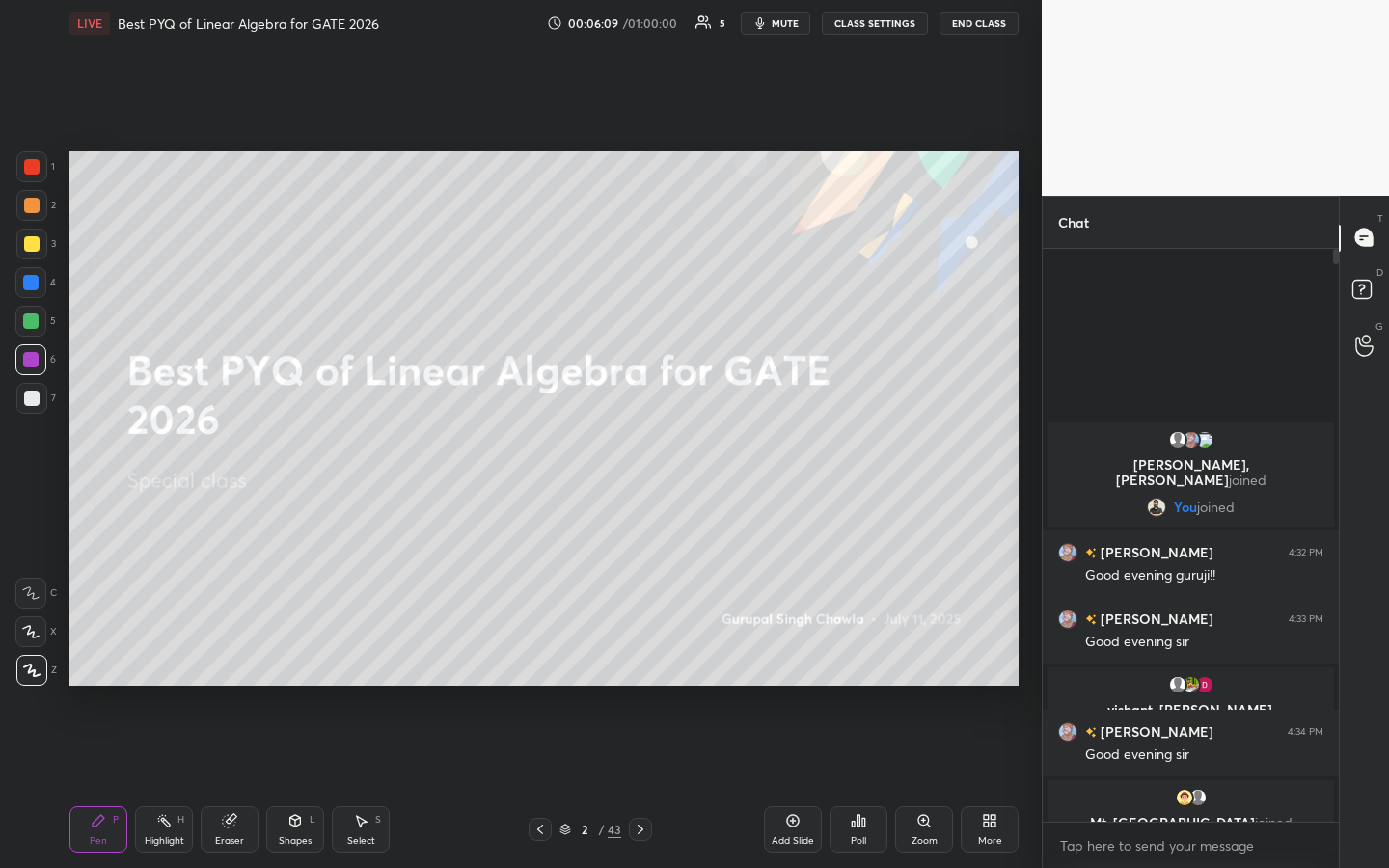 drag, startPoint x: 289, startPoint y: 823, endPoint x: 297, endPoint y: 811, distance: 14.422205 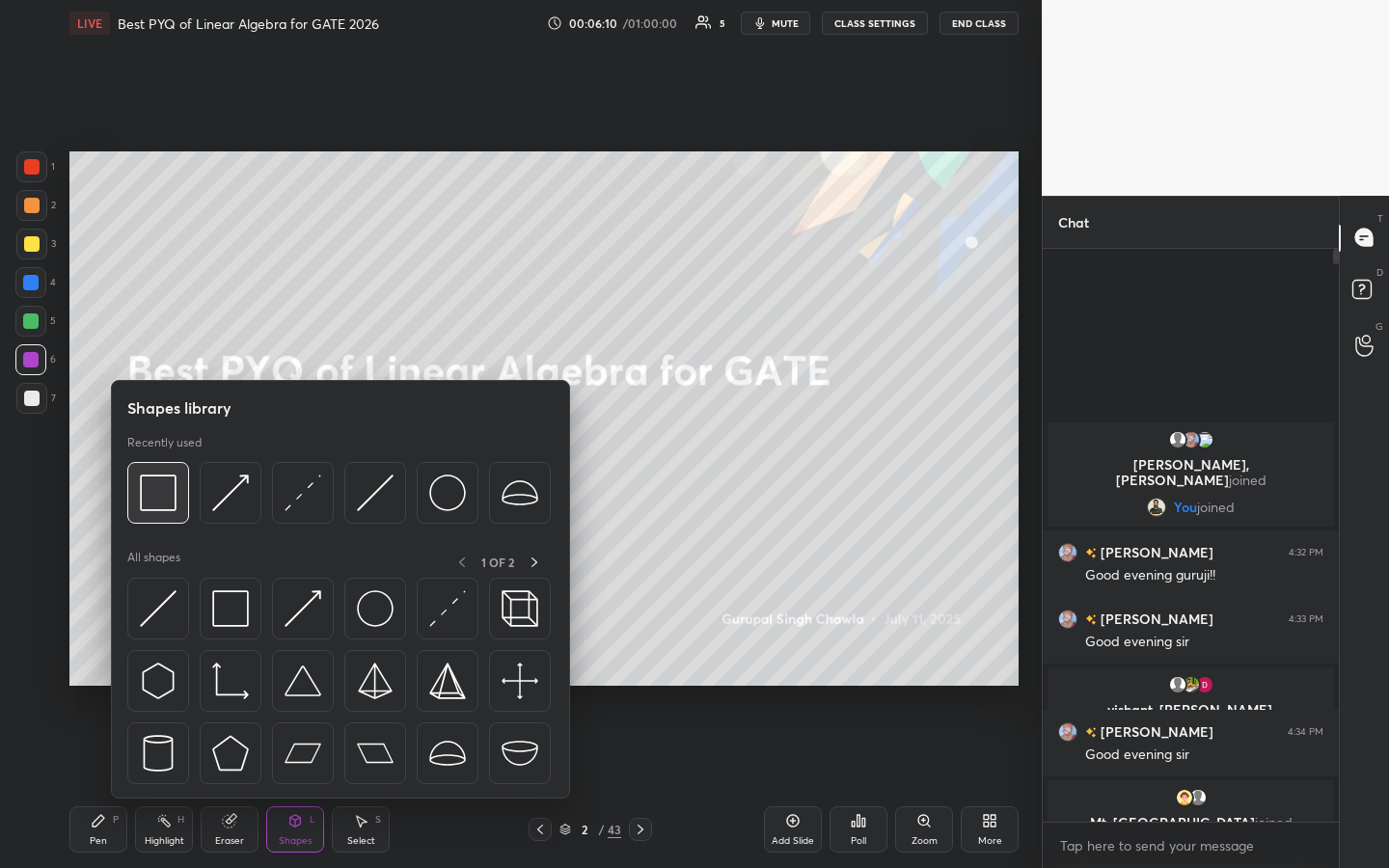 click at bounding box center (158, 493) 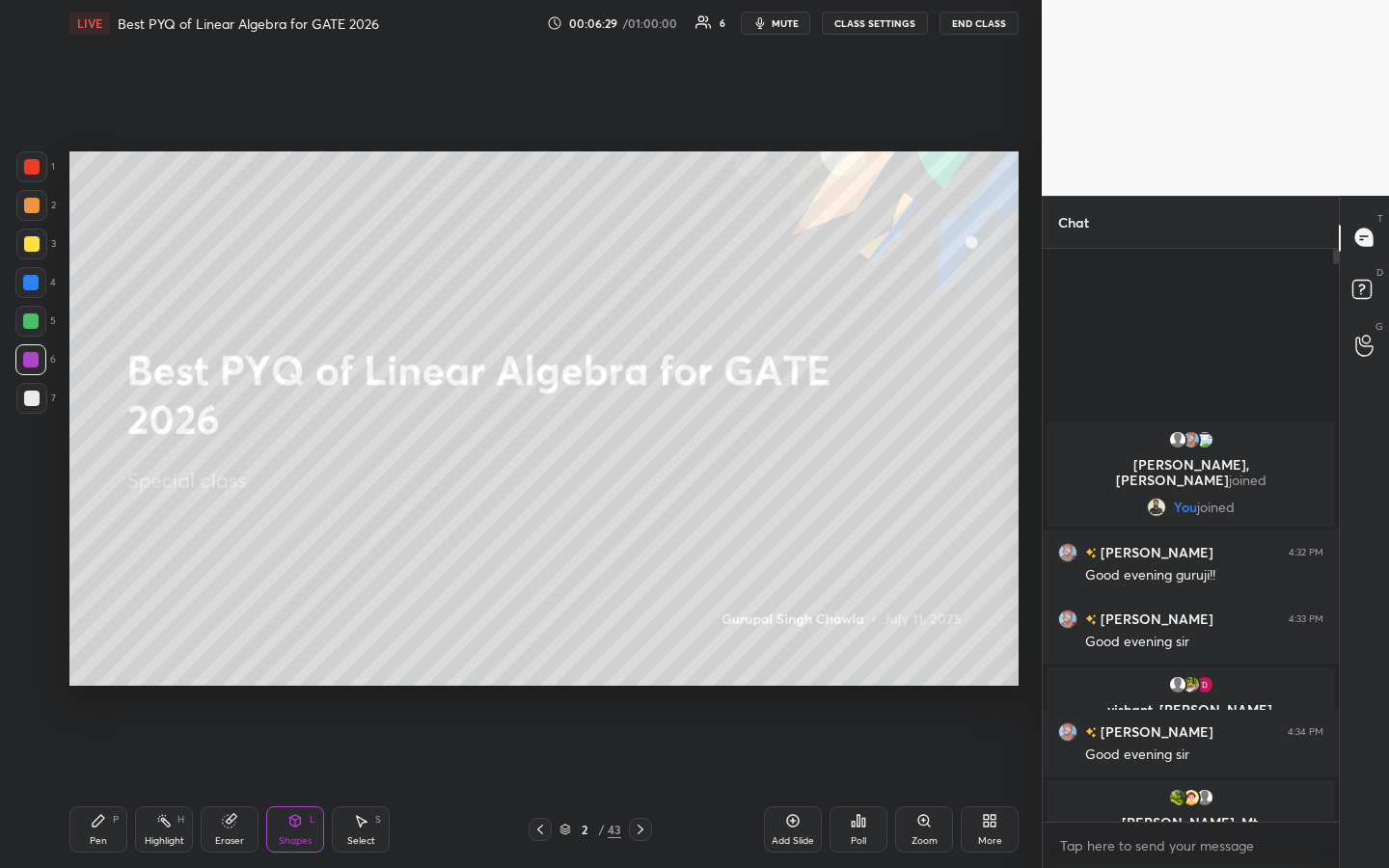 click on "Pen P" at bounding box center [98, 829] 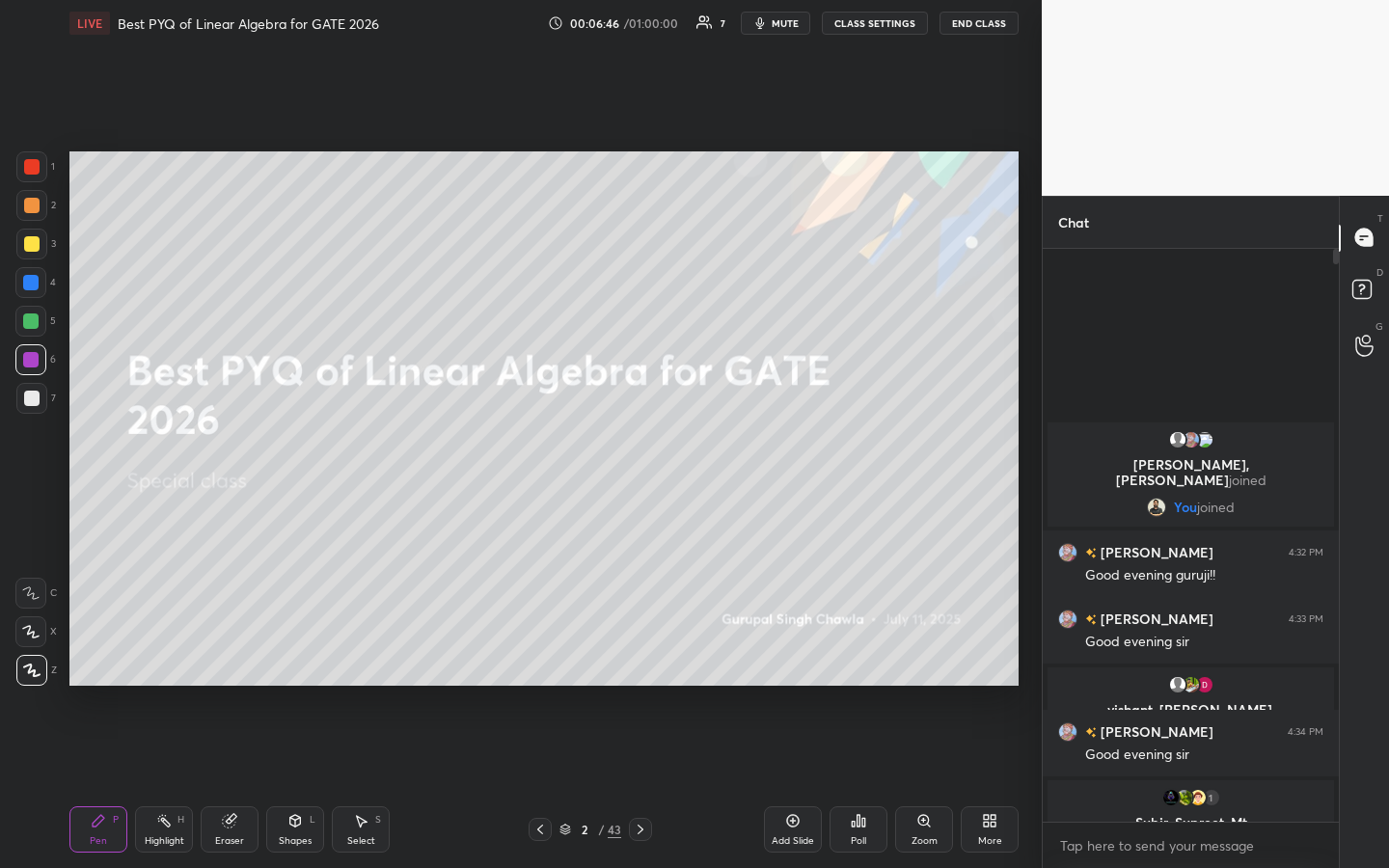 click on "Shapes L" at bounding box center (295, 829) 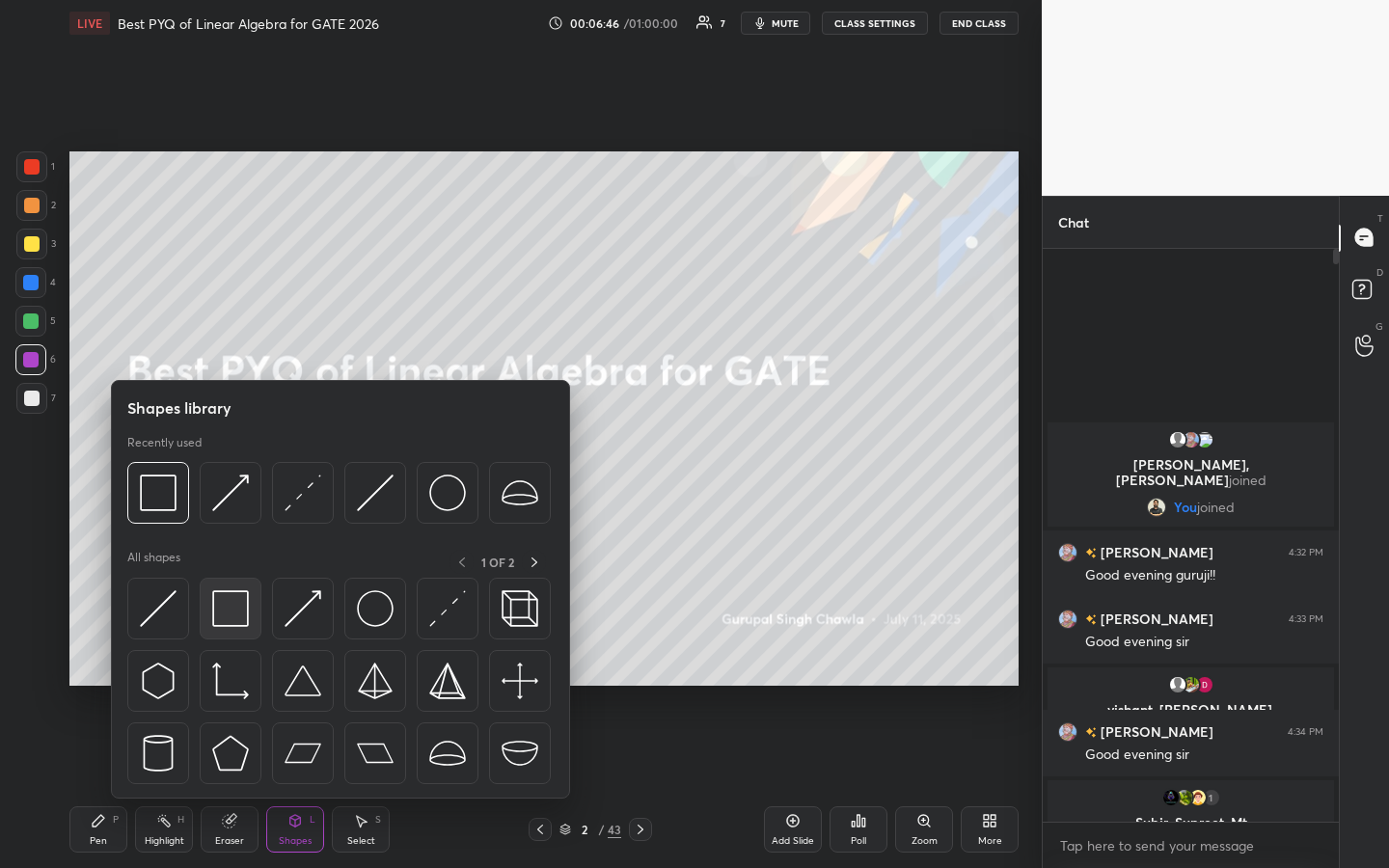 click at bounding box center (231, 609) 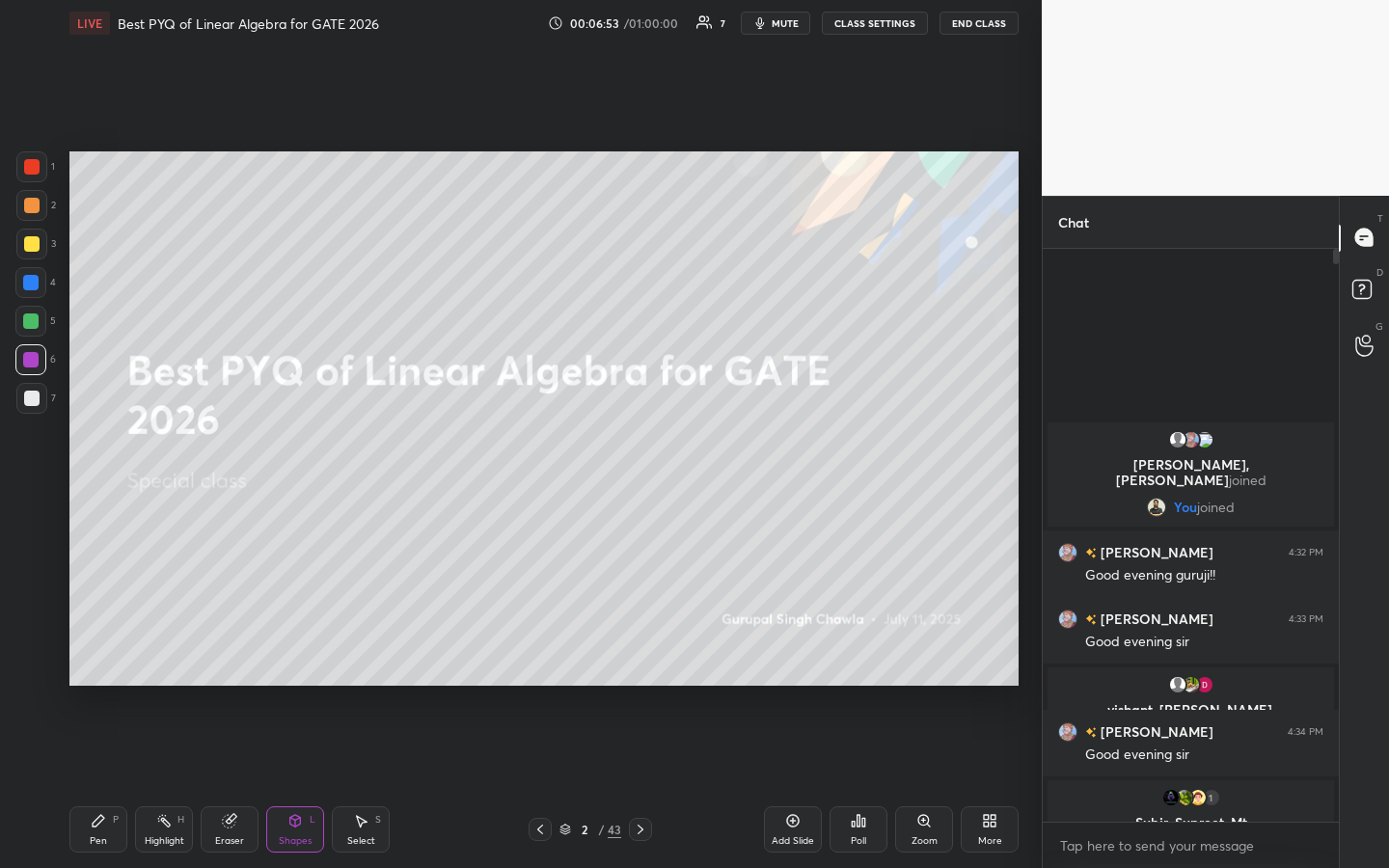 click 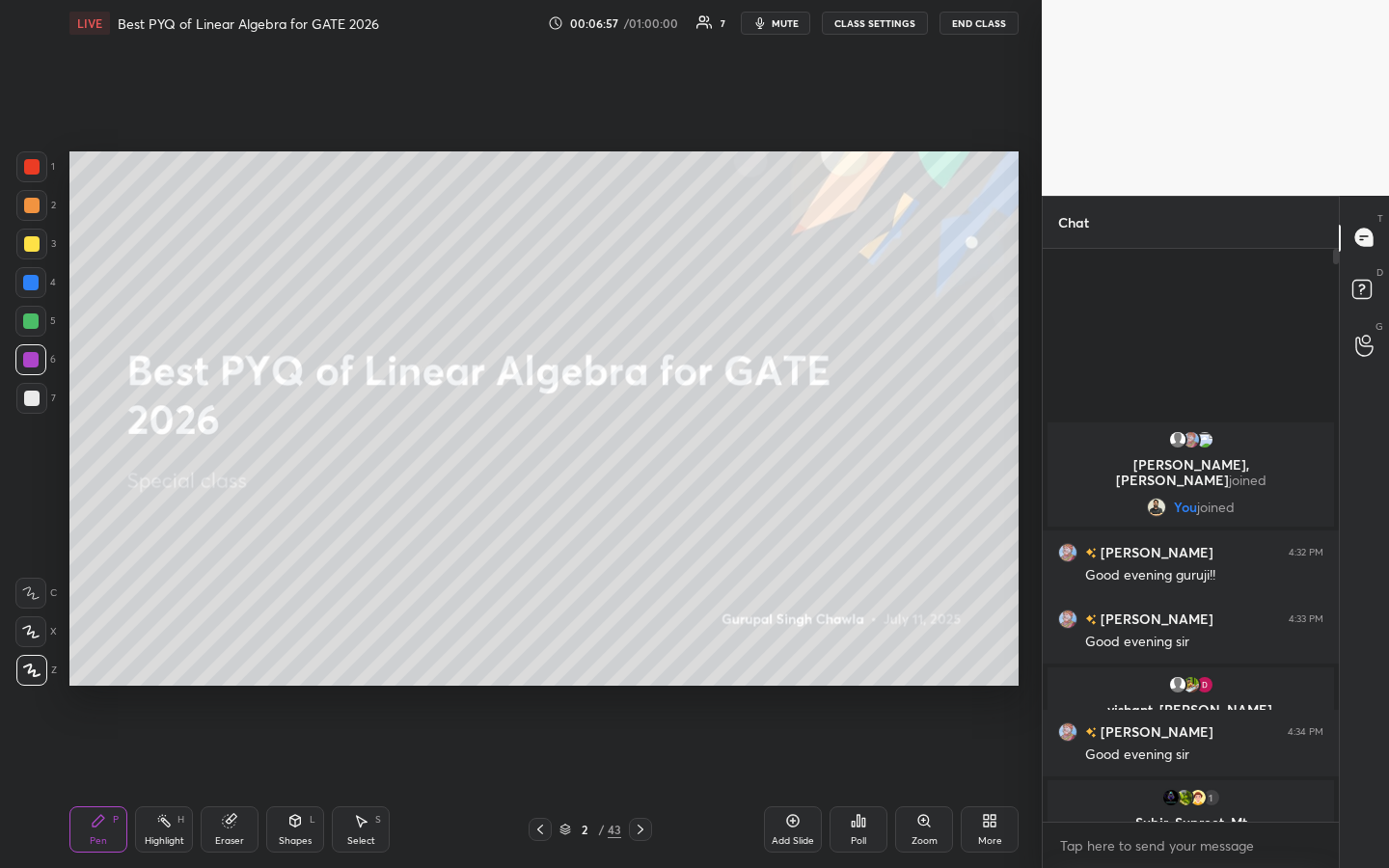 drag, startPoint x: 568, startPoint y: 827, endPoint x: 575, endPoint y: 820, distance: 9.899495 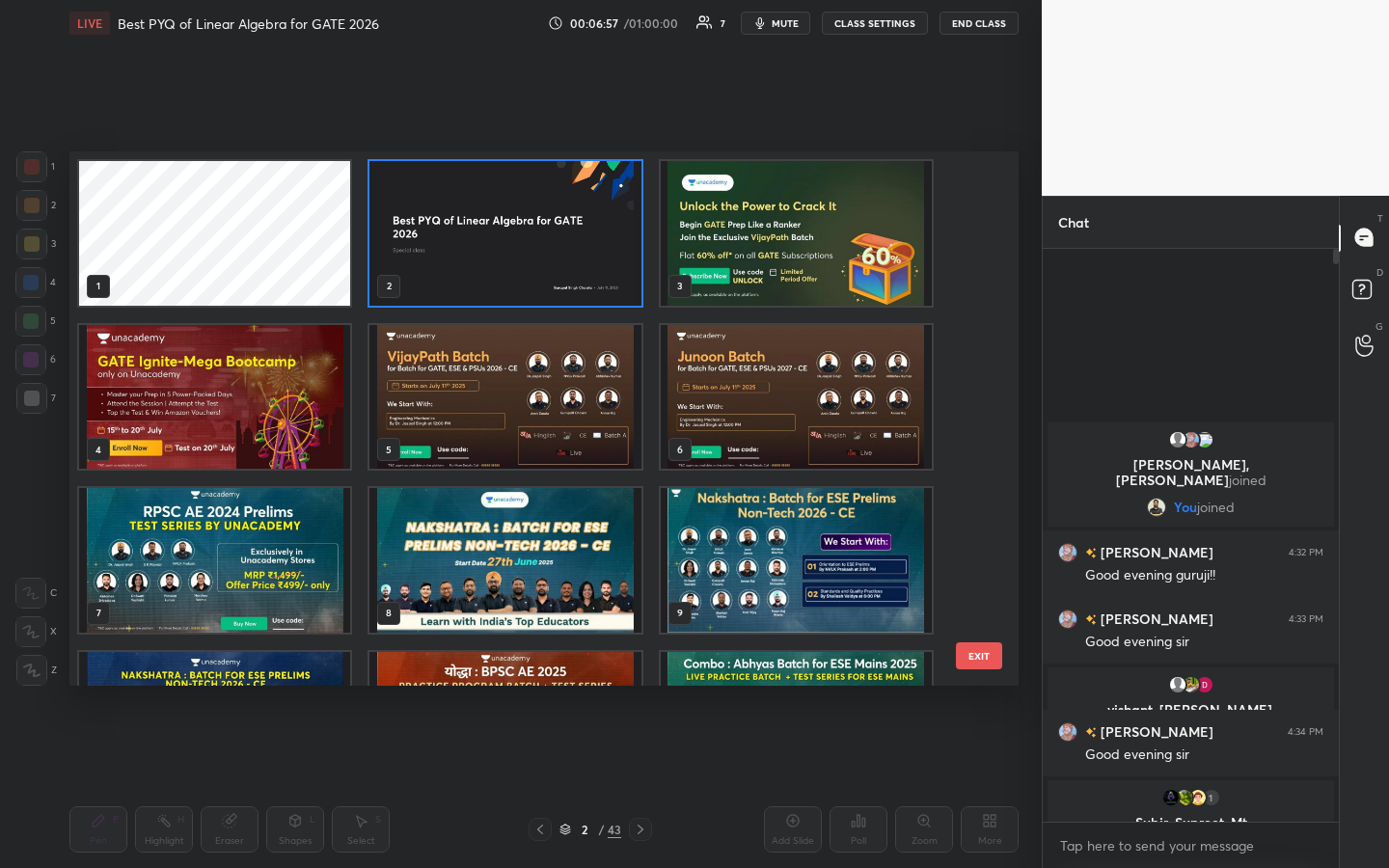 scroll, scrollTop: 7, scrollLeft: 11, axis: both 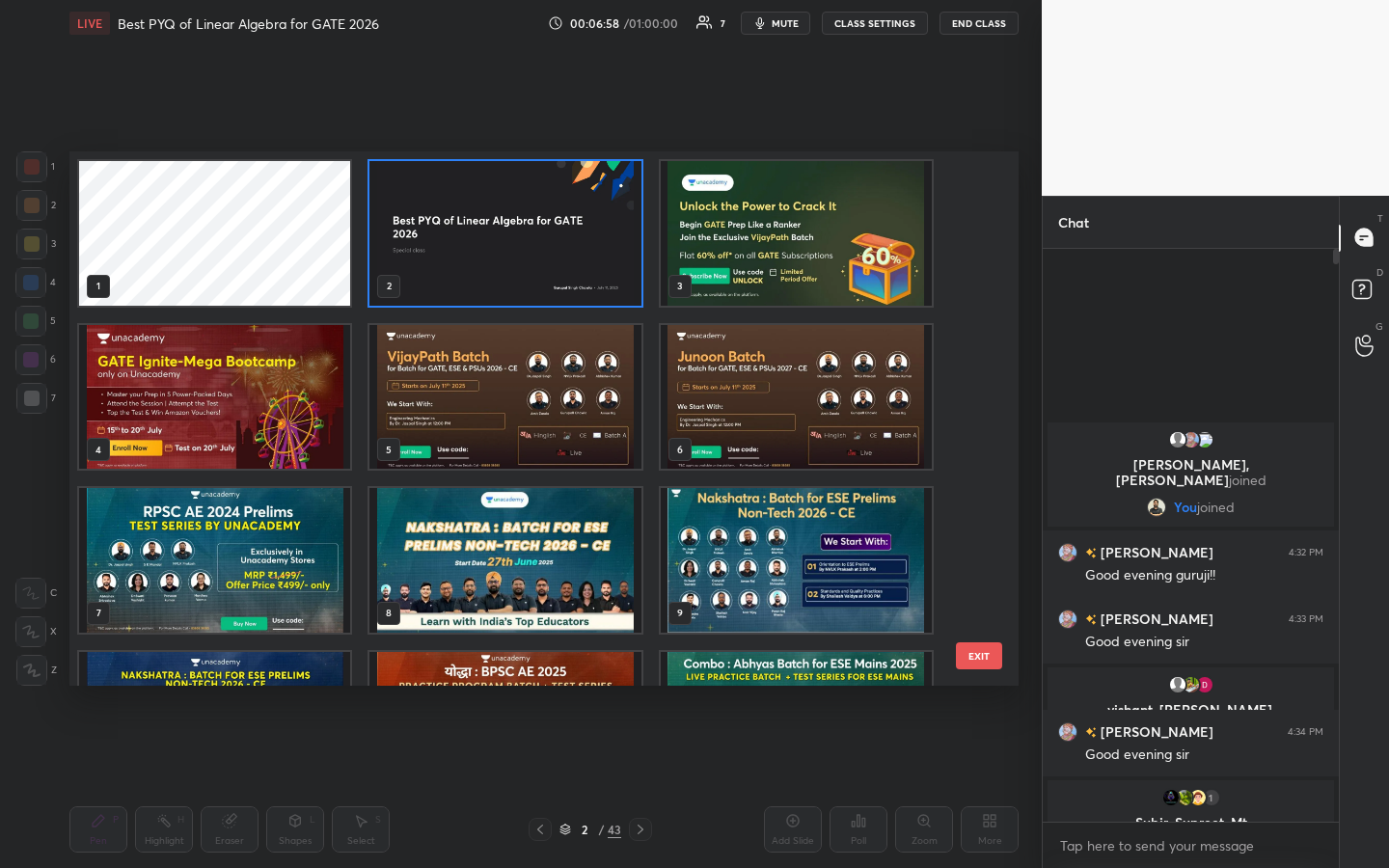 click on "1 2 3 4 5 6 7 8 9 10 11 12 13 14 15" at bounding box center [527, 419] 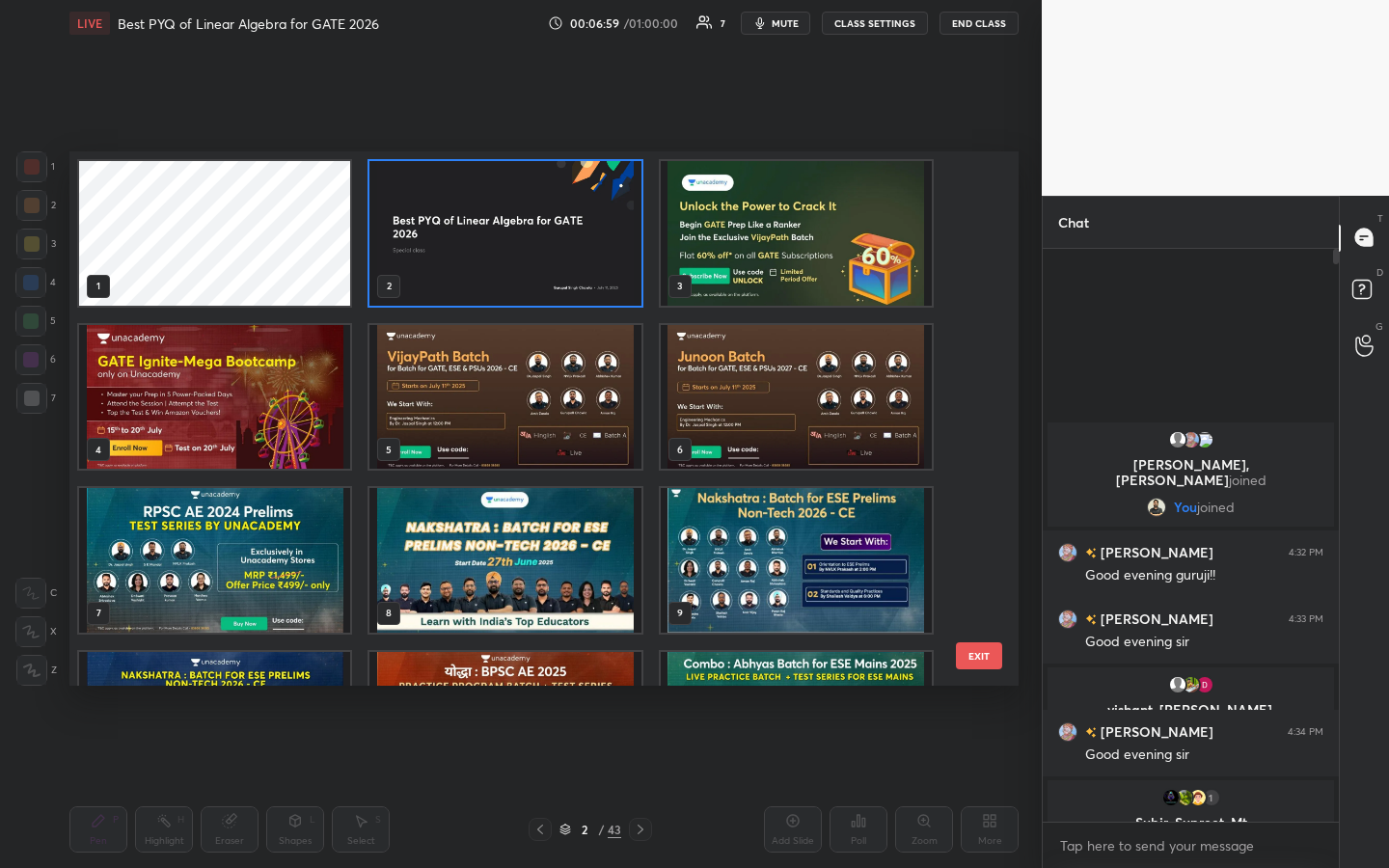 click on "1 2 3 4 5 6 7 8 9 10 11 12 13 14 15" at bounding box center [527, 419] 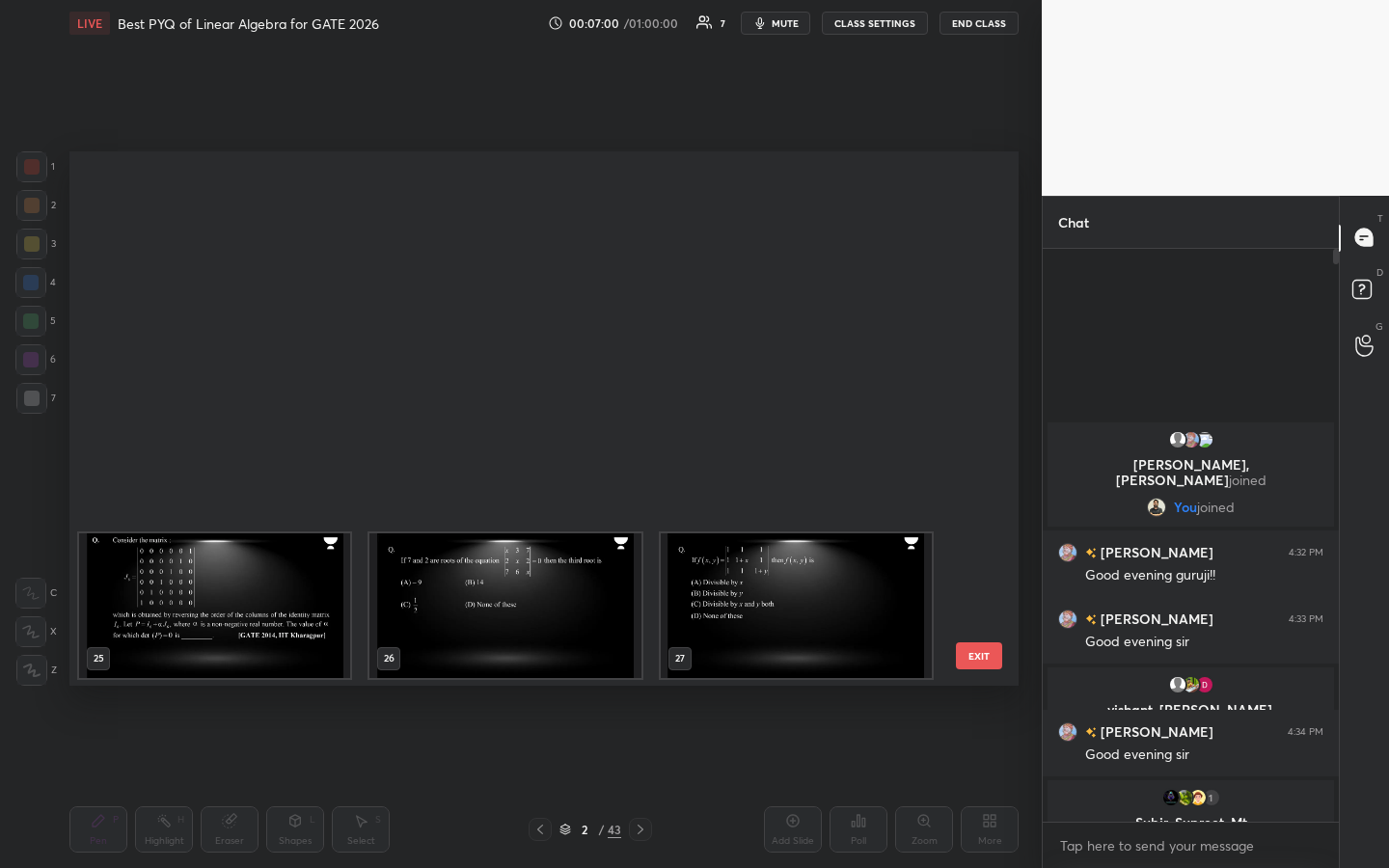 scroll, scrollTop: 1402, scrollLeft: 0, axis: vertical 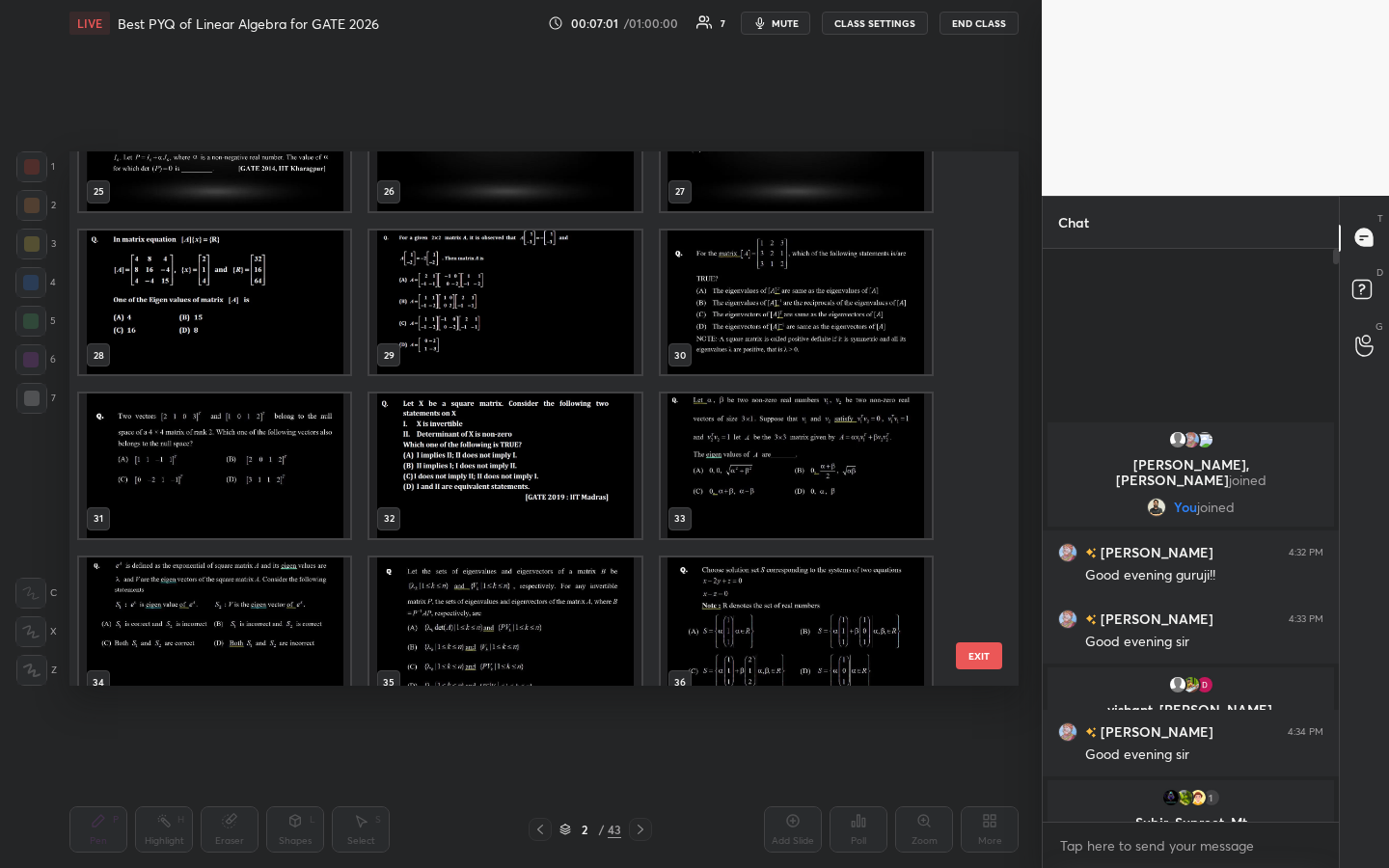drag, startPoint x: 982, startPoint y: 456, endPoint x: 984, endPoint y: 408, distance: 48.041649 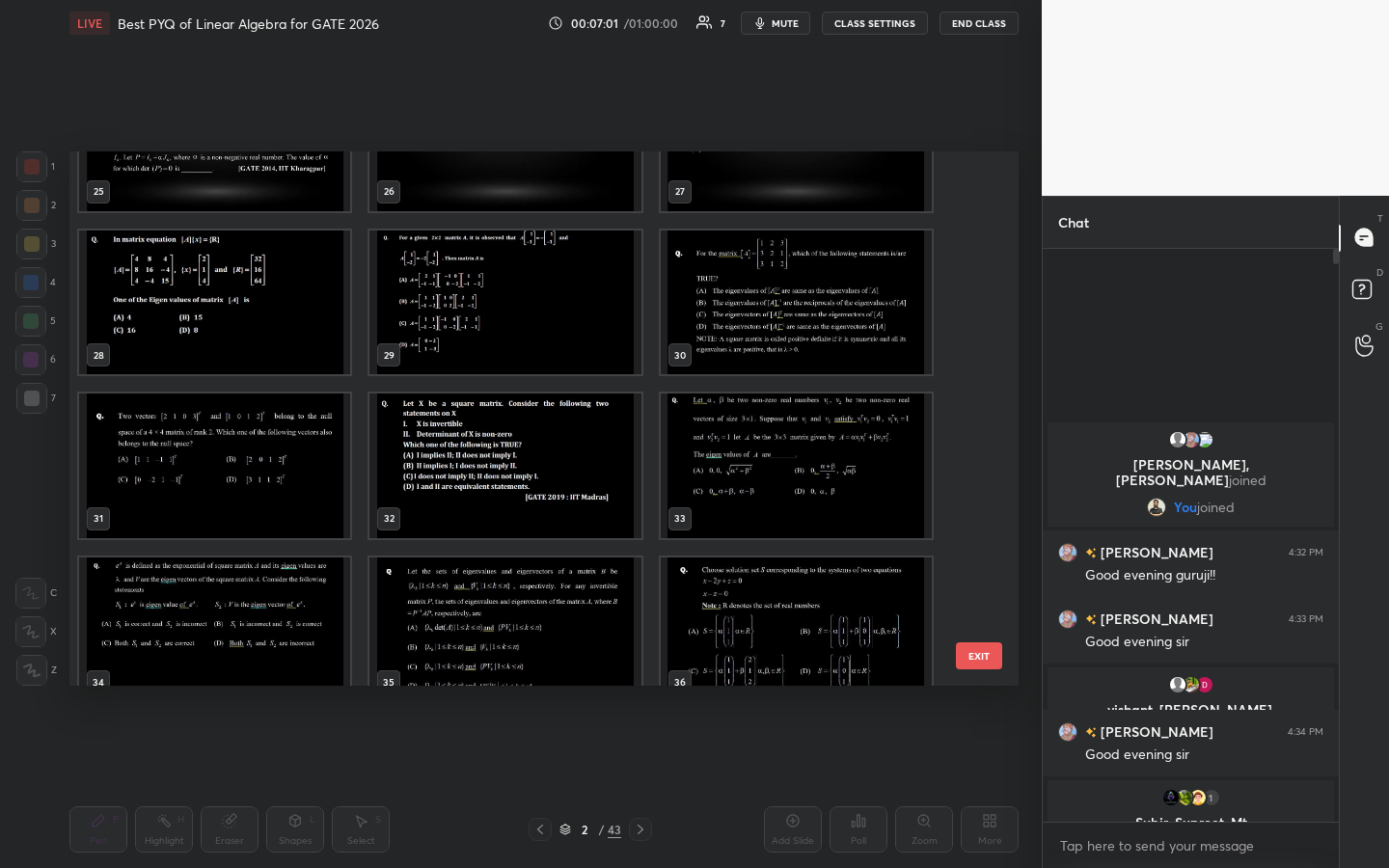 click on "25 26 27 28 29 30 31 32 33 34 35 36 37 38 39 EXIT" at bounding box center (544, 419) 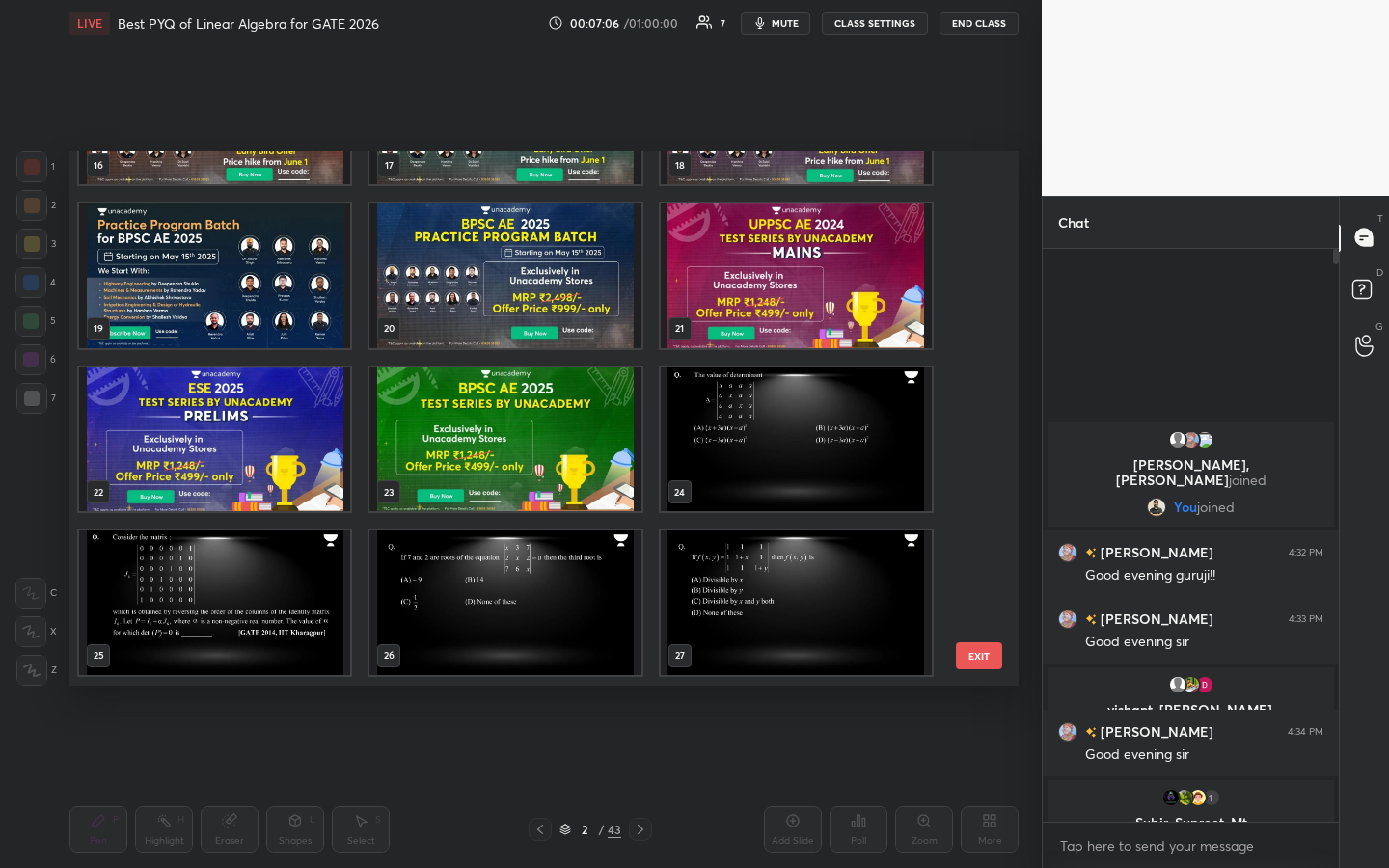 scroll, scrollTop: 955, scrollLeft: 0, axis: vertical 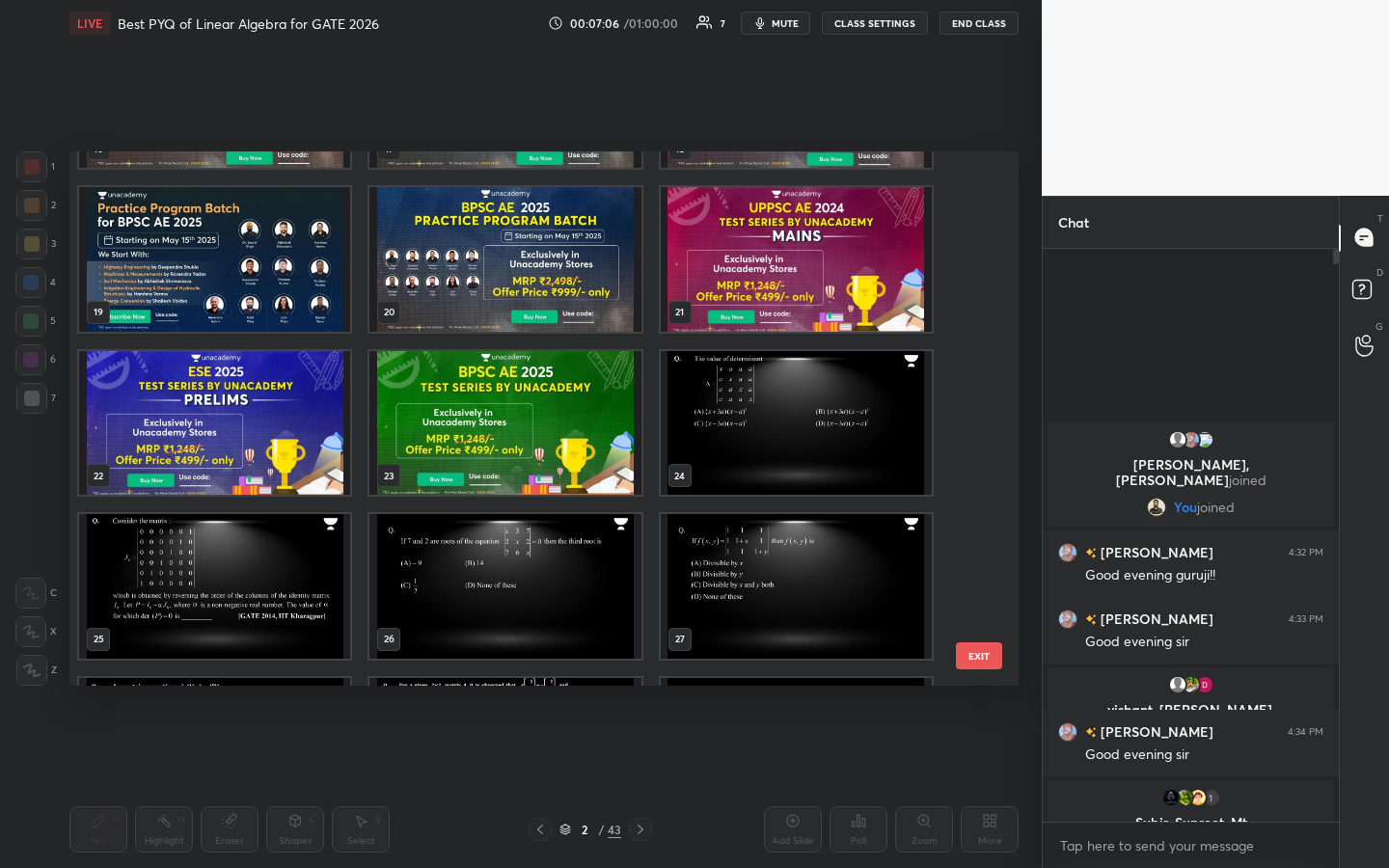 click at bounding box center [796, 423] 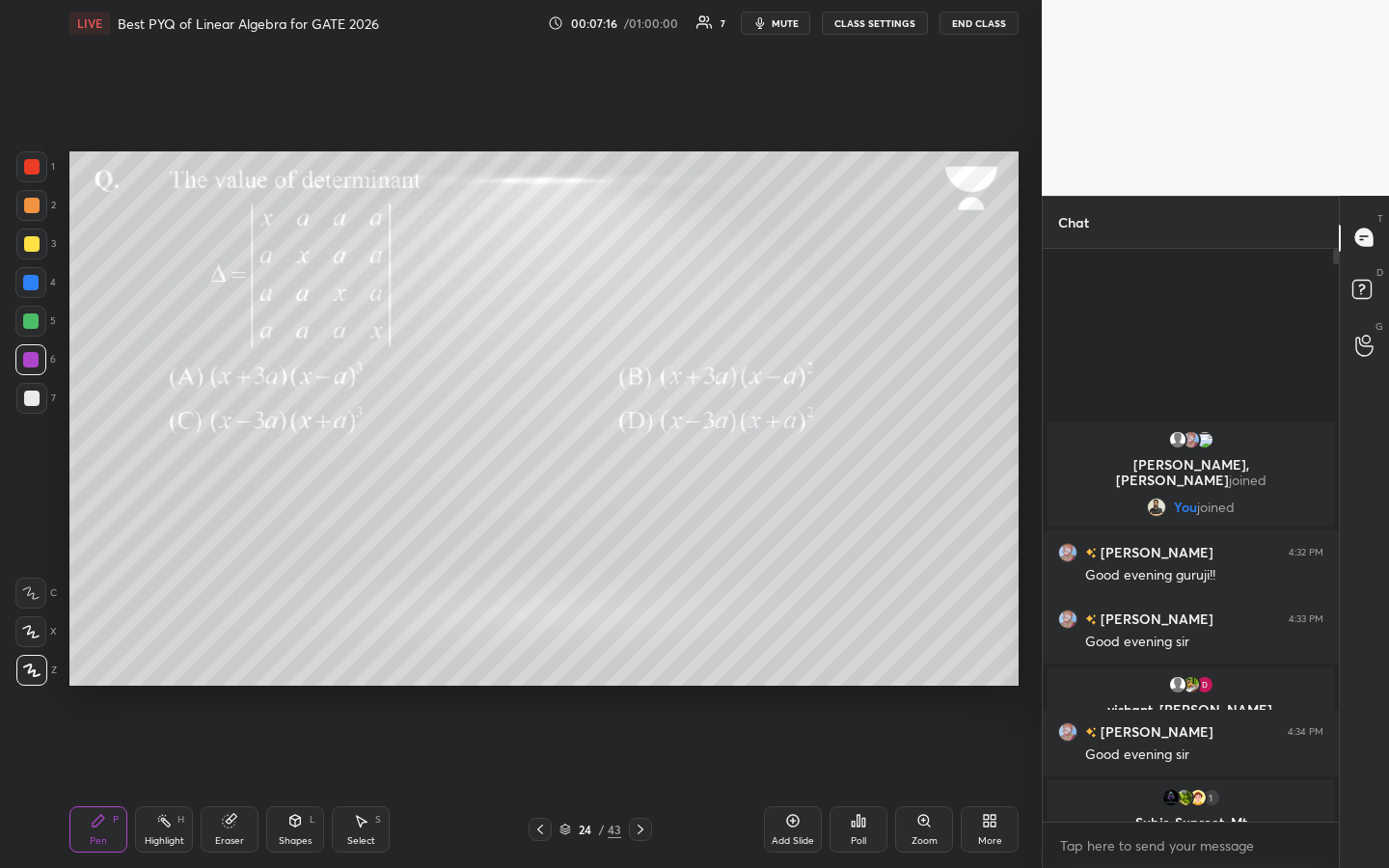click on "Poll" at bounding box center (858, 829) 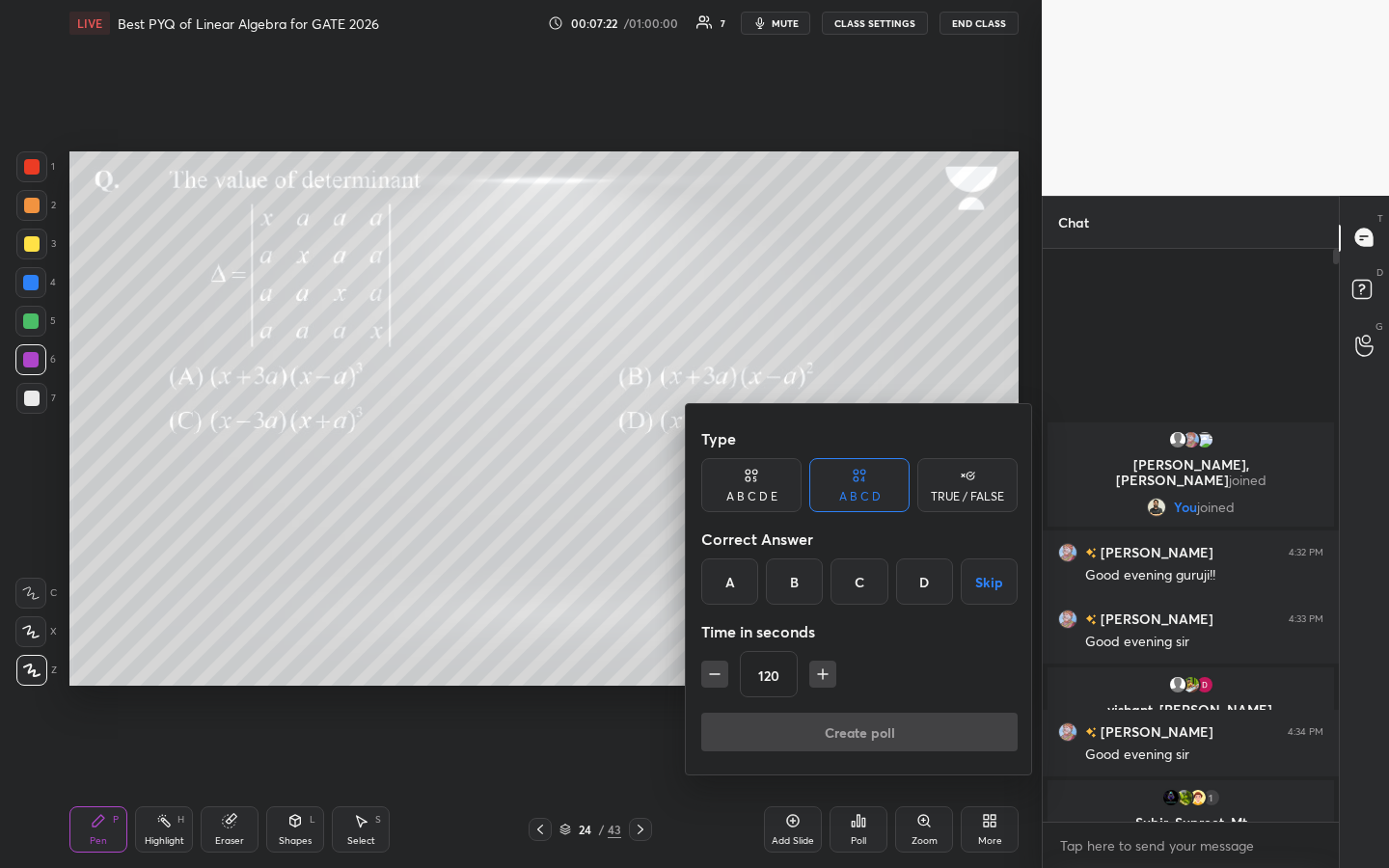 click on "Skip" at bounding box center [989, 582] 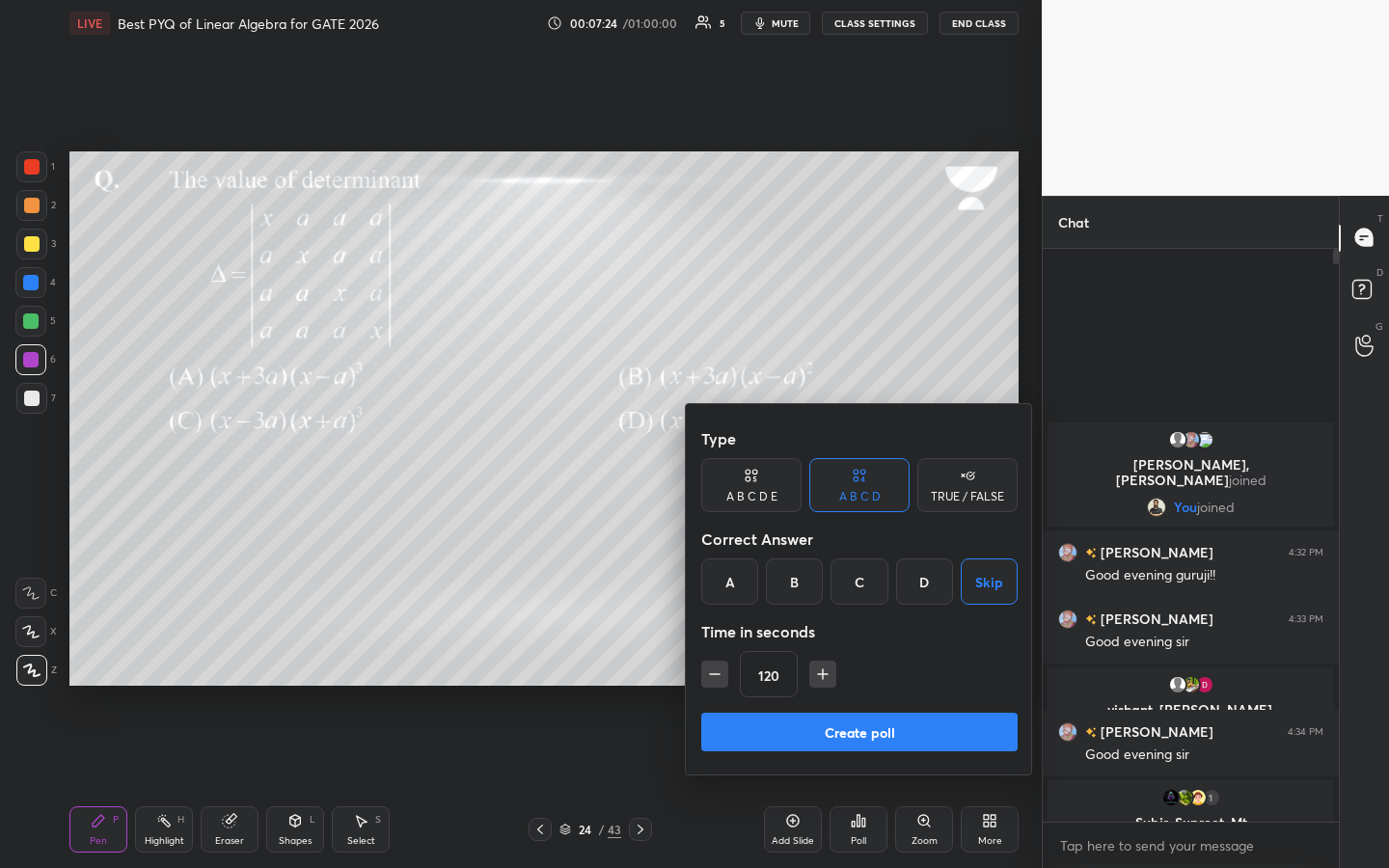 click on "A" at bounding box center (729, 582) 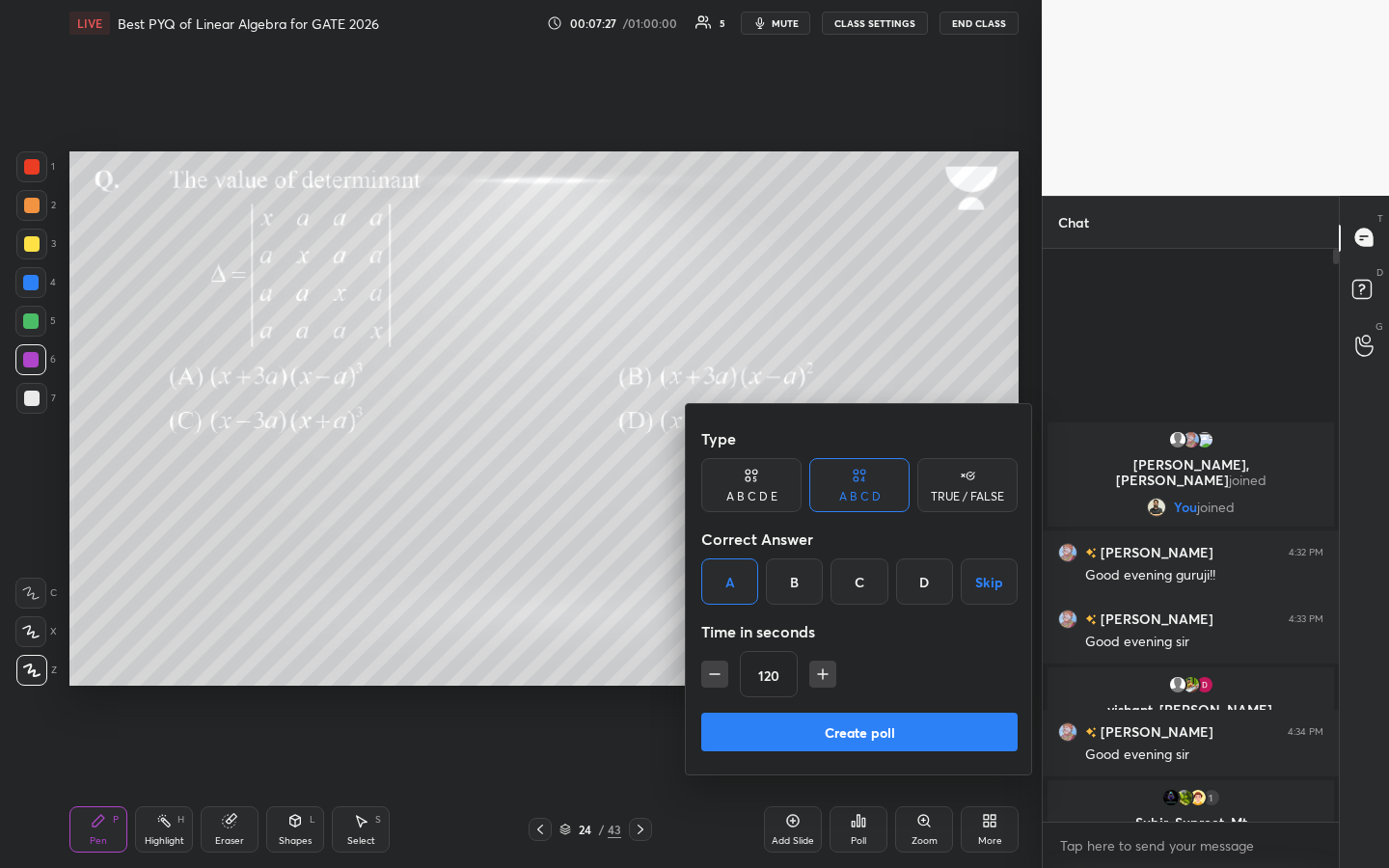 click 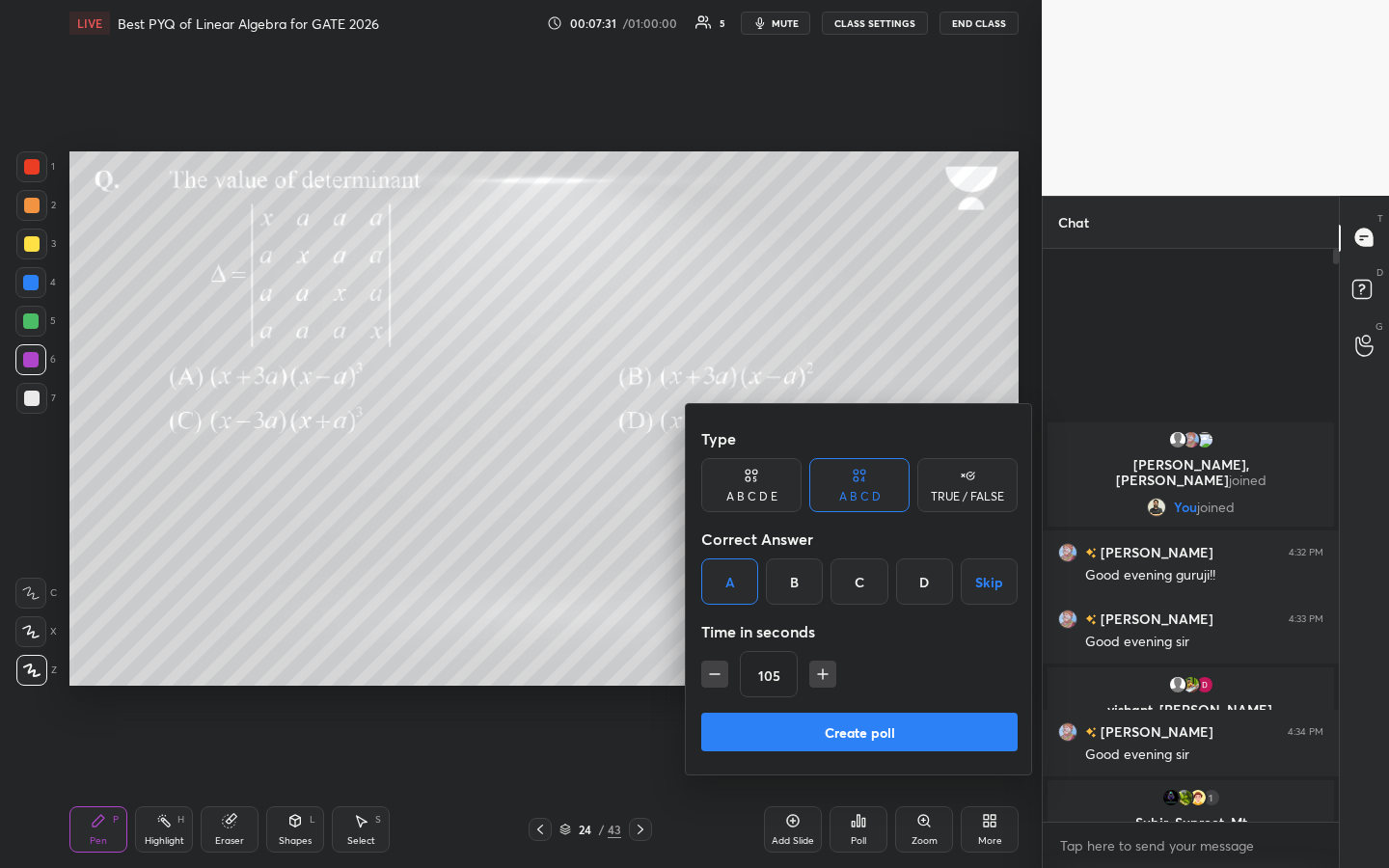 click 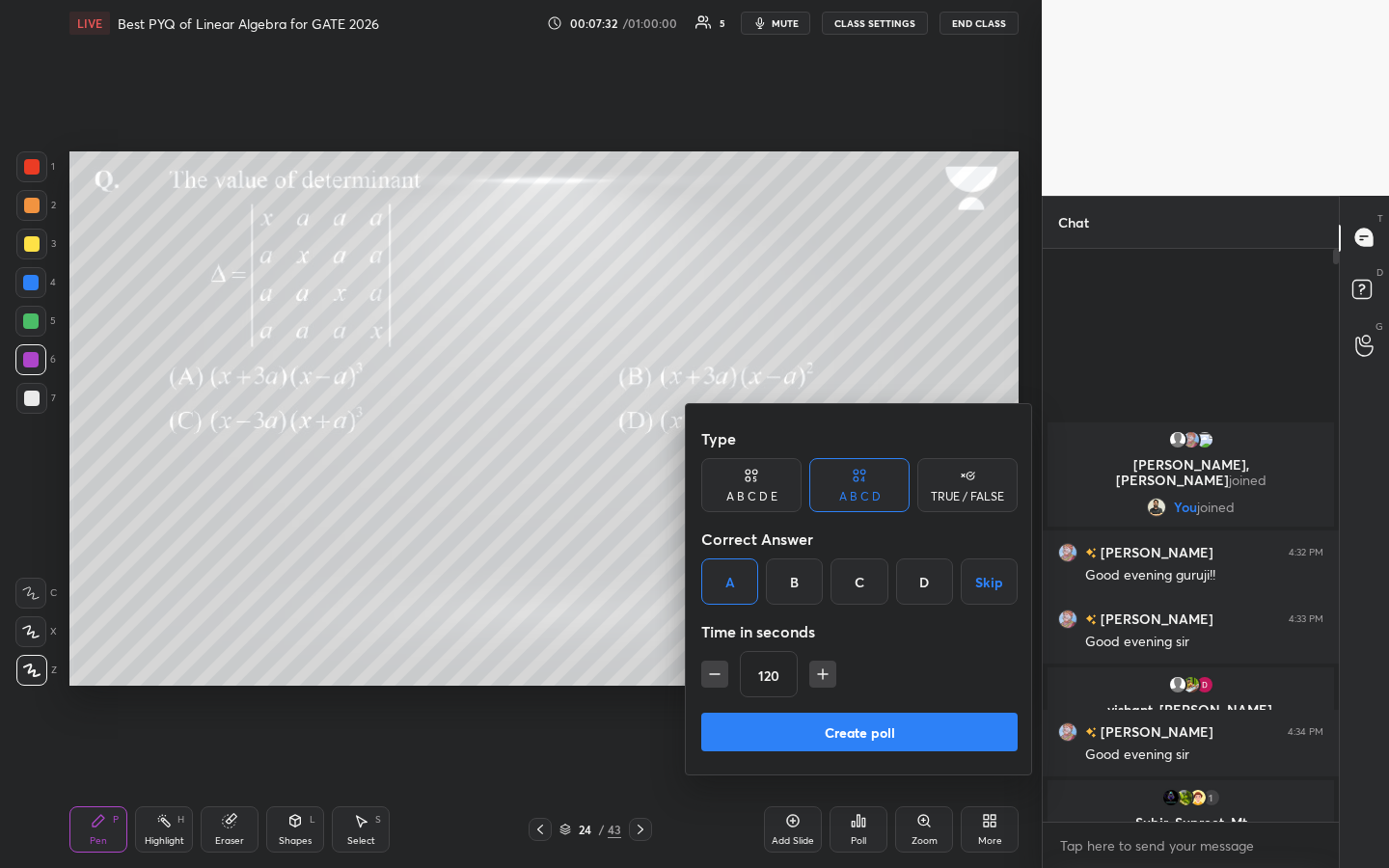 click on "Create poll" at bounding box center (859, 732) 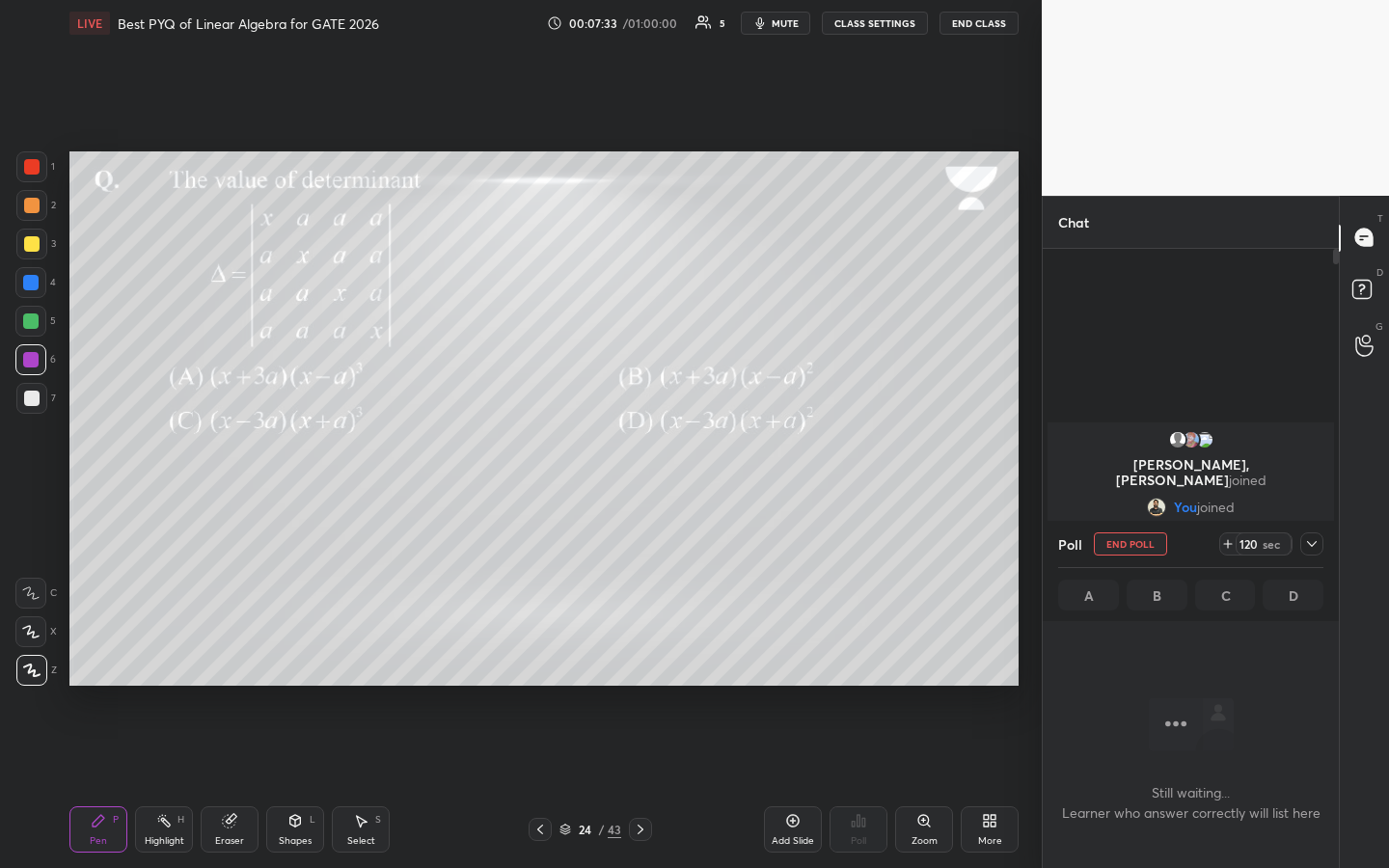 scroll, scrollTop: 470, scrollLeft: 290, axis: both 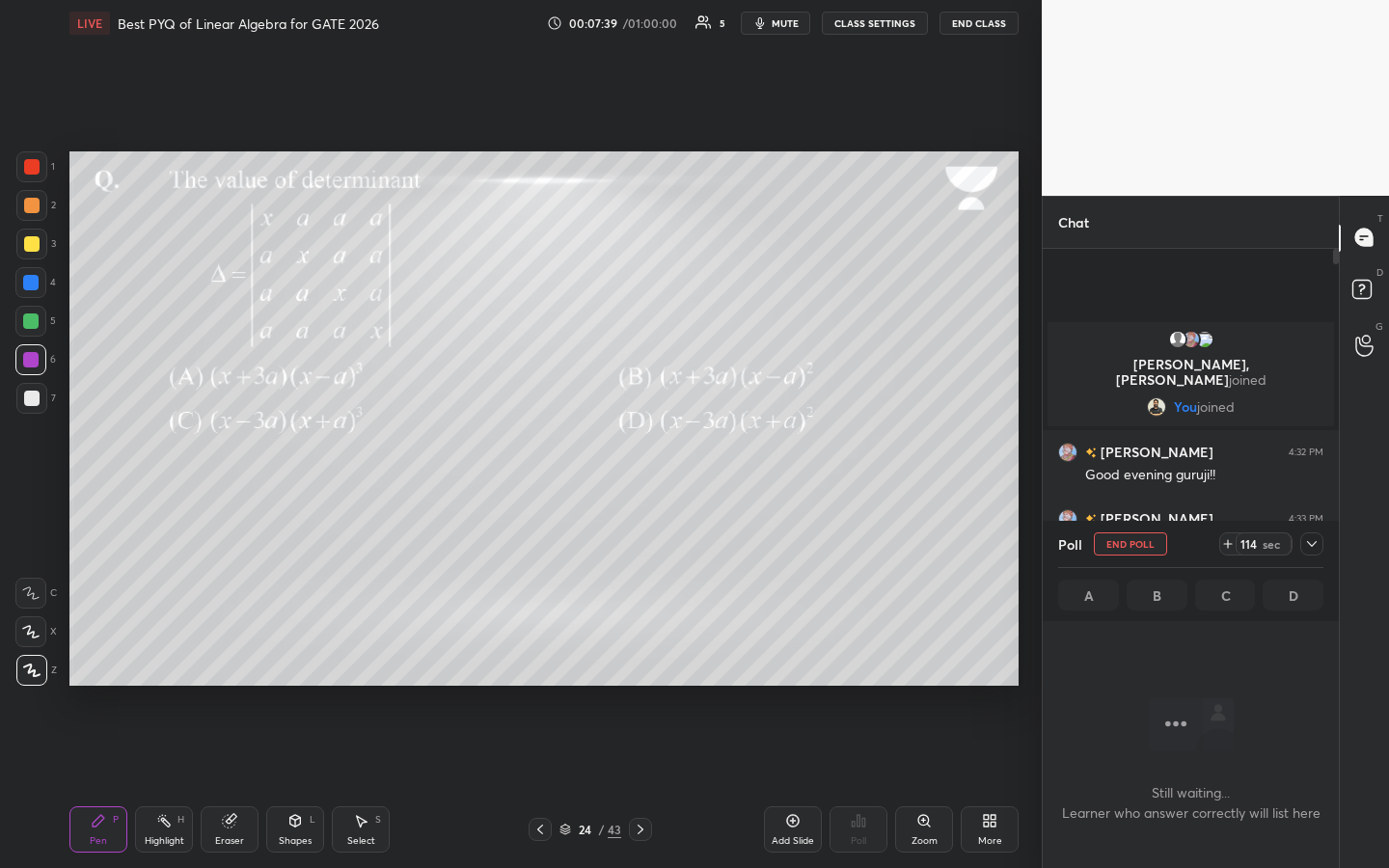 click 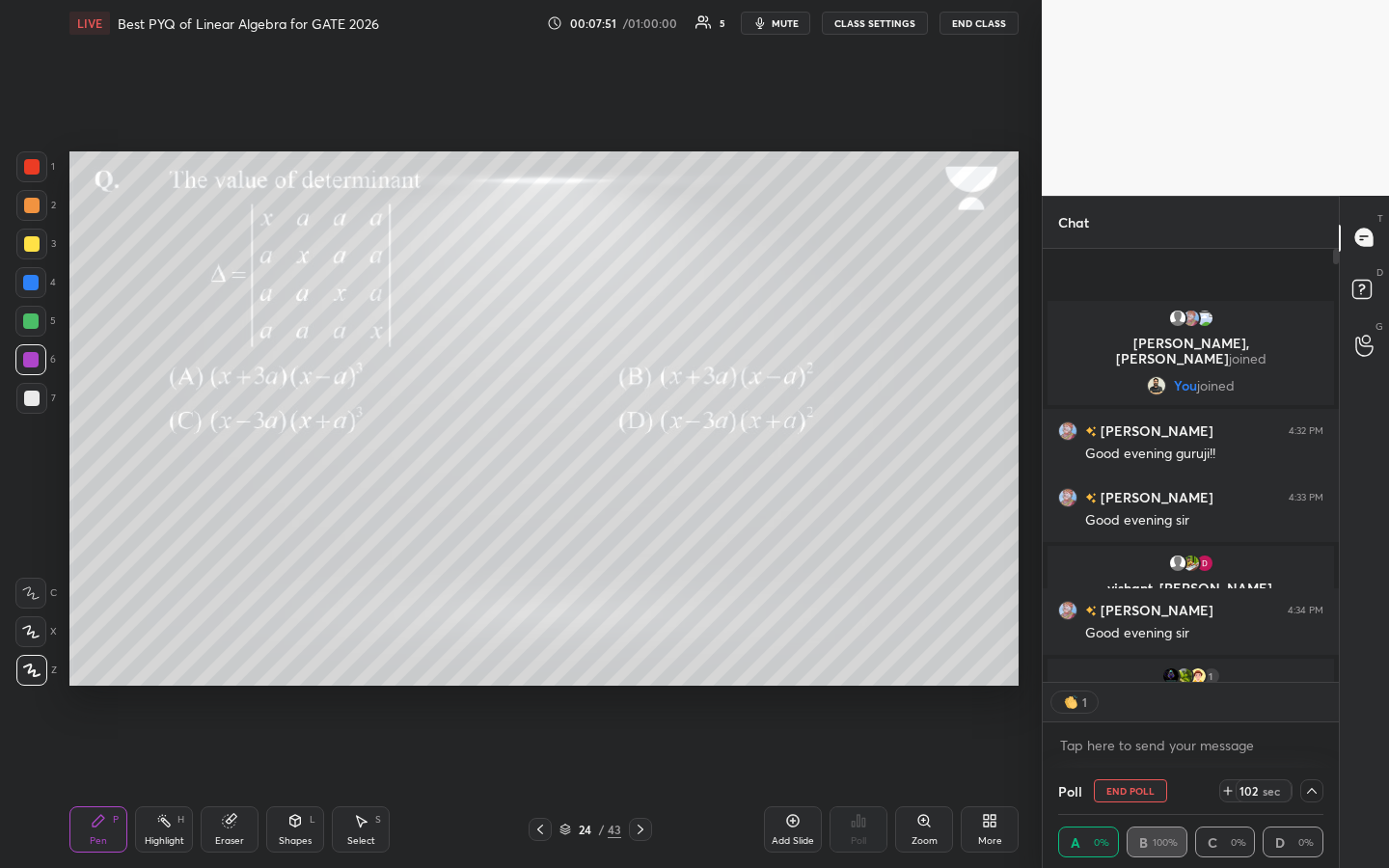 scroll, scrollTop: 427, scrollLeft: 290, axis: both 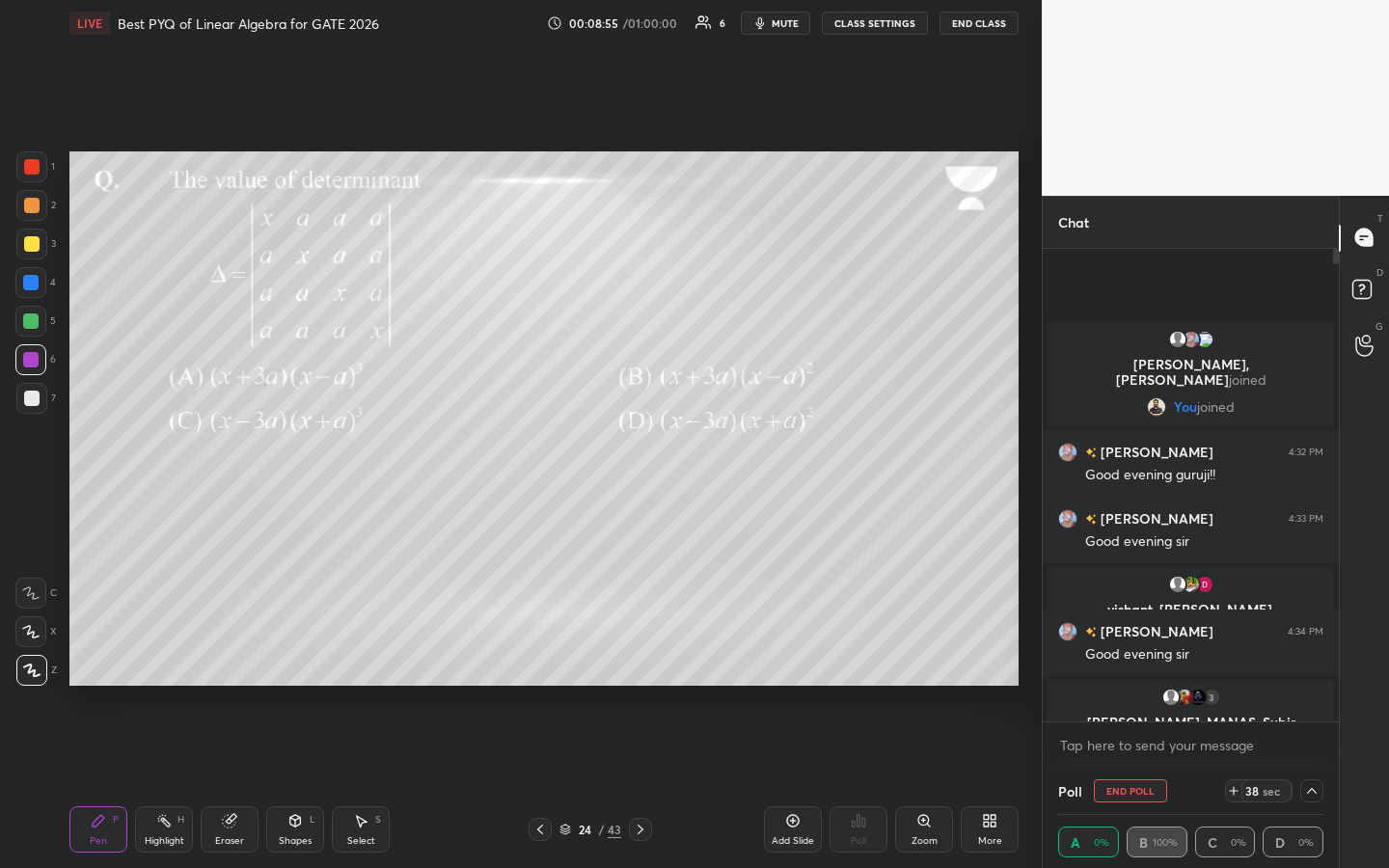 click at bounding box center (32, 398) 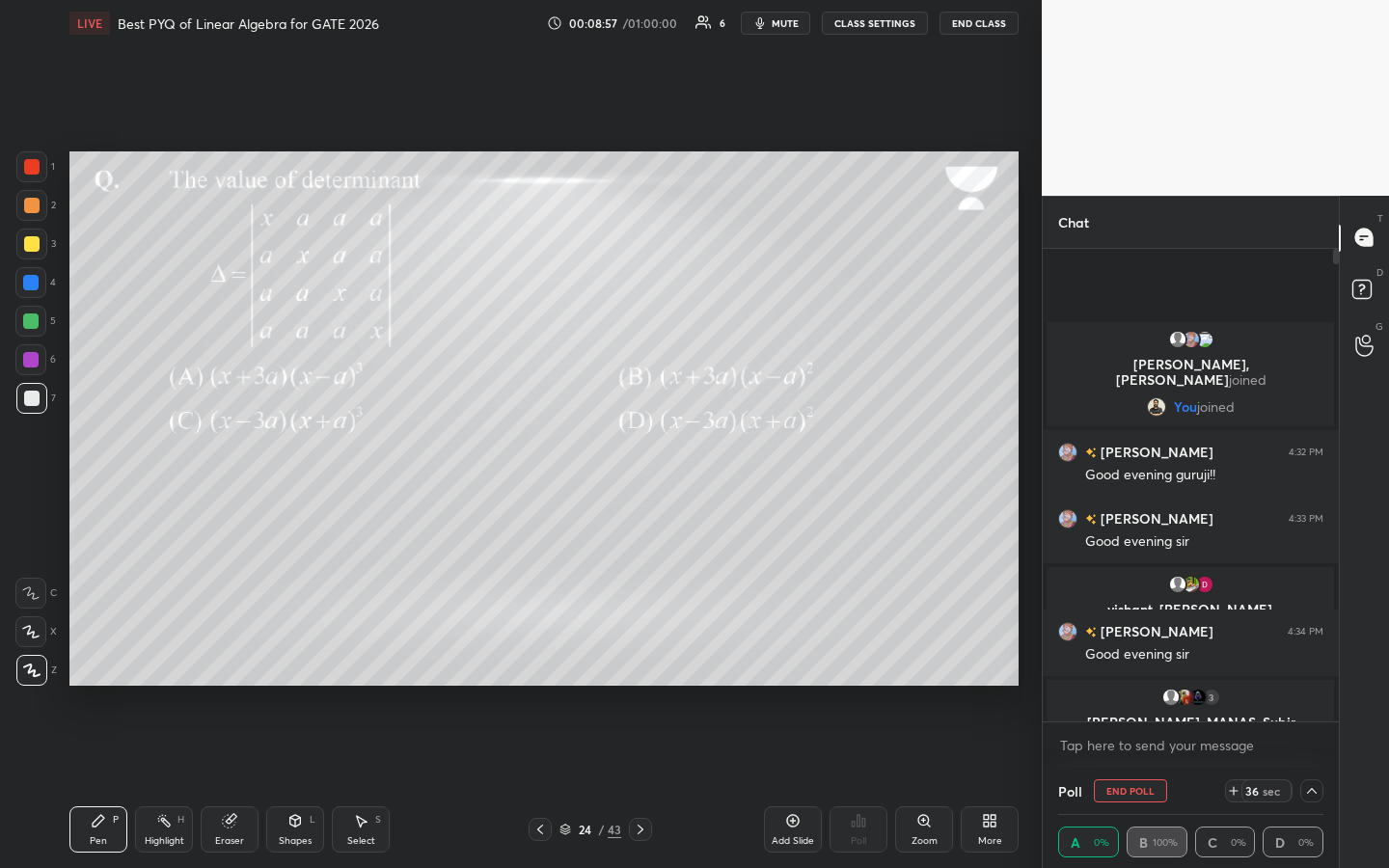 click 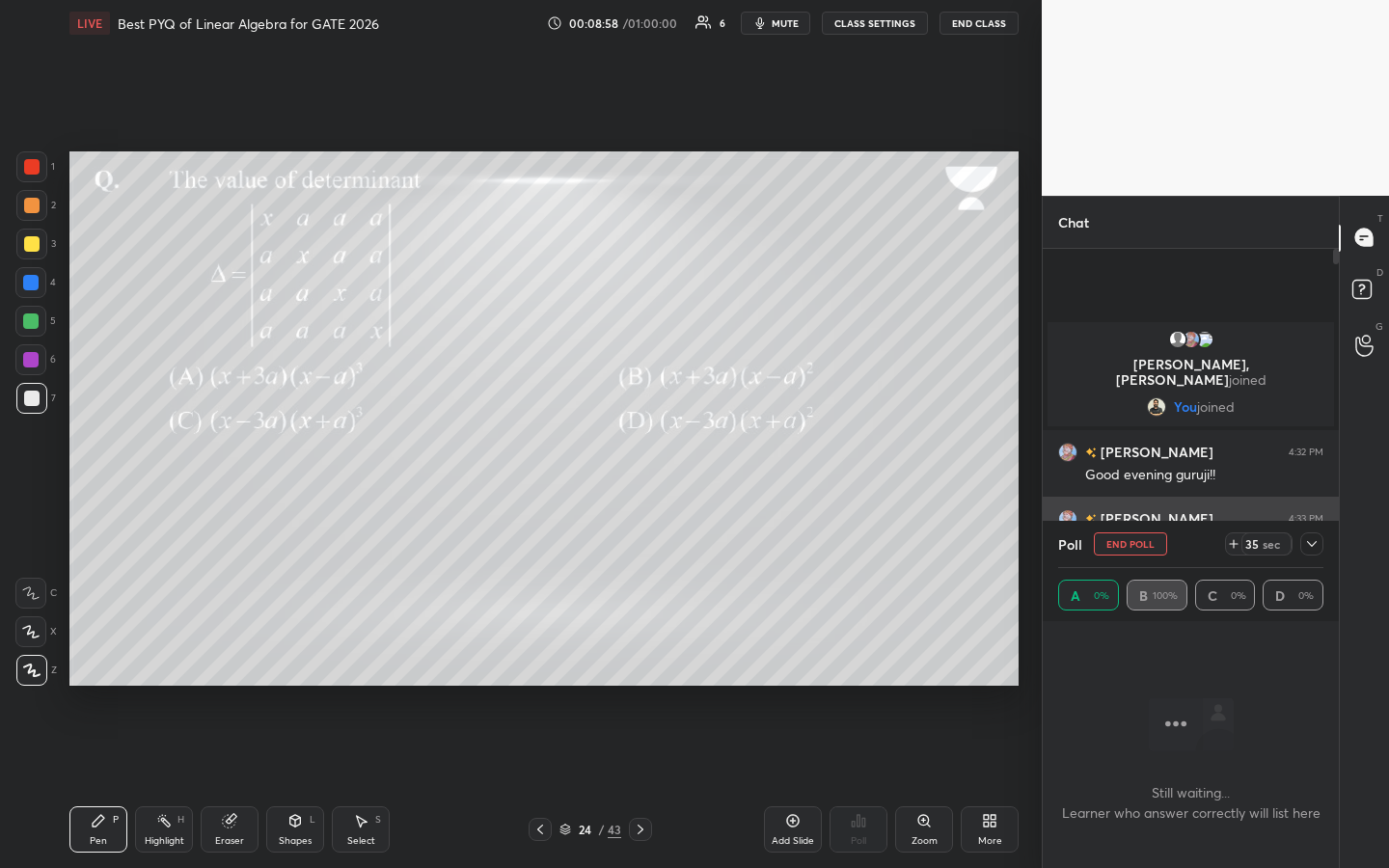 click 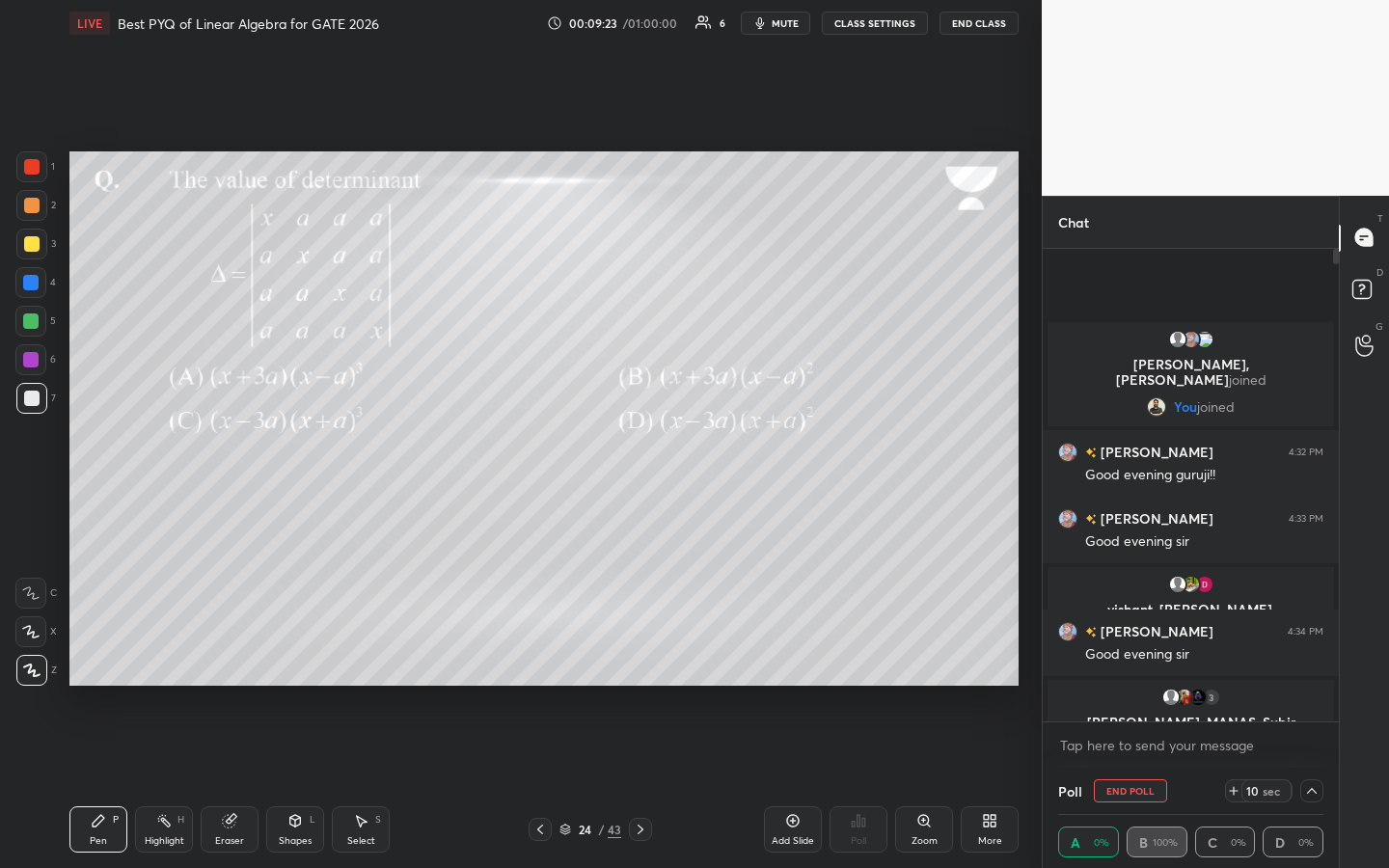 click at bounding box center (32, 244) 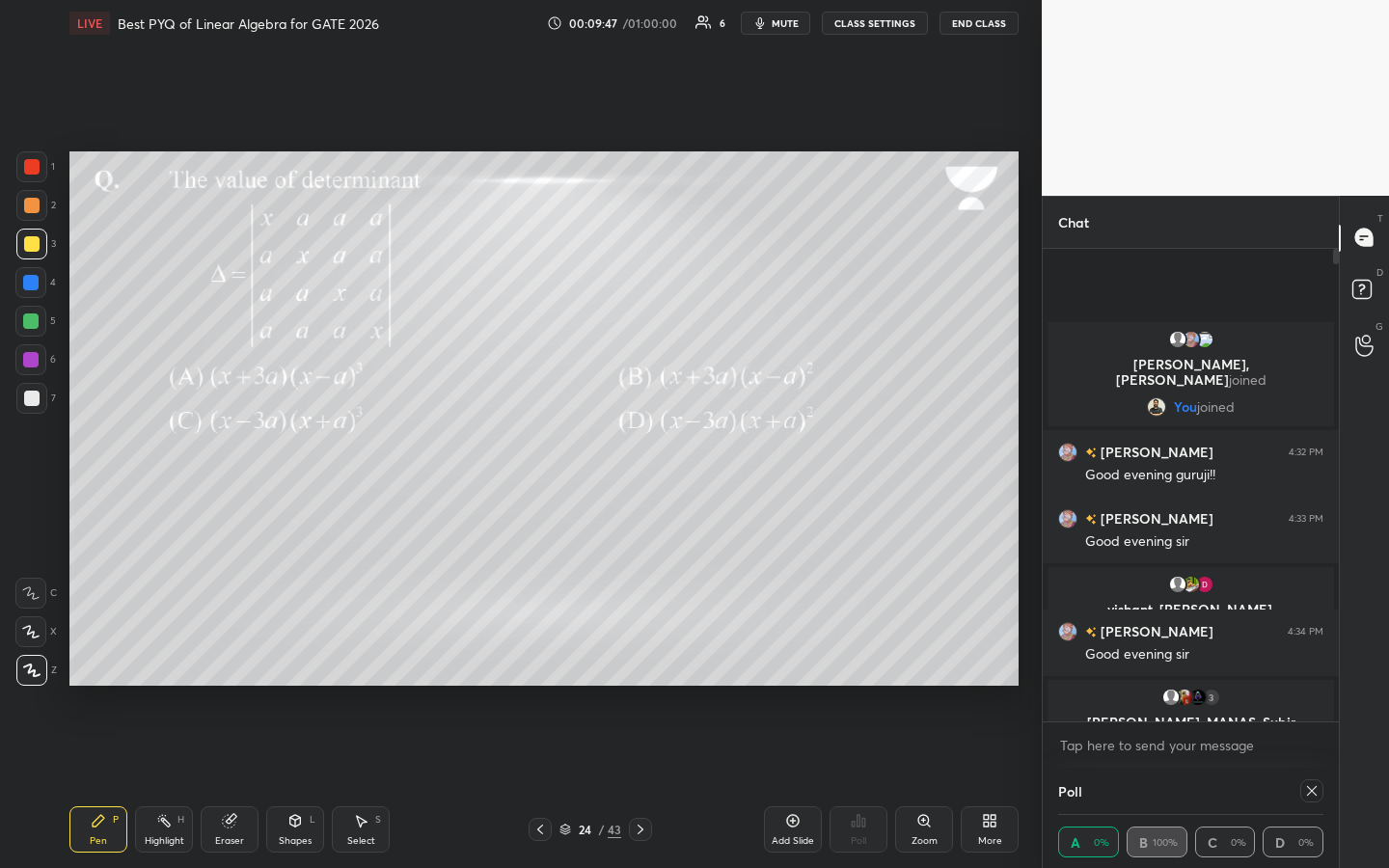 click 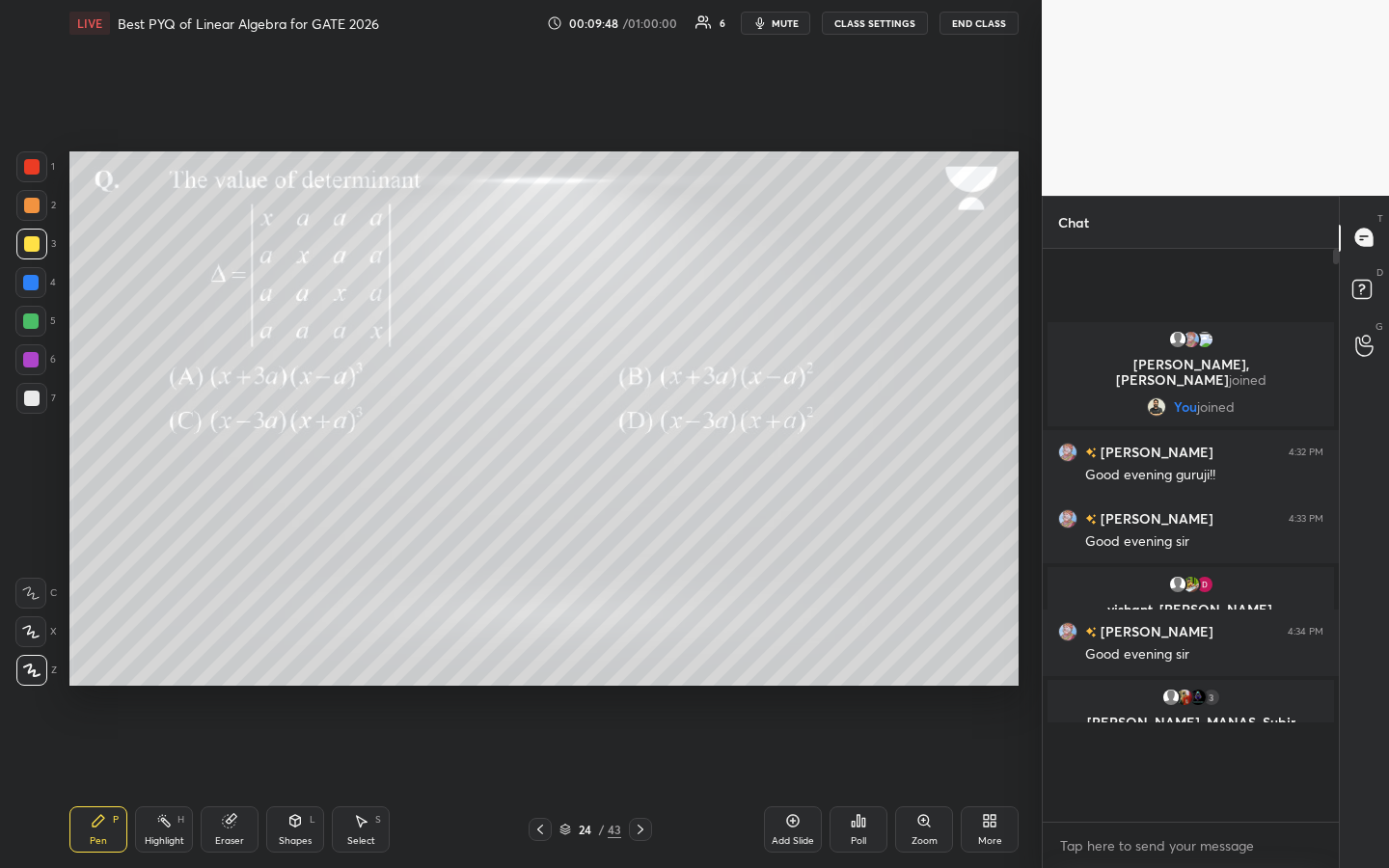 scroll, scrollTop: 7, scrollLeft: 7, axis: both 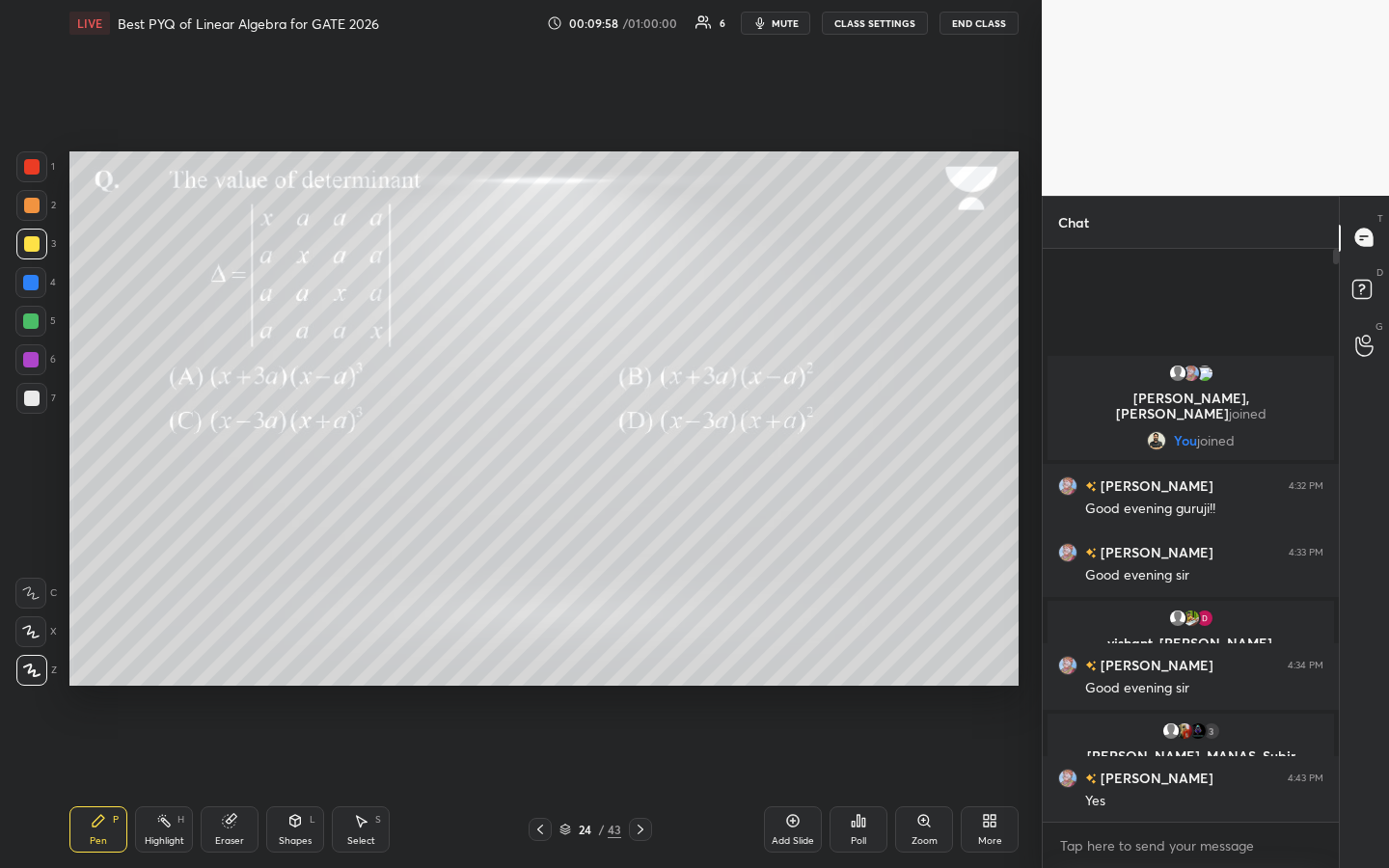 click at bounding box center [31, 321] 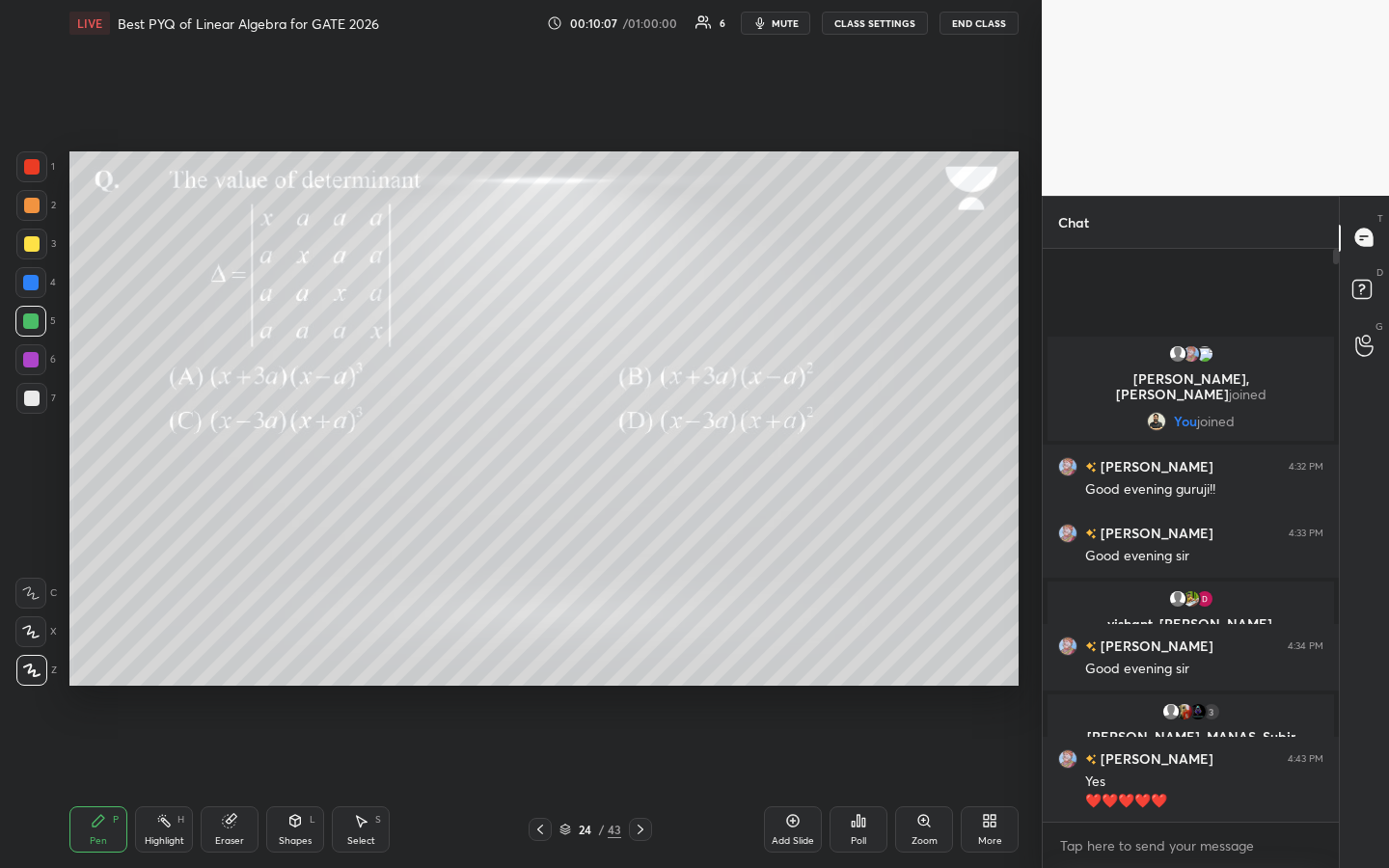 drag, startPoint x: 36, startPoint y: 199, endPoint x: 57, endPoint y: 192, distance: 22.135944 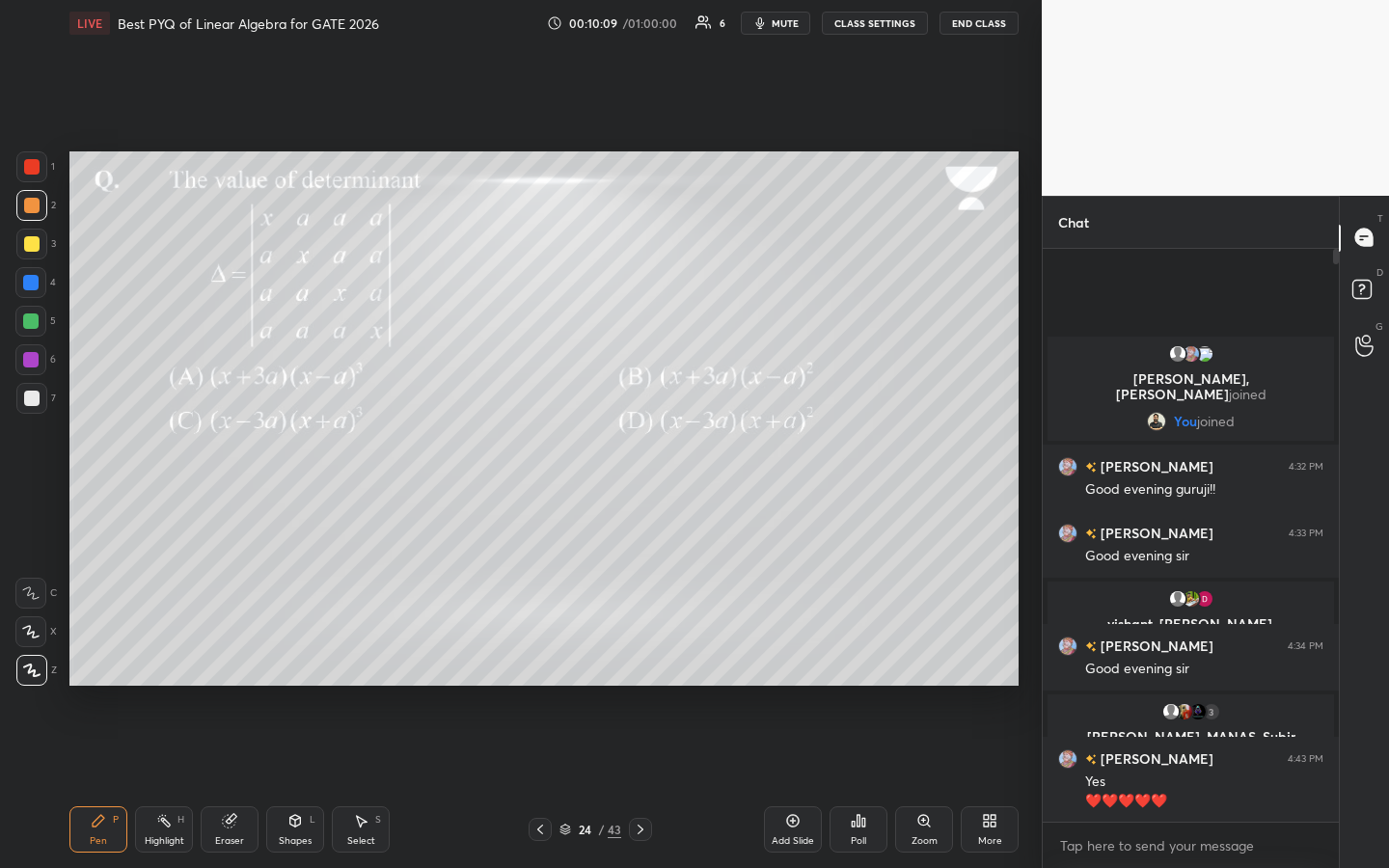 click 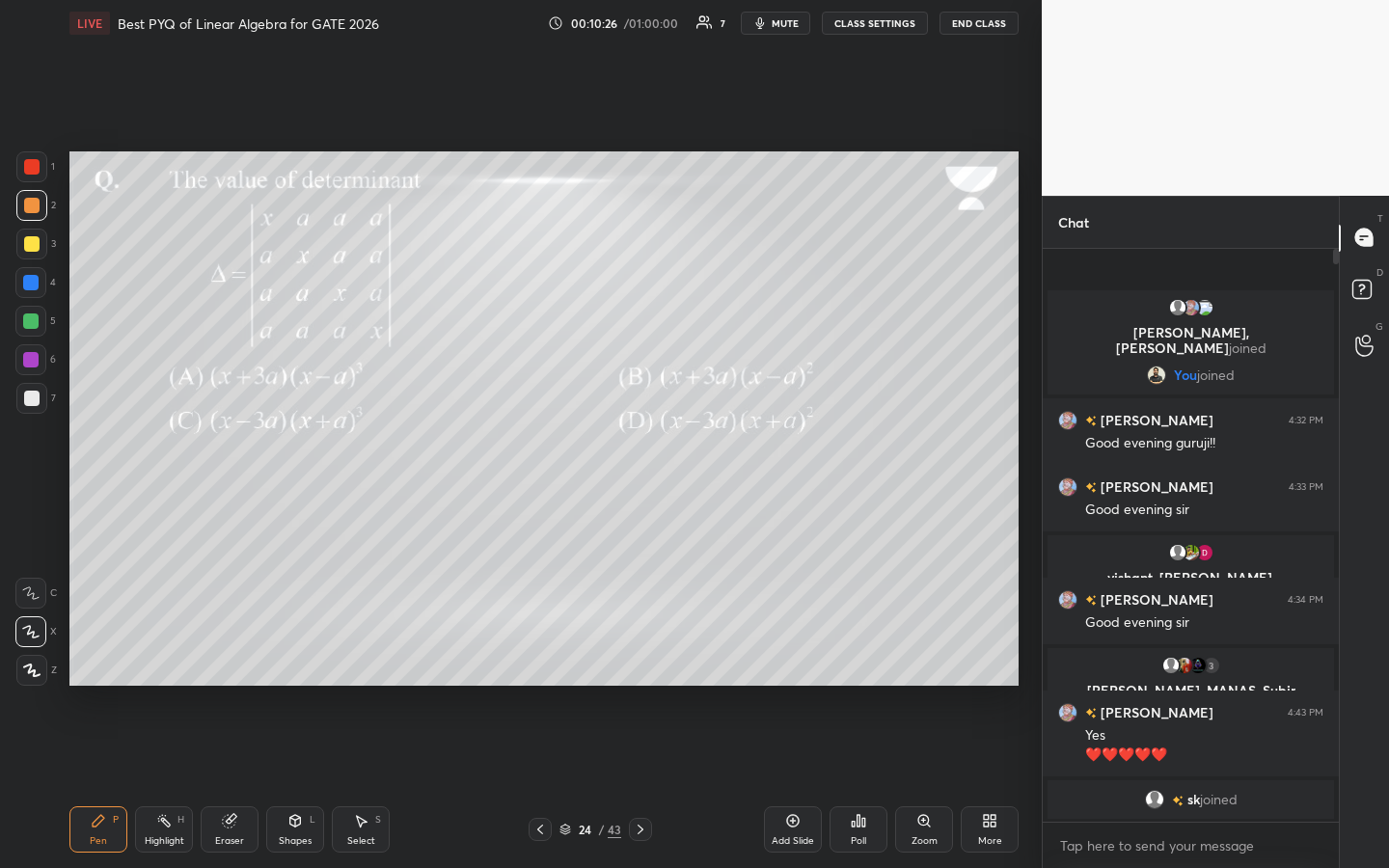 click on "Shapes L" at bounding box center (295, 829) 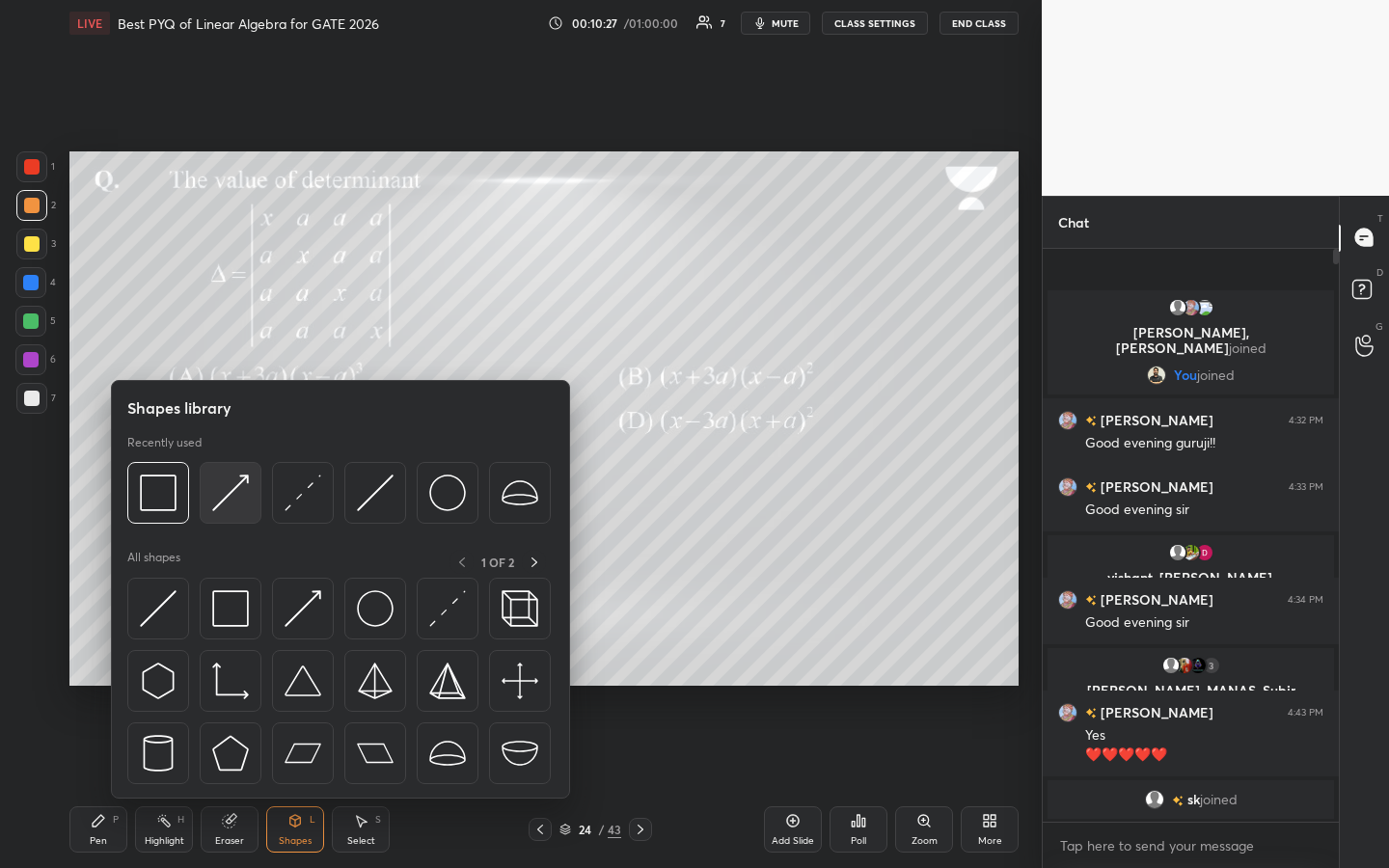 click at bounding box center [231, 493] 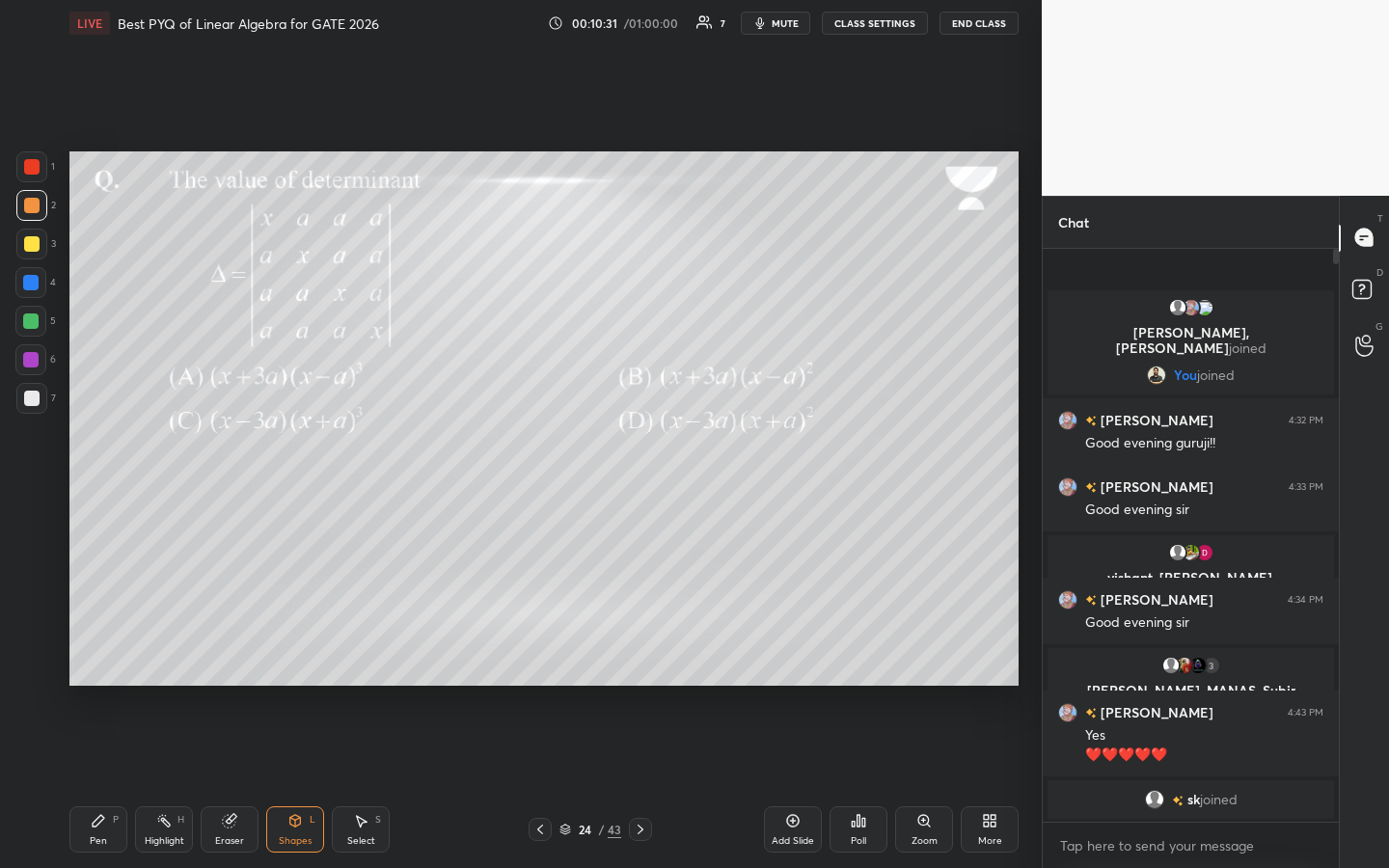 click on "Pen P" at bounding box center [98, 829] 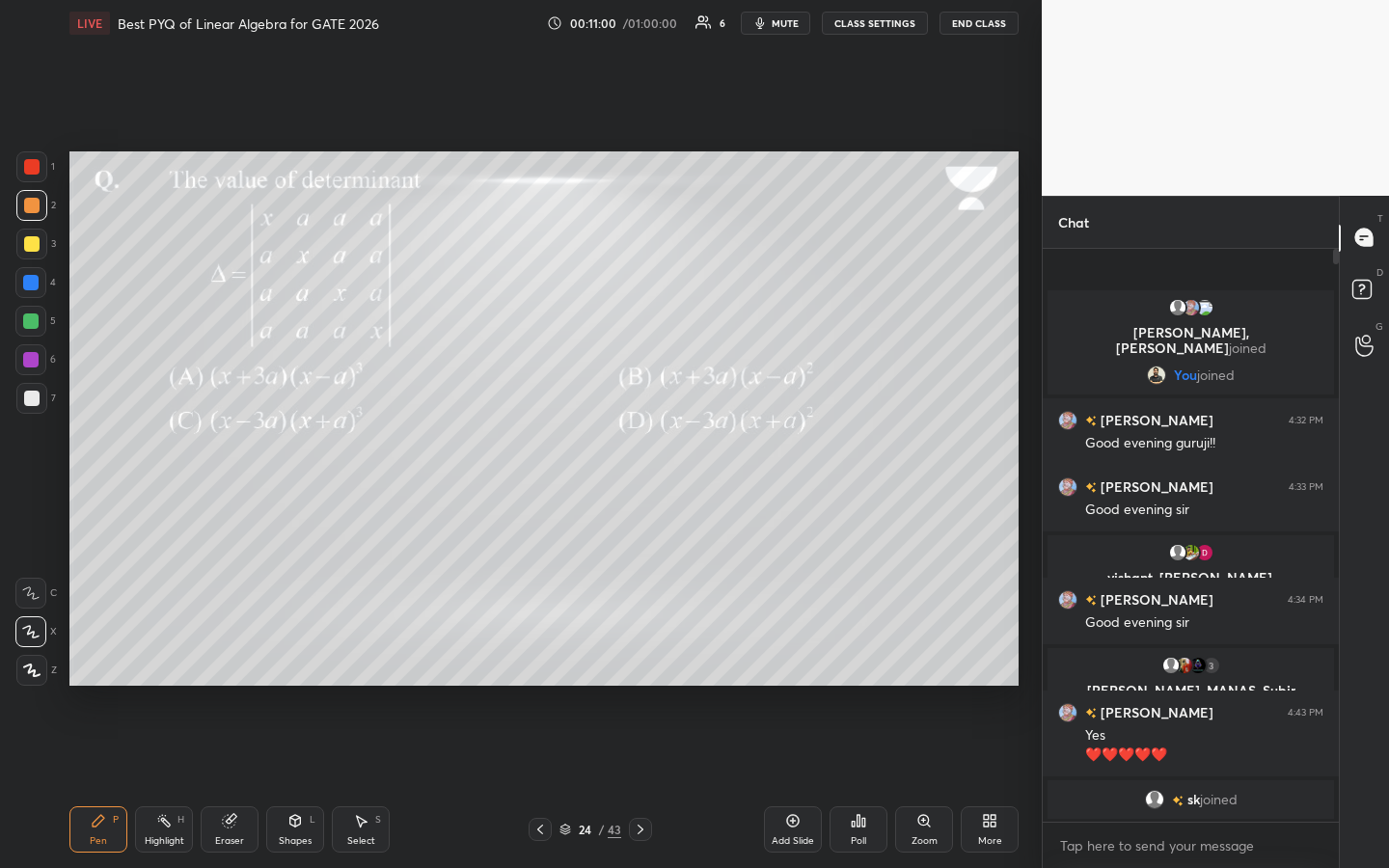click 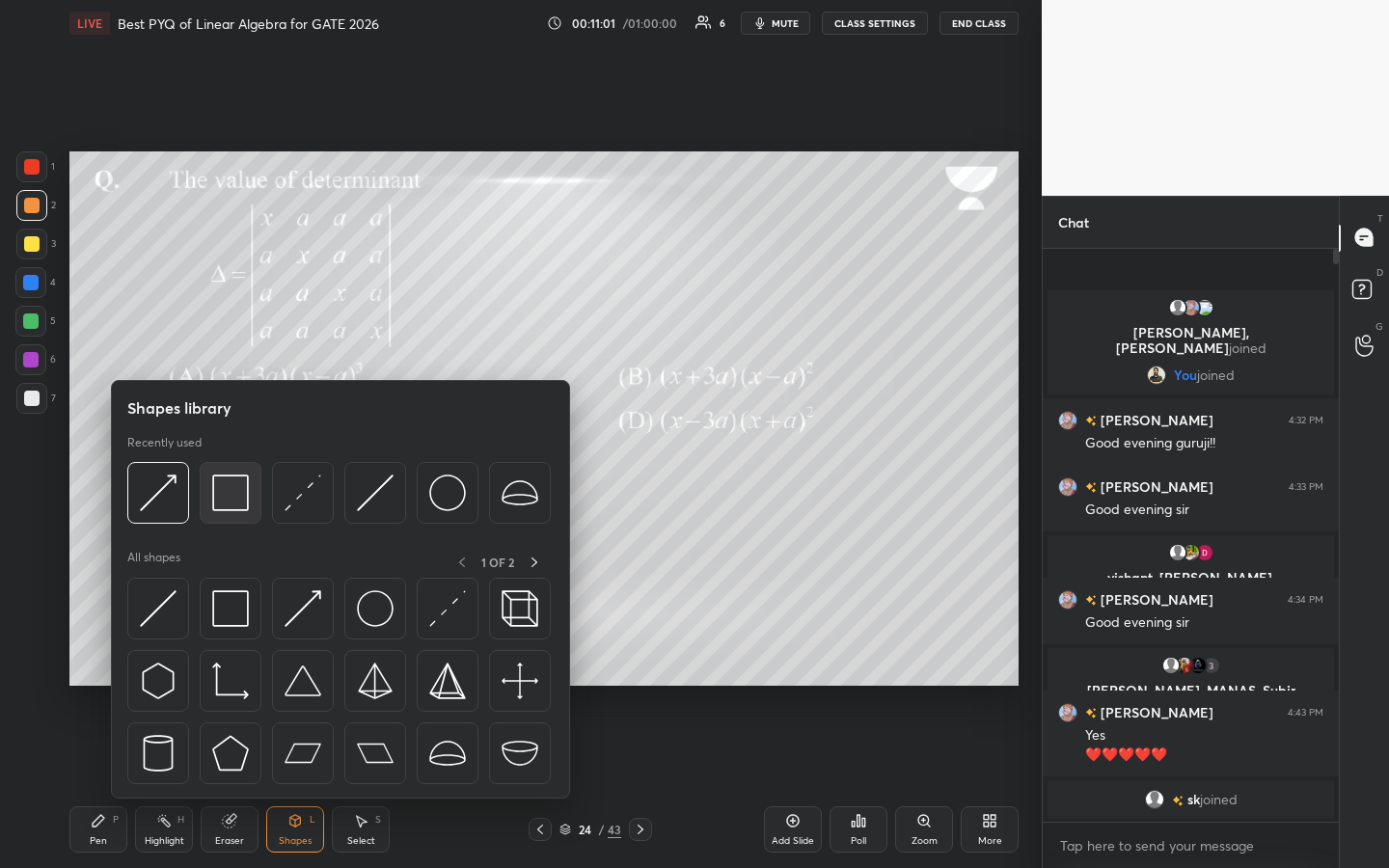 click at bounding box center [231, 493] 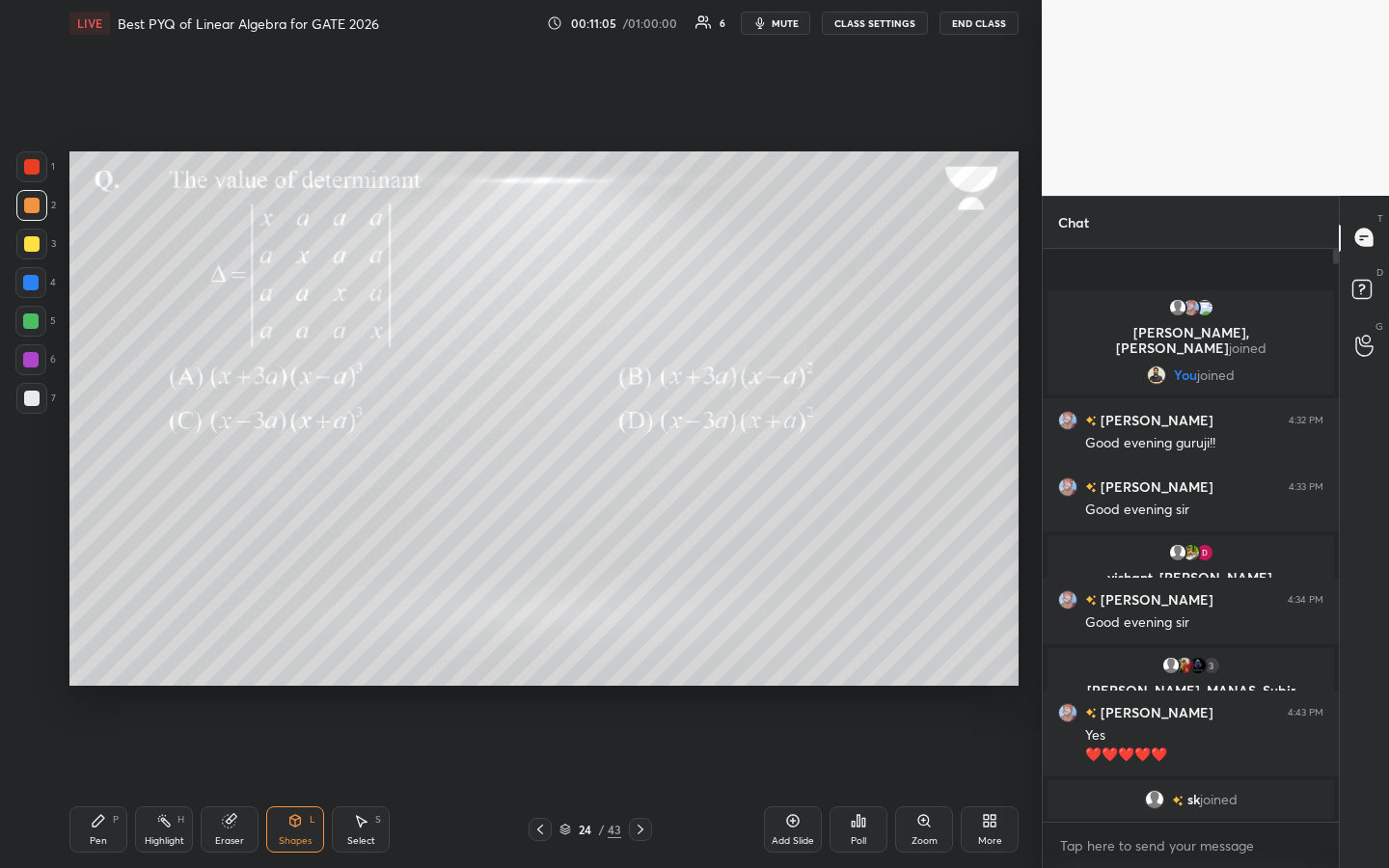 click on "Eraser" at bounding box center [230, 829] 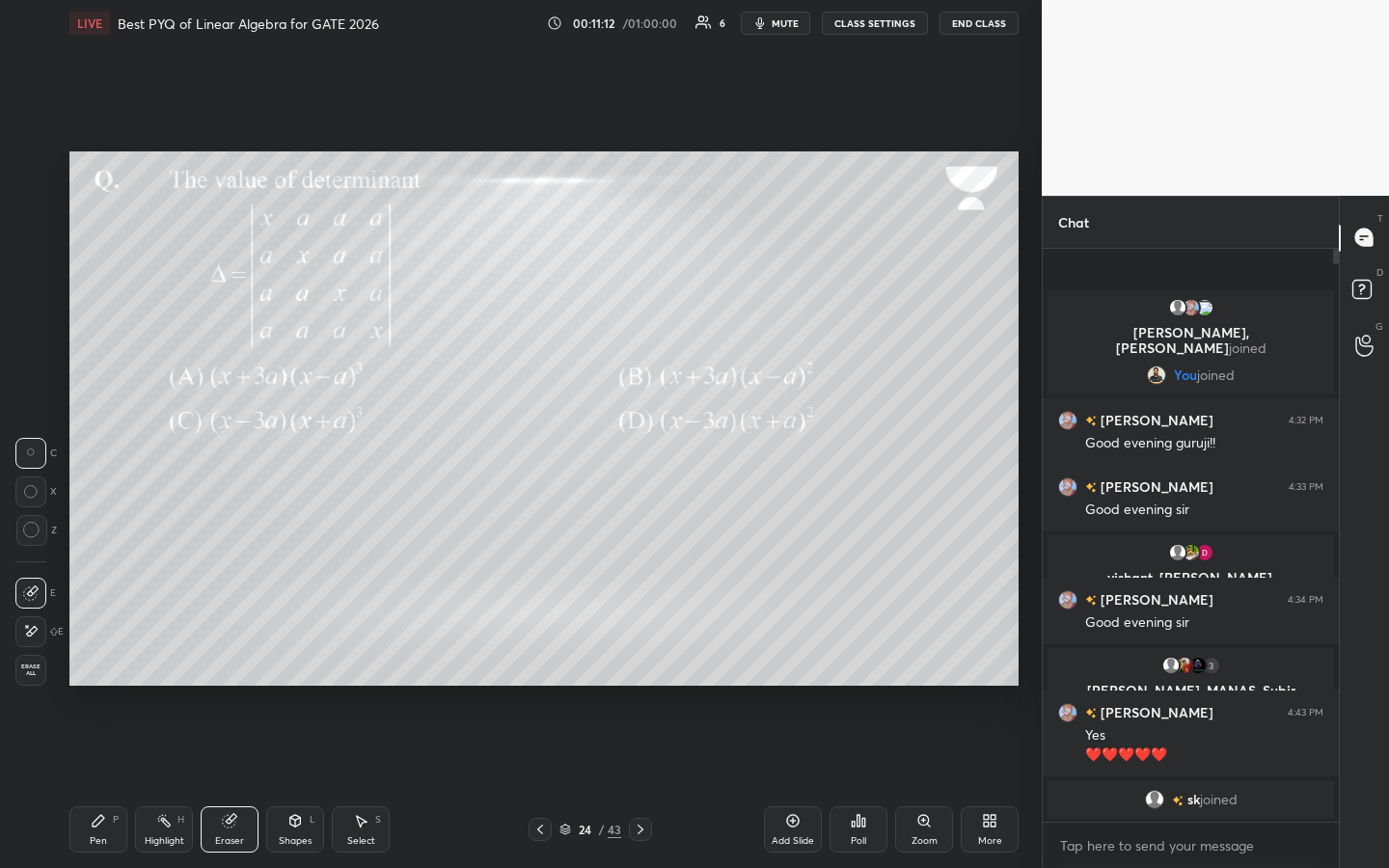 click on "Select S" at bounding box center (361, 829) 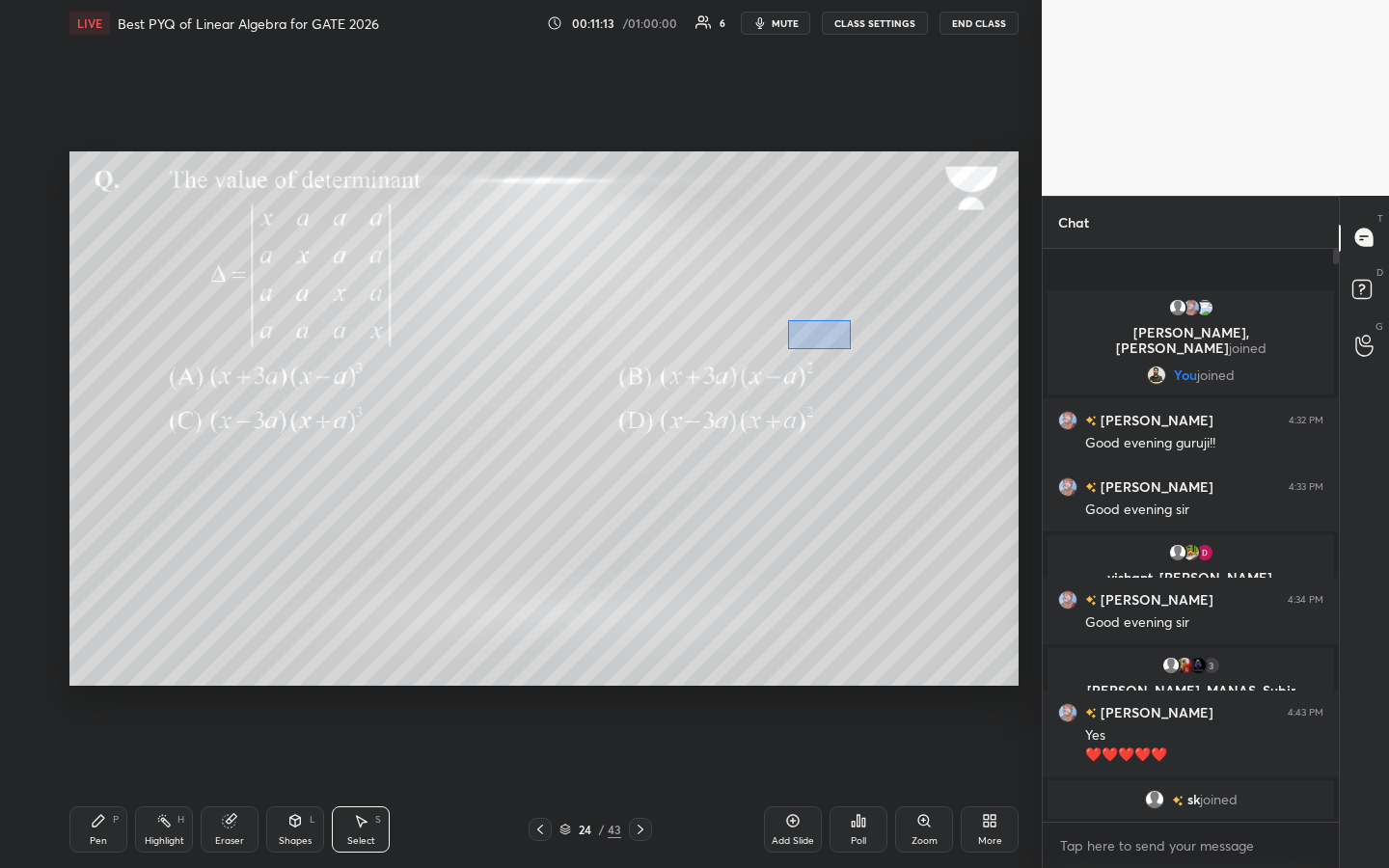 drag, startPoint x: 788, startPoint y: 320, endPoint x: 851, endPoint y: 348, distance: 68.942 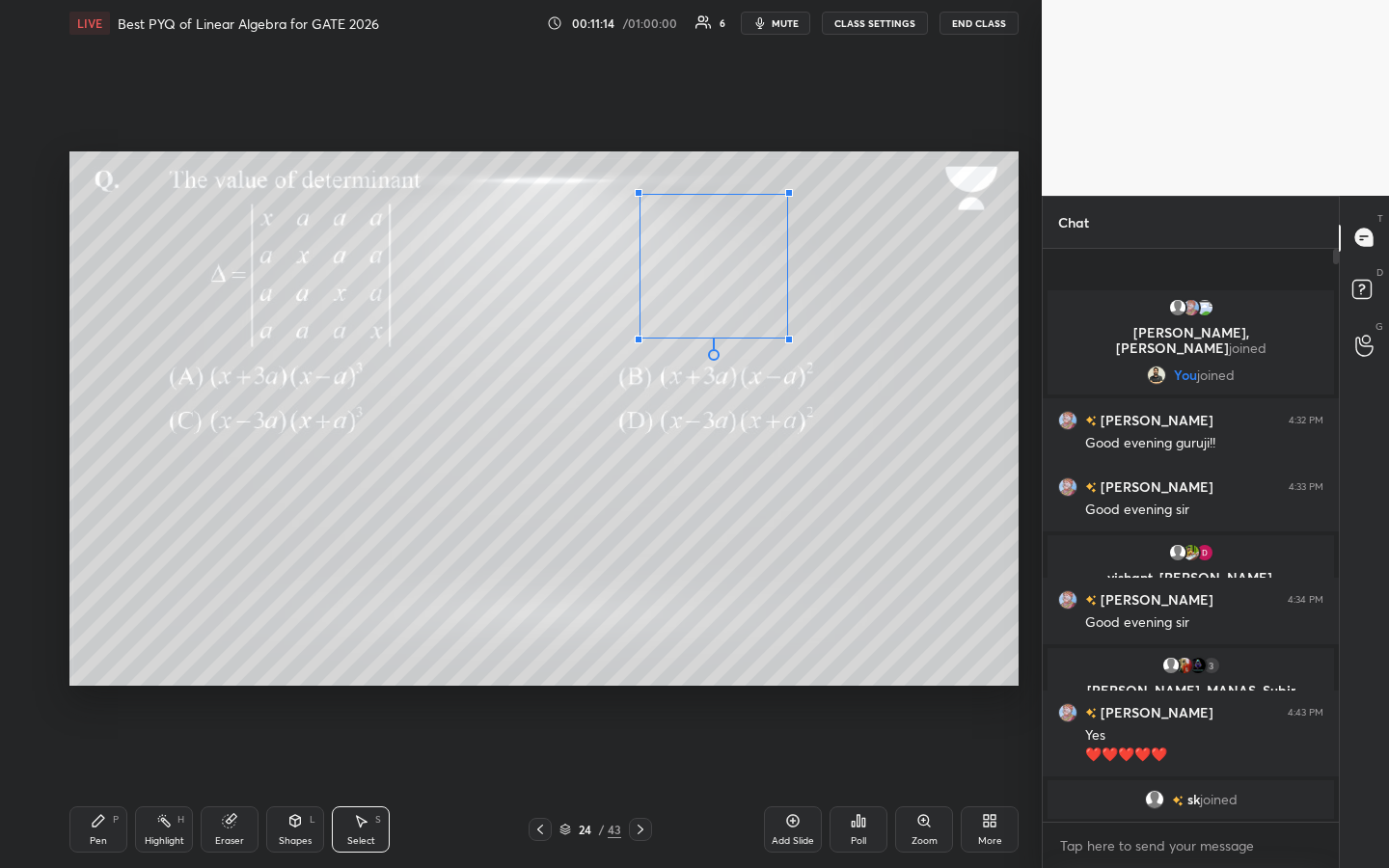 click at bounding box center (789, 339) 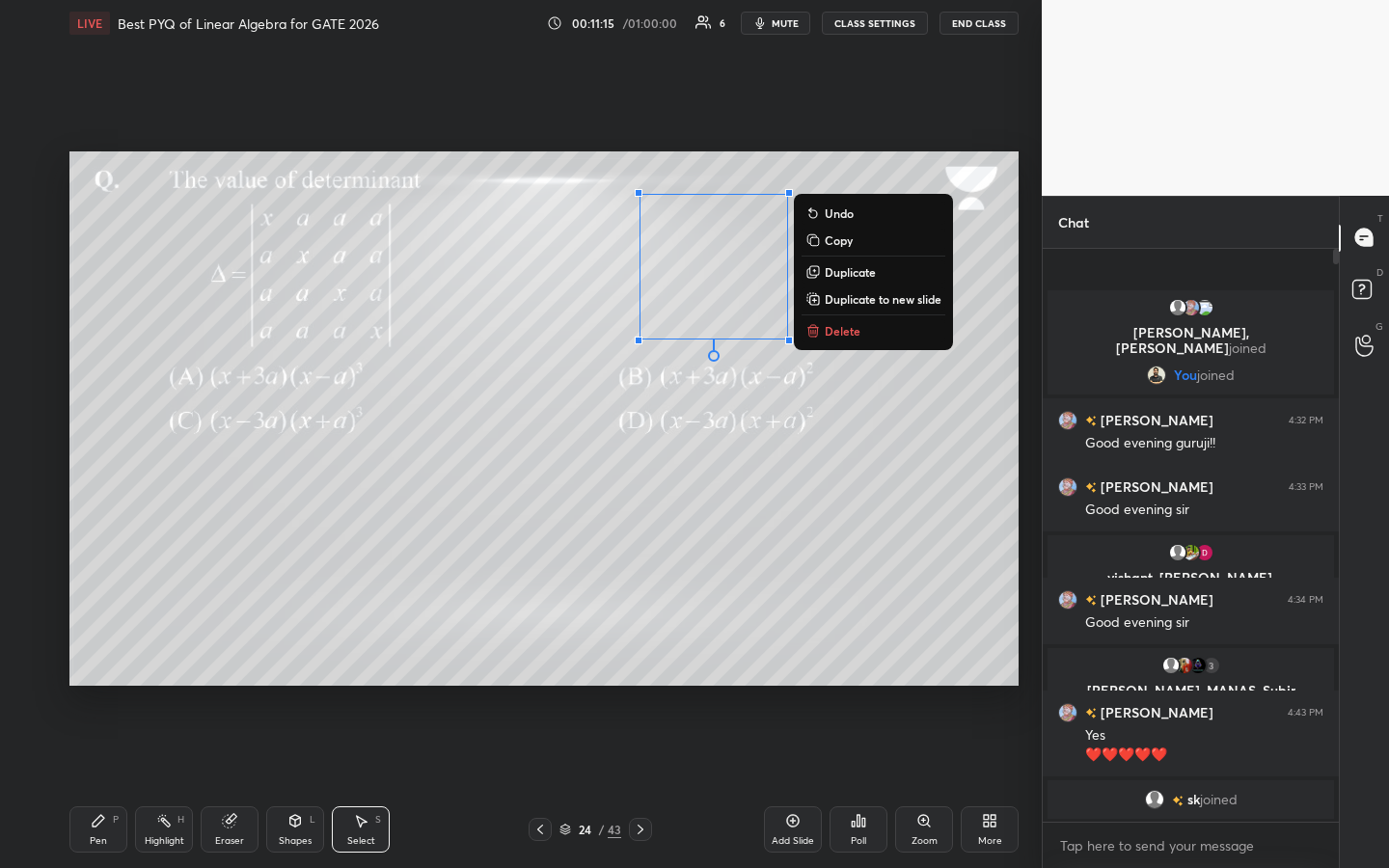 drag, startPoint x: 122, startPoint y: 833, endPoint x: 143, endPoint y: 806, distance: 34.205263 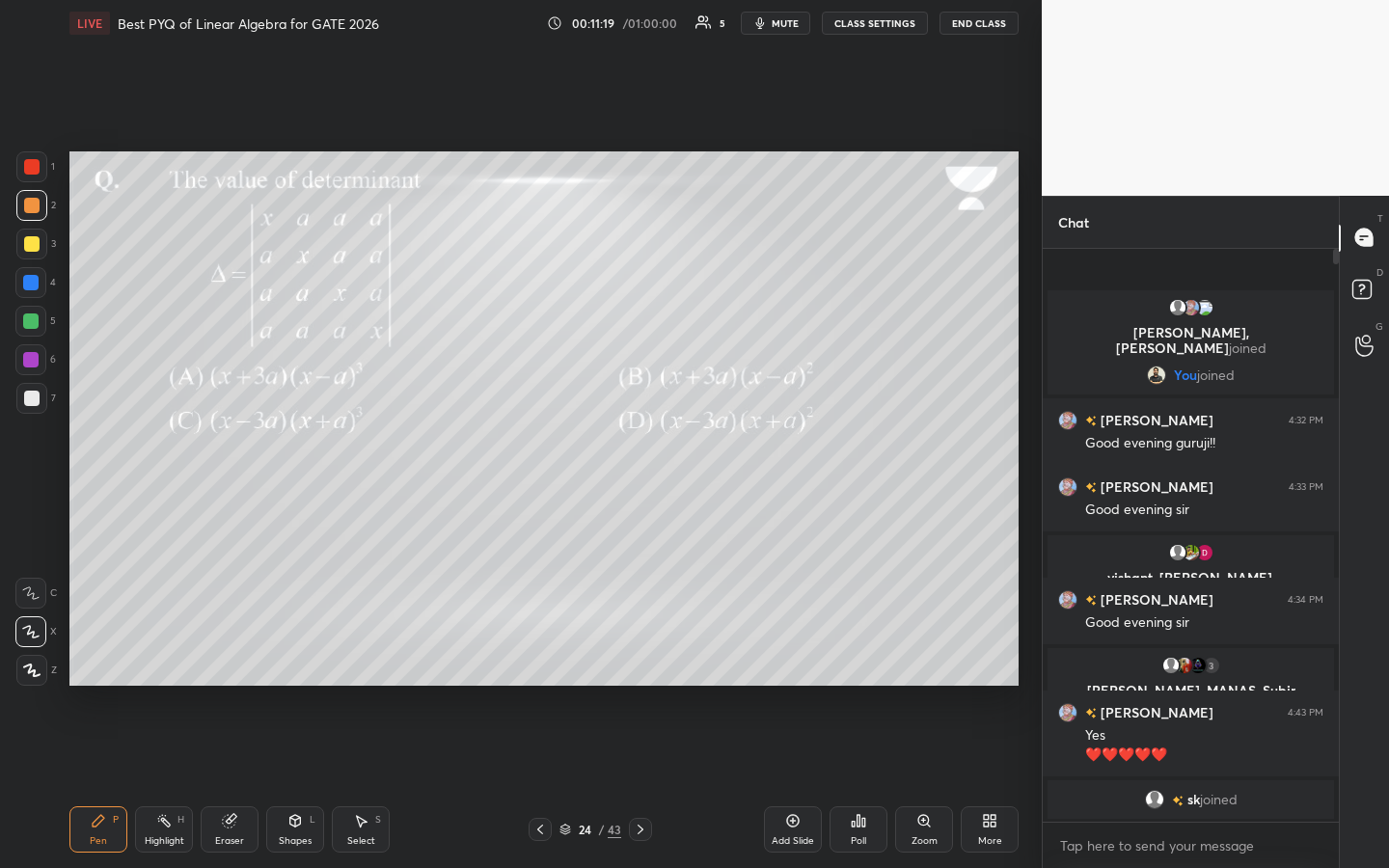 click at bounding box center [32, 244] 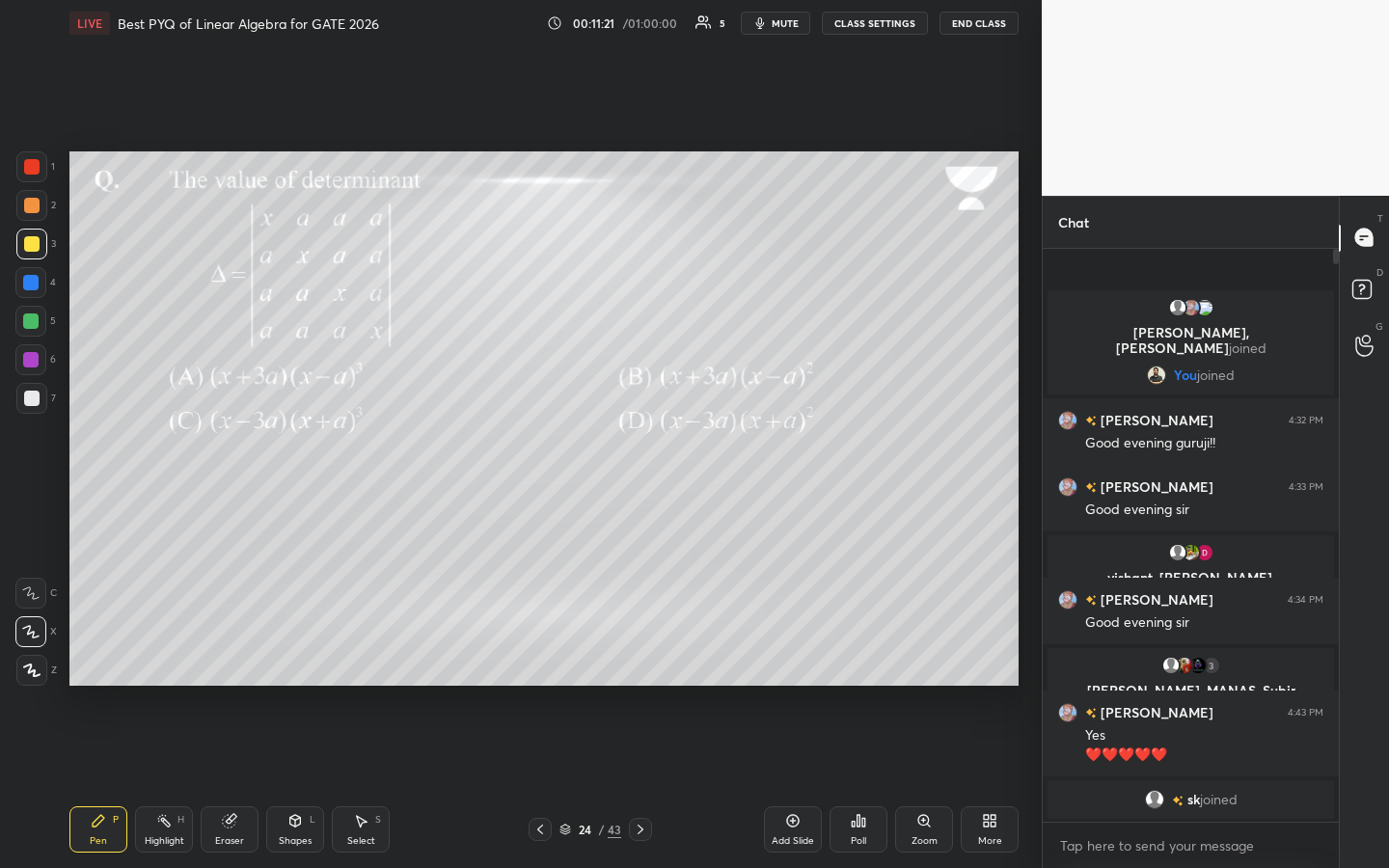 drag, startPoint x: 222, startPoint y: 833, endPoint x: 218, endPoint y: 816, distance: 17.464249 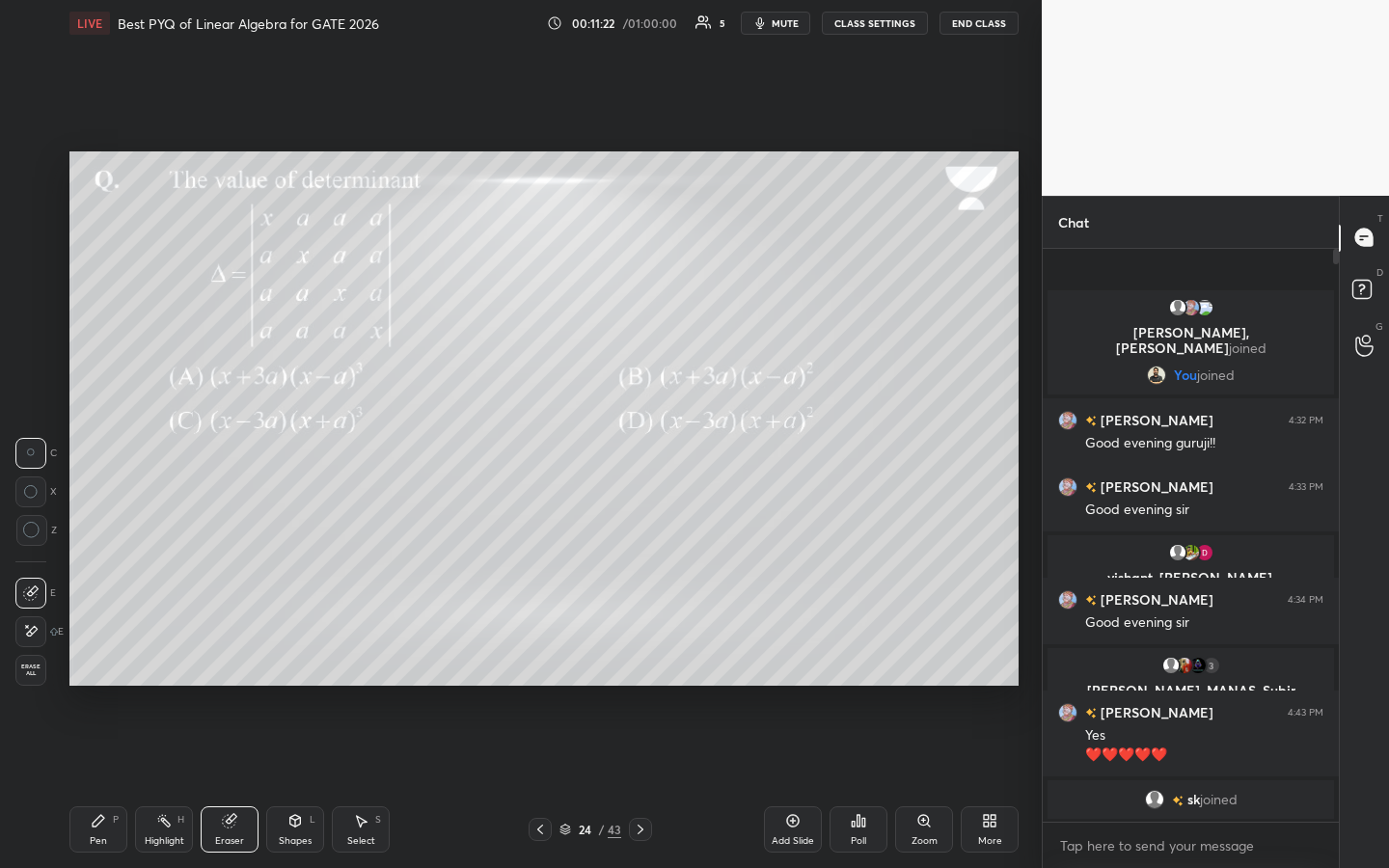 click at bounding box center [32, 530] 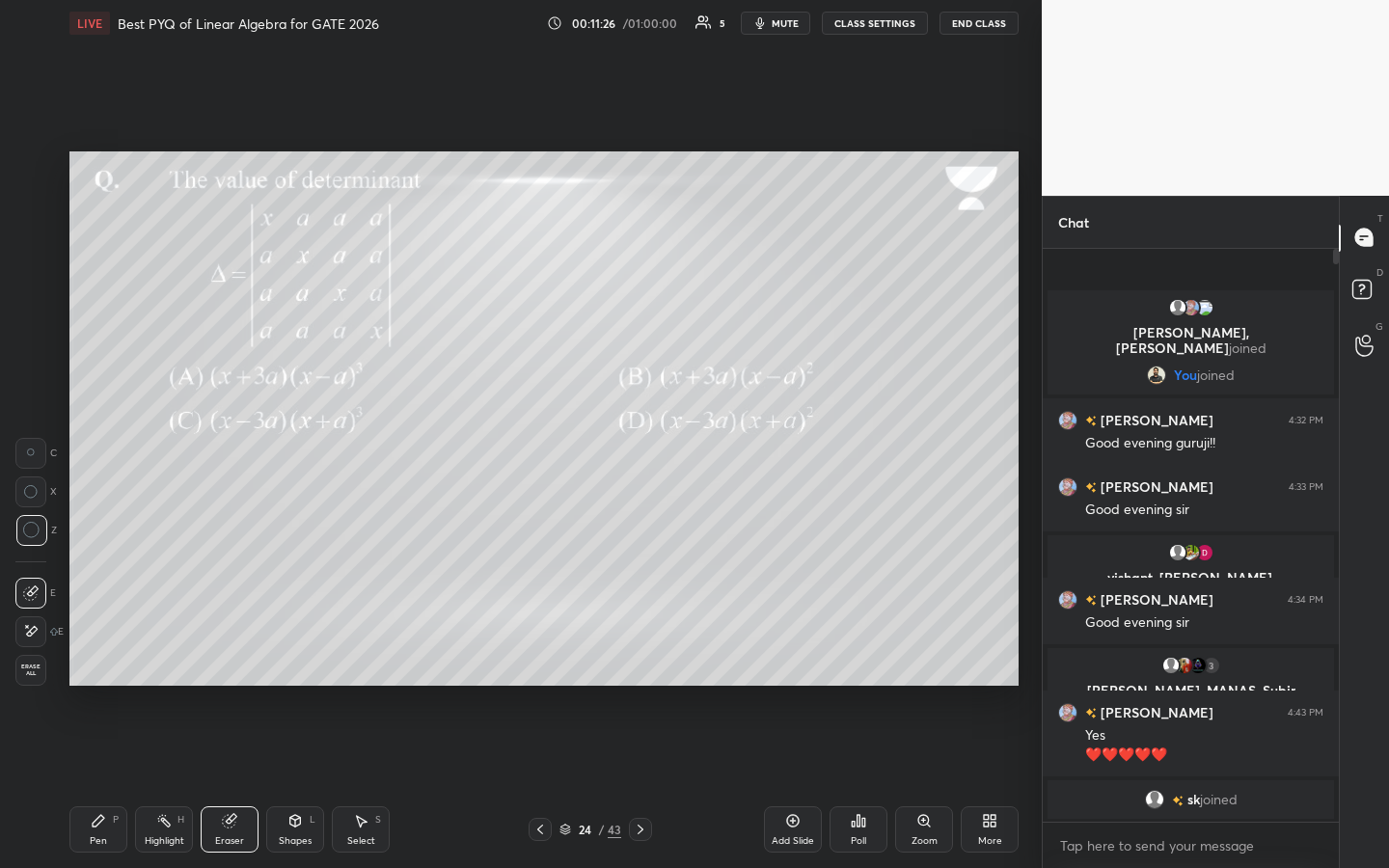 drag, startPoint x: 104, startPoint y: 827, endPoint x: 119, endPoint y: 818, distance: 17.492856 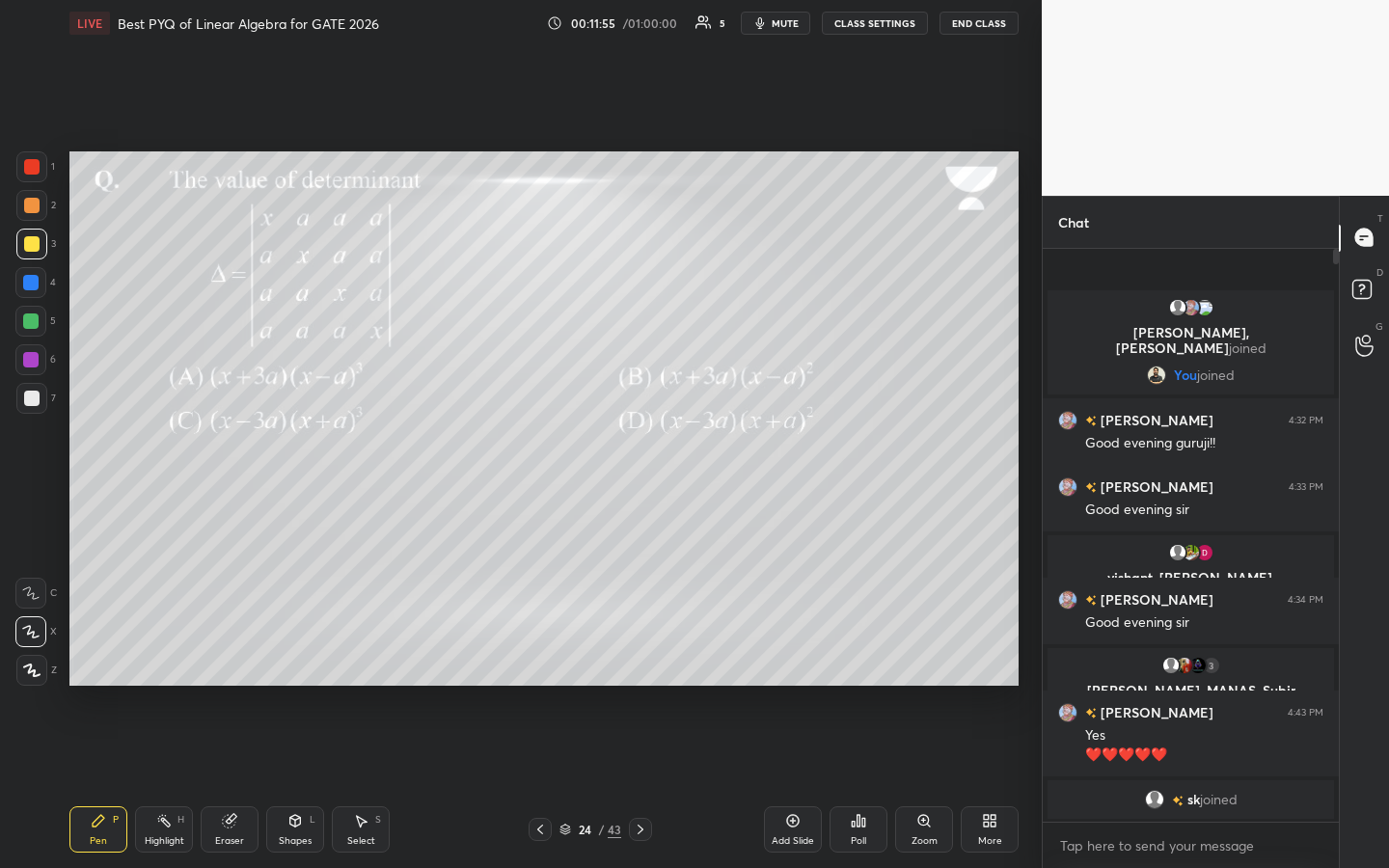drag, startPoint x: 294, startPoint y: 828, endPoint x: 292, endPoint y: 801, distance: 27.073973 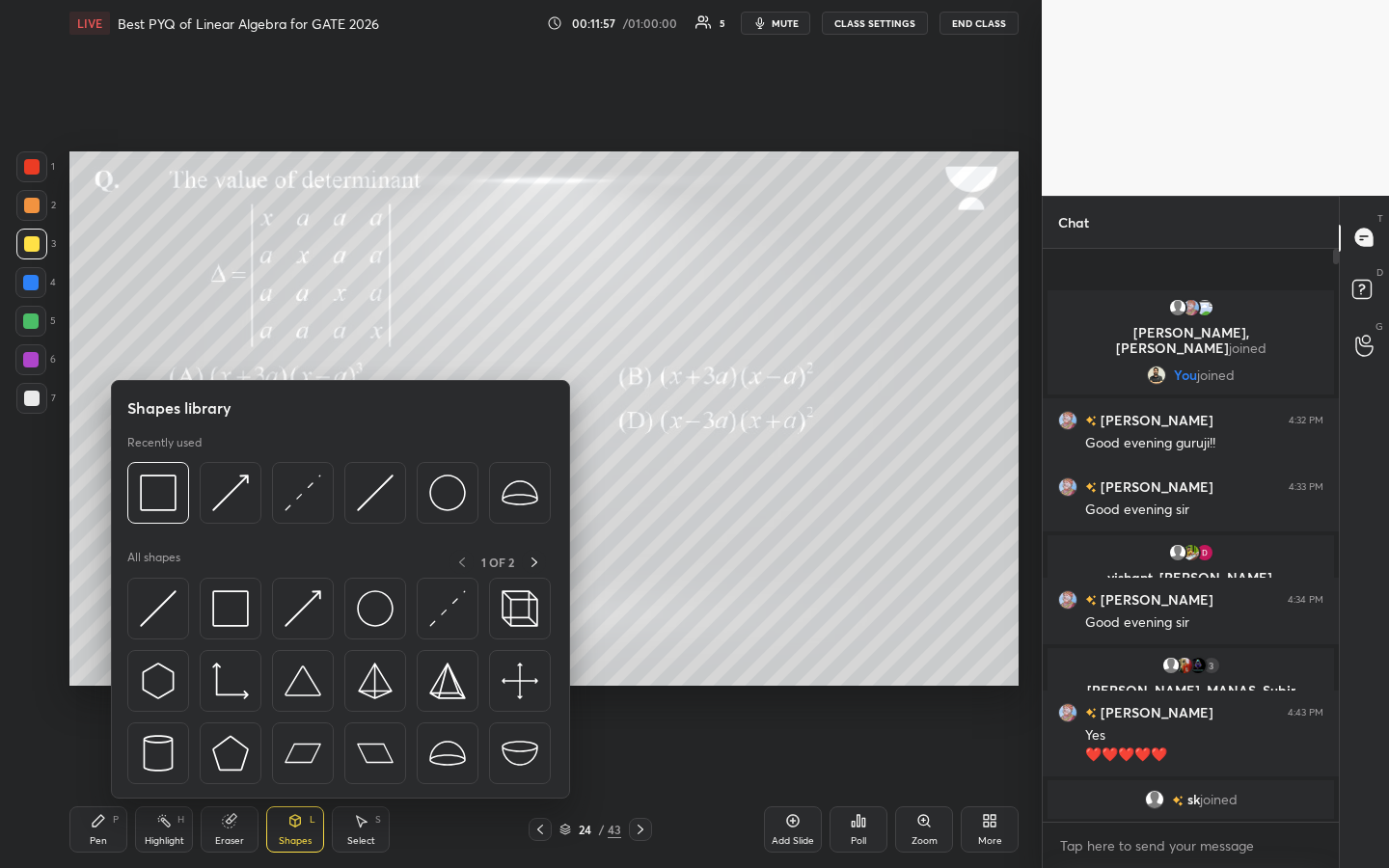 drag, startPoint x: 101, startPoint y: 836, endPoint x: 113, endPoint y: 790, distance: 47.53946 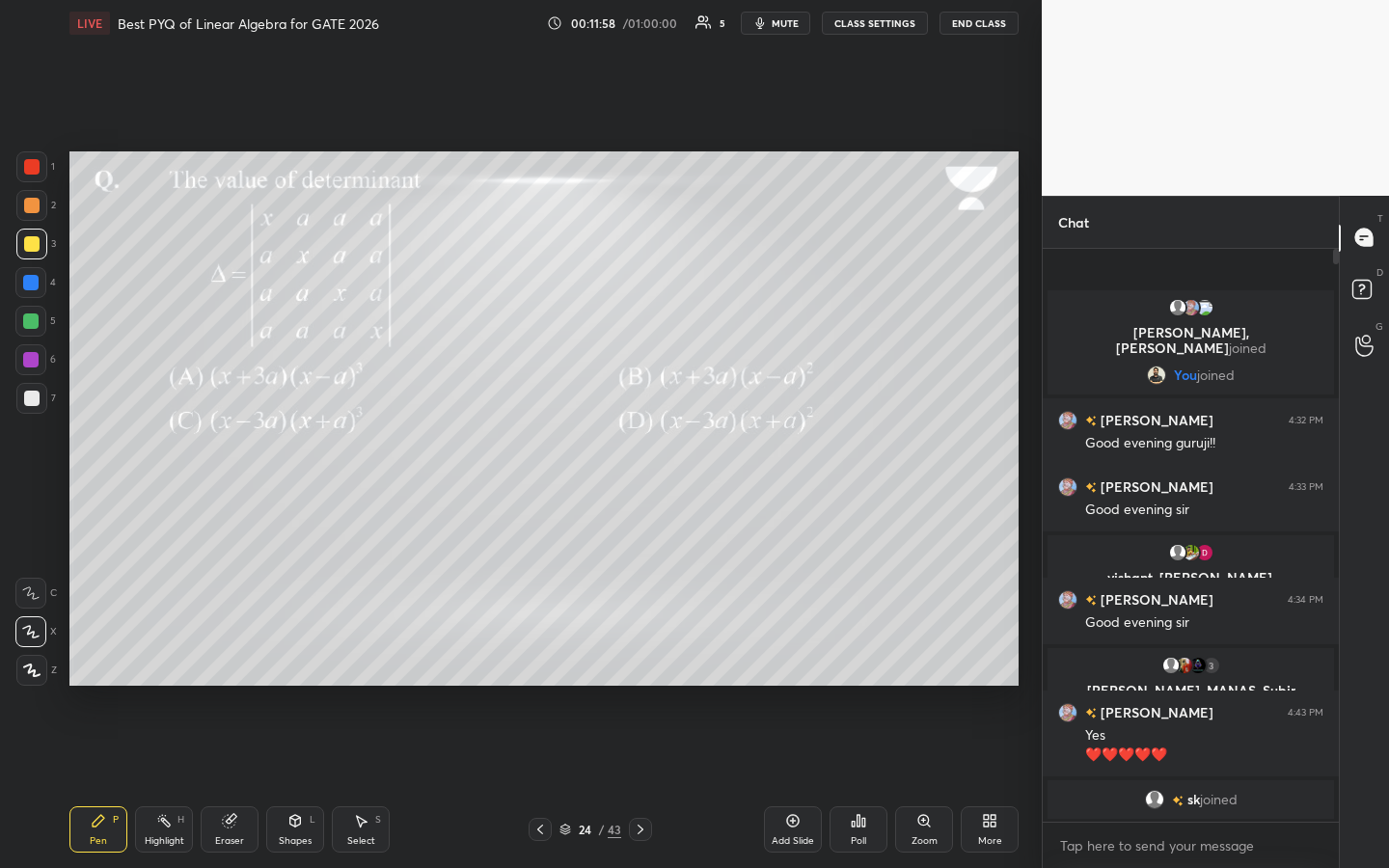 click at bounding box center (31, 360) 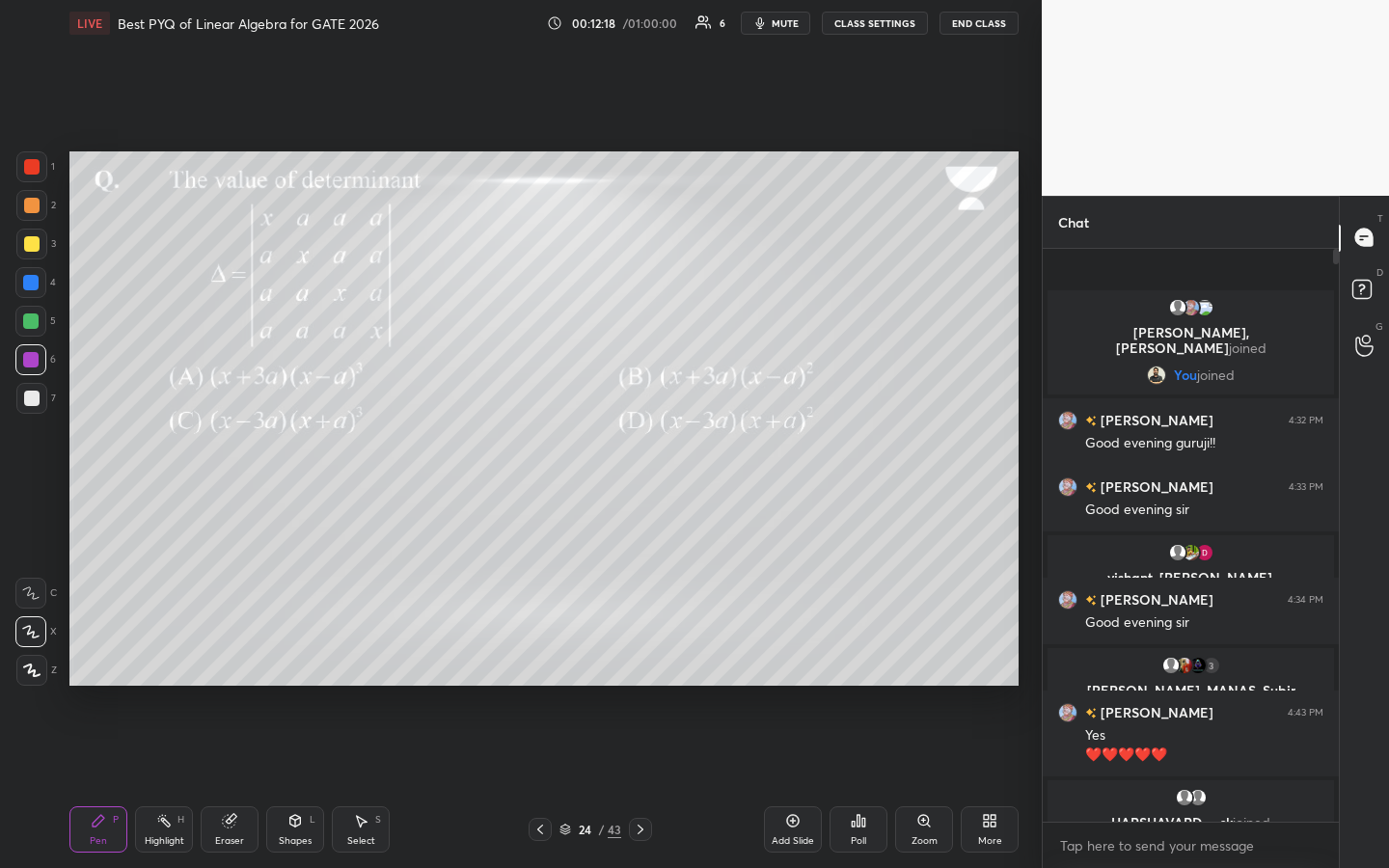 click 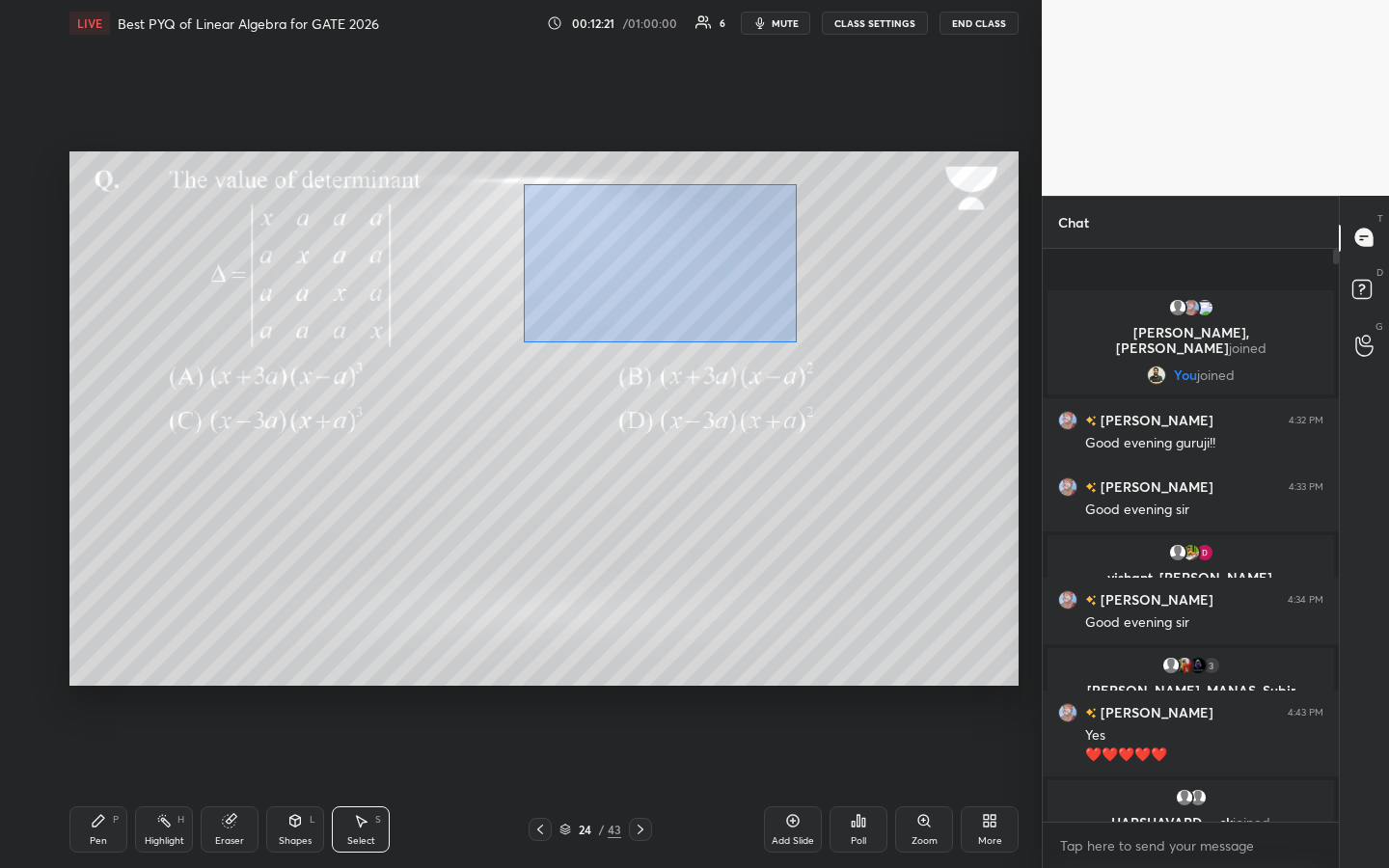 drag, startPoint x: 525, startPoint y: 185, endPoint x: 795, endPoint y: 340, distance: 311.3278 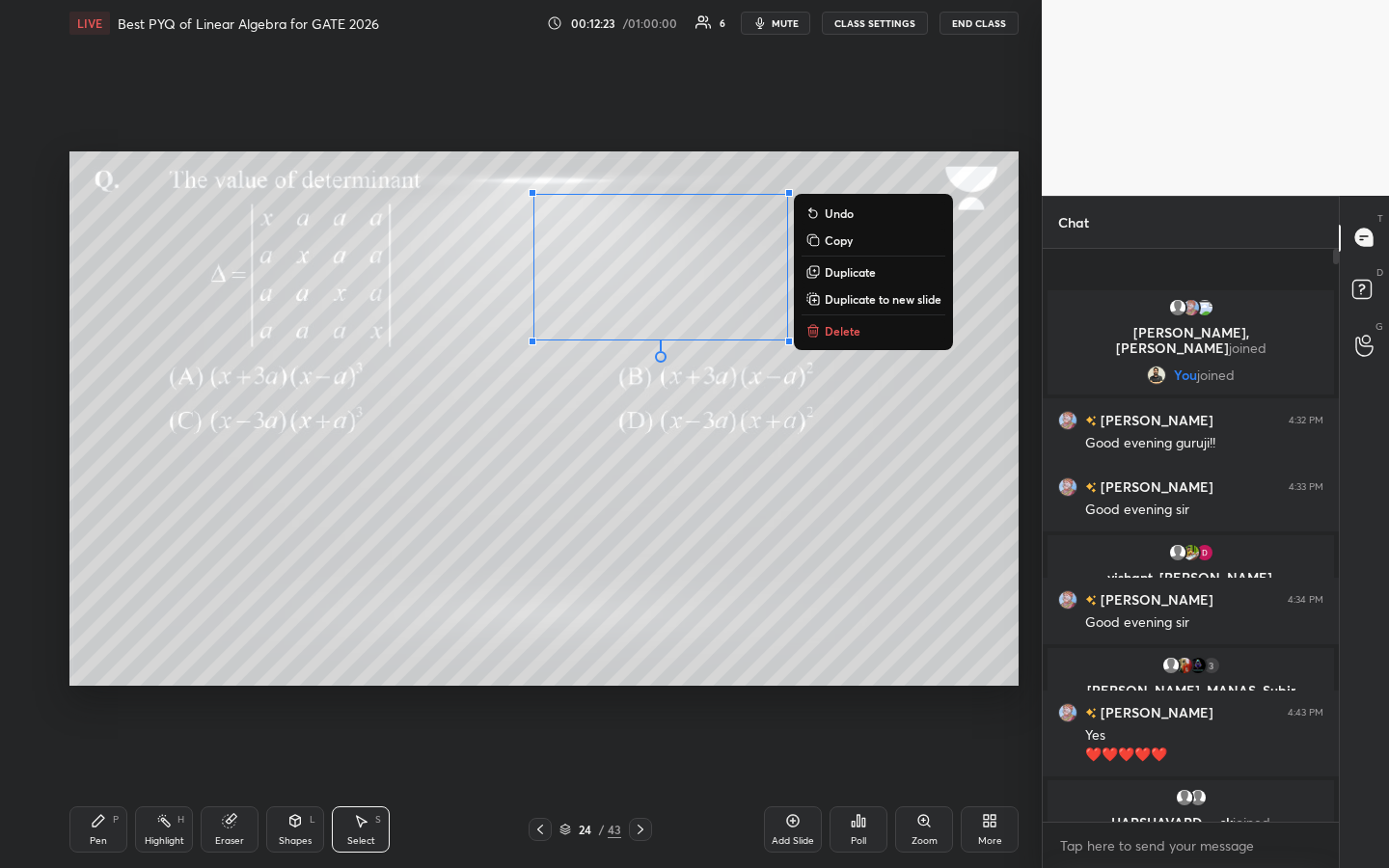 drag, startPoint x: 874, startPoint y: 266, endPoint x: 858, endPoint y: 273, distance: 17.464249 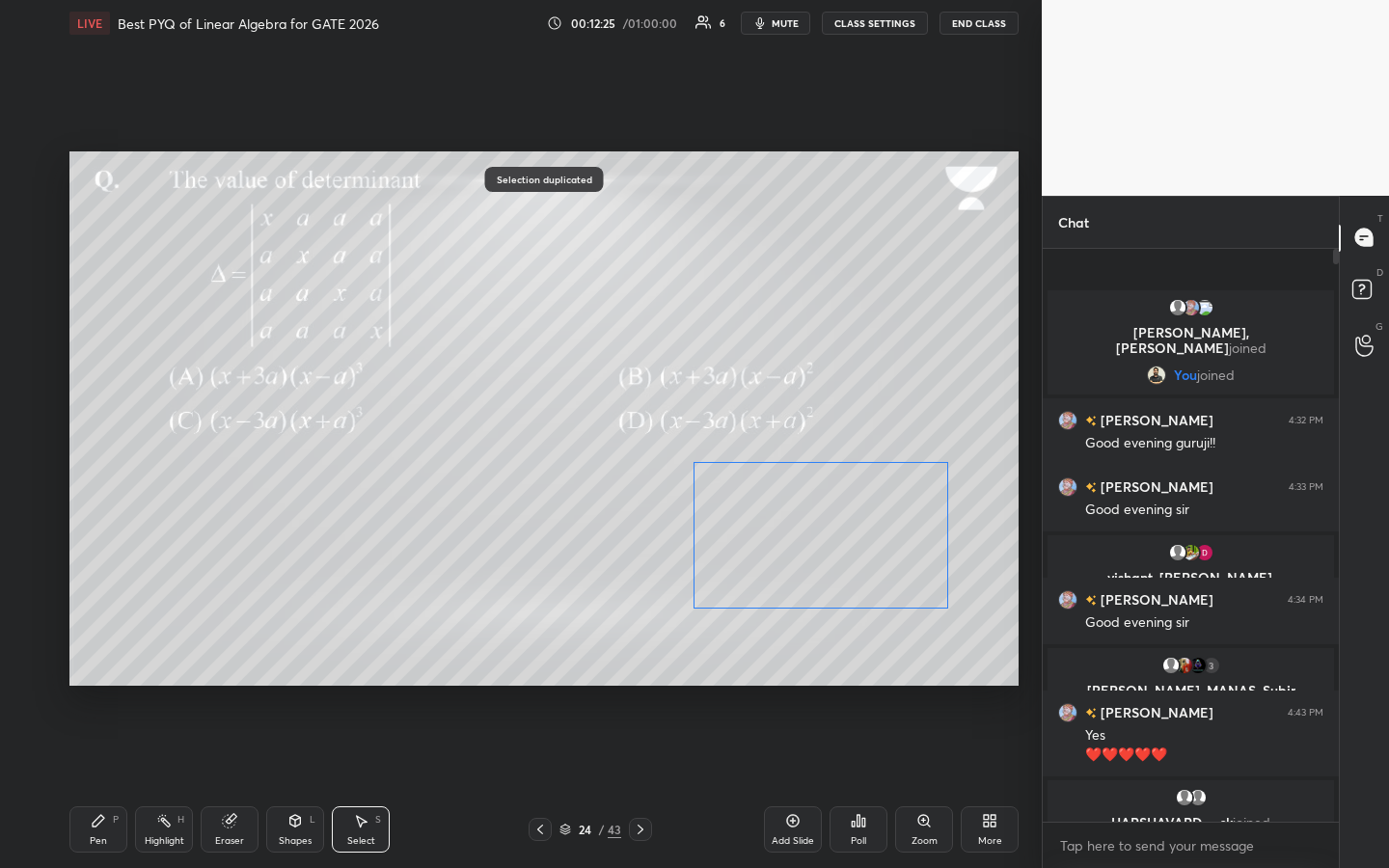 drag, startPoint x: 645, startPoint y: 438, endPoint x: 667, endPoint y: 635, distance: 198.22462 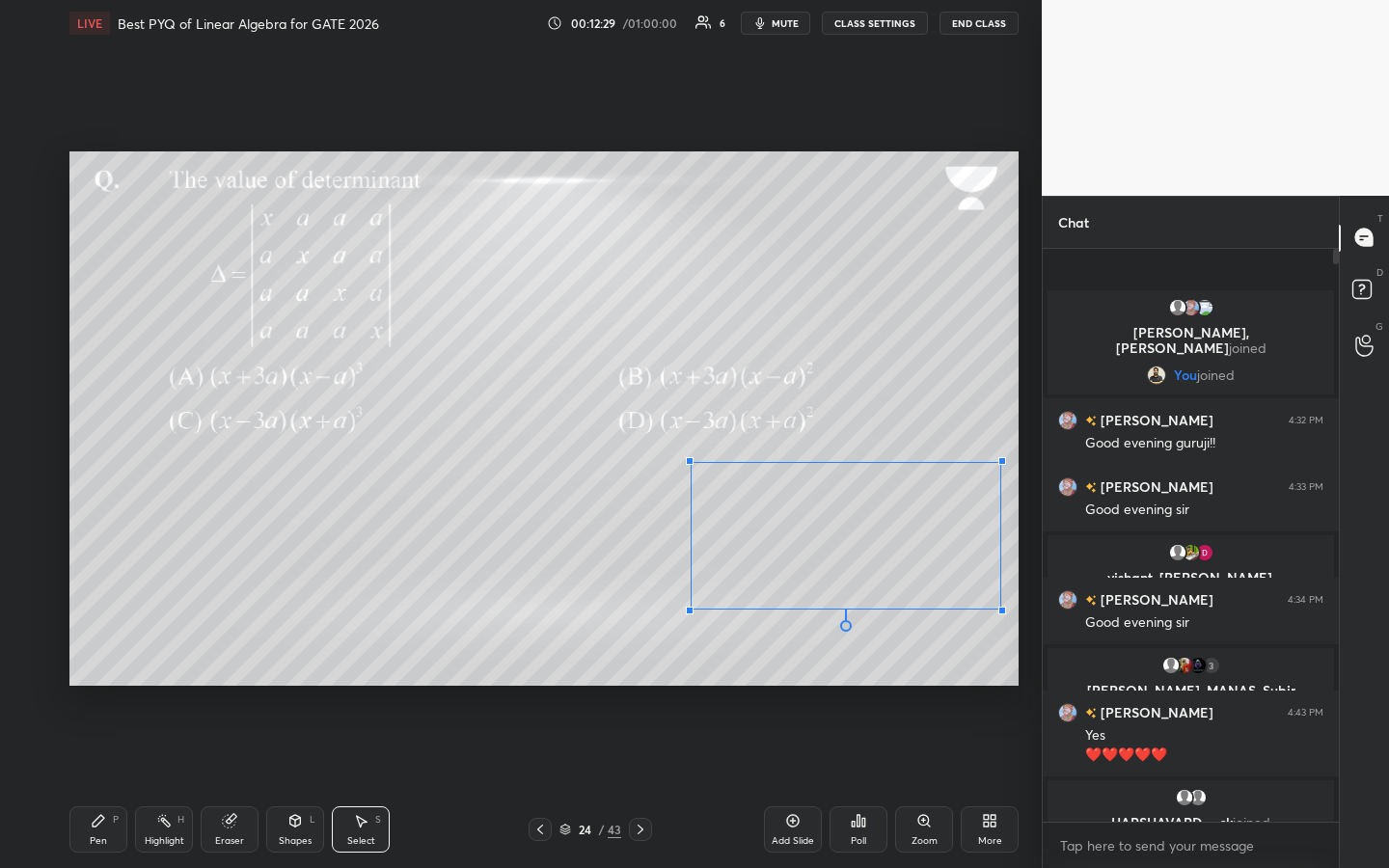 drag, startPoint x: 944, startPoint y: 610, endPoint x: 972, endPoint y: 617, distance: 28.861739 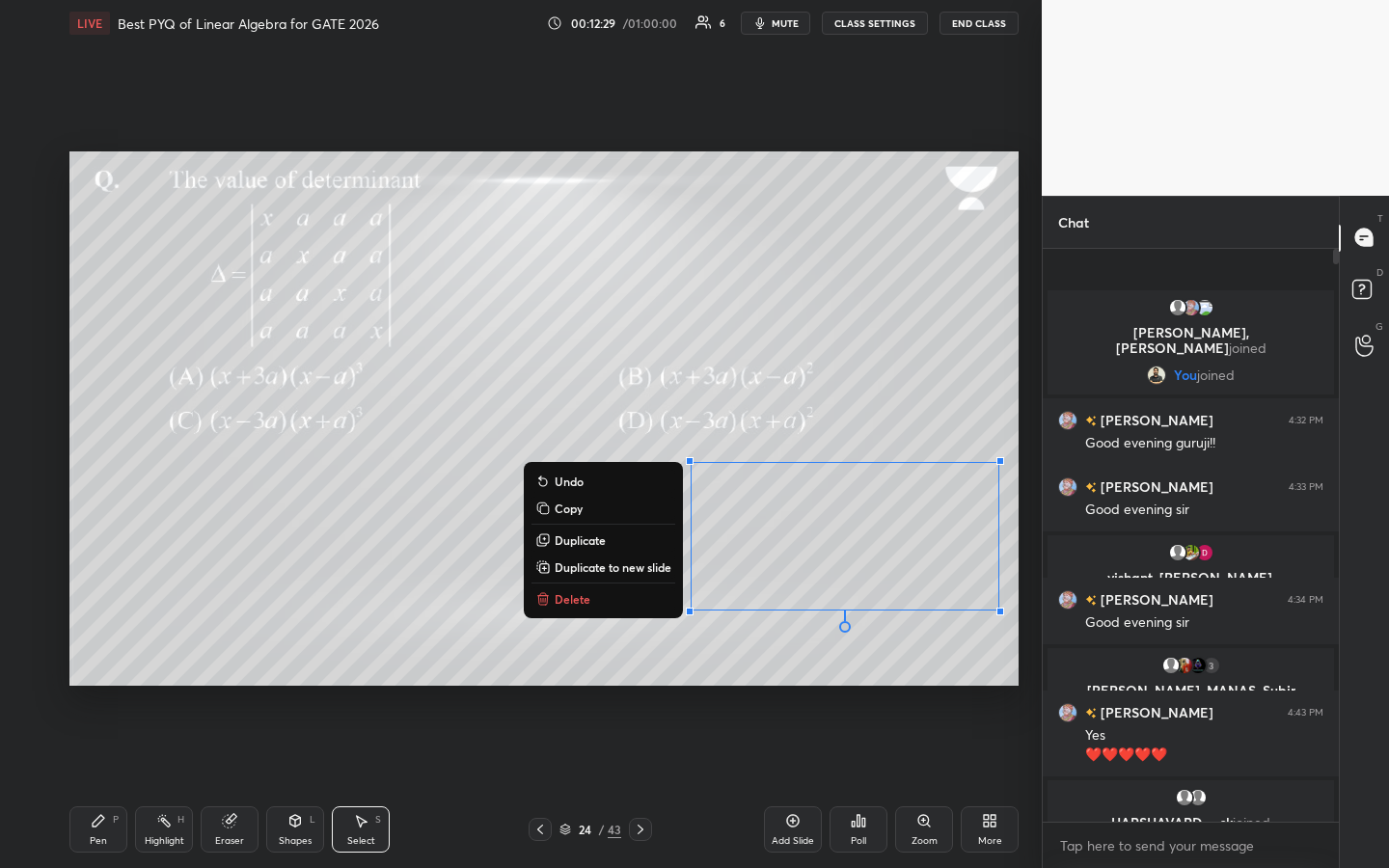 click 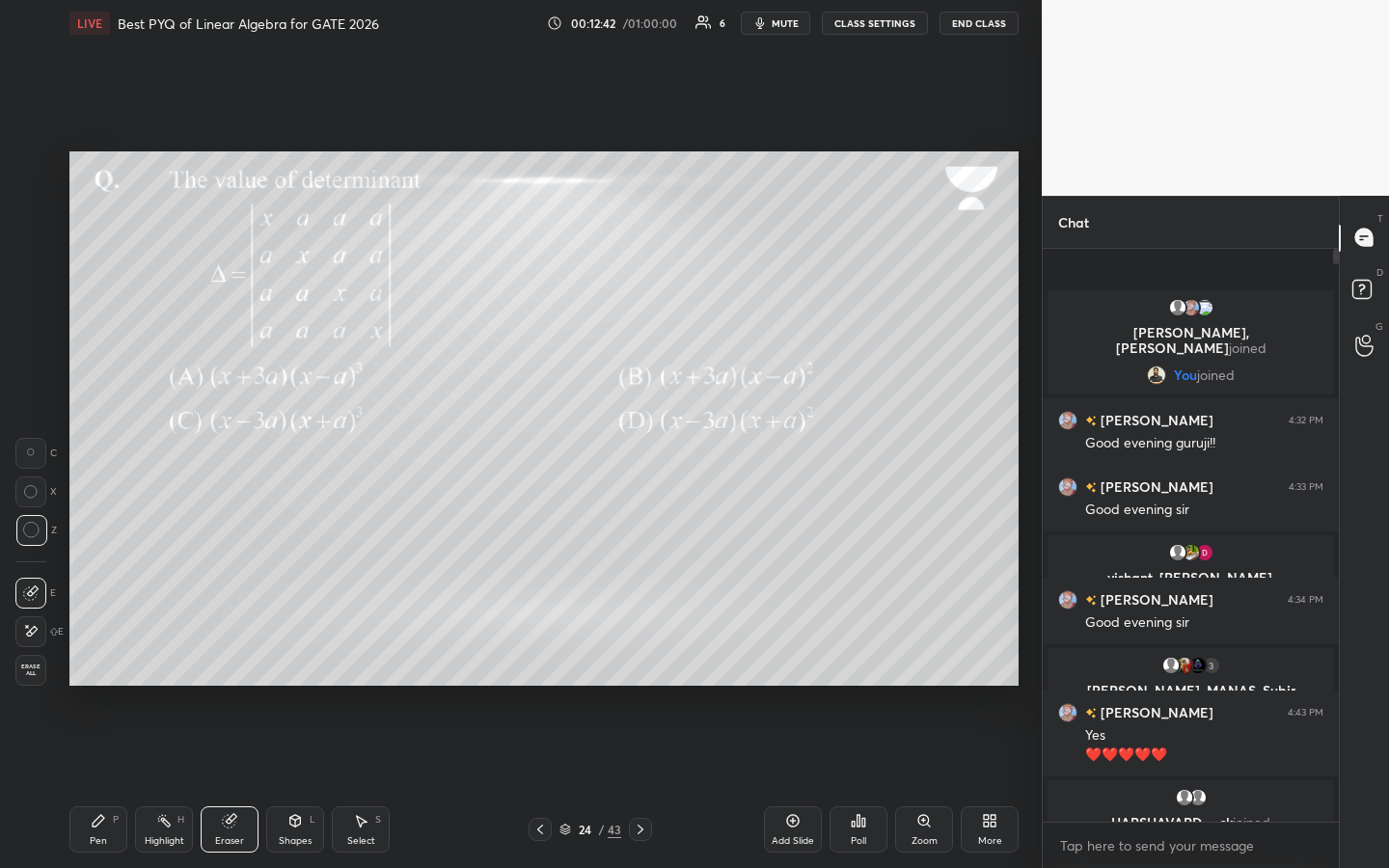 click on "Pen P" at bounding box center (98, 829) 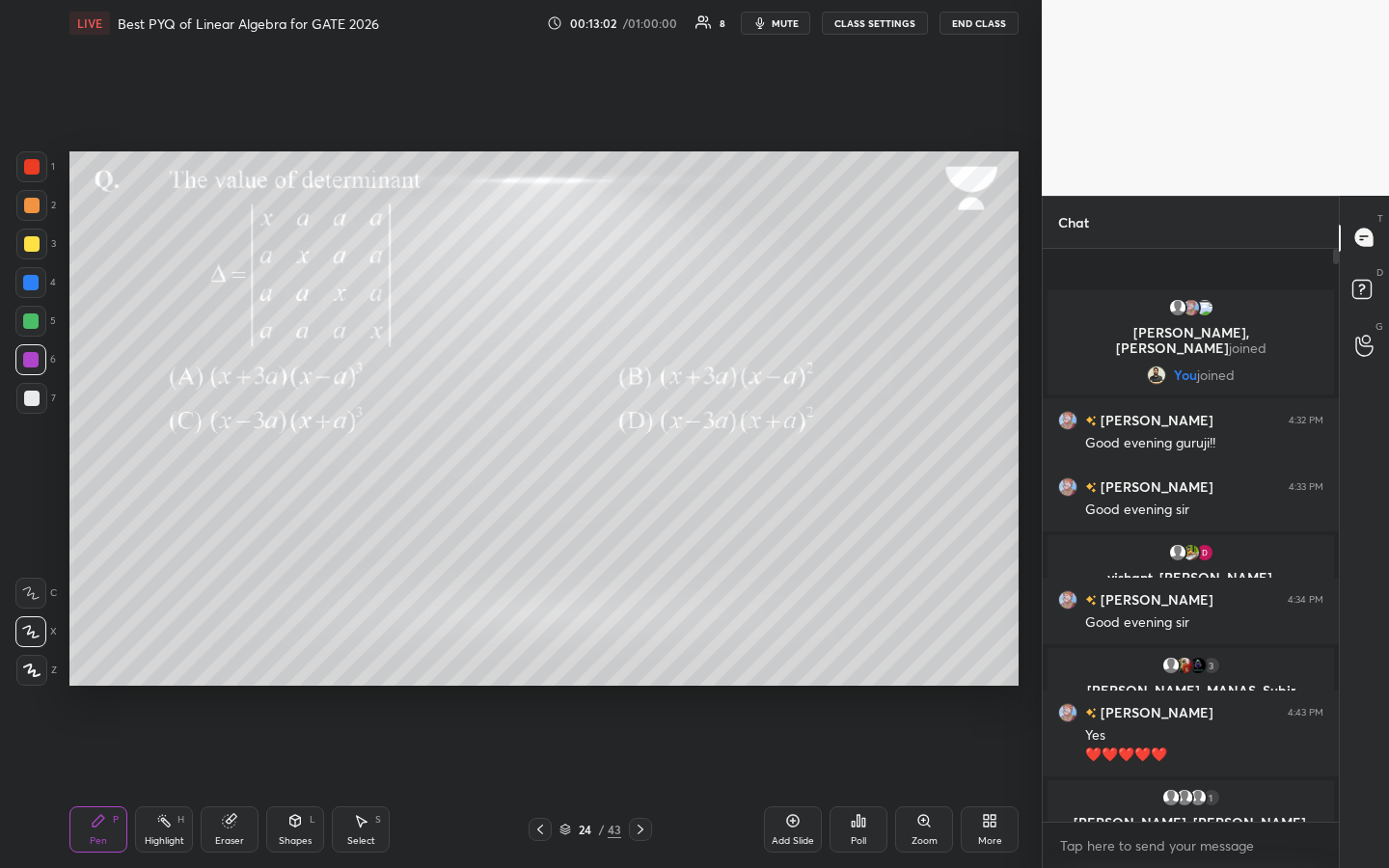 click 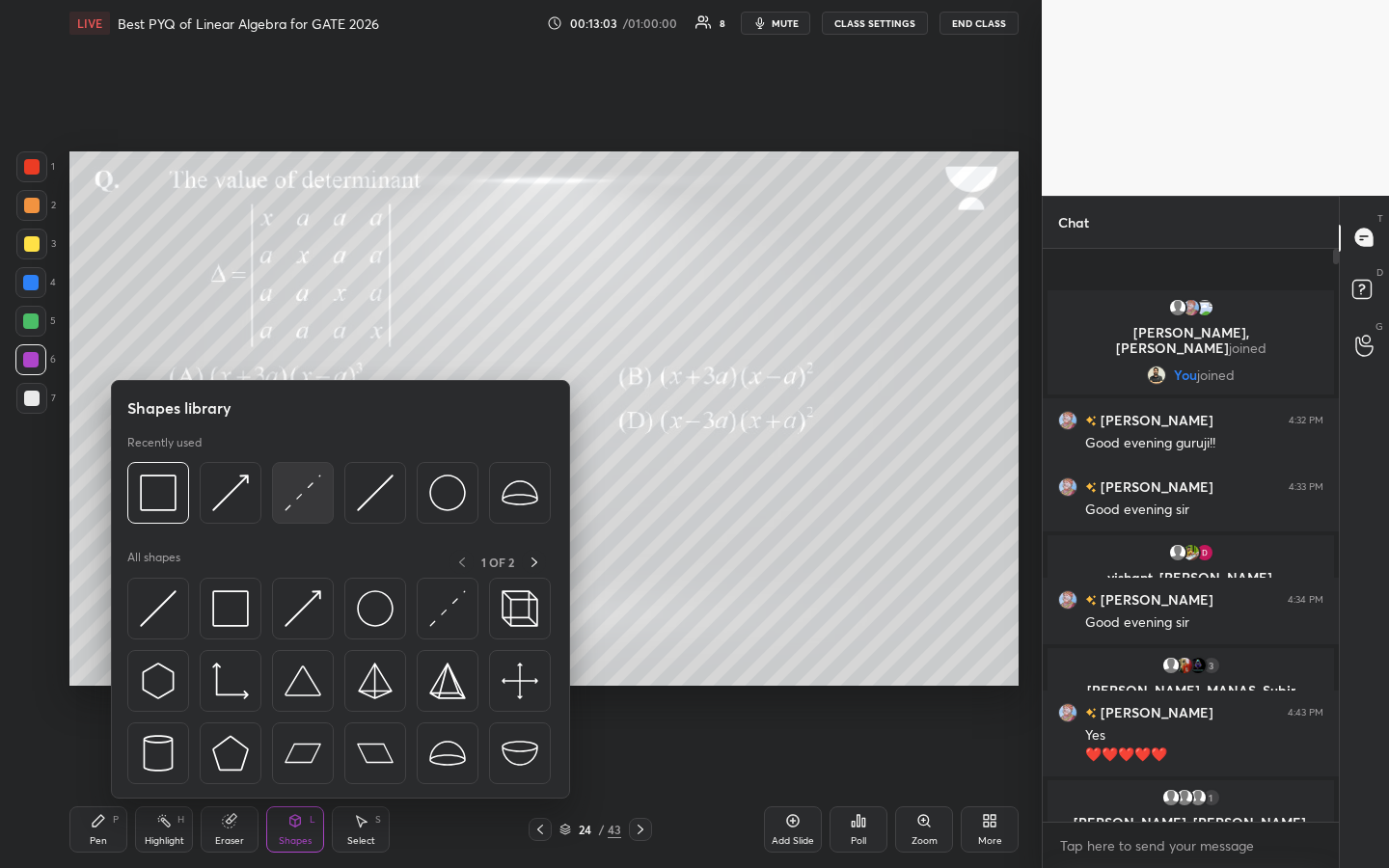 click at bounding box center (303, 493) 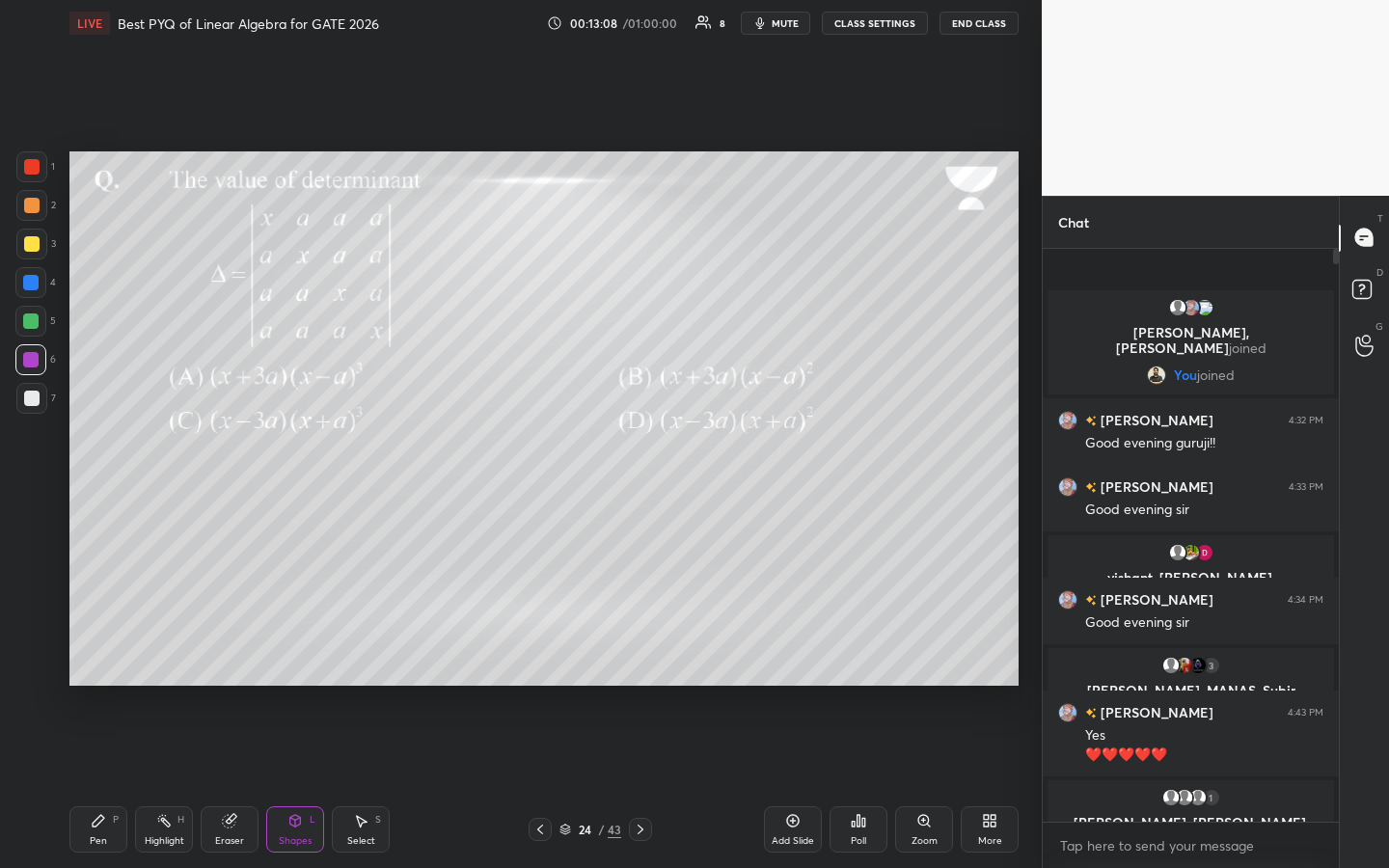 drag, startPoint x: 73, startPoint y: 835, endPoint x: 149, endPoint y: 745, distance: 117.79643 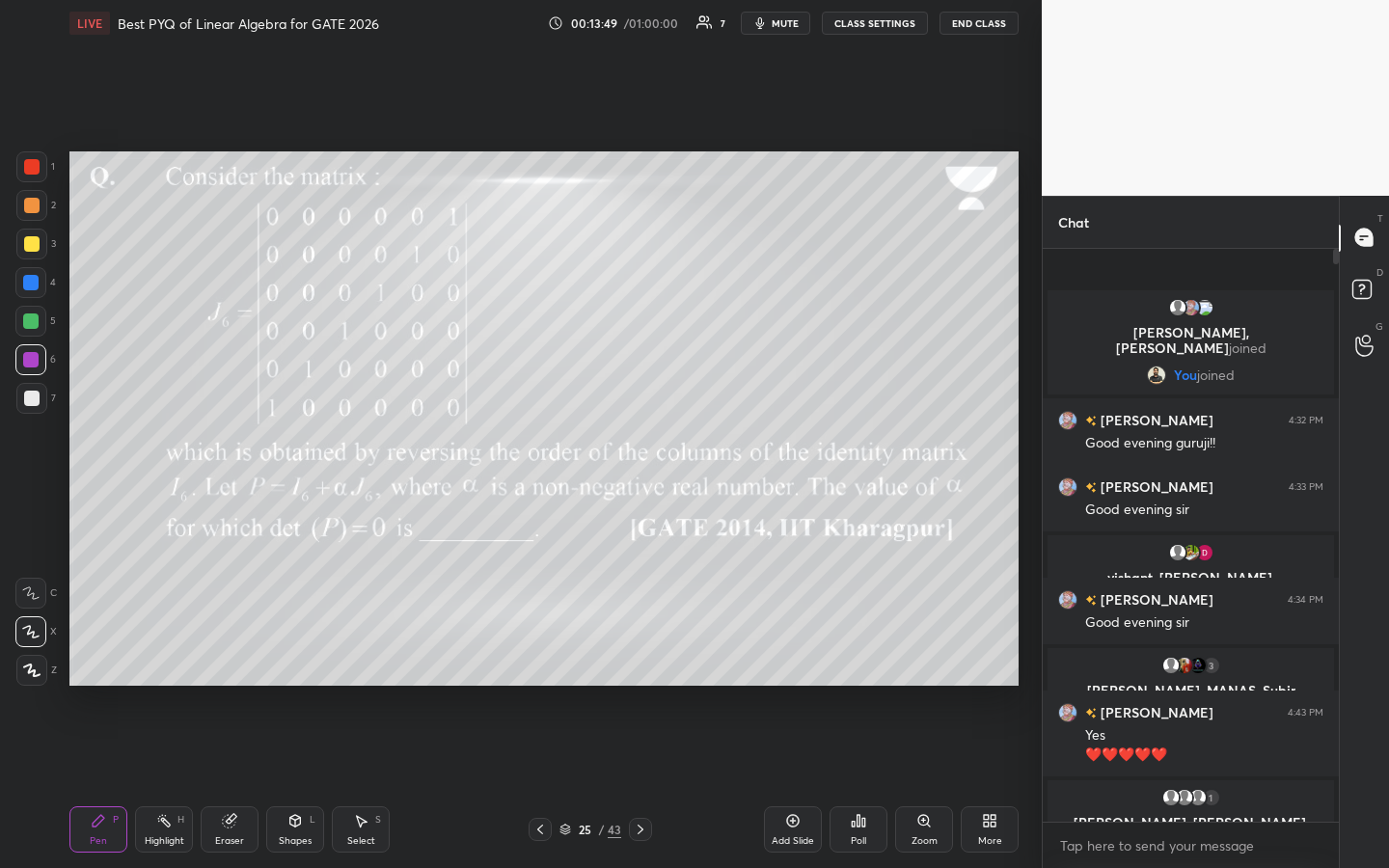 click on "Poll" at bounding box center (858, 829) 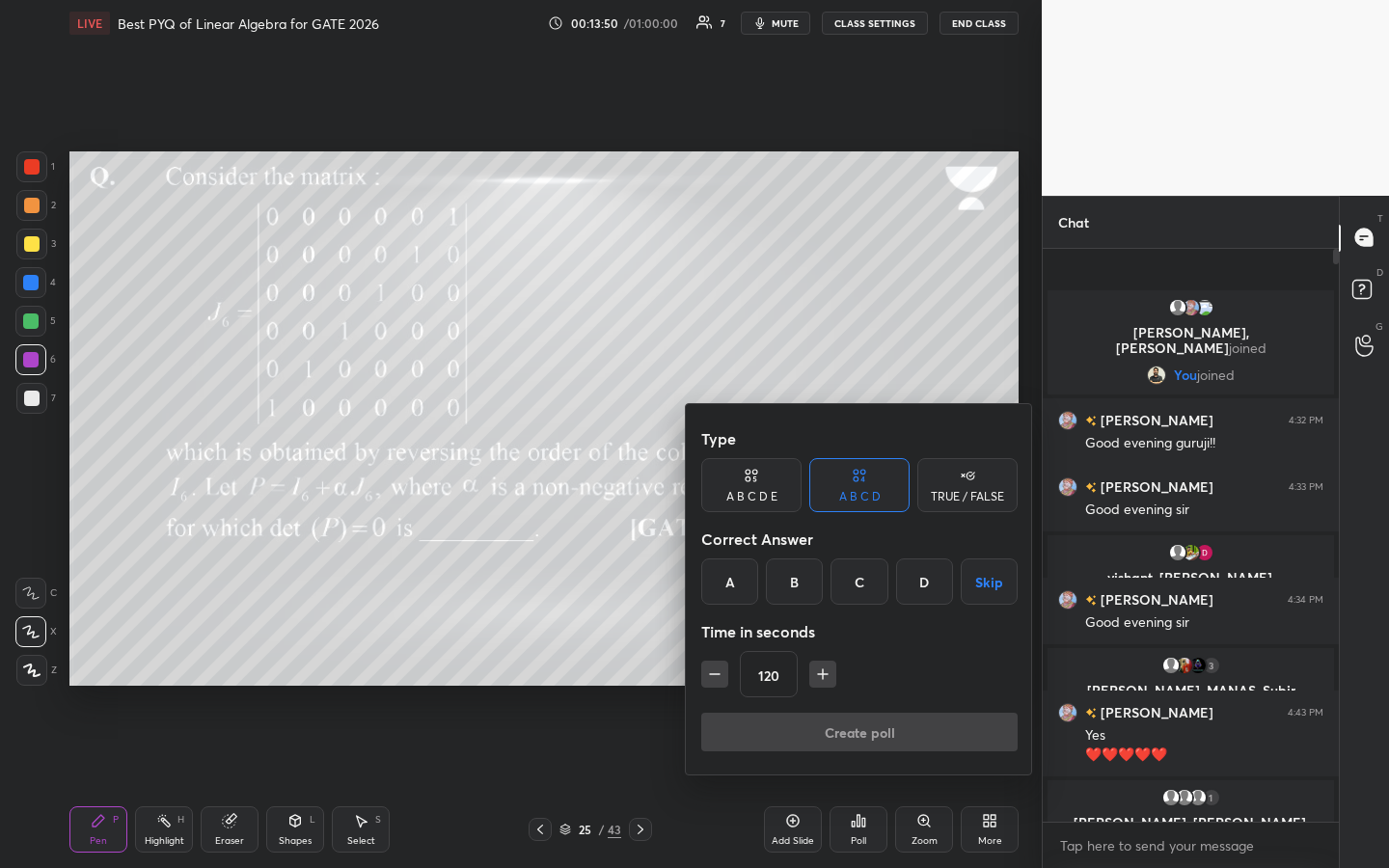 click on "Skip" at bounding box center [989, 582] 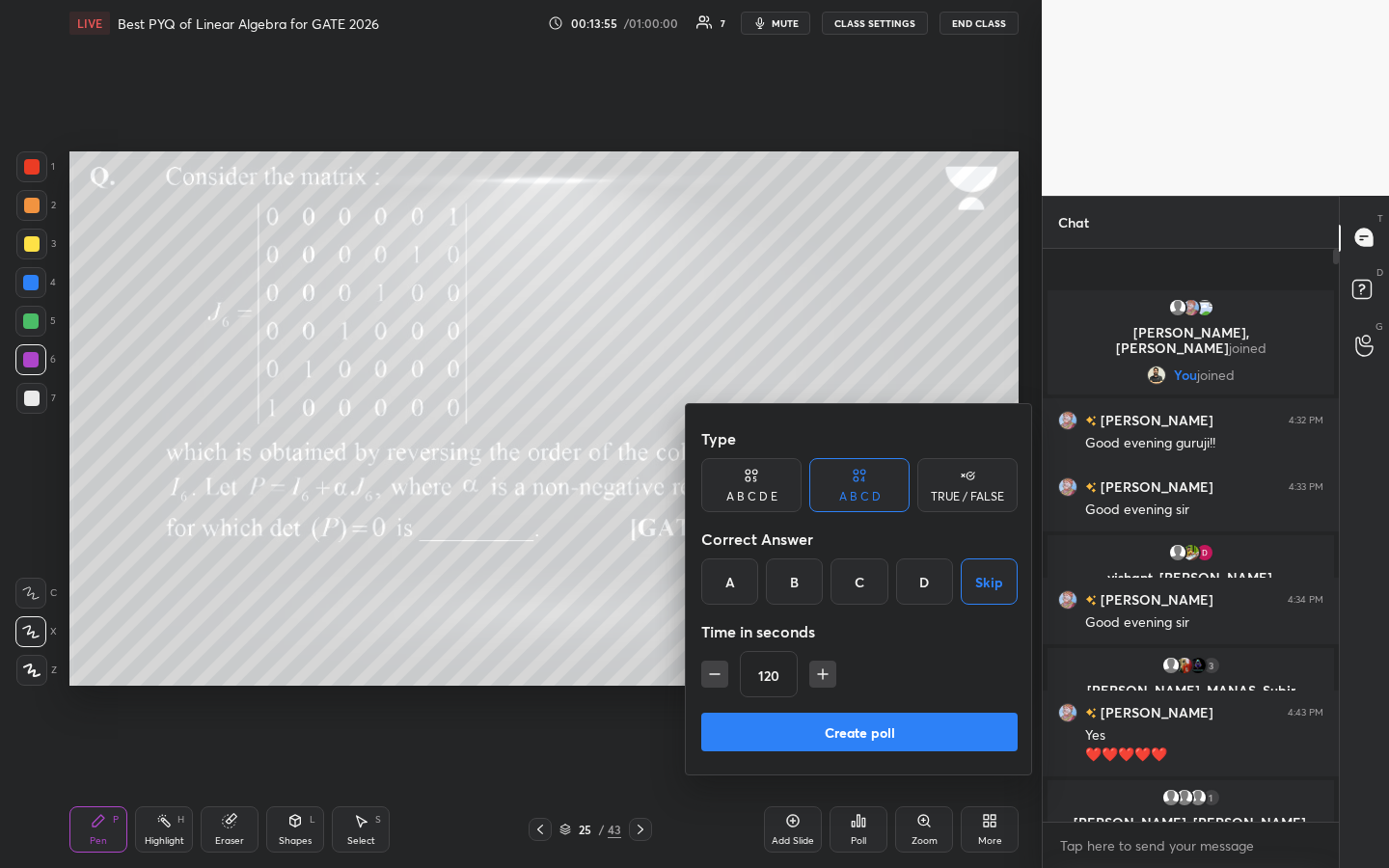 drag, startPoint x: 907, startPoint y: 739, endPoint x: 896, endPoint y: 717, distance: 24.596748 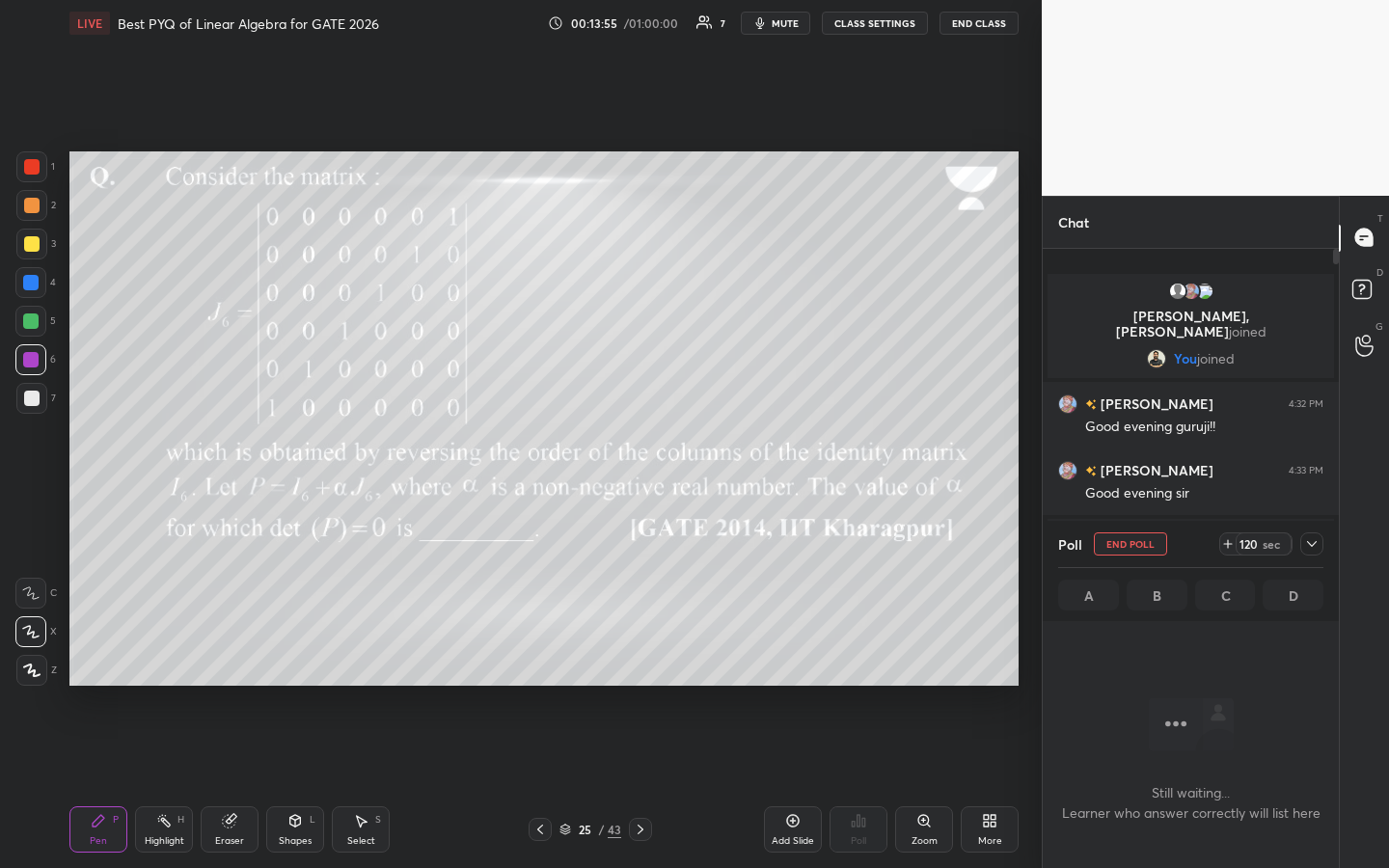 scroll, scrollTop: 500, scrollLeft: 290, axis: both 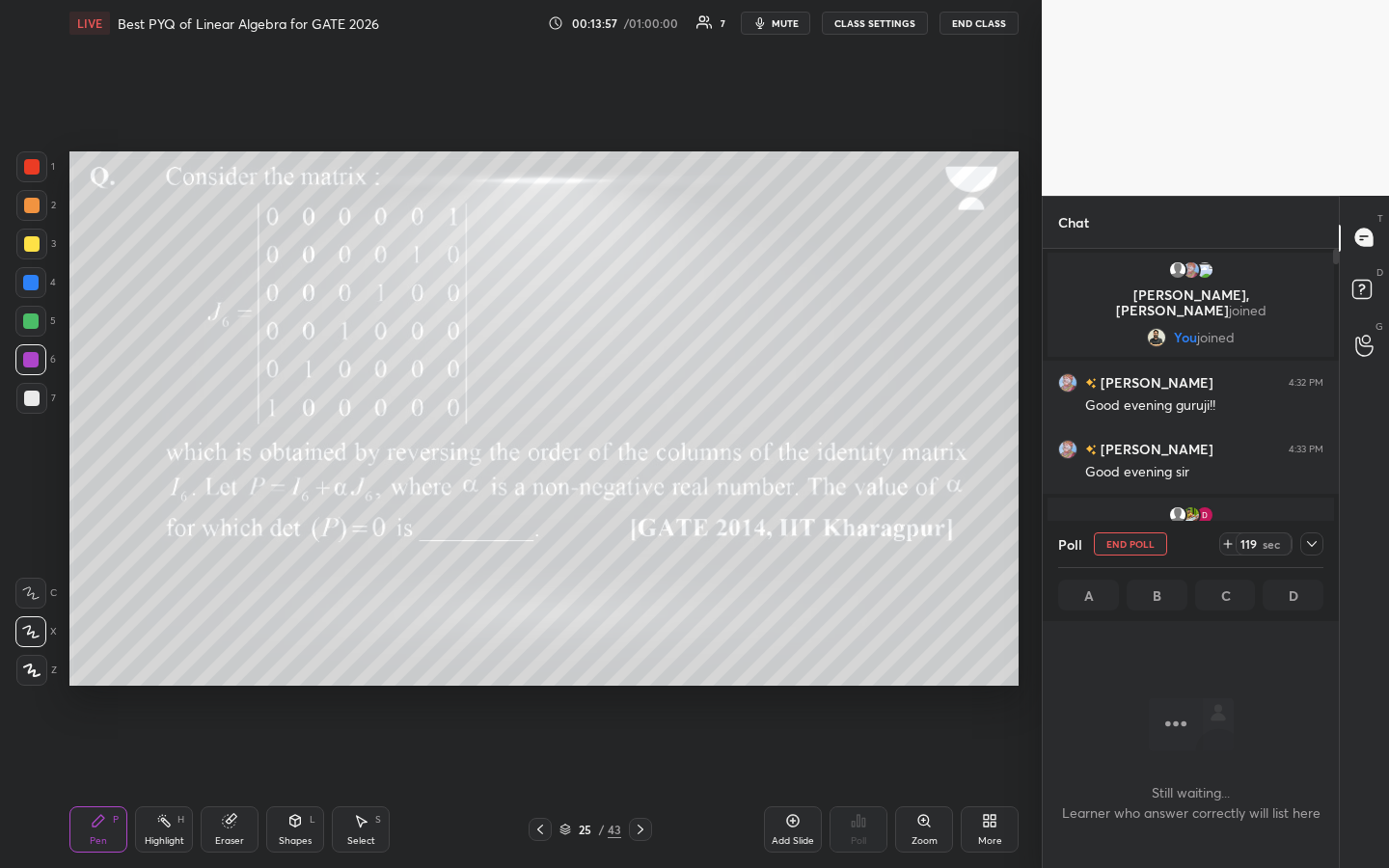 click at bounding box center [32, 244] 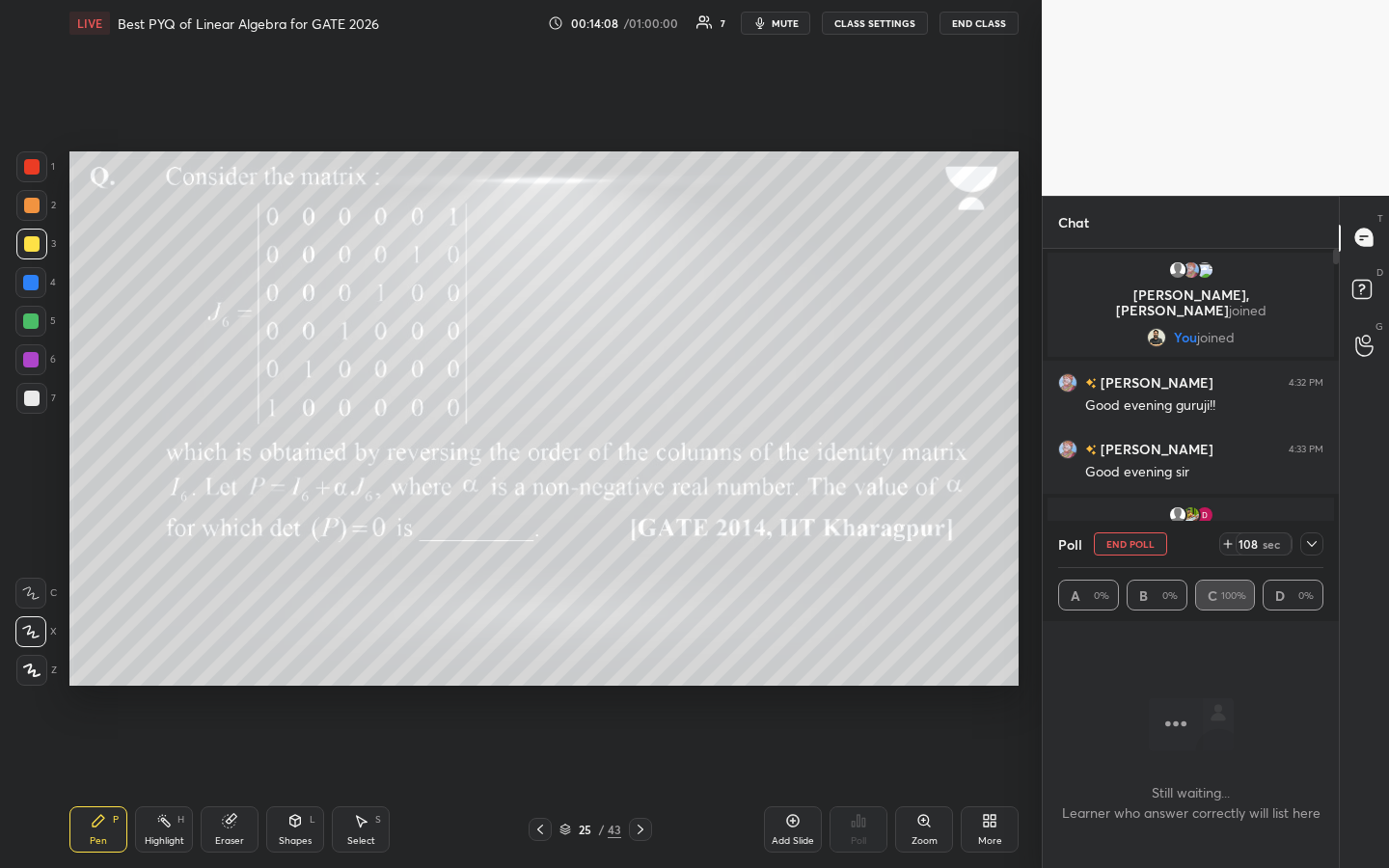 click on "Shapes L" at bounding box center [295, 829] 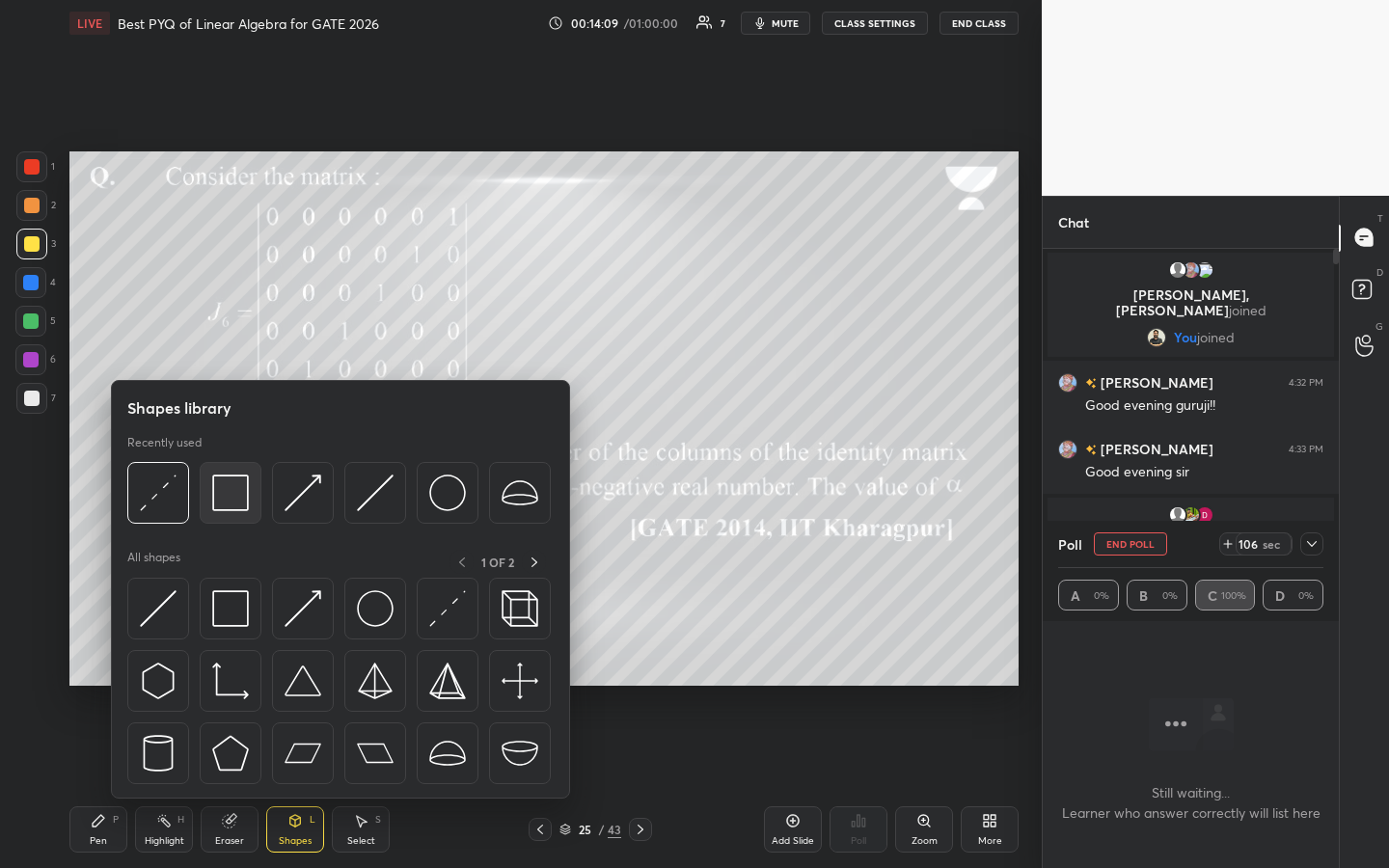 click at bounding box center (231, 493) 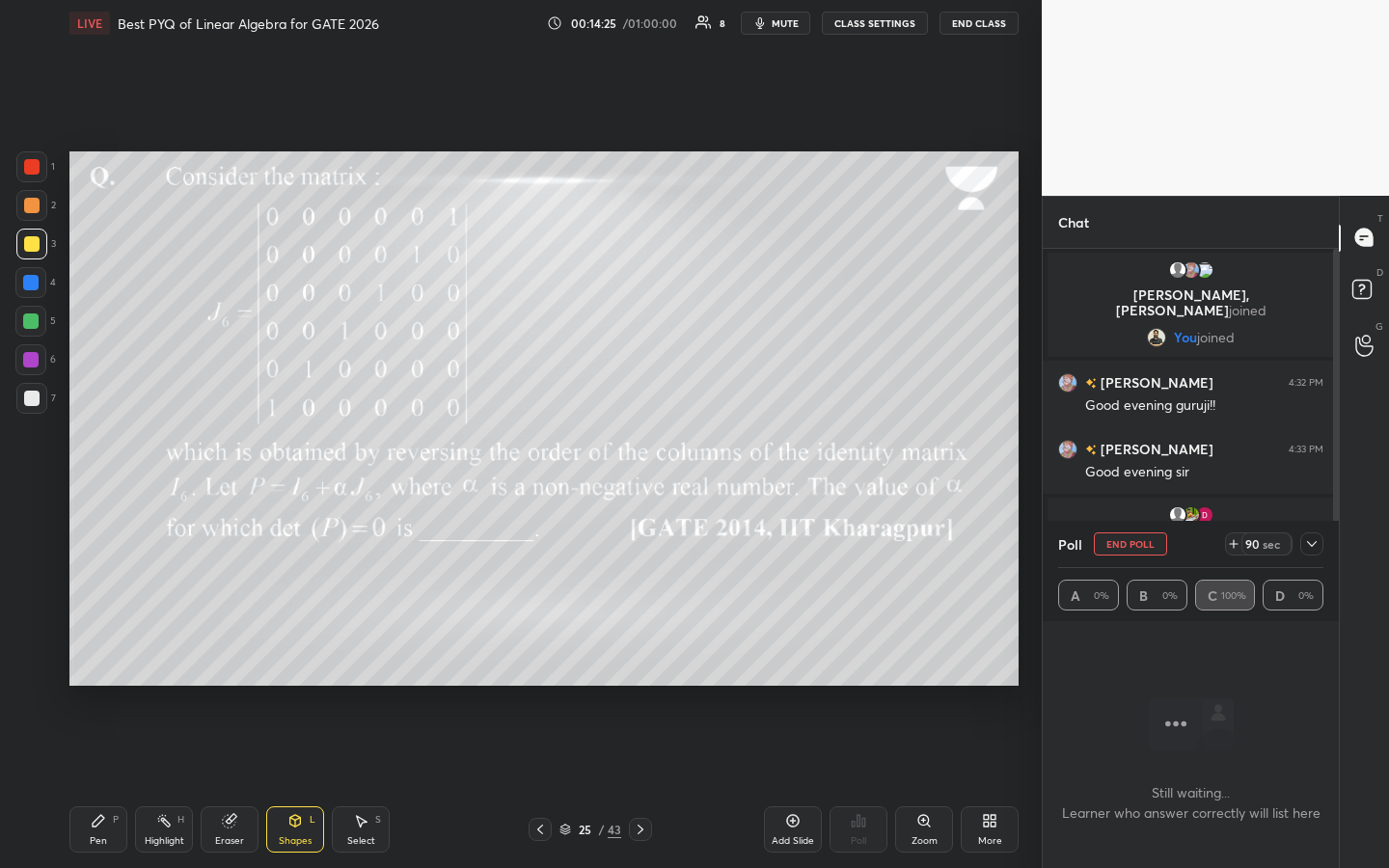 drag, startPoint x: 1313, startPoint y: 550, endPoint x: 1322, endPoint y: 532, distance: 20.12461 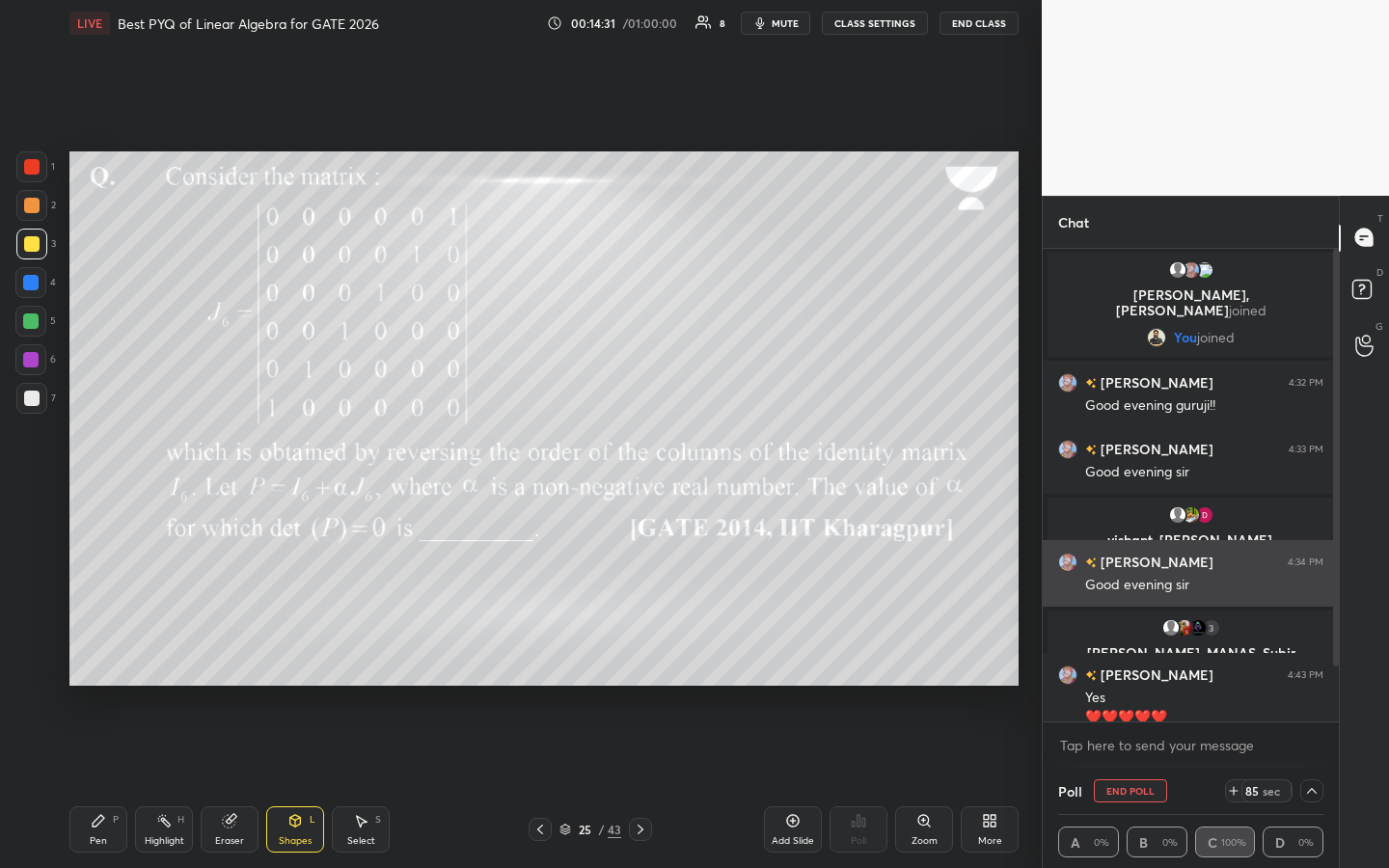 click at bounding box center [1068, 561] 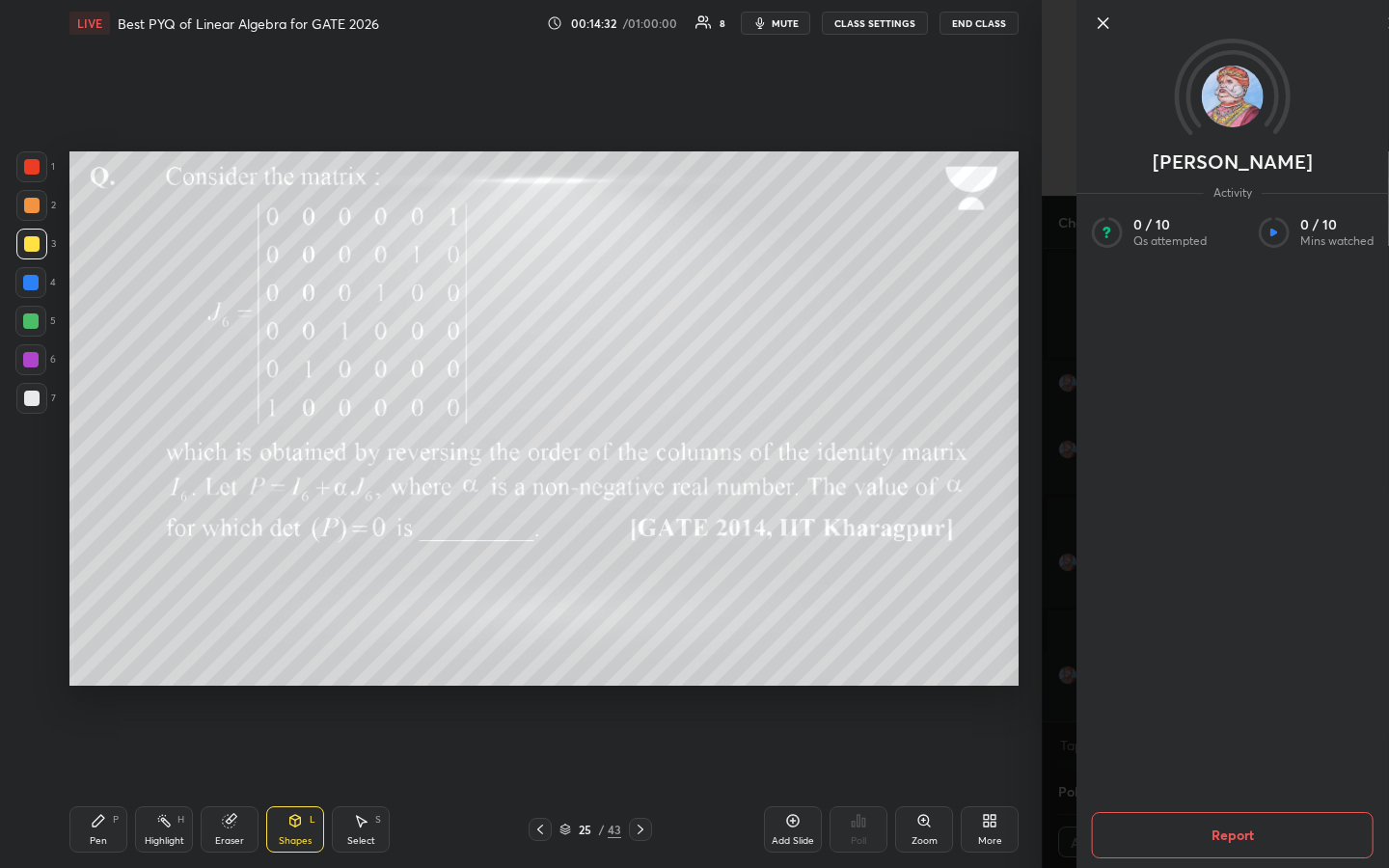 click on "[PERSON_NAME] Activity 0 / 10 Qs attempted 0 / 10 Mins watched Report" at bounding box center (1215, 434) 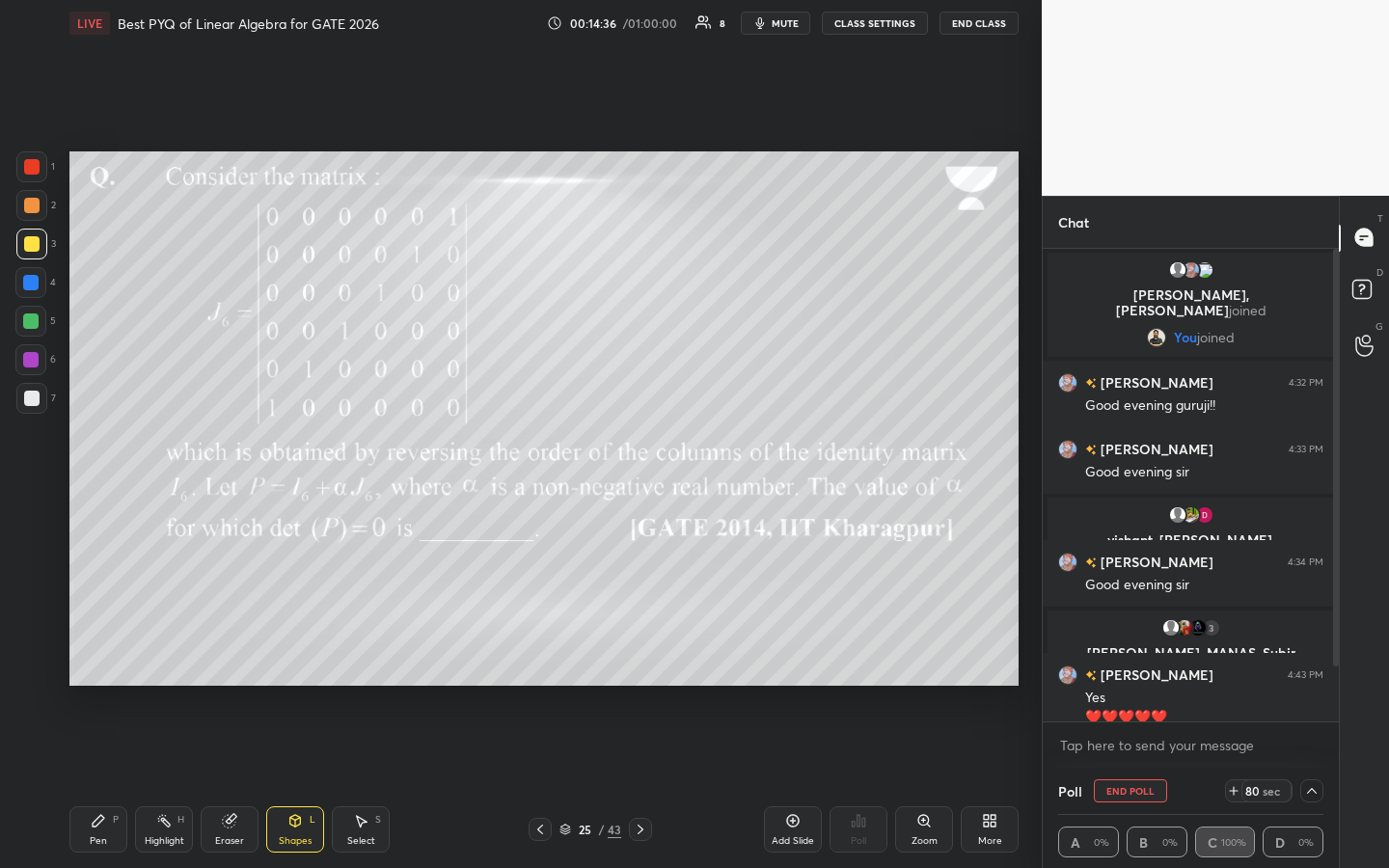 click on "Pen P" at bounding box center [98, 829] 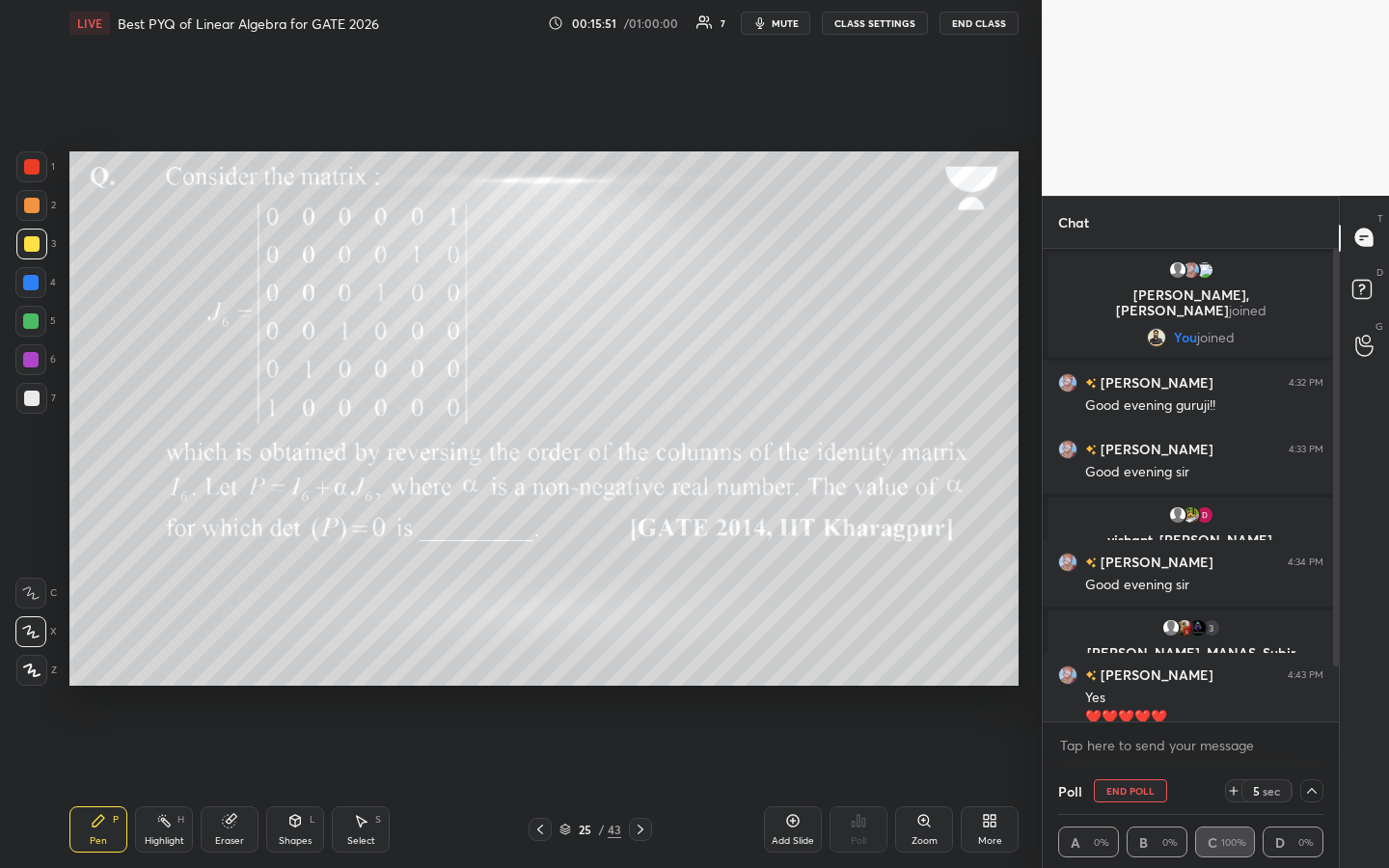 click on "Select S" at bounding box center (361, 829) 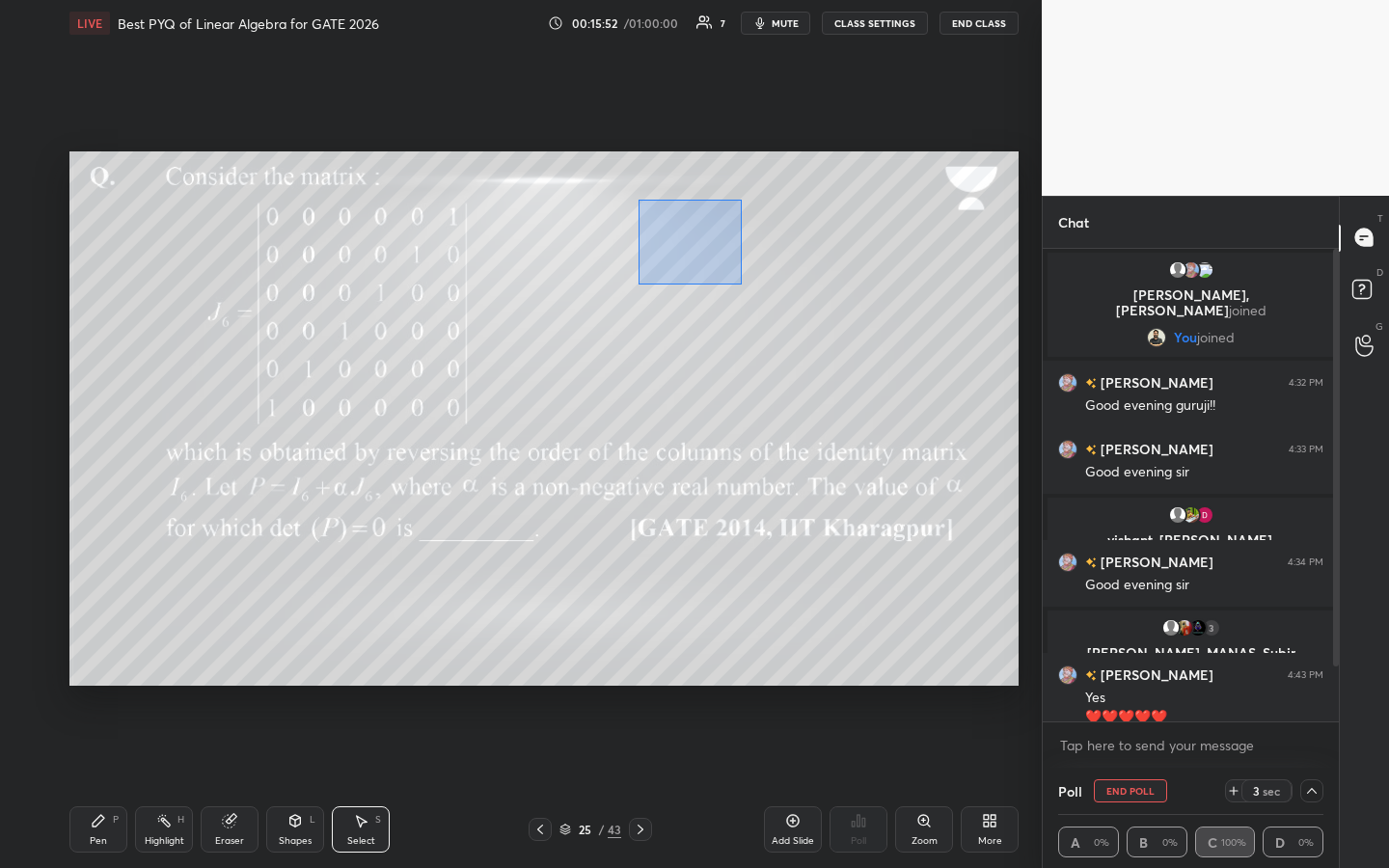 drag, startPoint x: 642, startPoint y: 203, endPoint x: 727, endPoint y: 260, distance: 102.34256 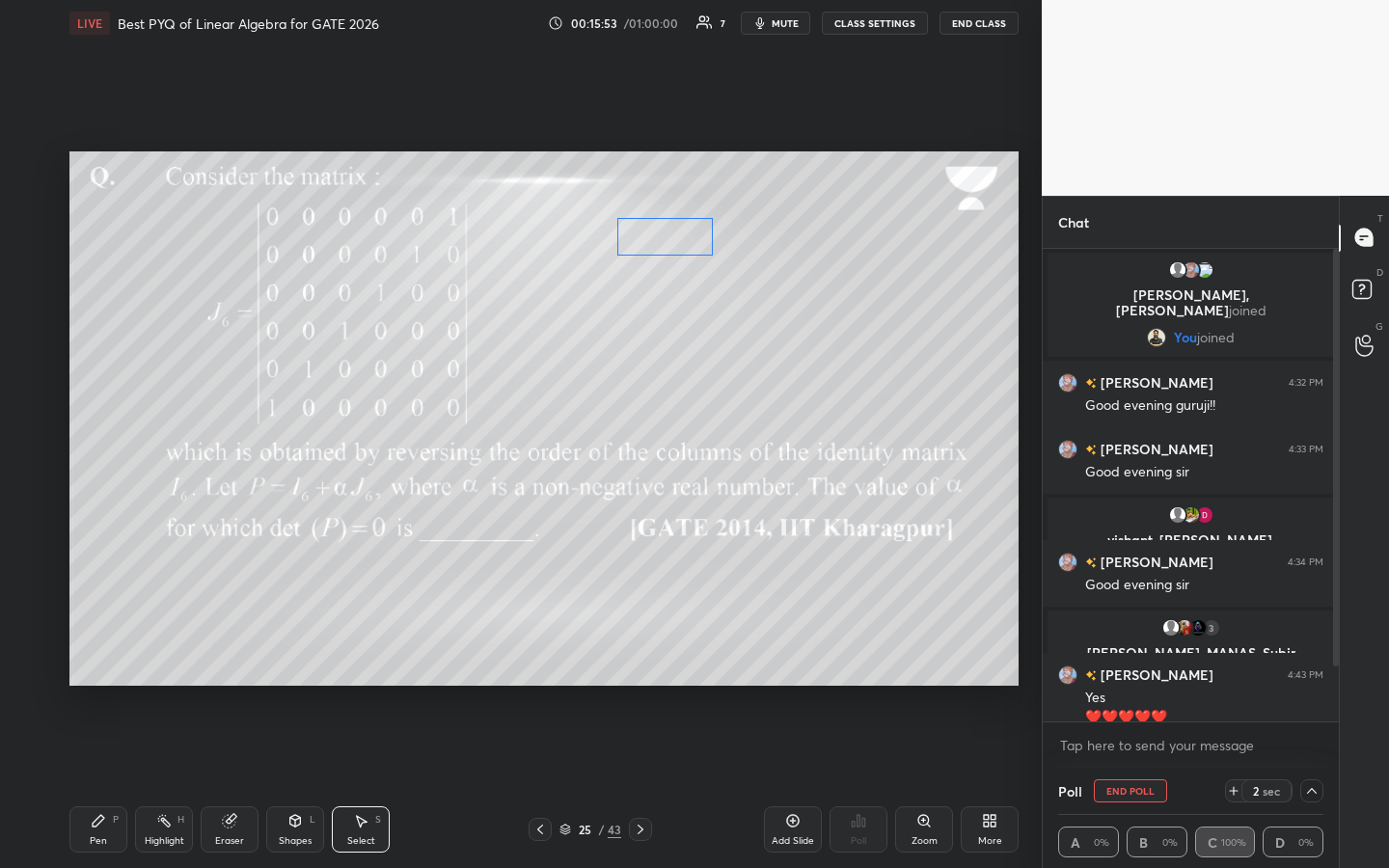 drag, startPoint x: 698, startPoint y: 235, endPoint x: 685, endPoint y: 231, distance: 13.601471 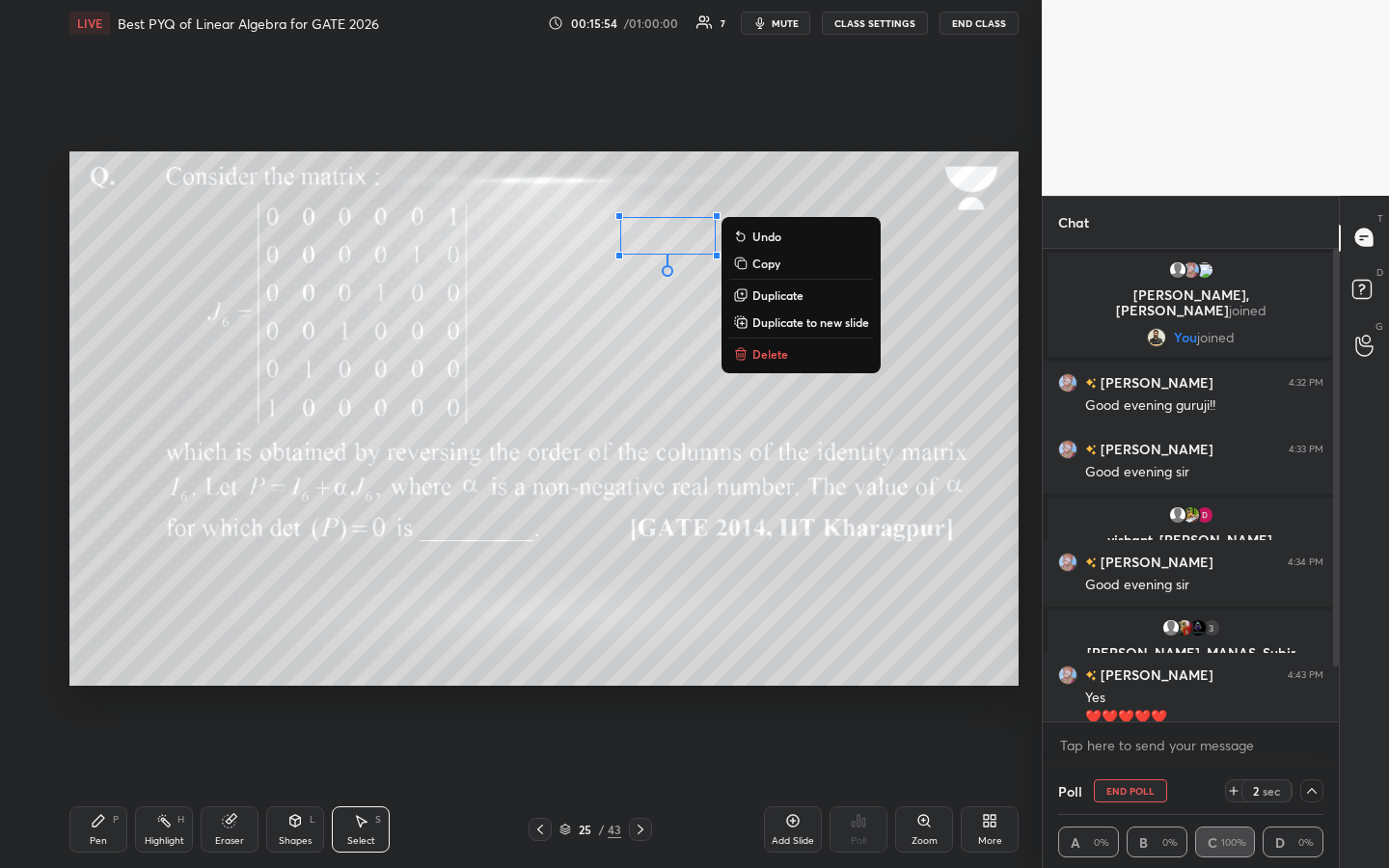 drag, startPoint x: 95, startPoint y: 813, endPoint x: 107, endPoint y: 800, distance: 17.691806 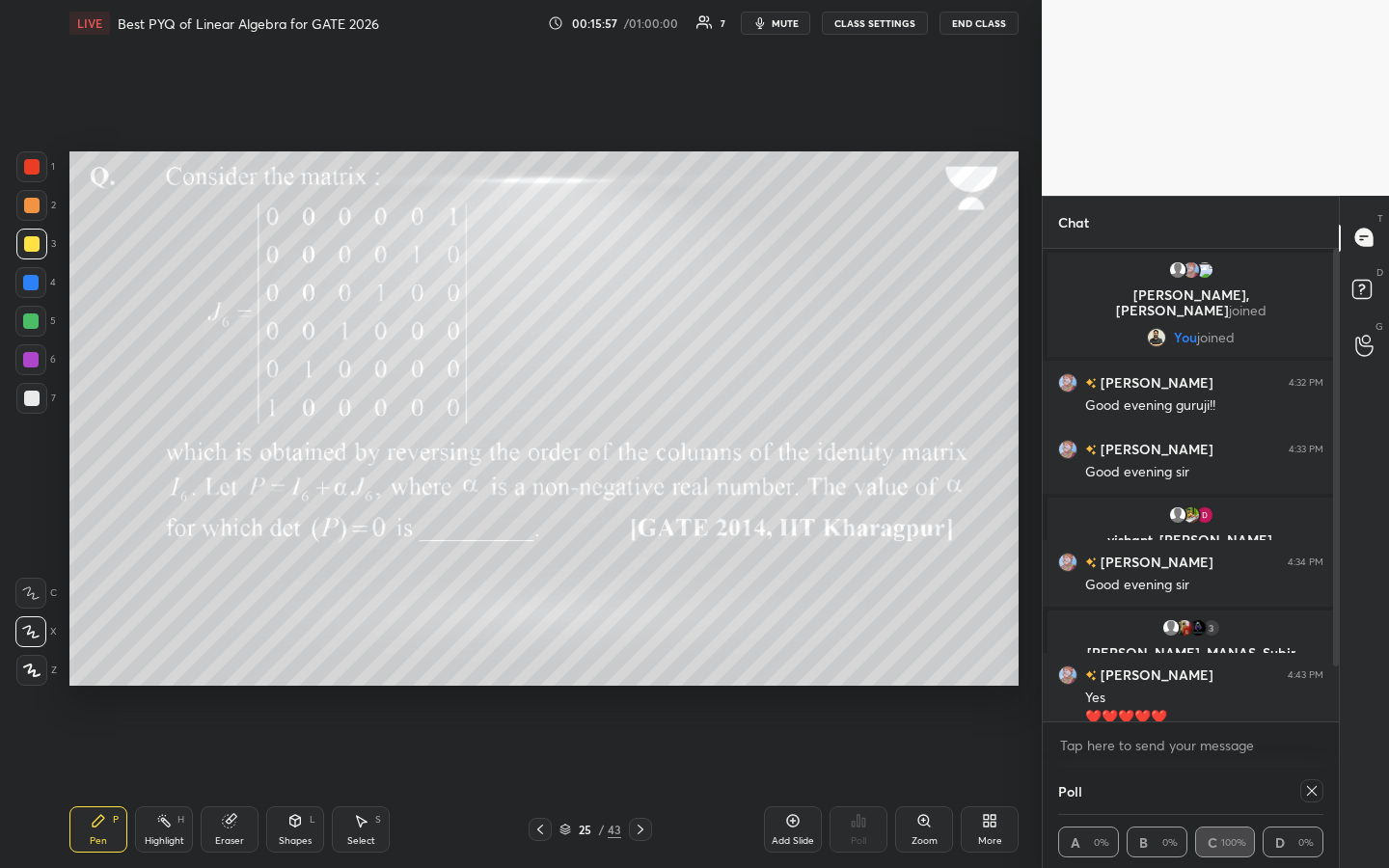 click 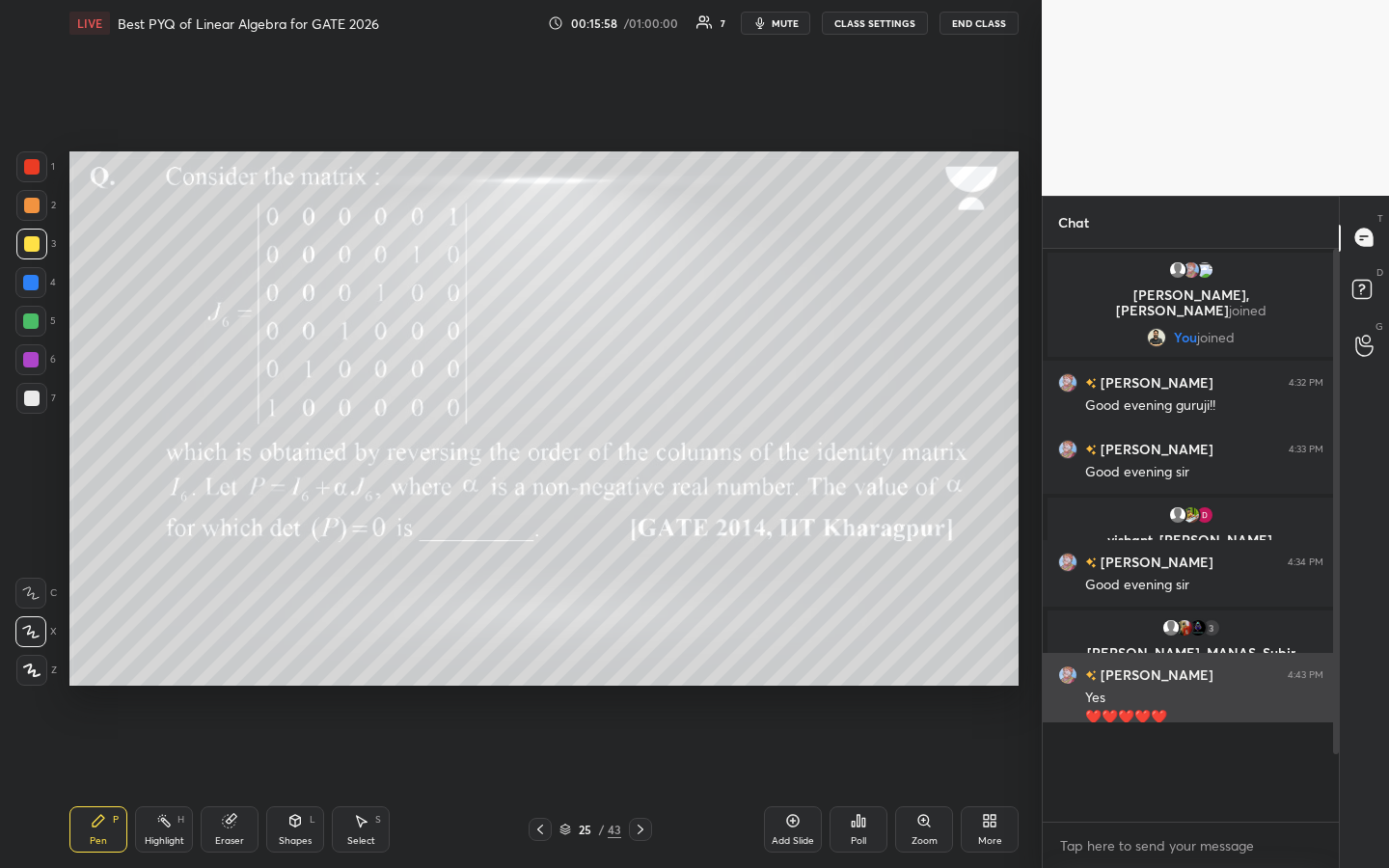 scroll, scrollTop: 517, scrollLeft: 290, axis: both 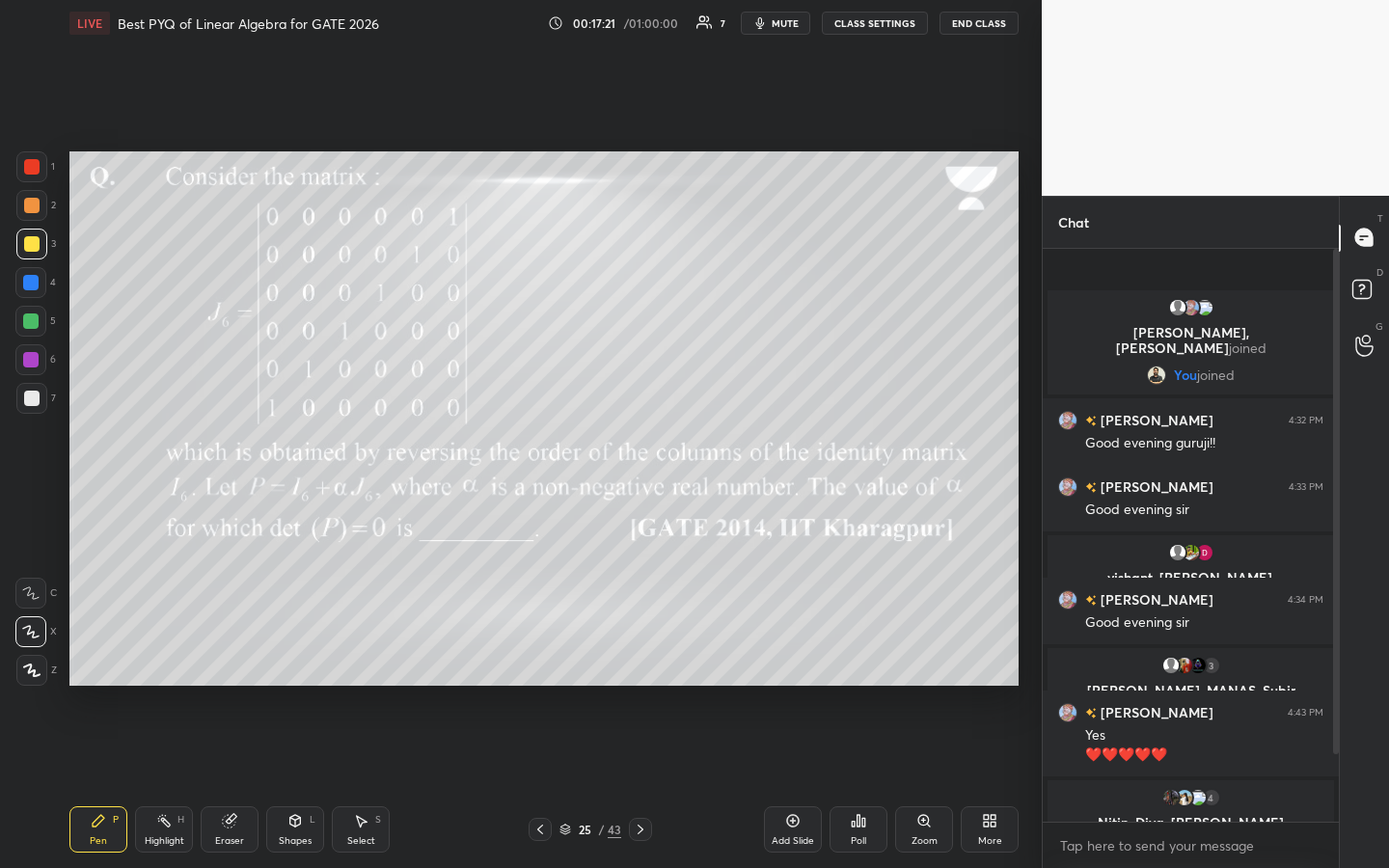 click on "T Messages (T) D Doubts (D) G Raise Hand (G)" at bounding box center [1364, 532] 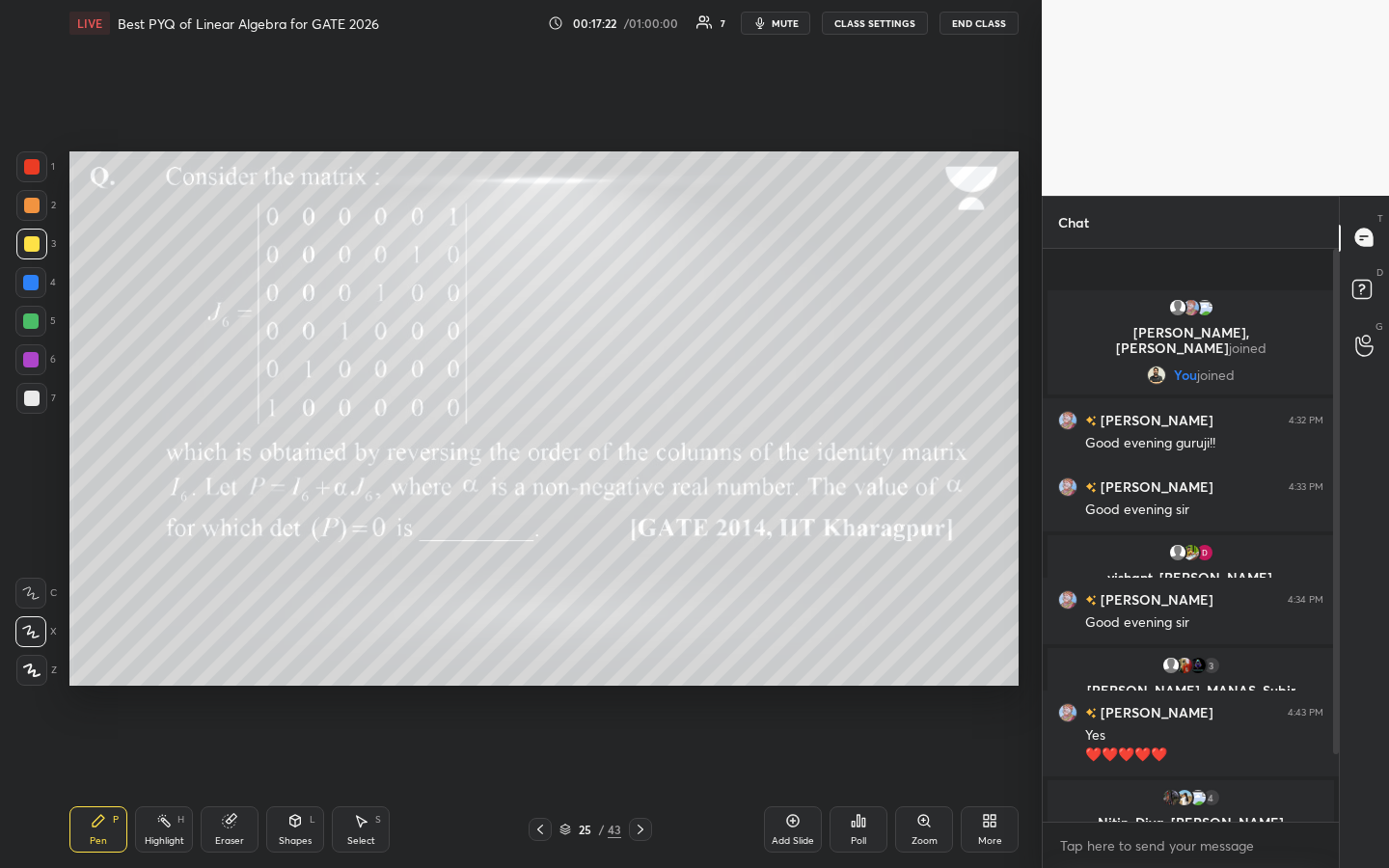 drag, startPoint x: 1335, startPoint y: 659, endPoint x: 1334, endPoint y: 645, distance: 14.035669 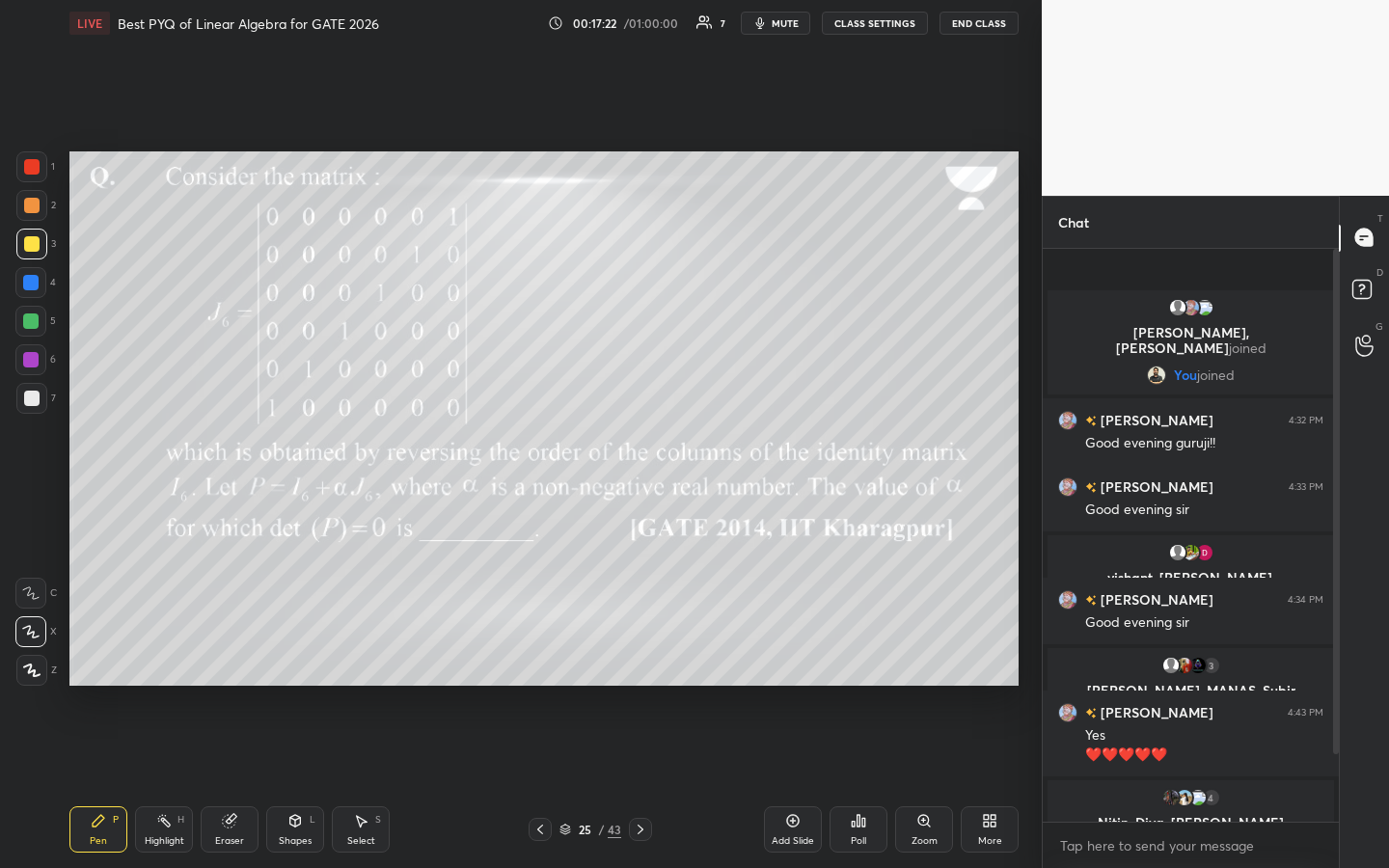 click at bounding box center [1336, 502] 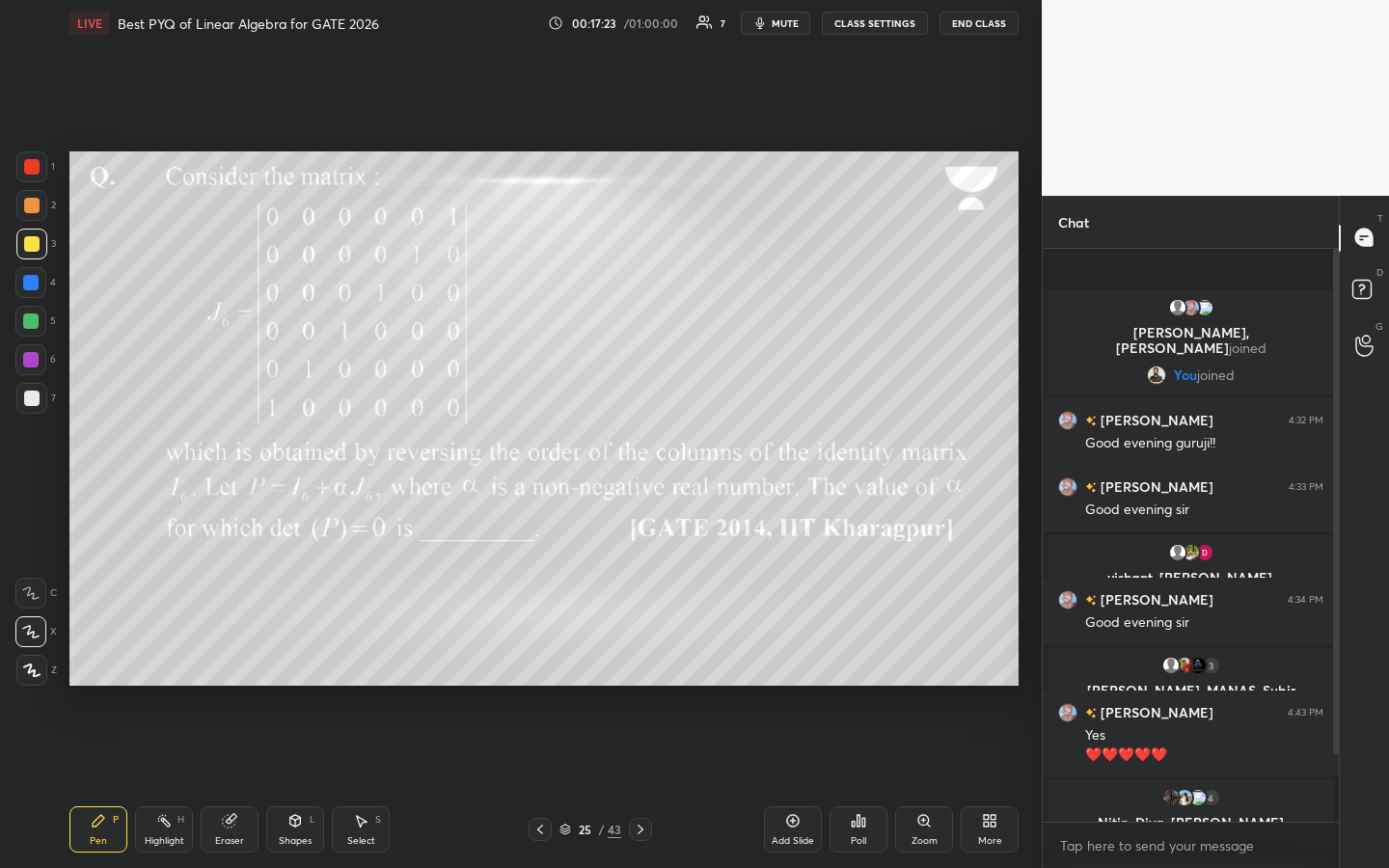 drag, startPoint x: 1334, startPoint y: 683, endPoint x: 1335, endPoint y: 664, distance: 19.026298 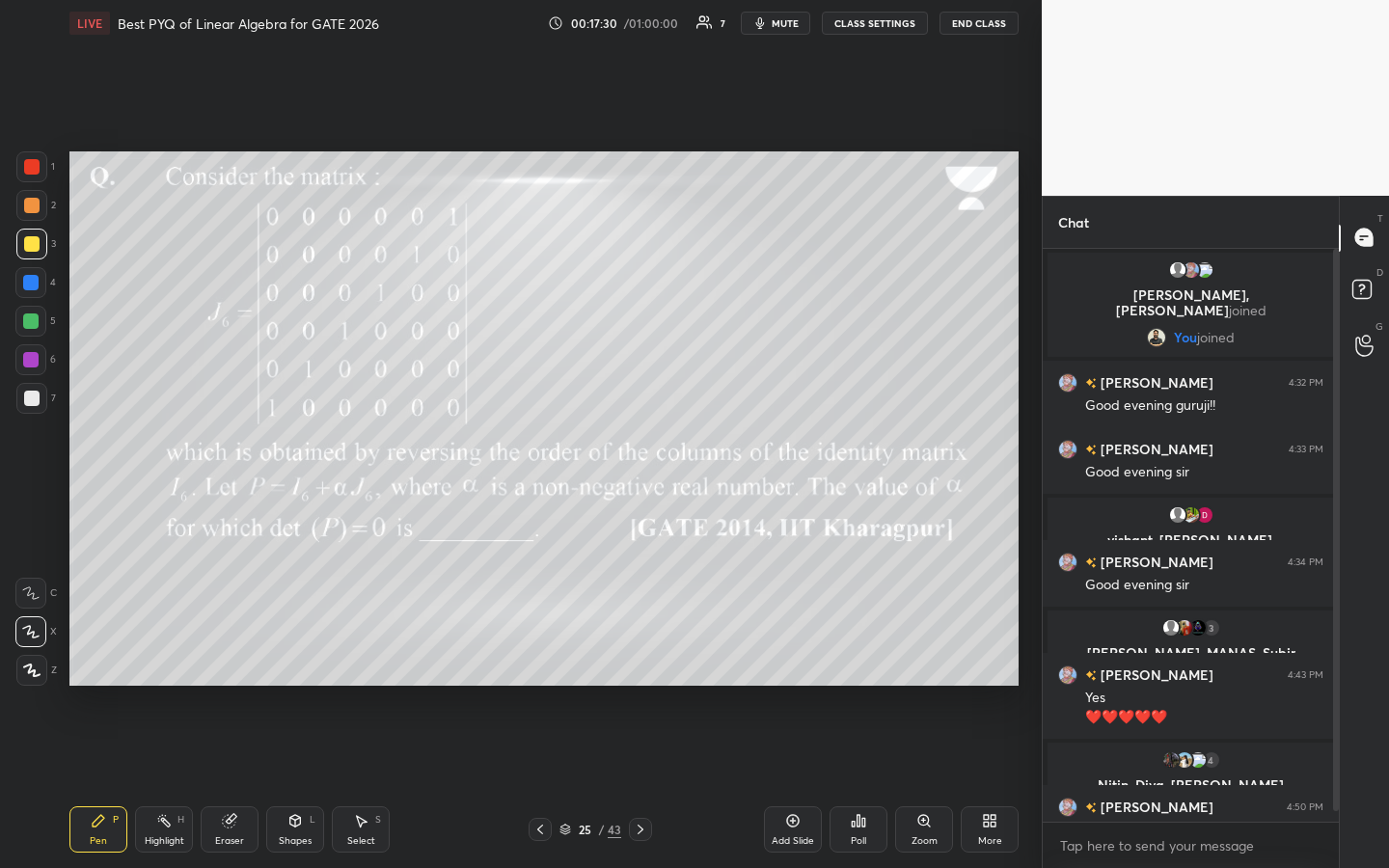 scroll, scrollTop: 29, scrollLeft: 0, axis: vertical 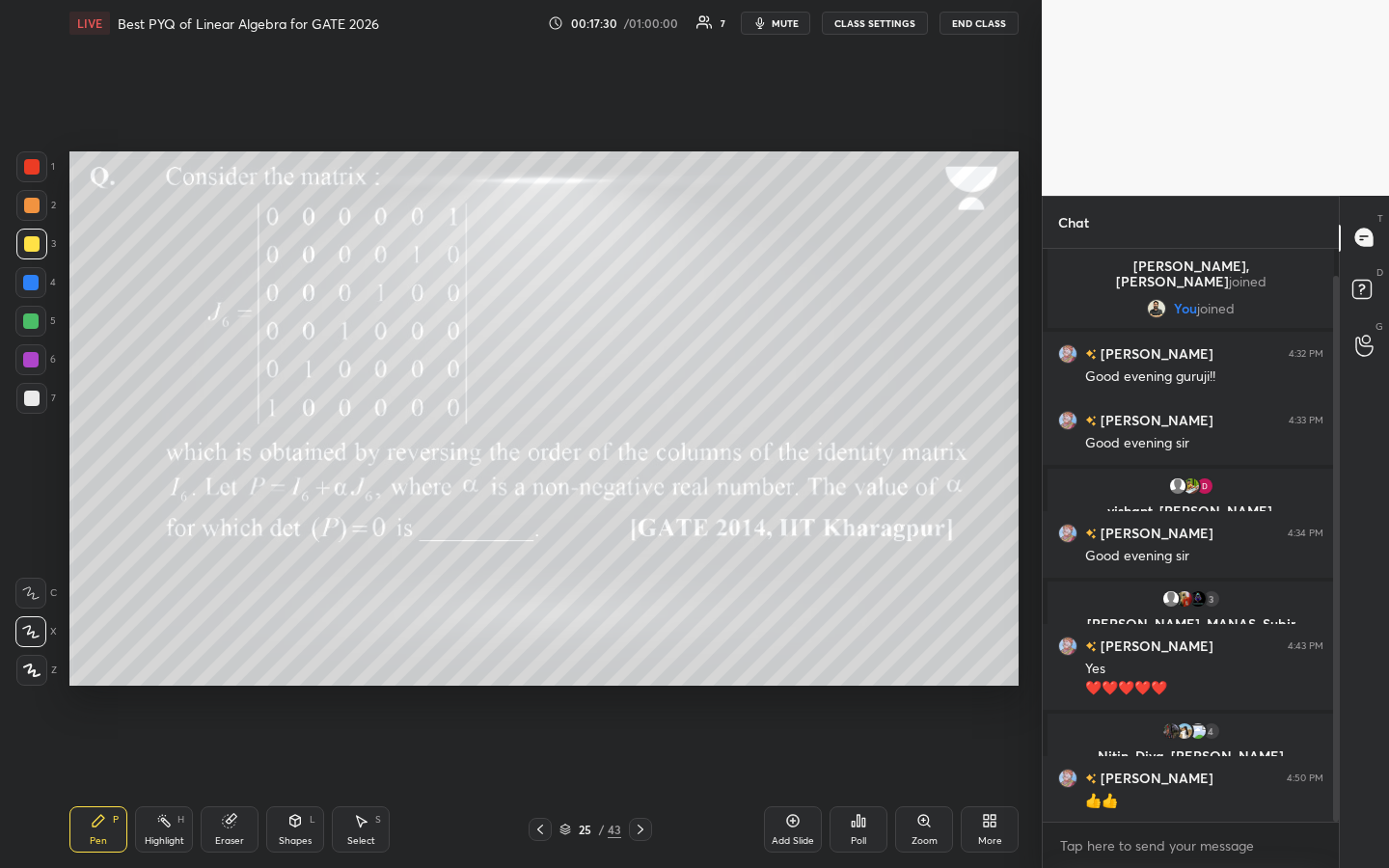 drag, startPoint x: 1334, startPoint y: 748, endPoint x: 1338, endPoint y: 786, distance: 38.20995 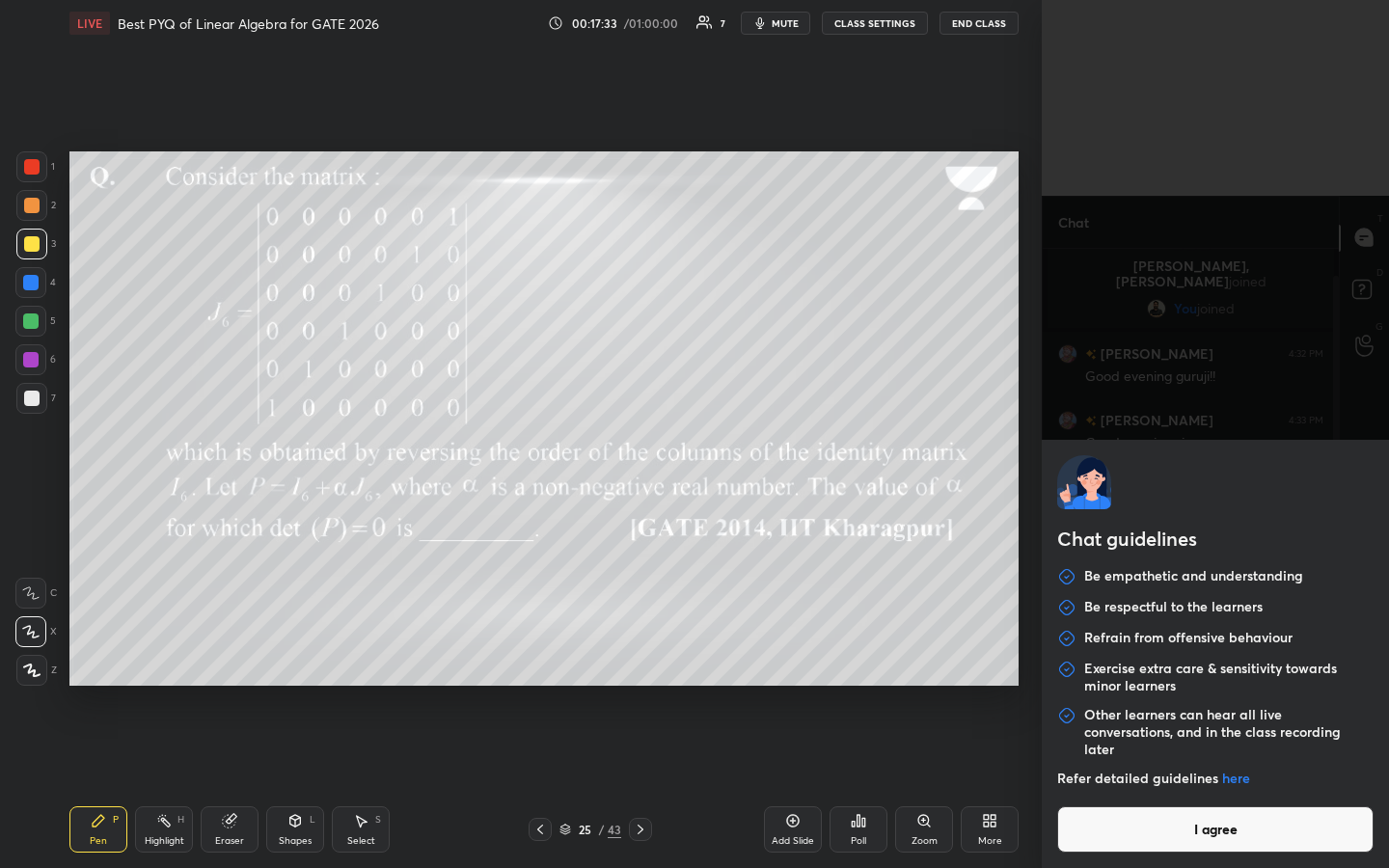 click on "1 2 3 4 5 6 7 C X Z C X Z E E Erase all   H H LIVE Best PYQ of Linear Algebra for GATE 2026 00:17:33 /  01:00:00 7 mute CLASS SETTINGS End Class Setting up your live class Poll for   secs No correct answer Start poll Back Best PYQ of Linear Algebra for GATE 2026 [PERSON_NAME] Chawla Pen P Highlight H Eraser Shapes L Select S 25 / 43 Add Slide Poll Zoom More Chat [PERSON_NAME], [PERSON_NAME]  joined You  joined [PERSON_NAME] 4:32 PM Good evening guruji!! [PERSON_NAME] 4:33 PM Good evening [PERSON_NAME], [PERSON_NAME], [PERSON_NAME]  joined [PERSON_NAME] 4:34 PM Good evening sir 3 [PERSON_NAME], [PERSON_NAME], Subir &  3 others  joined [PERSON_NAME] 4:43 PM Yes ❤️❤️❤️❤️❤️ 4 Nitin, [PERSON_NAME], [PERSON_NAME] &  4 others  joined [PERSON_NAME] 4:50 PM 👍👍 JUMP TO LATEST Enable hand raising Enable raise hand to speak to learners. Once enabled, chat will be turned off temporarily. Enable x   Doubts asked by learners will show up here NEW DOUBTS ASKED No one has raised a hand yet Can't raise hand Got it T Messages (T) D Doubts (D) G Raise Hand (G) ​" at bounding box center (694, 434) 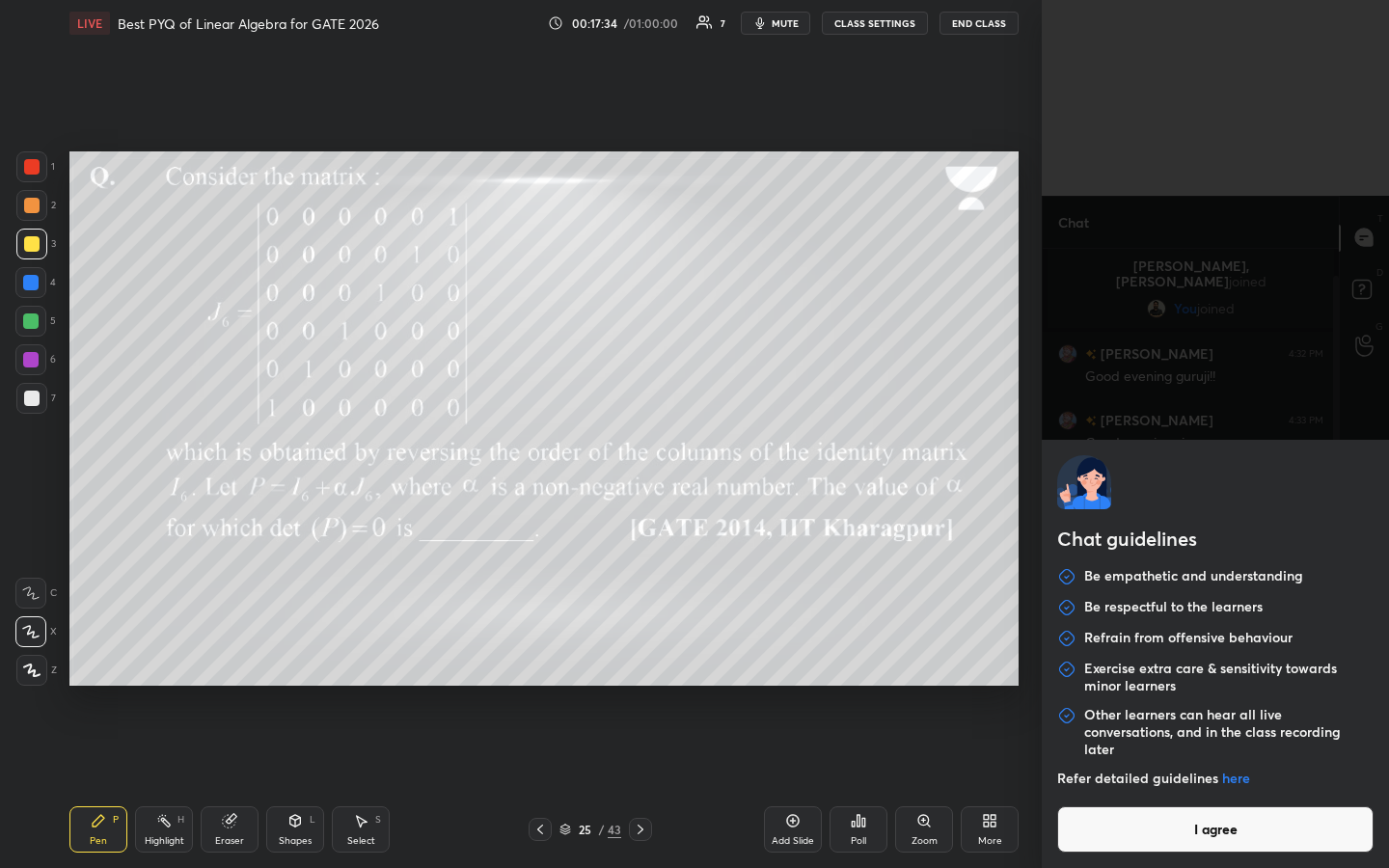 click on "I agree" at bounding box center [1215, 829] 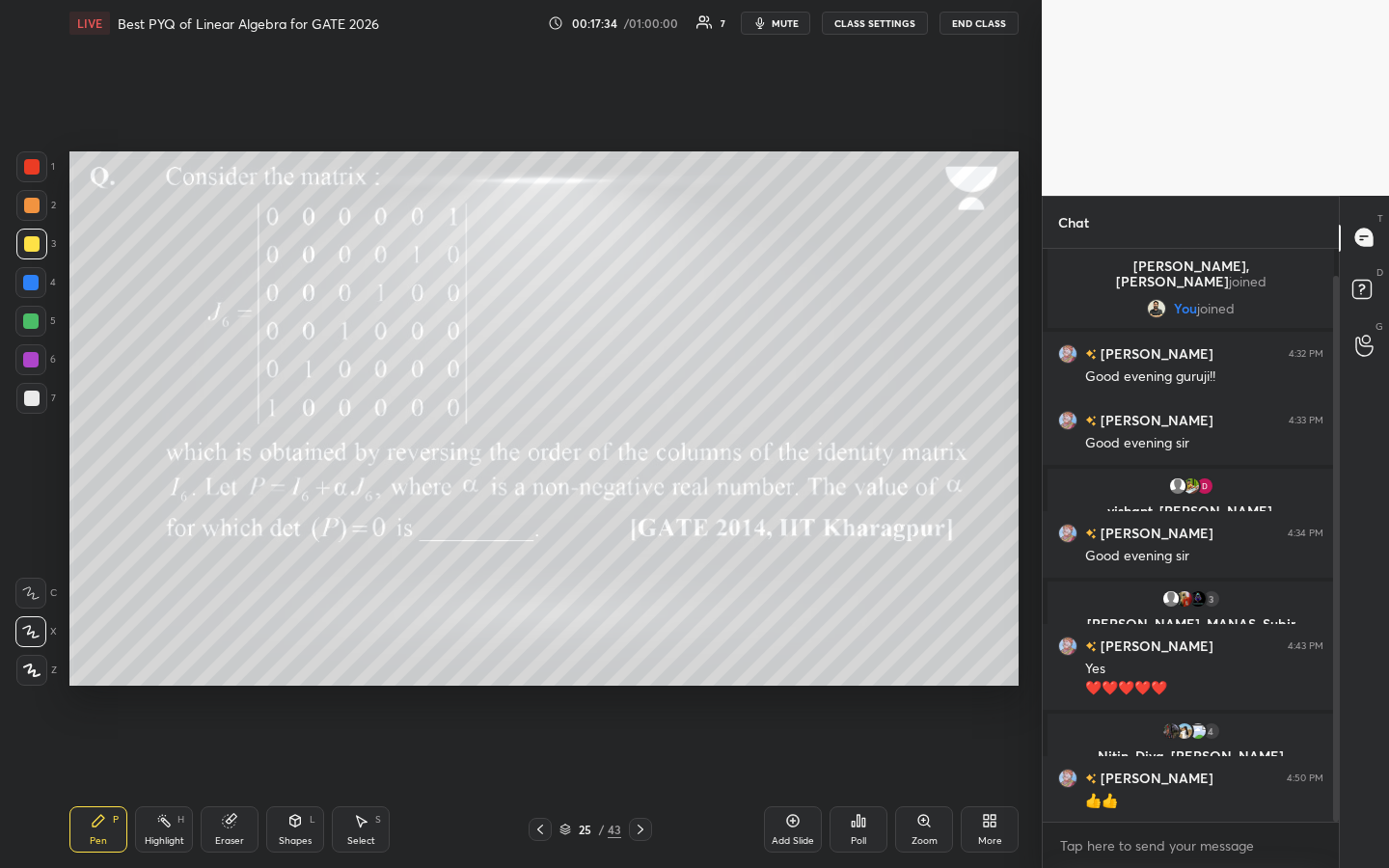 click on "Chat guidelines Be empathetic and understanding Be respectful to the learners Refrain from offensive behaviour Exercise extra care & sensitivity towards minor learners Other learners can hear all live conversations, and in the class recording later Refer detailed guidelines   here I agree" at bounding box center [1215, 434] 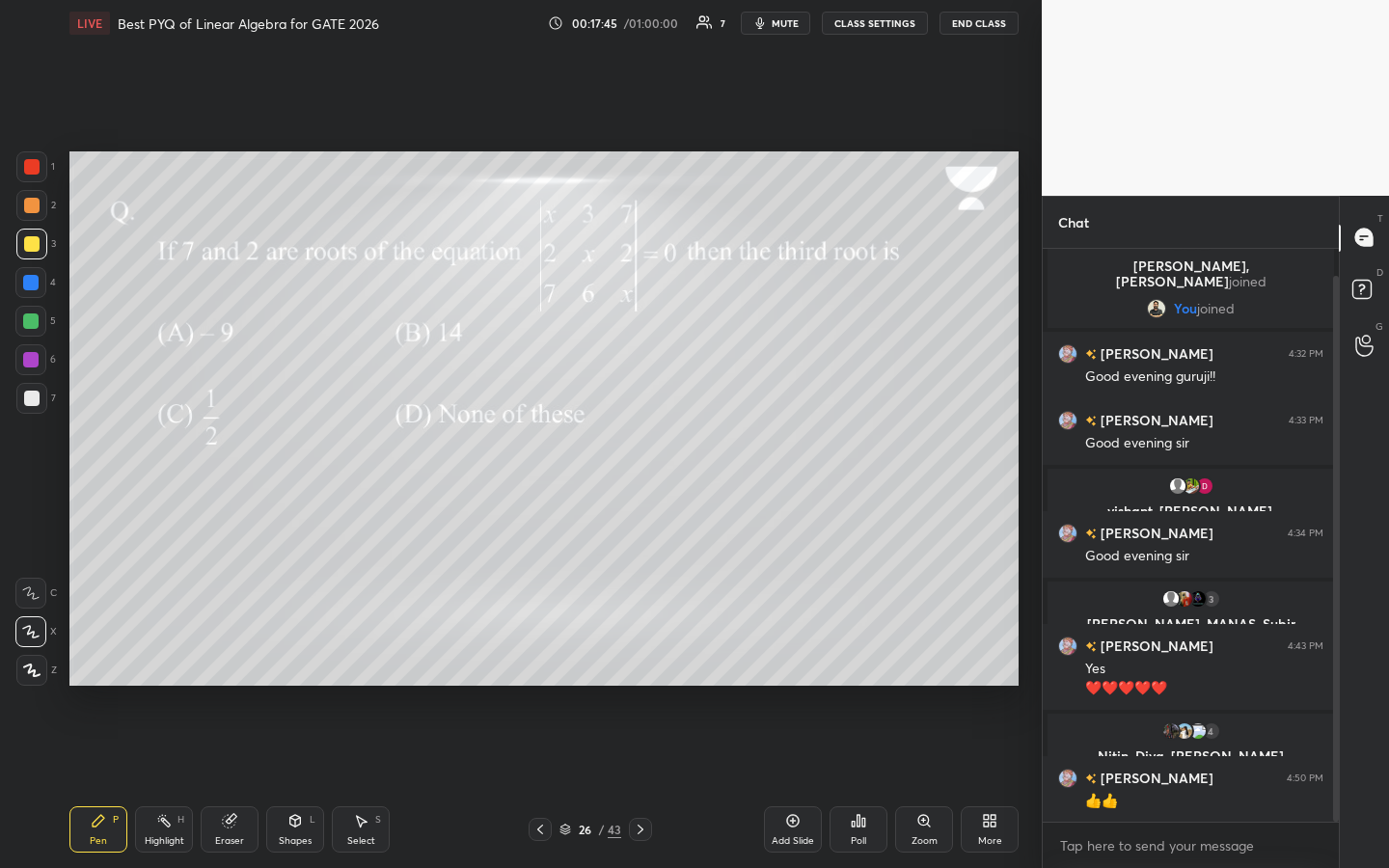 click on "Poll" at bounding box center (858, 829) 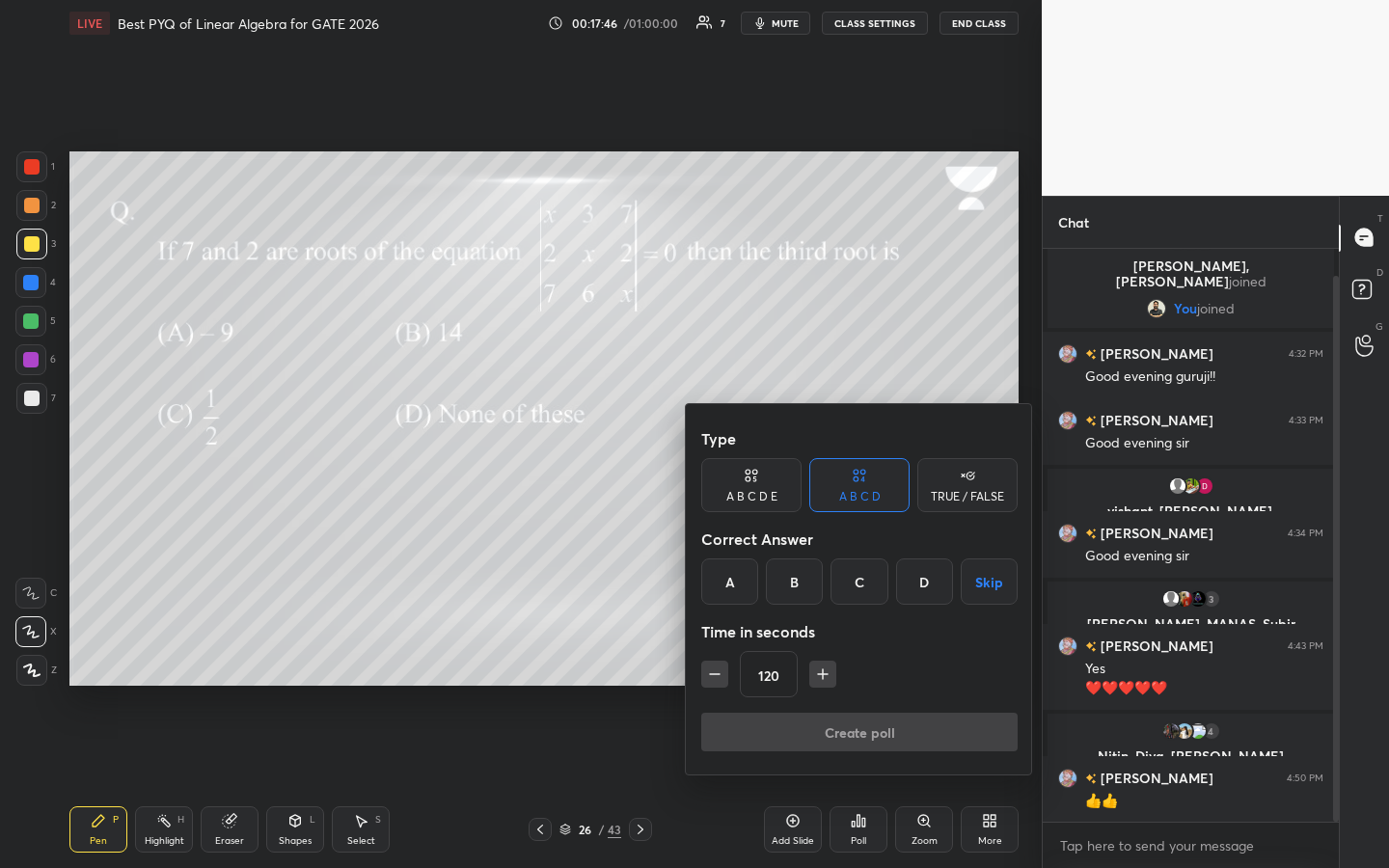 click on "Skip" at bounding box center [989, 582] 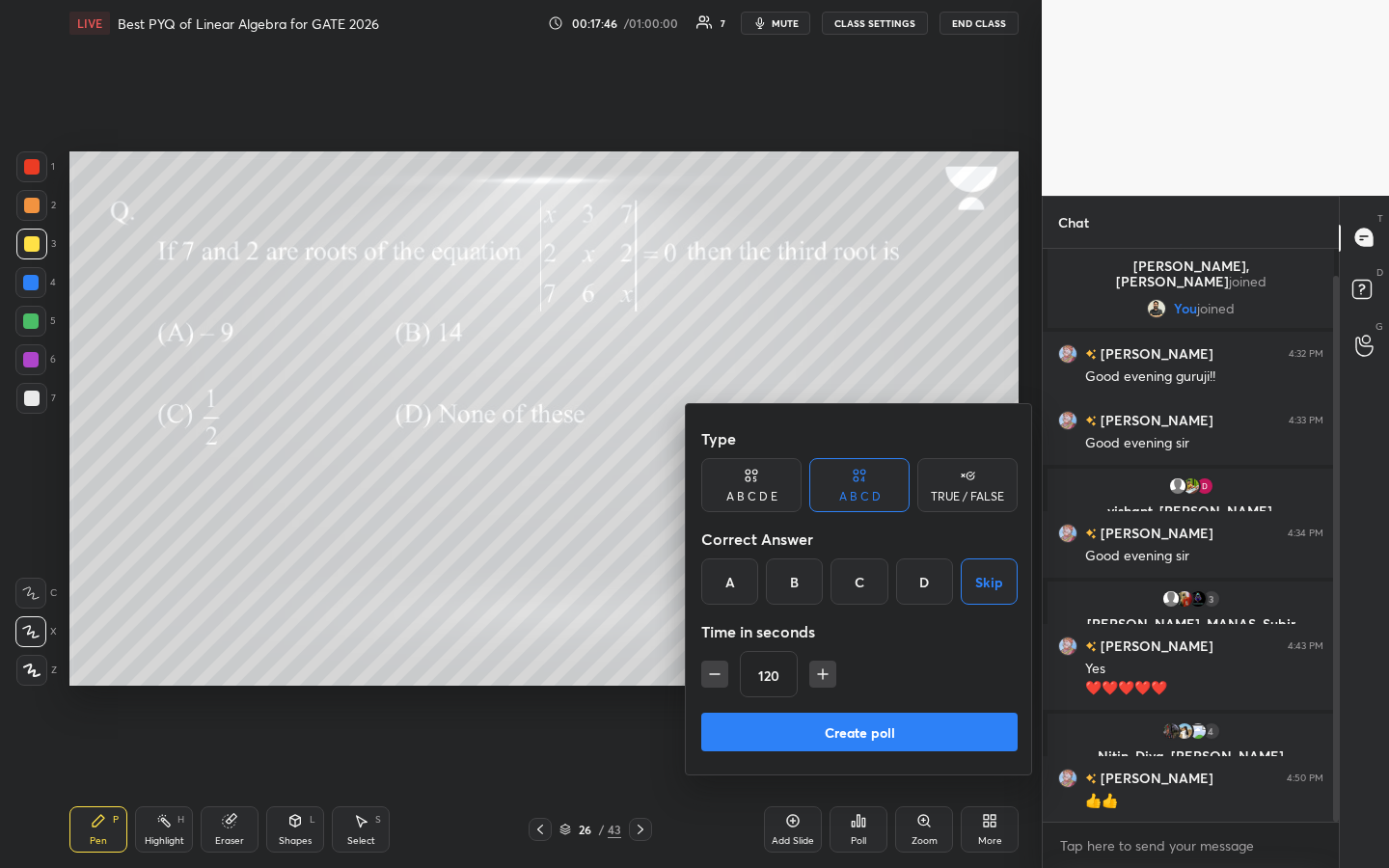 type on "x" 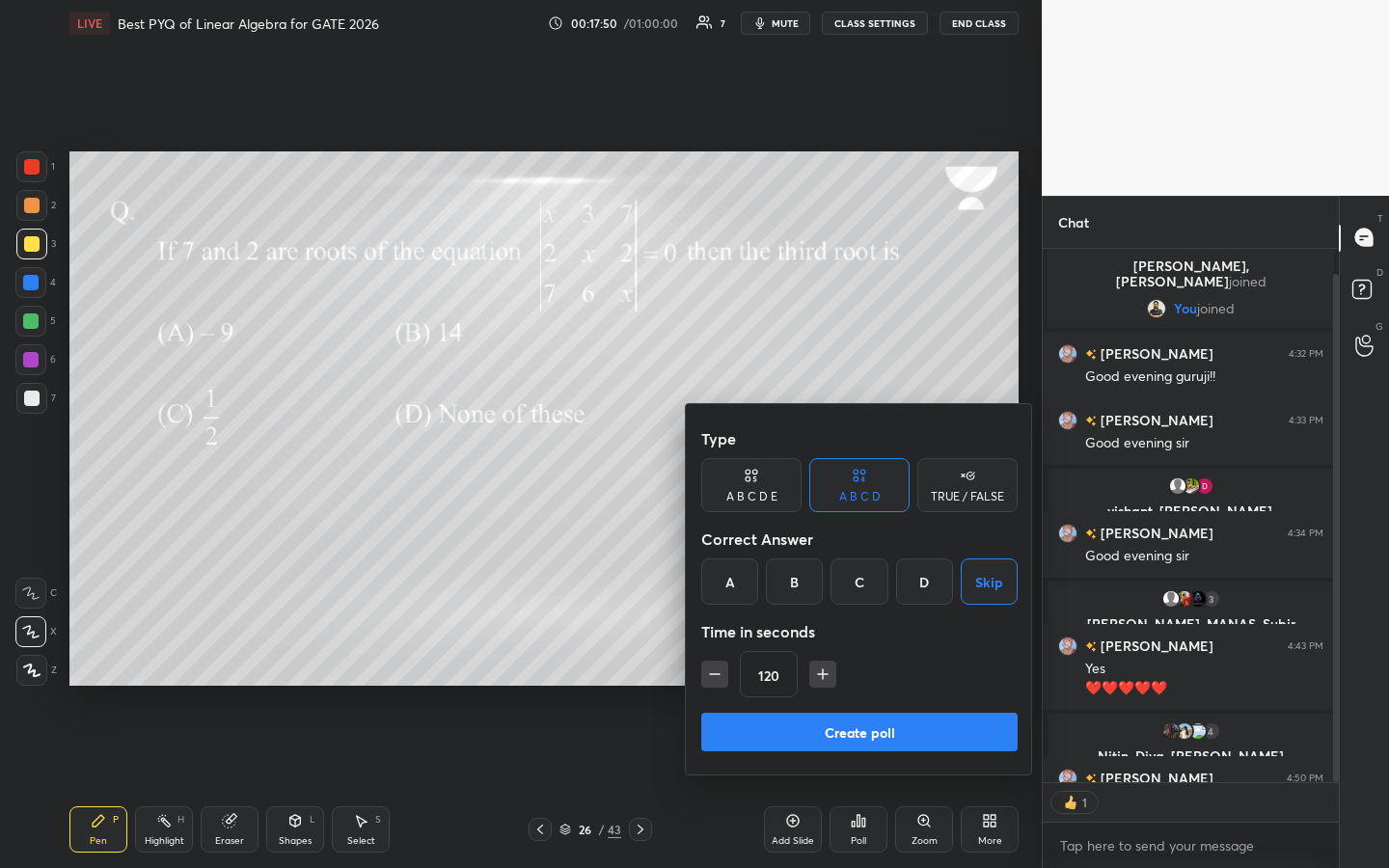 type 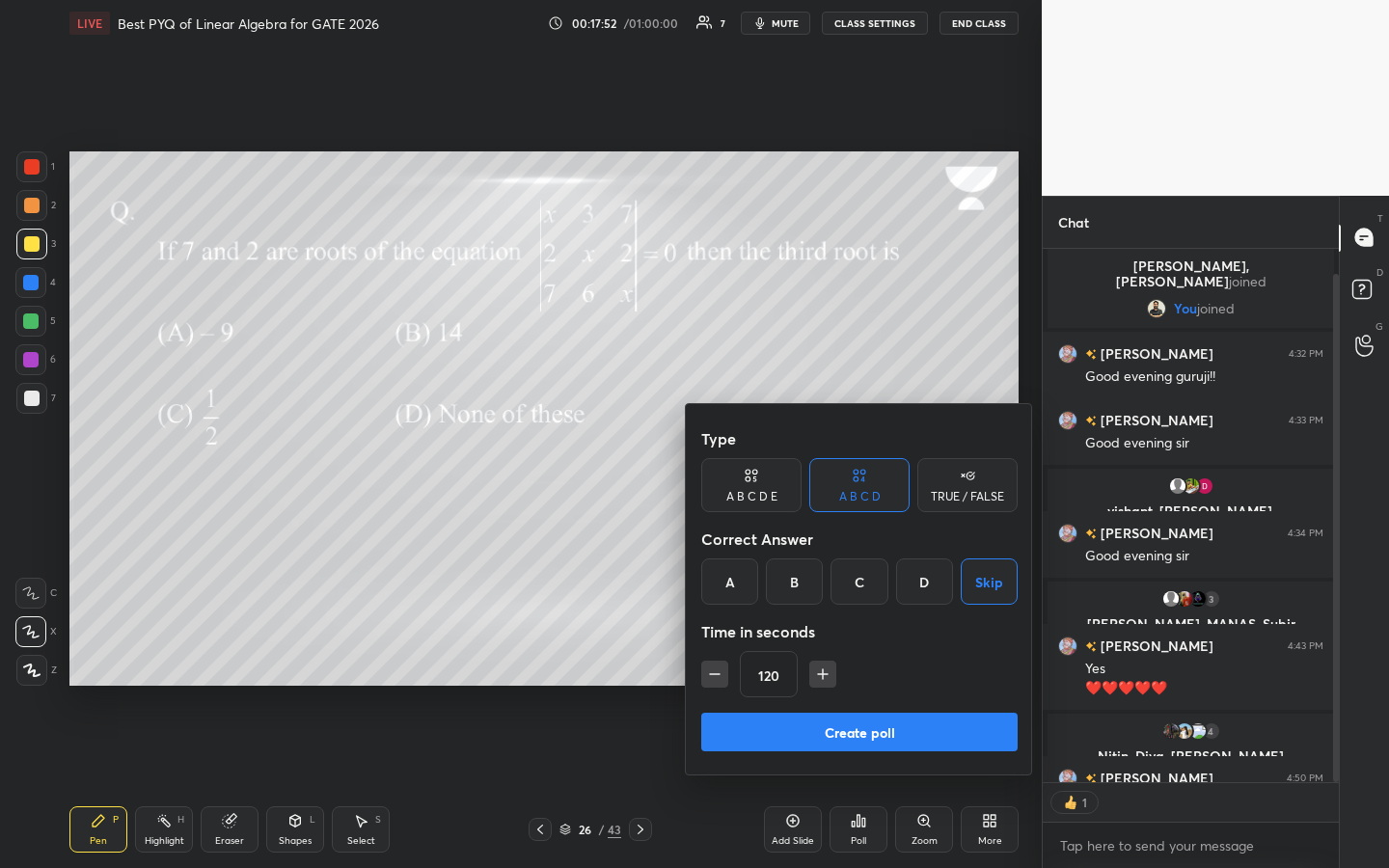 click on "Create poll" at bounding box center (859, 732) 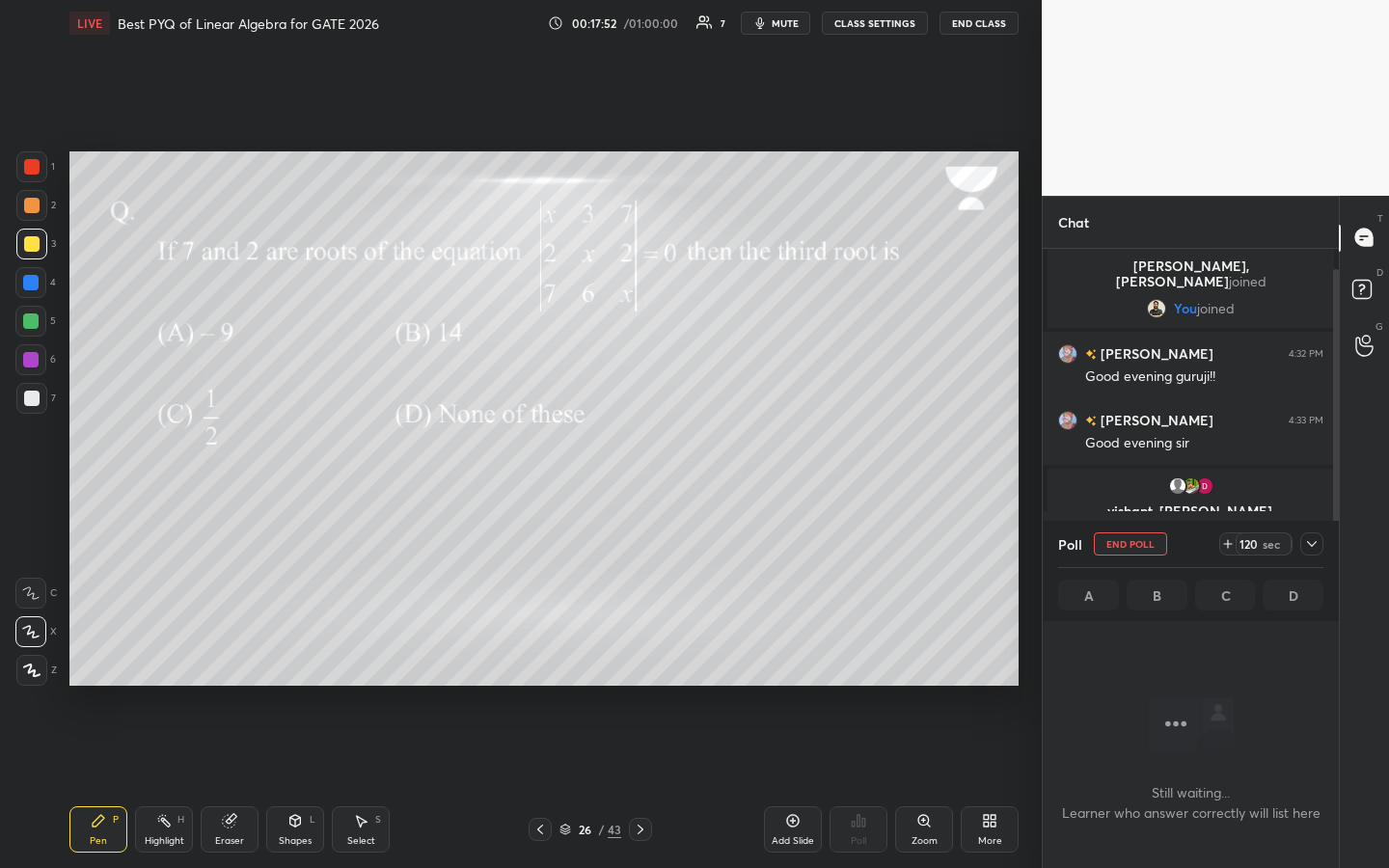 scroll, scrollTop: 444, scrollLeft: 290, axis: both 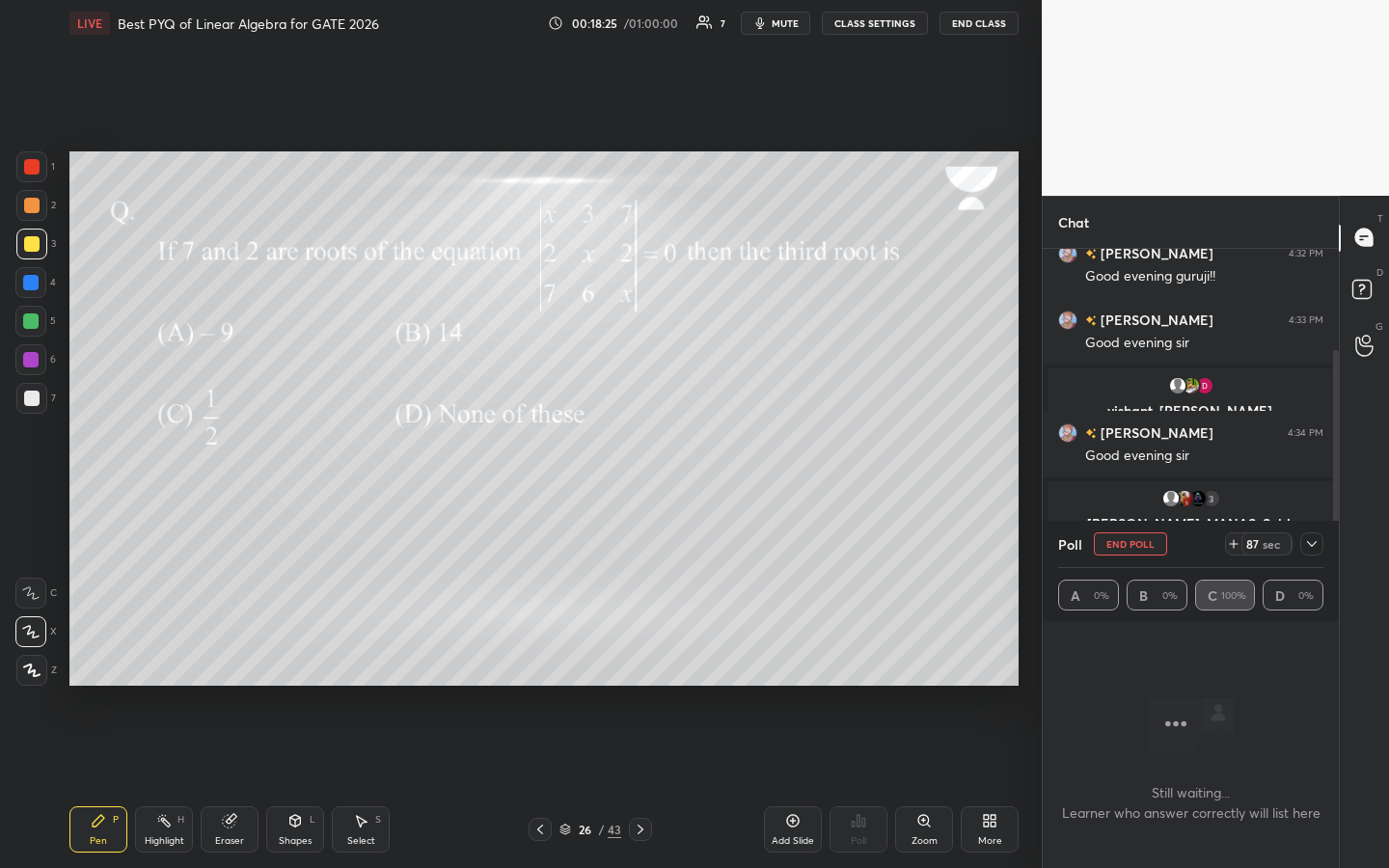 click 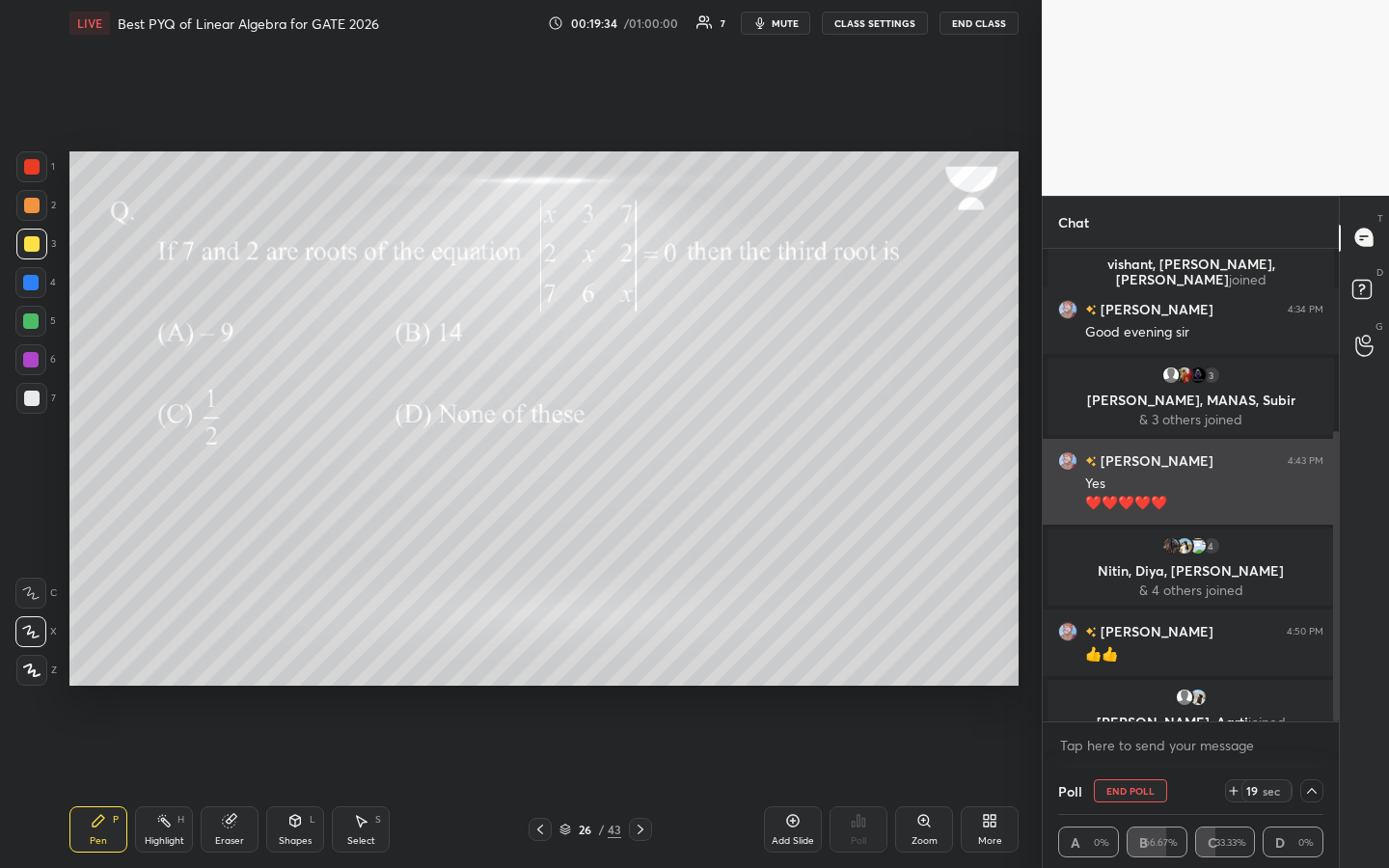 scroll, scrollTop: 299, scrollLeft: 0, axis: vertical 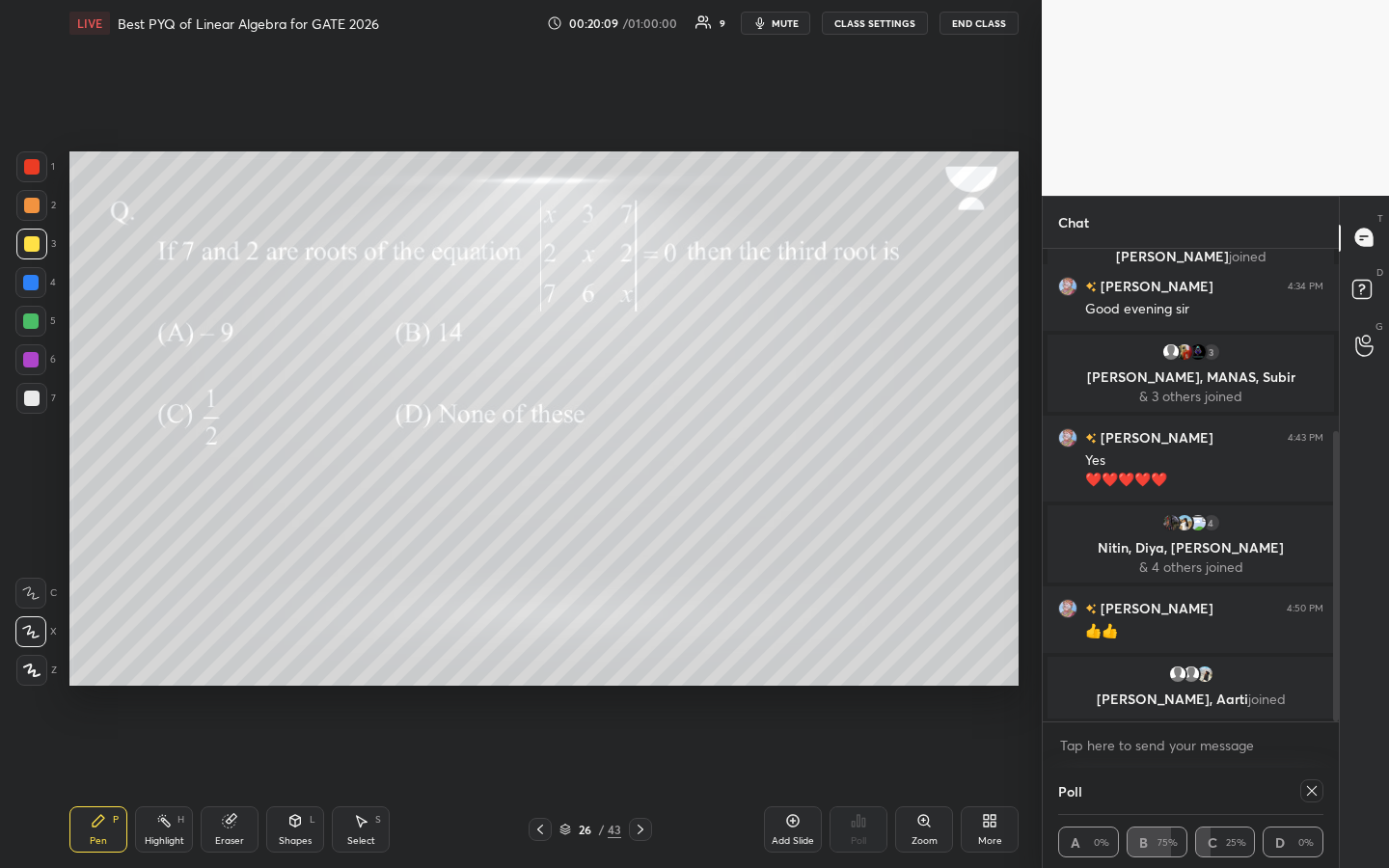 click 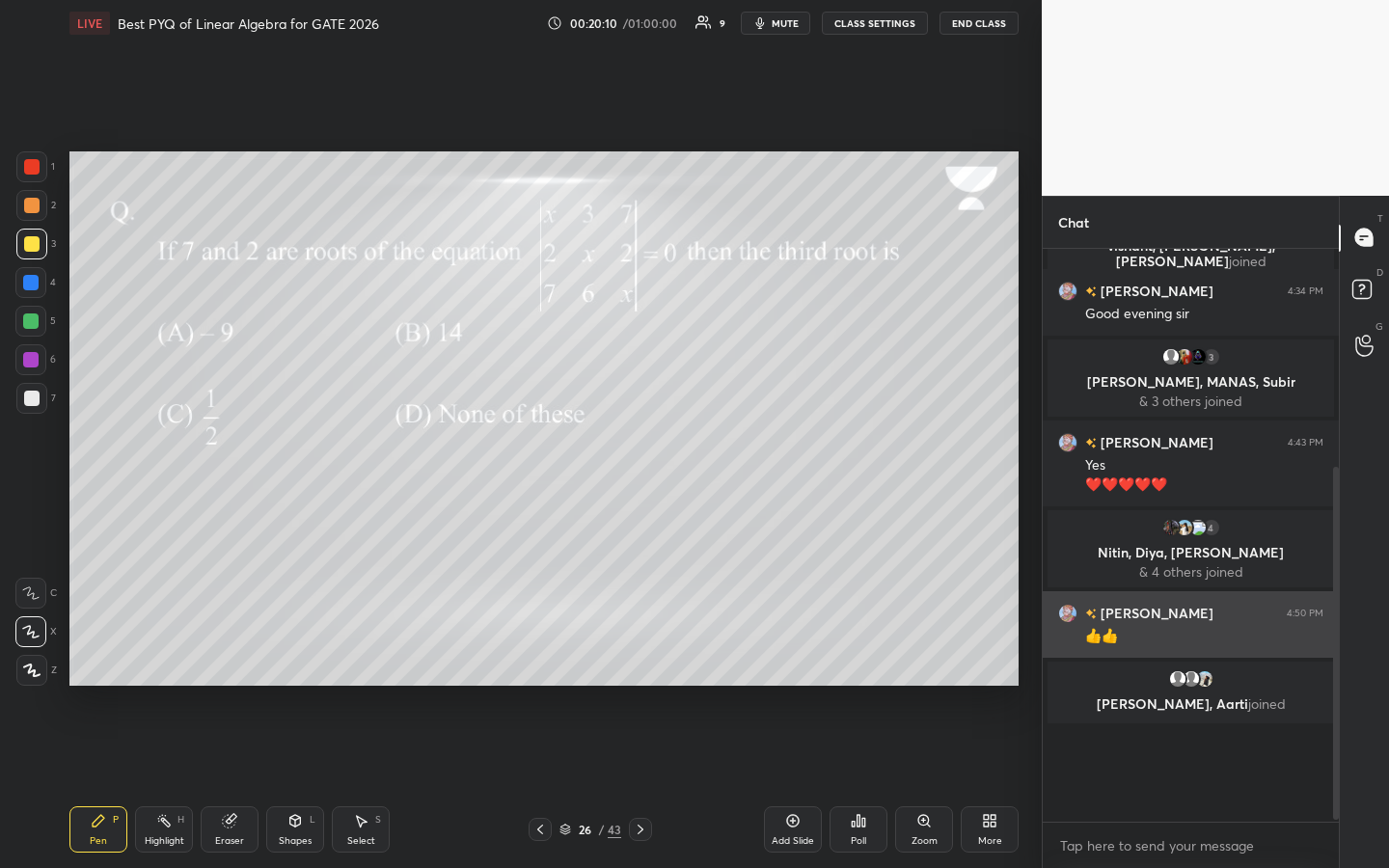 scroll, scrollTop: 561, scrollLeft: 290, axis: both 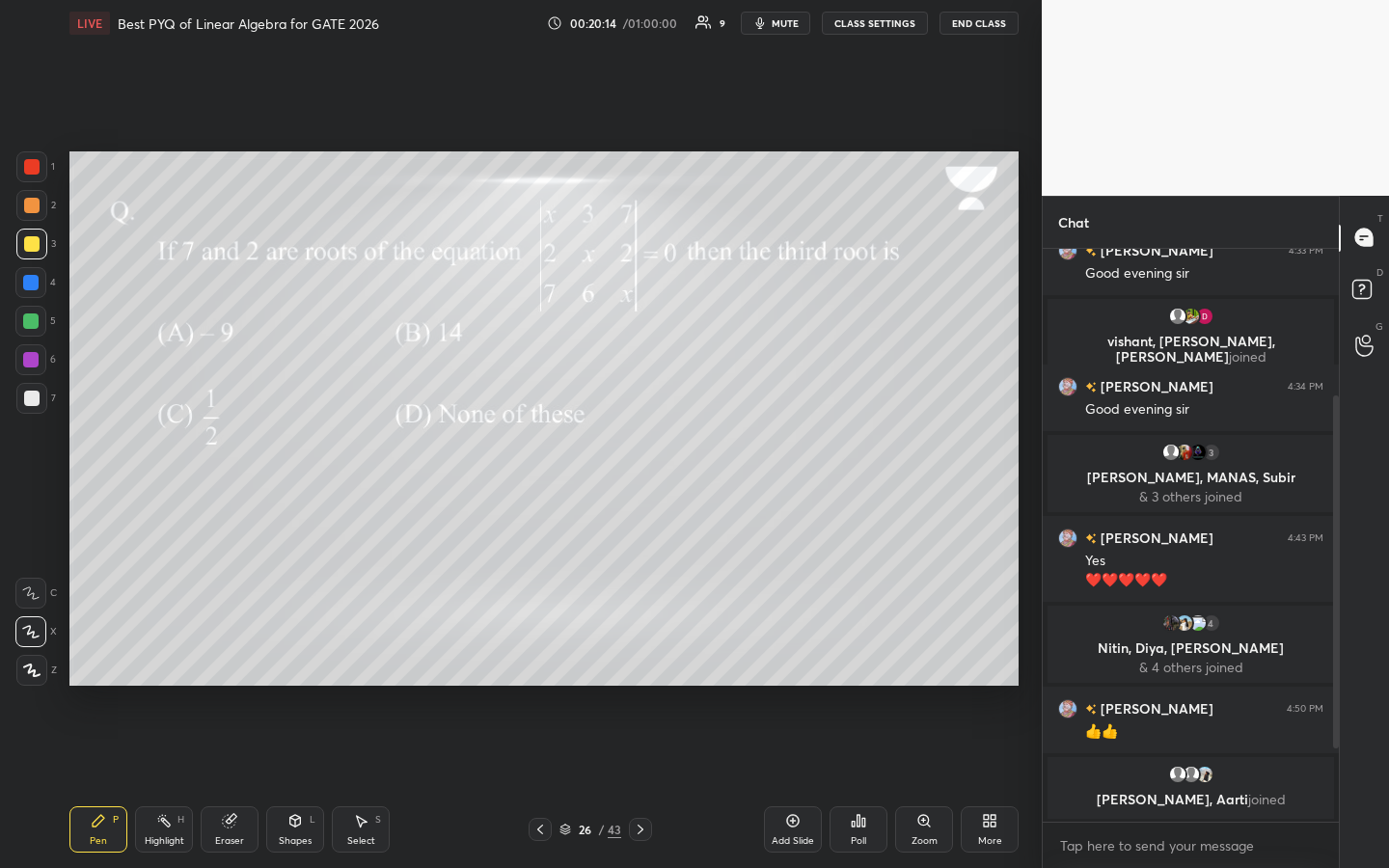 click at bounding box center [31, 283] 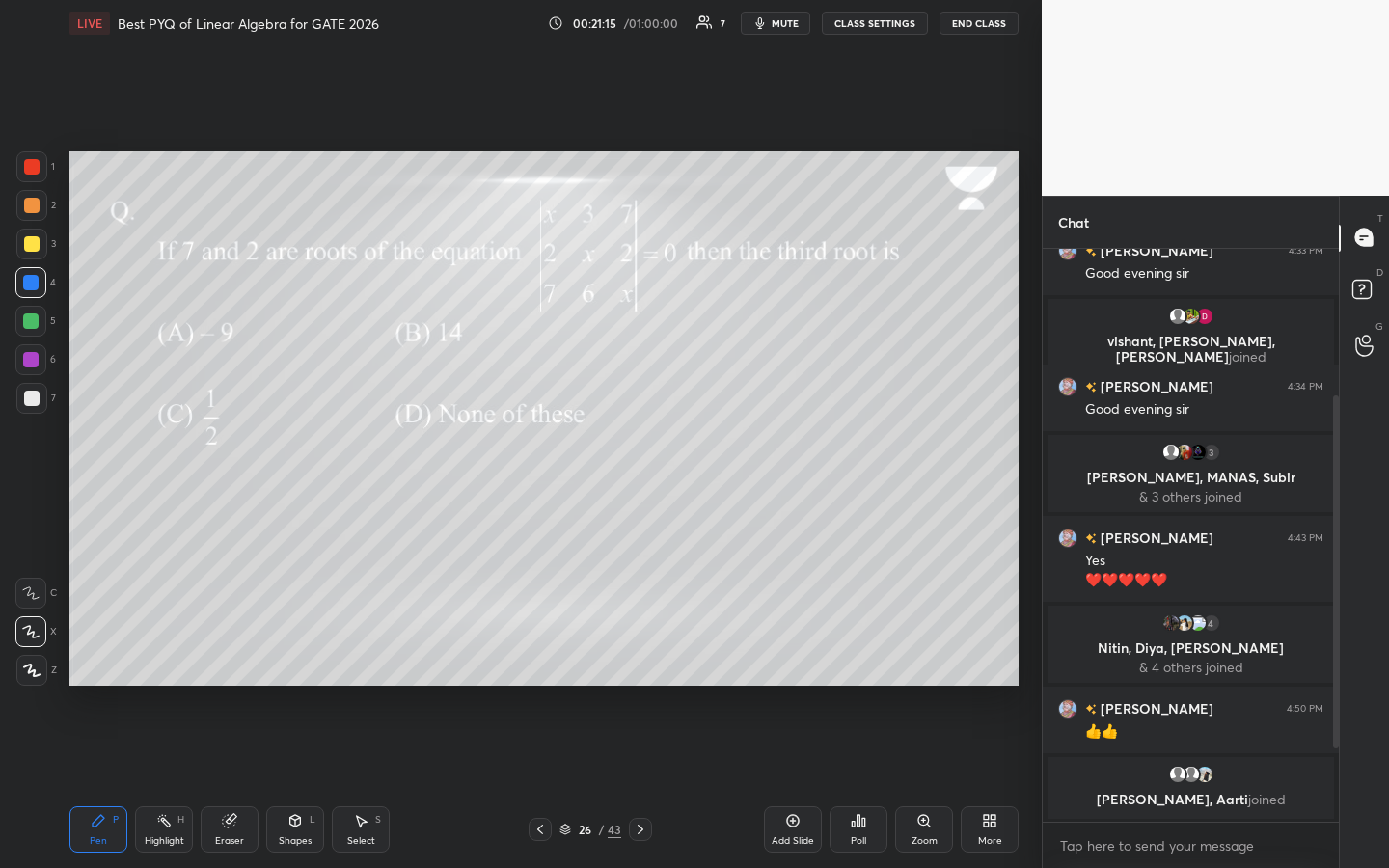scroll, scrollTop: 214, scrollLeft: 0, axis: vertical 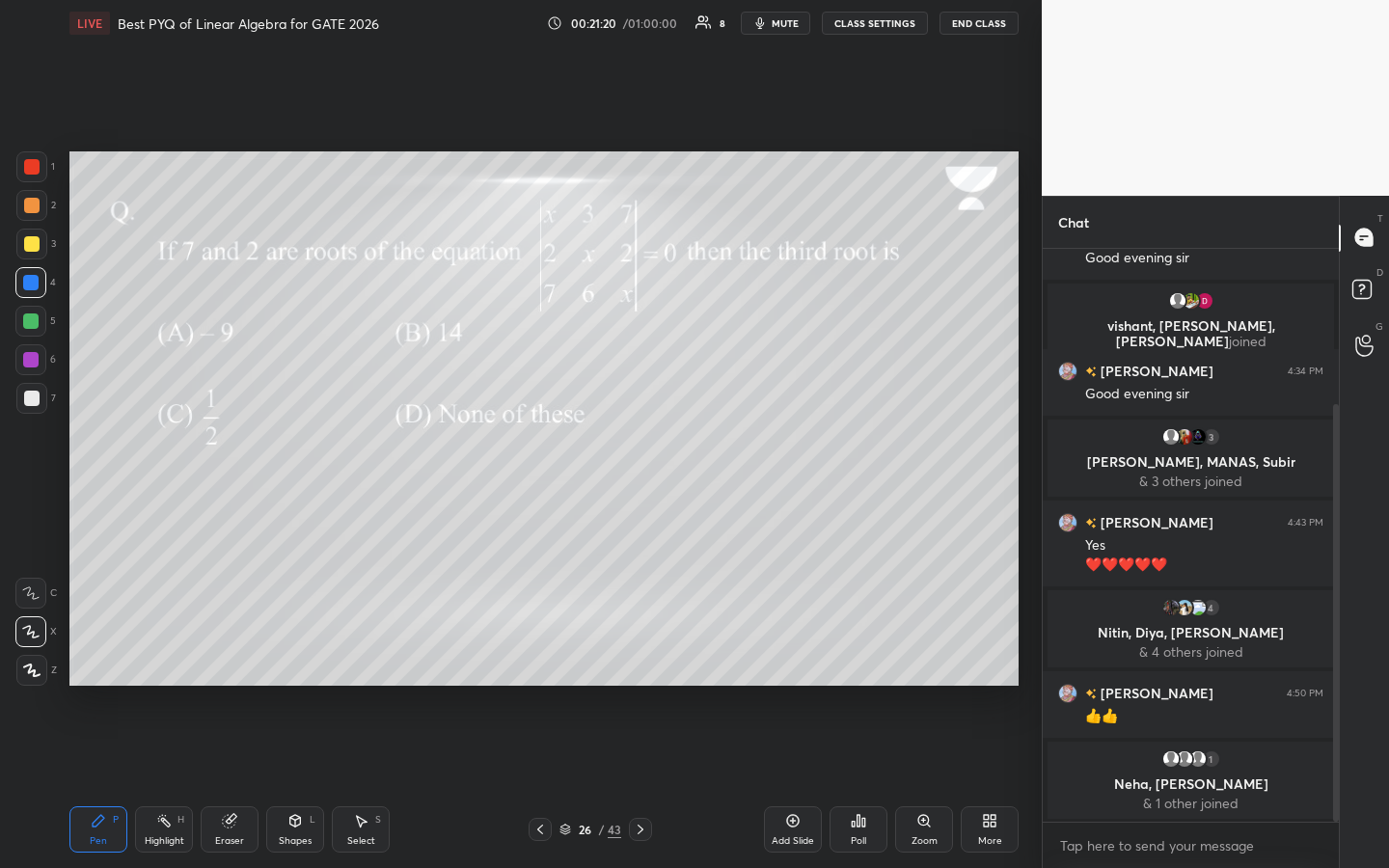 click on "mute" at bounding box center [785, 23] 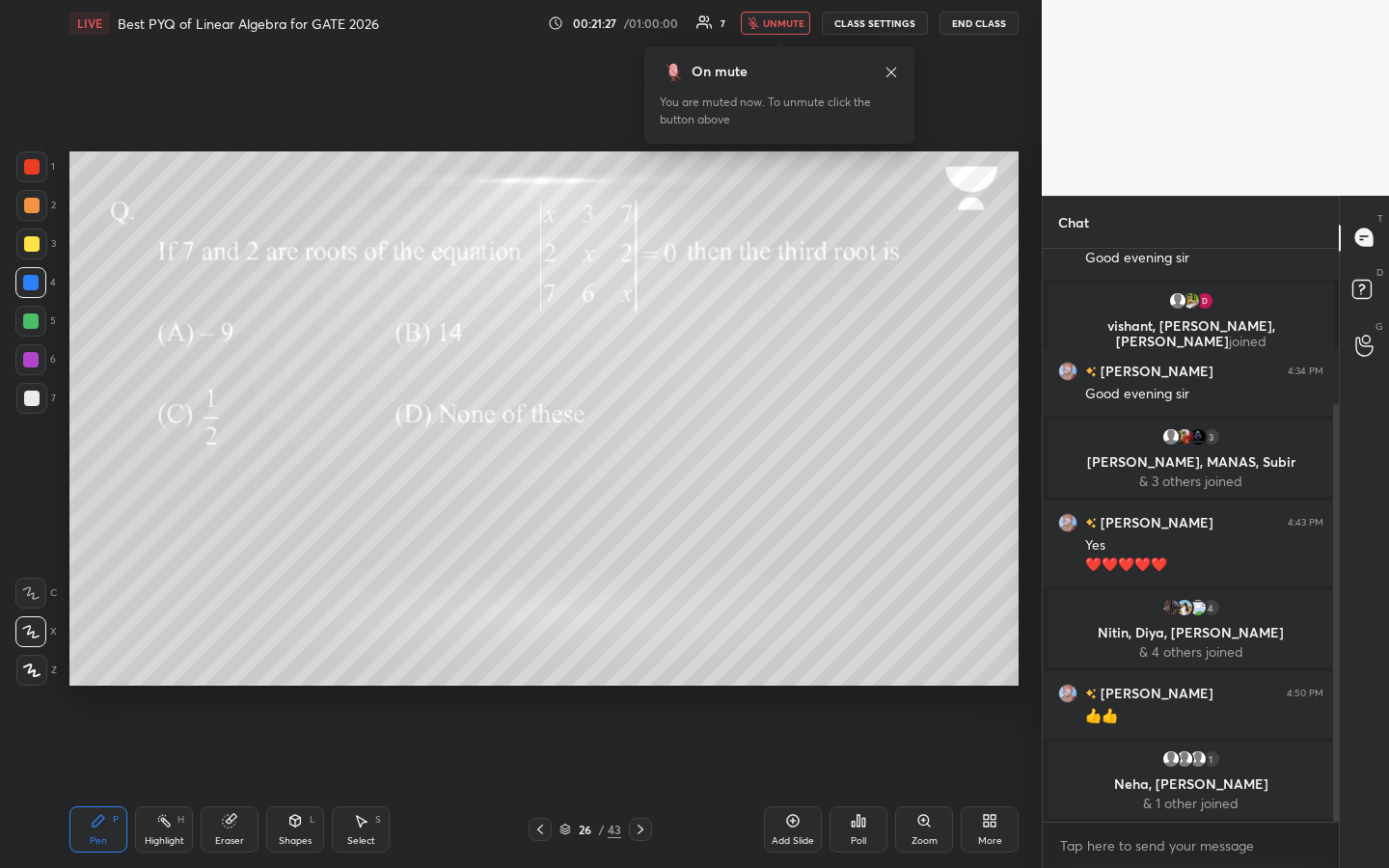 click on "unmute" at bounding box center [783, 23] 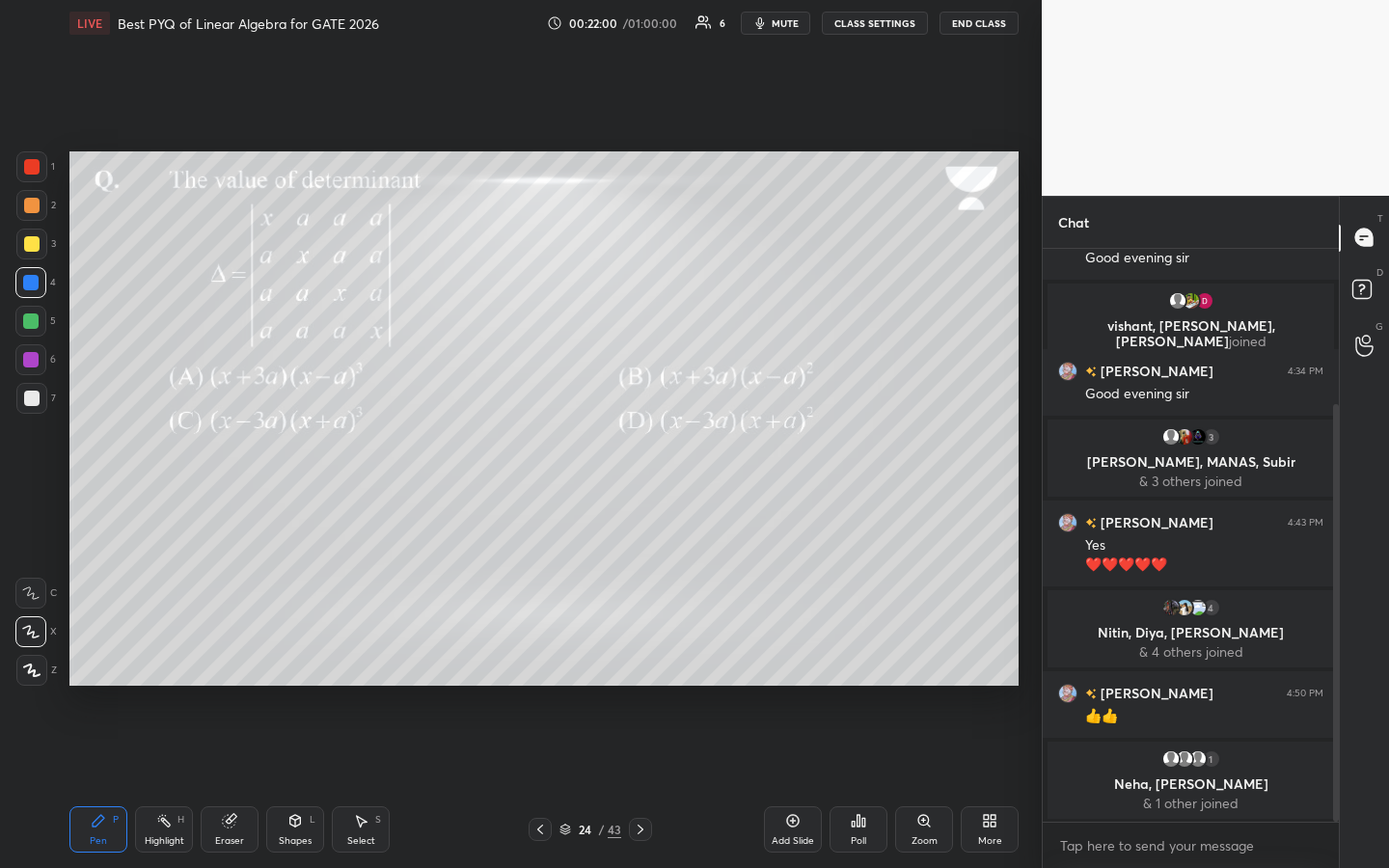 drag, startPoint x: 26, startPoint y: 168, endPoint x: 60, endPoint y: 173, distance: 34.36568 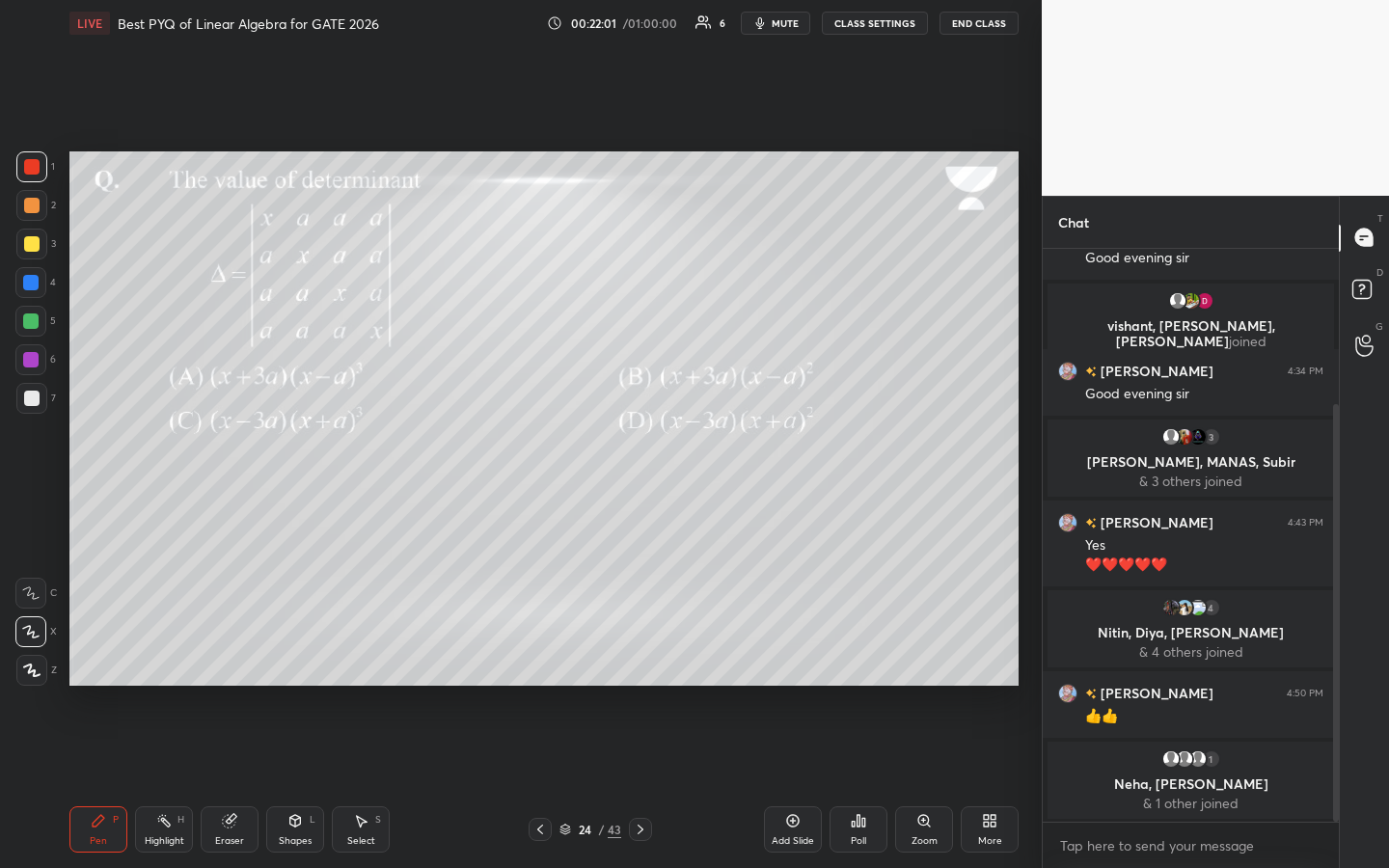 click on "Shapes L" at bounding box center [295, 829] 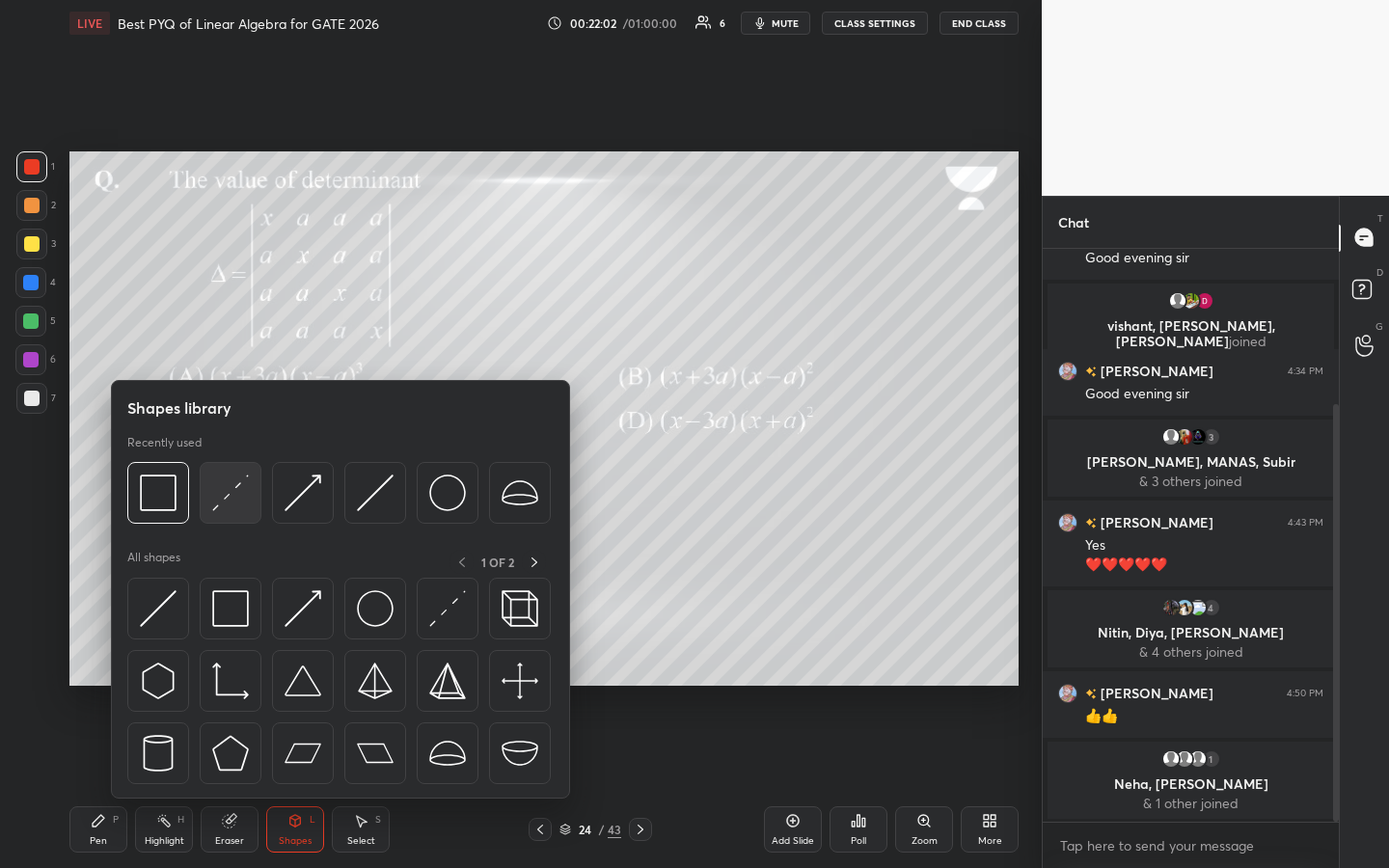 click at bounding box center (231, 493) 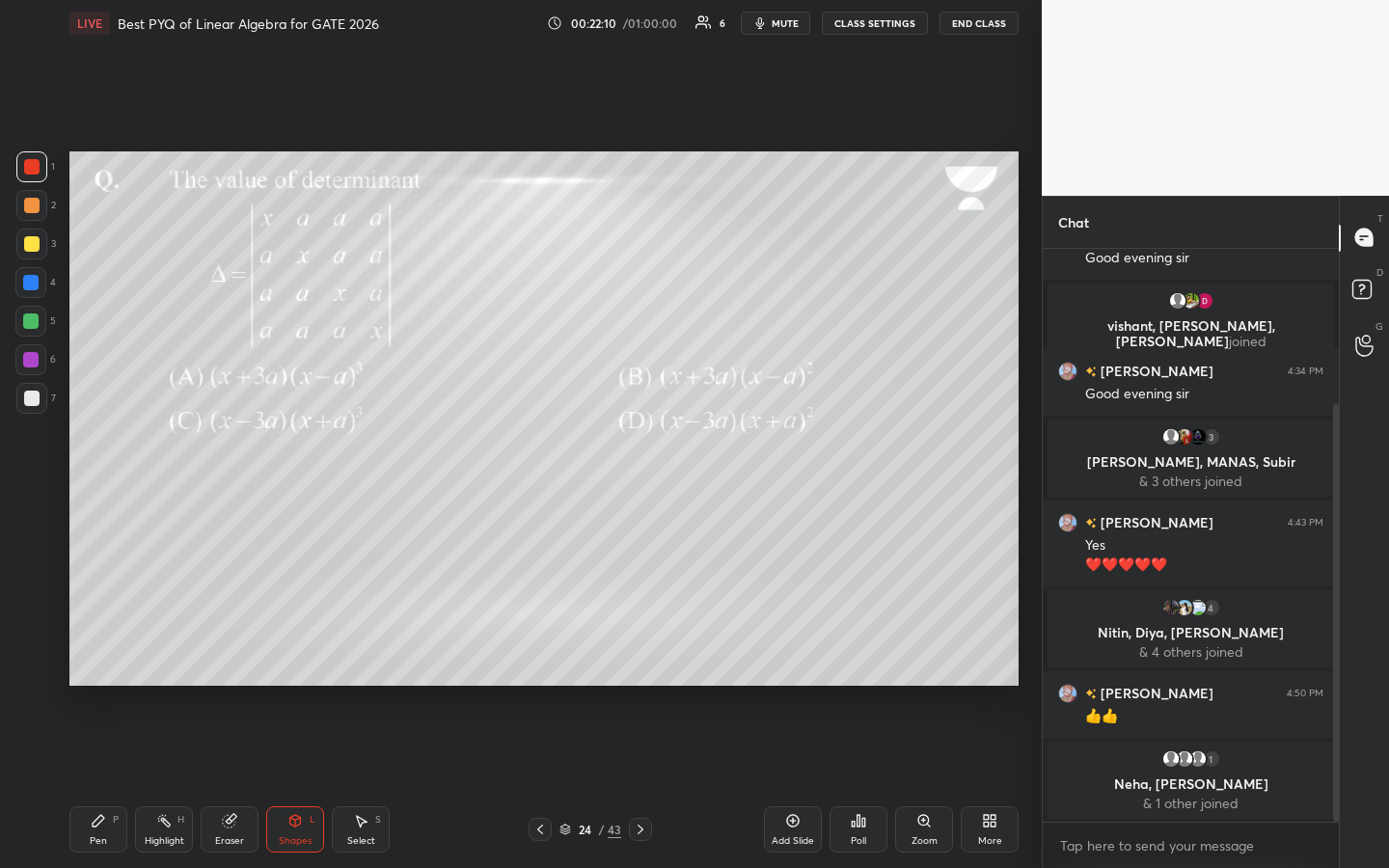 click on "Pen P" at bounding box center [98, 829] 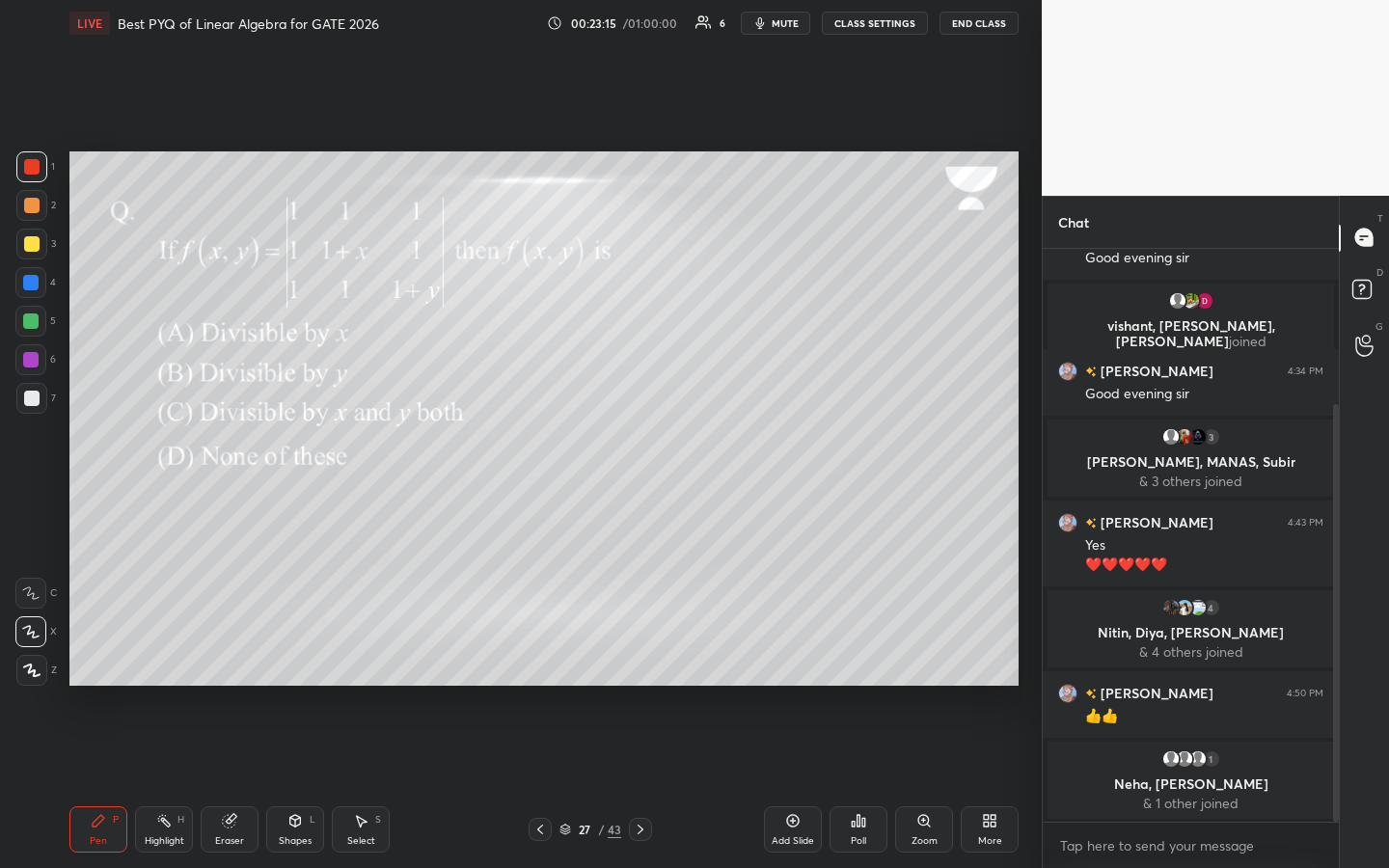 click on "Poll" at bounding box center [858, 829] 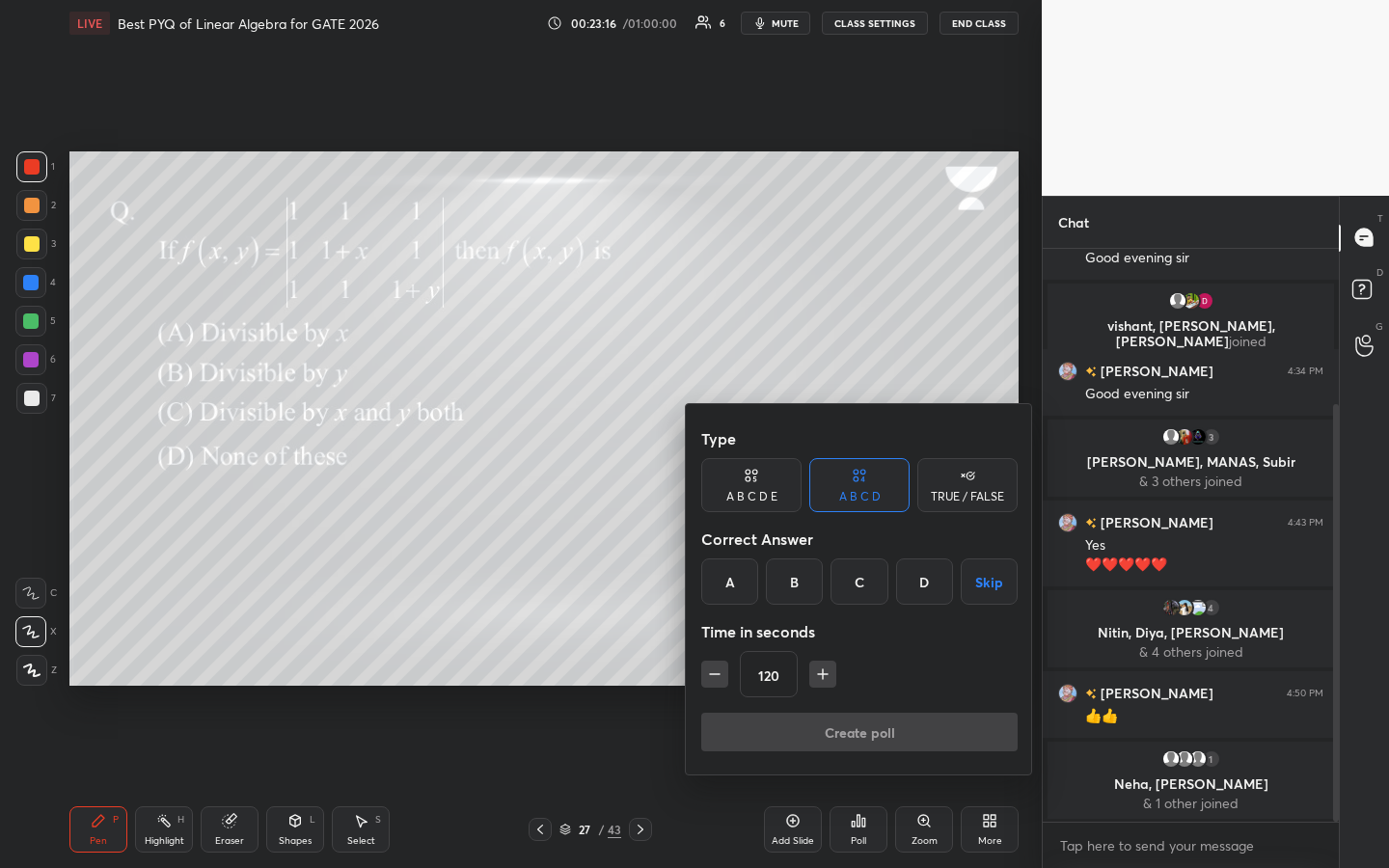 click on "A" at bounding box center (729, 582) 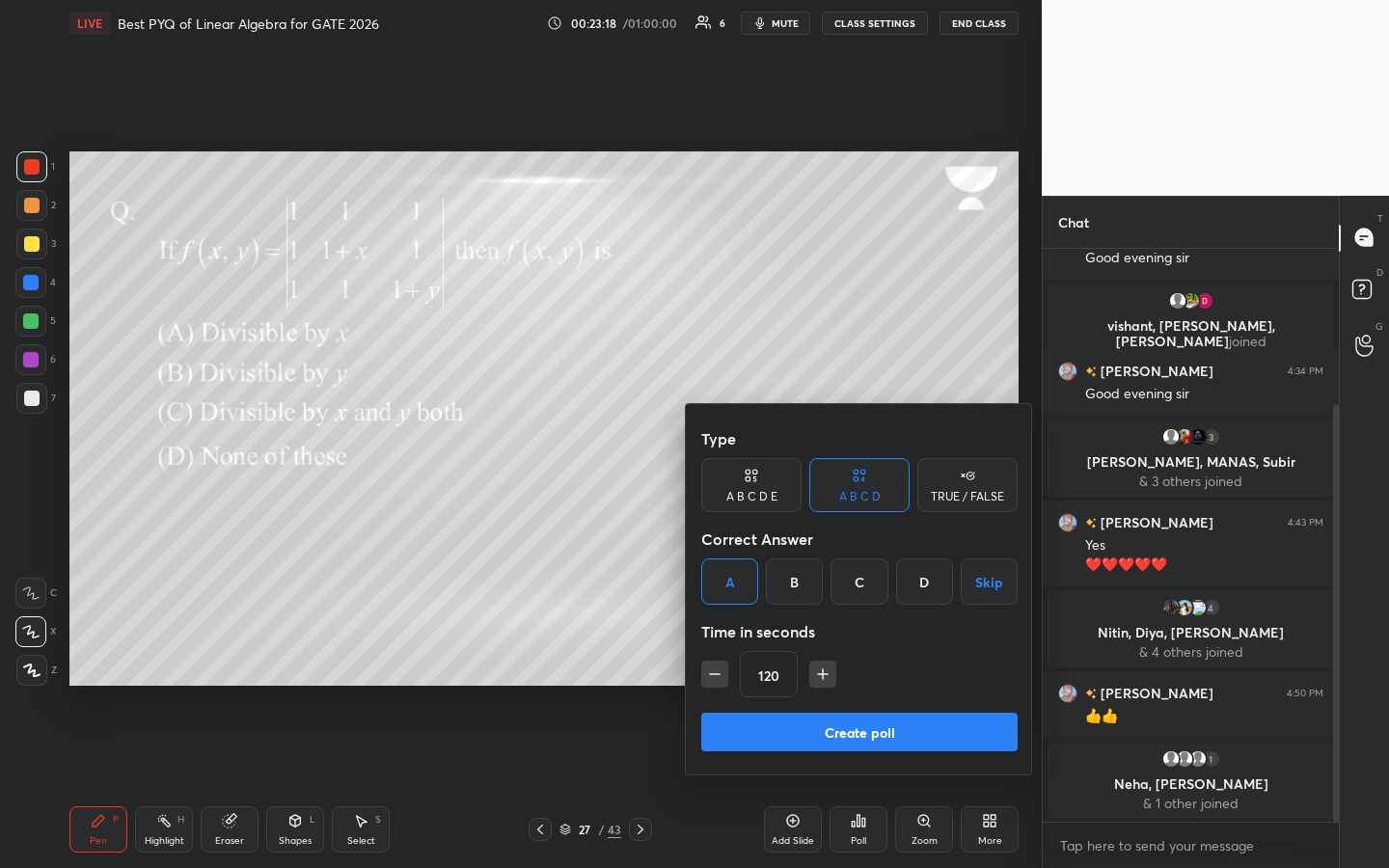 drag, startPoint x: 1007, startPoint y: 572, endPoint x: 1002, endPoint y: 589, distance: 17.720045 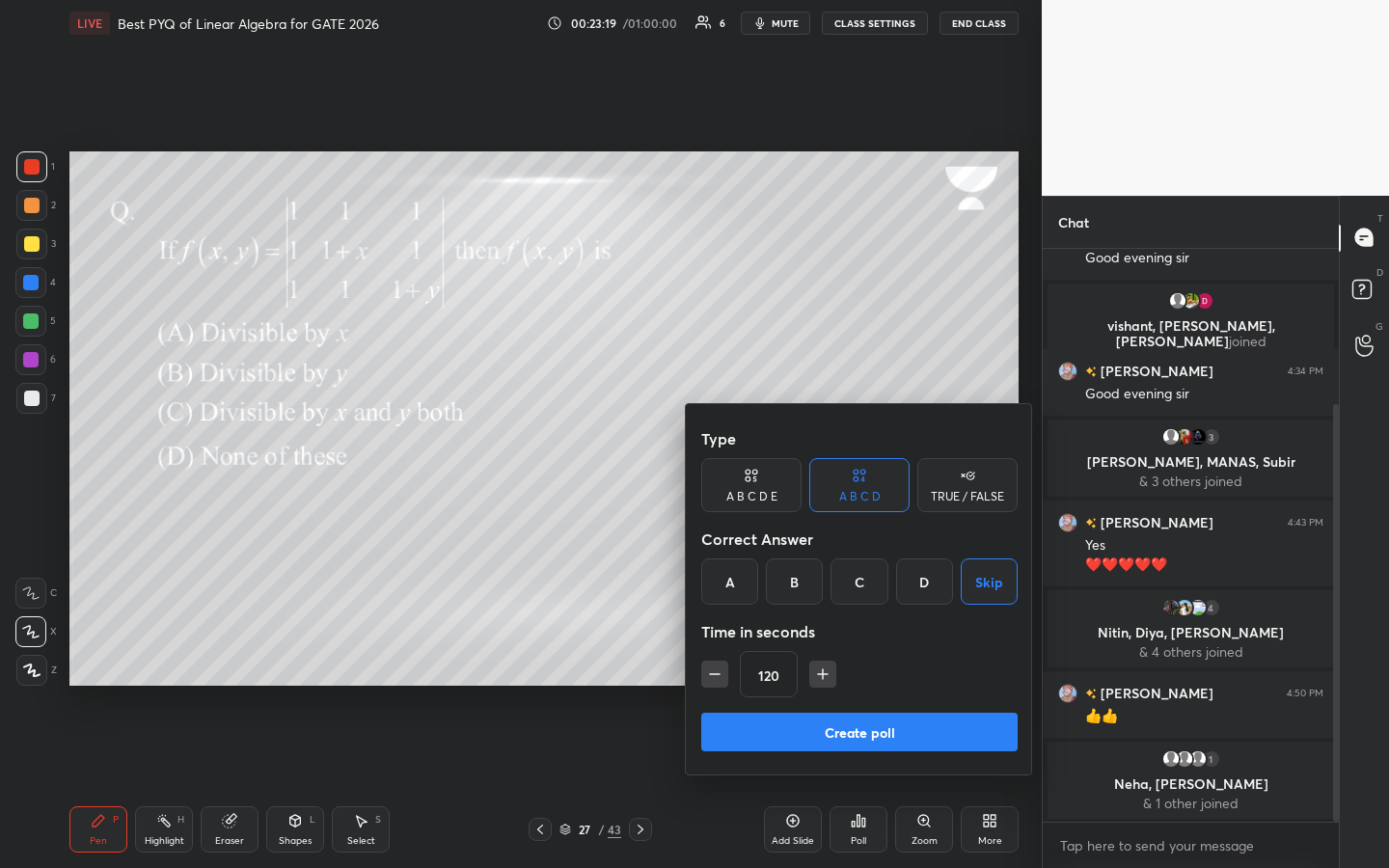 click on "Create poll" at bounding box center (859, 732) 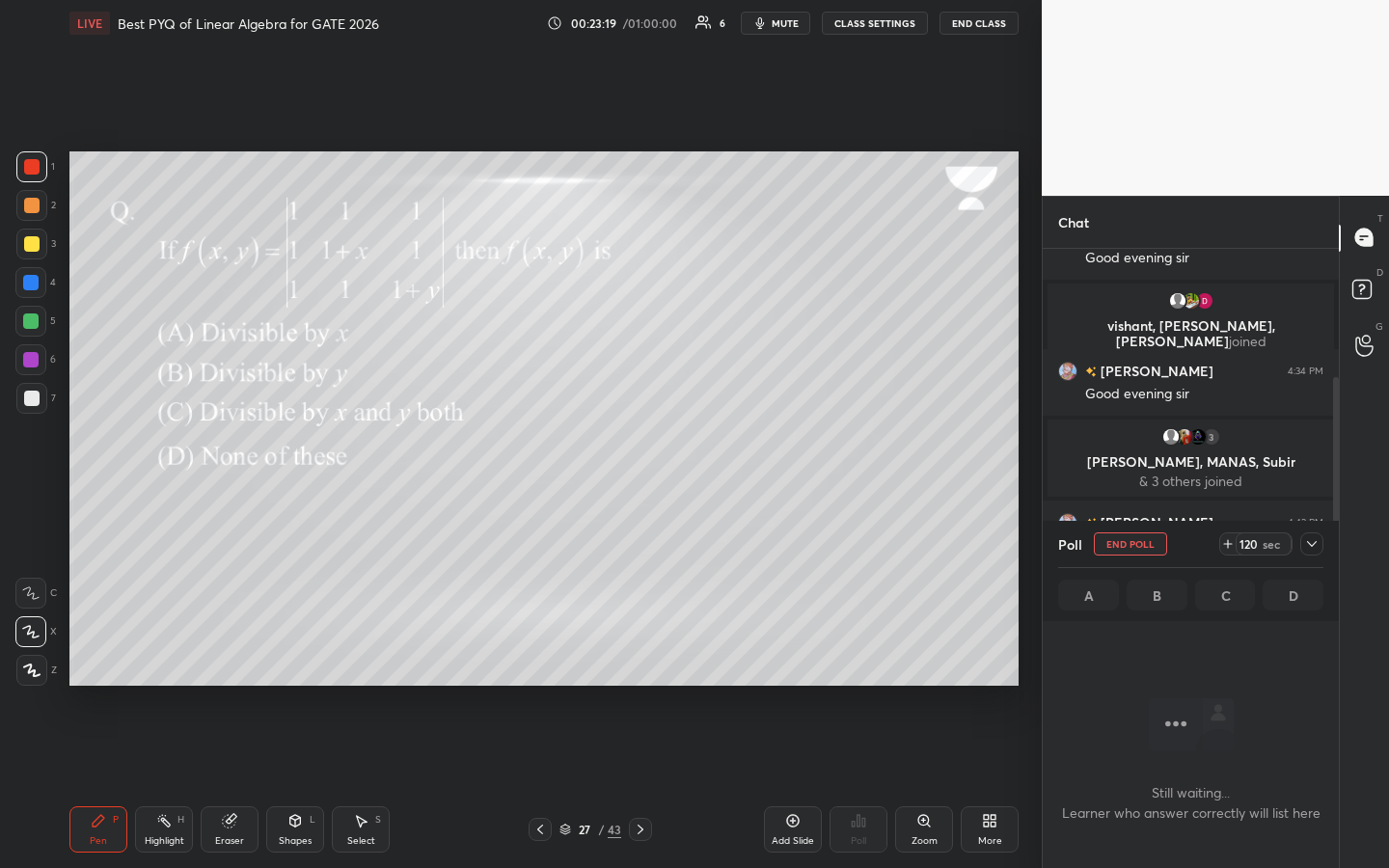 scroll, scrollTop: 467, scrollLeft: 290, axis: both 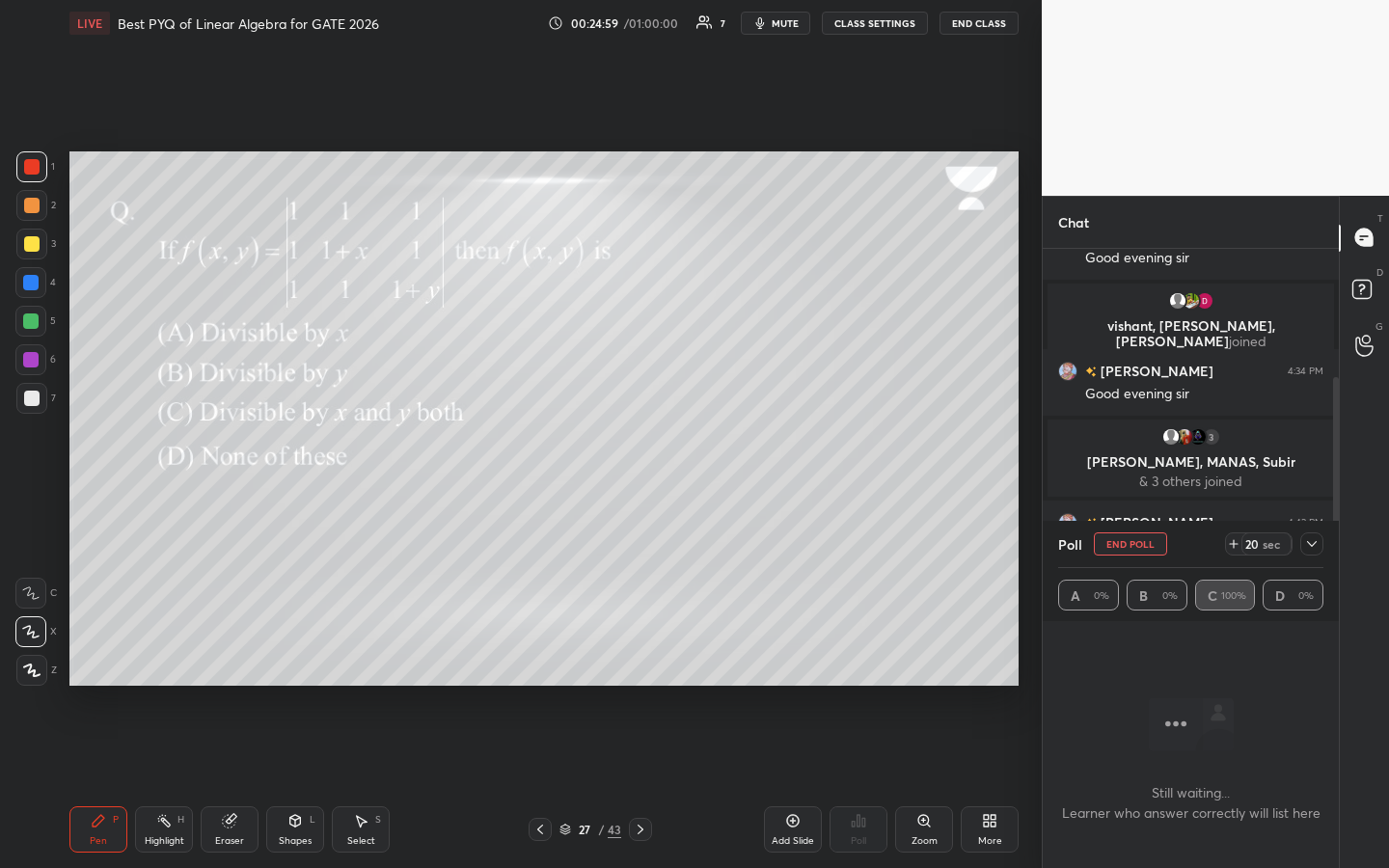 click on "Shapes" at bounding box center [295, 841] 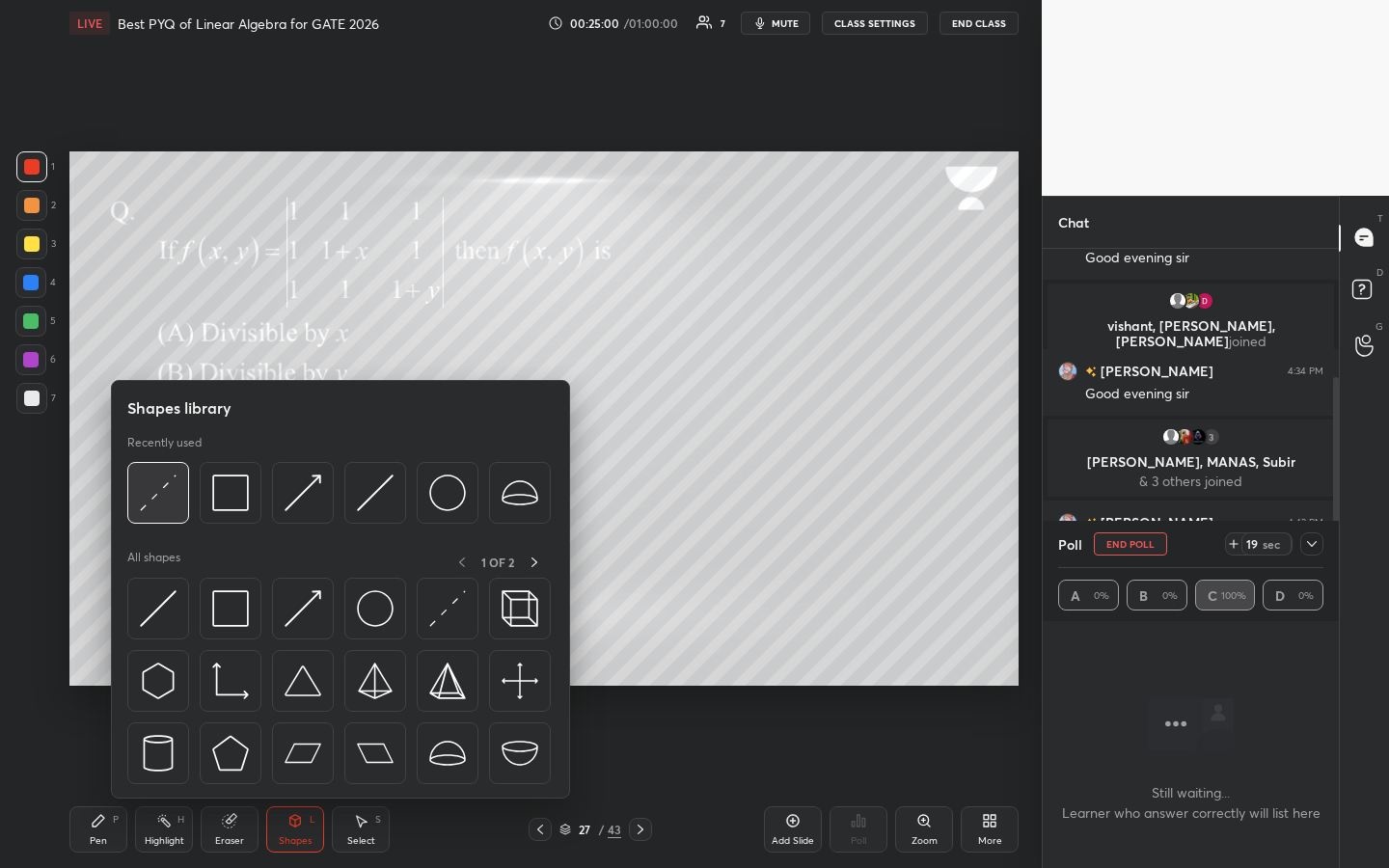 click at bounding box center (158, 493) 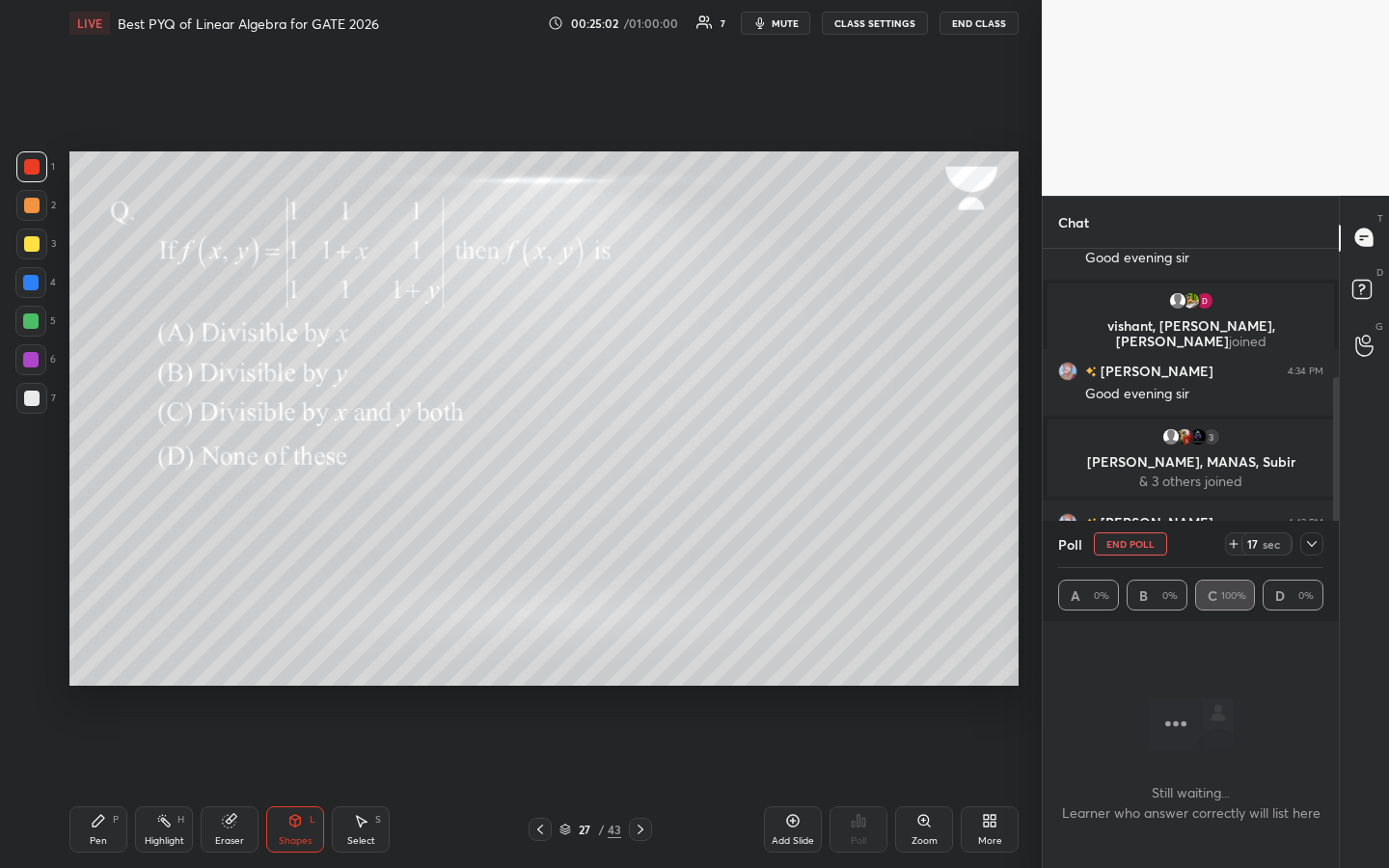 drag, startPoint x: 312, startPoint y: 822, endPoint x: 292, endPoint y: 814, distance: 21.540659 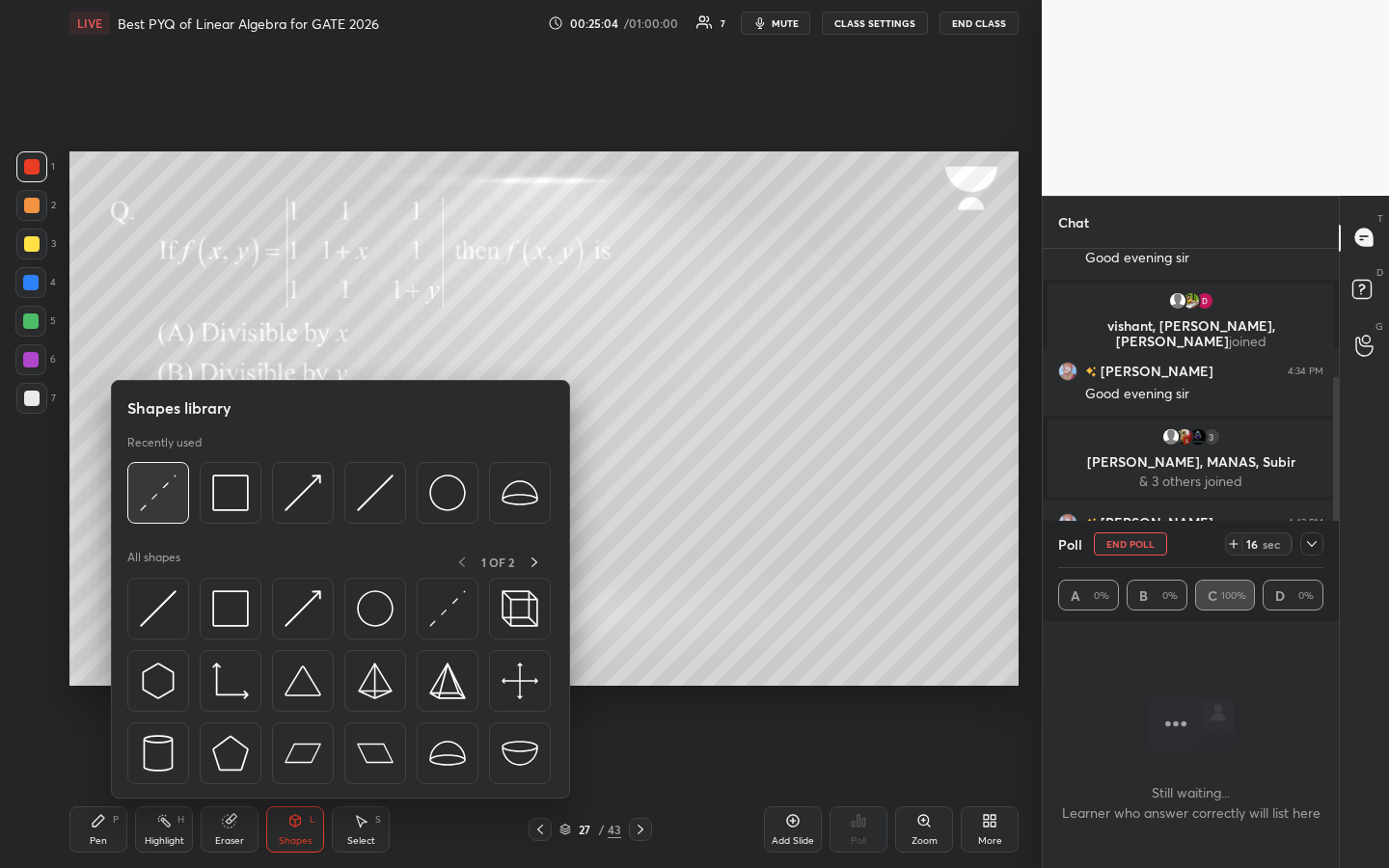 drag, startPoint x: 174, startPoint y: 501, endPoint x: 57, endPoint y: 391, distance: 160.58954 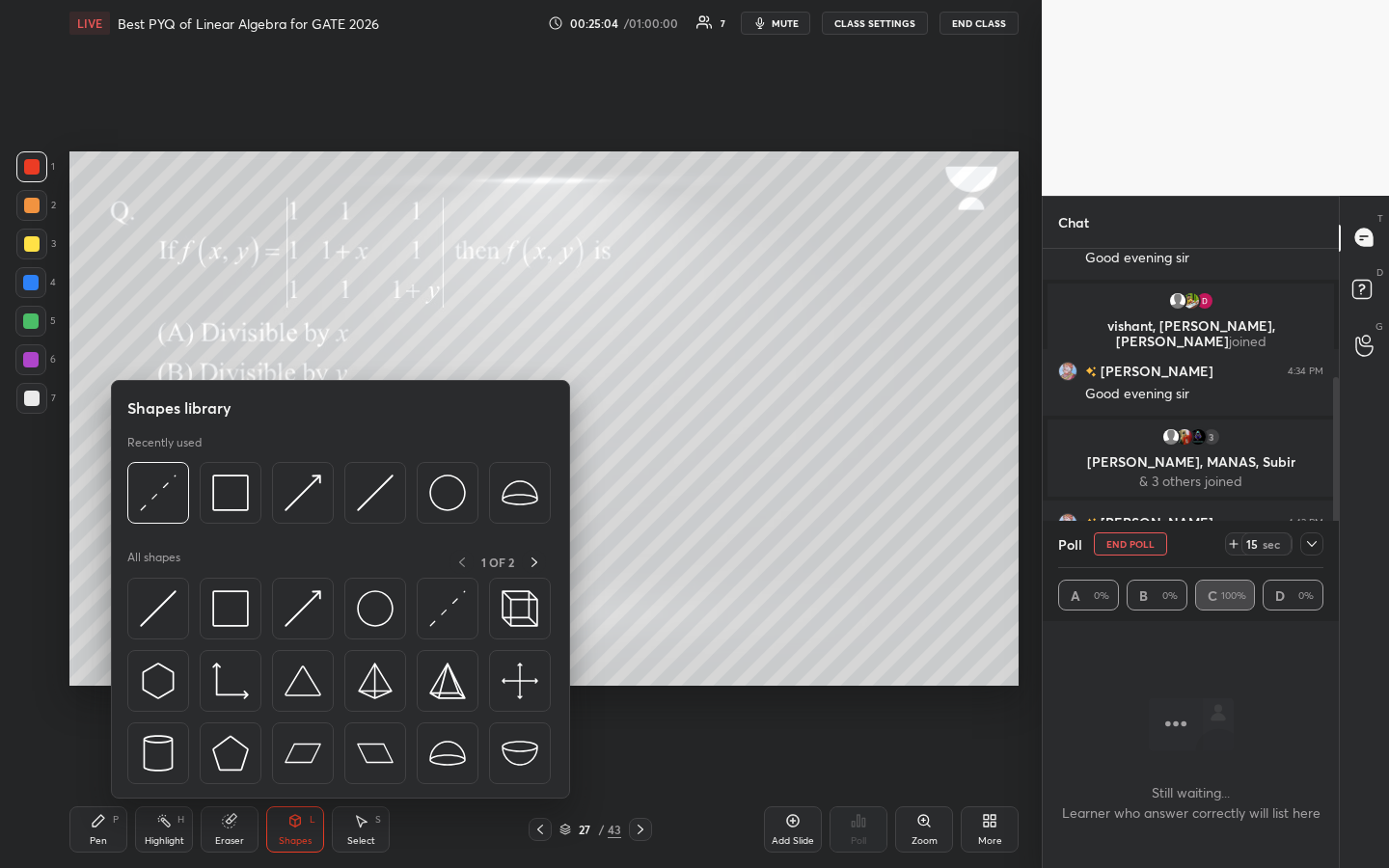 click on "7" at bounding box center [36, 398] 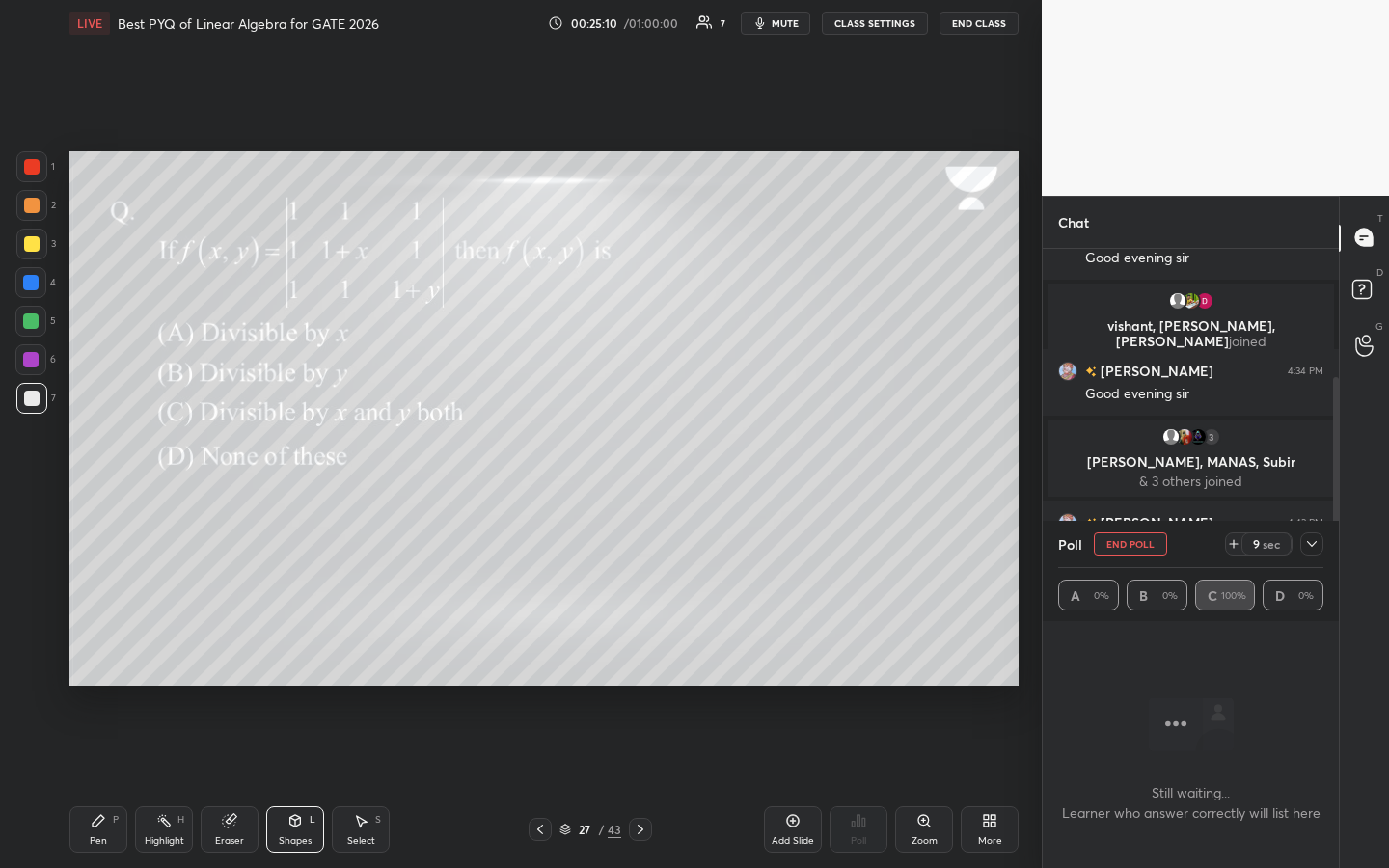 click on "Pen P" at bounding box center [98, 829] 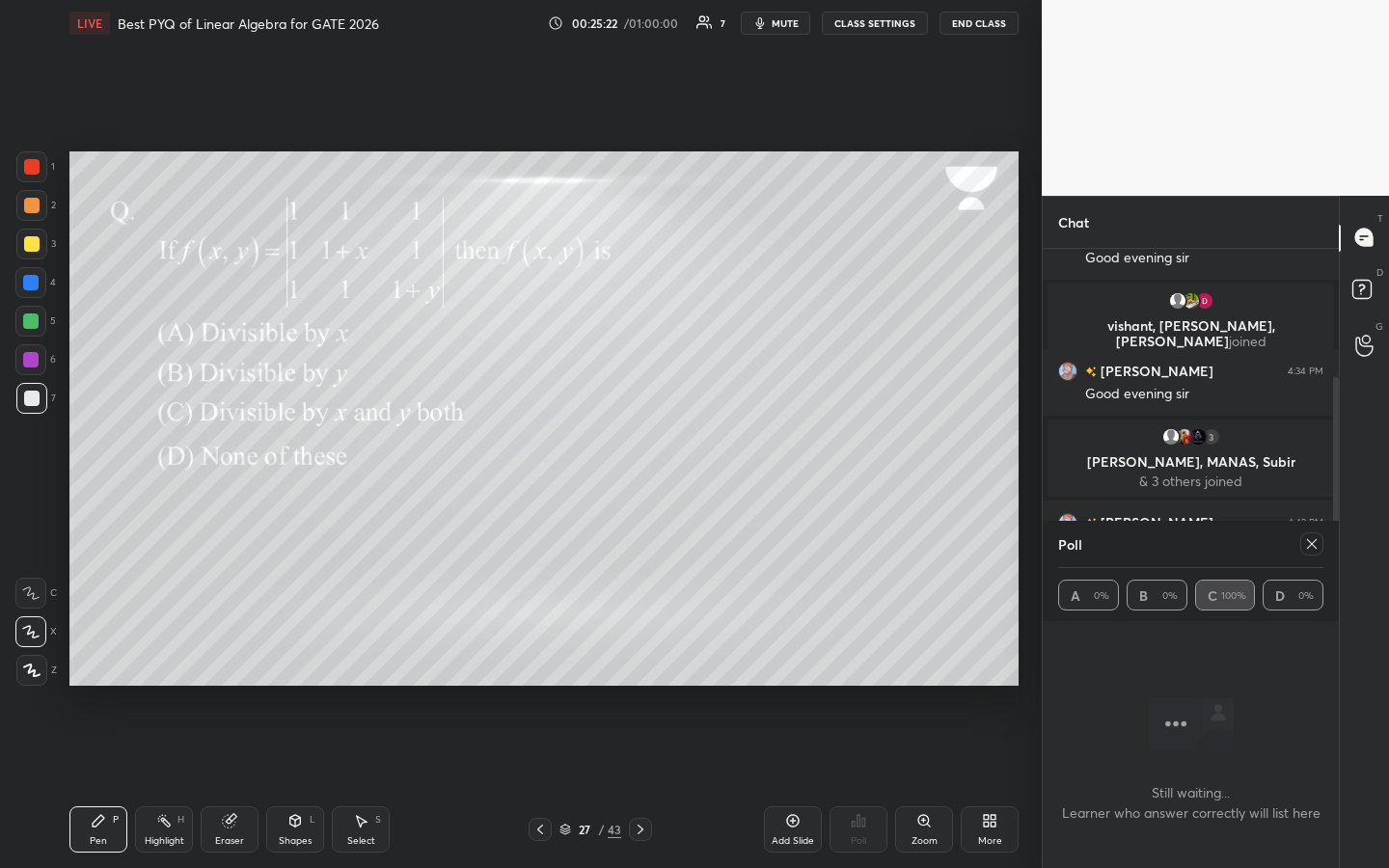click 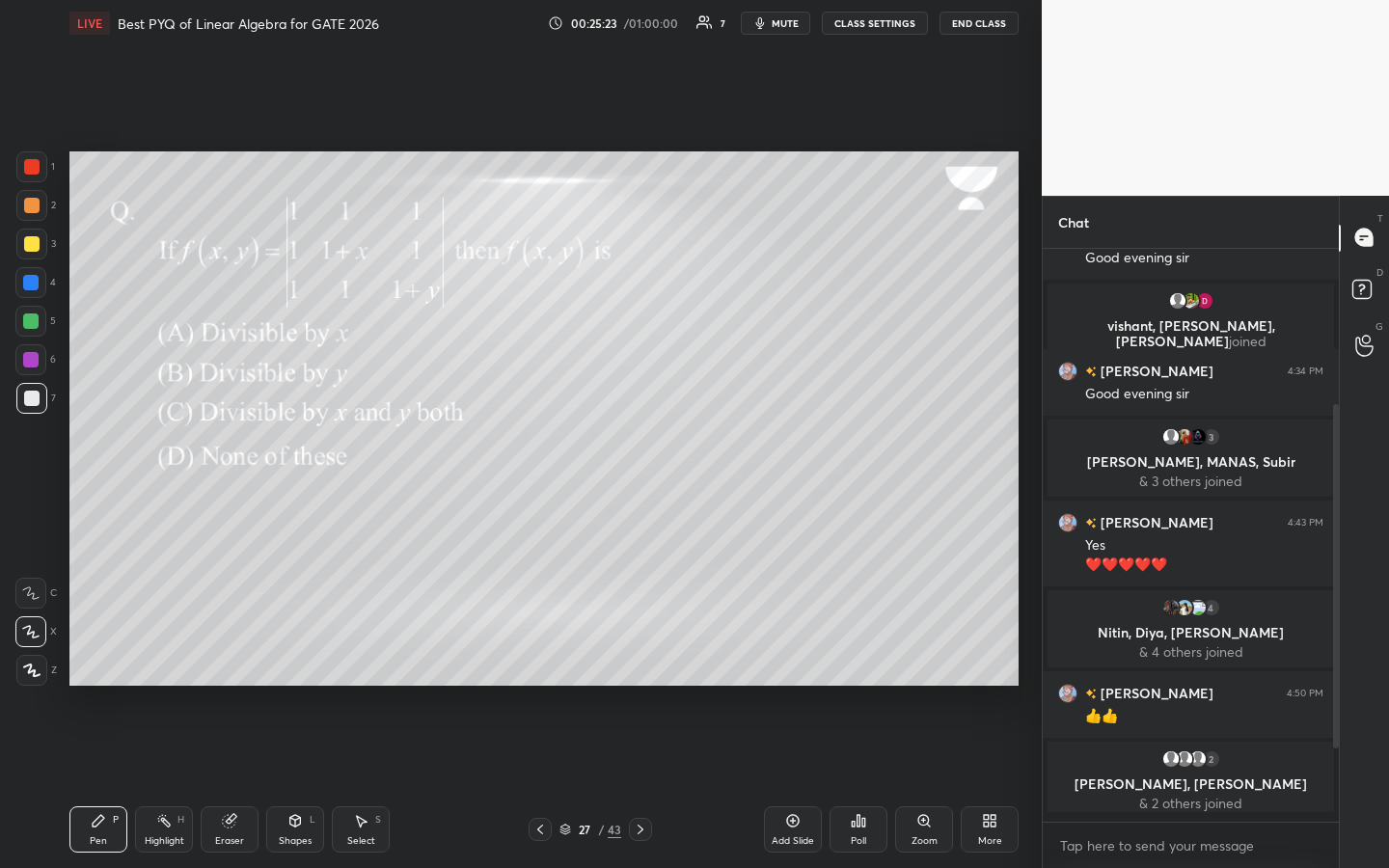 scroll, scrollTop: 567, scrollLeft: 290, axis: both 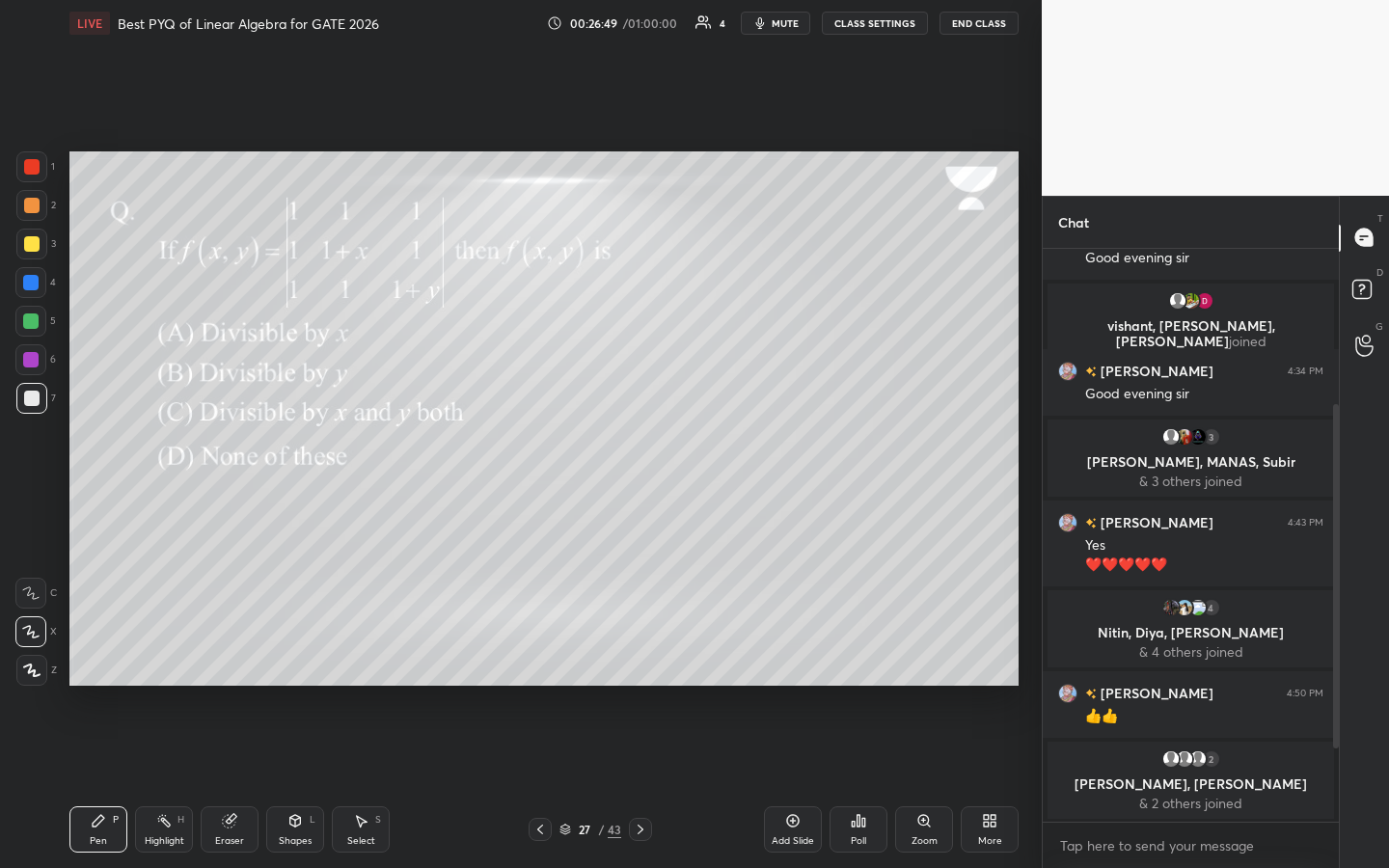 drag, startPoint x: 1336, startPoint y: 510, endPoint x: 1335, endPoint y: 529, distance: 19.026298 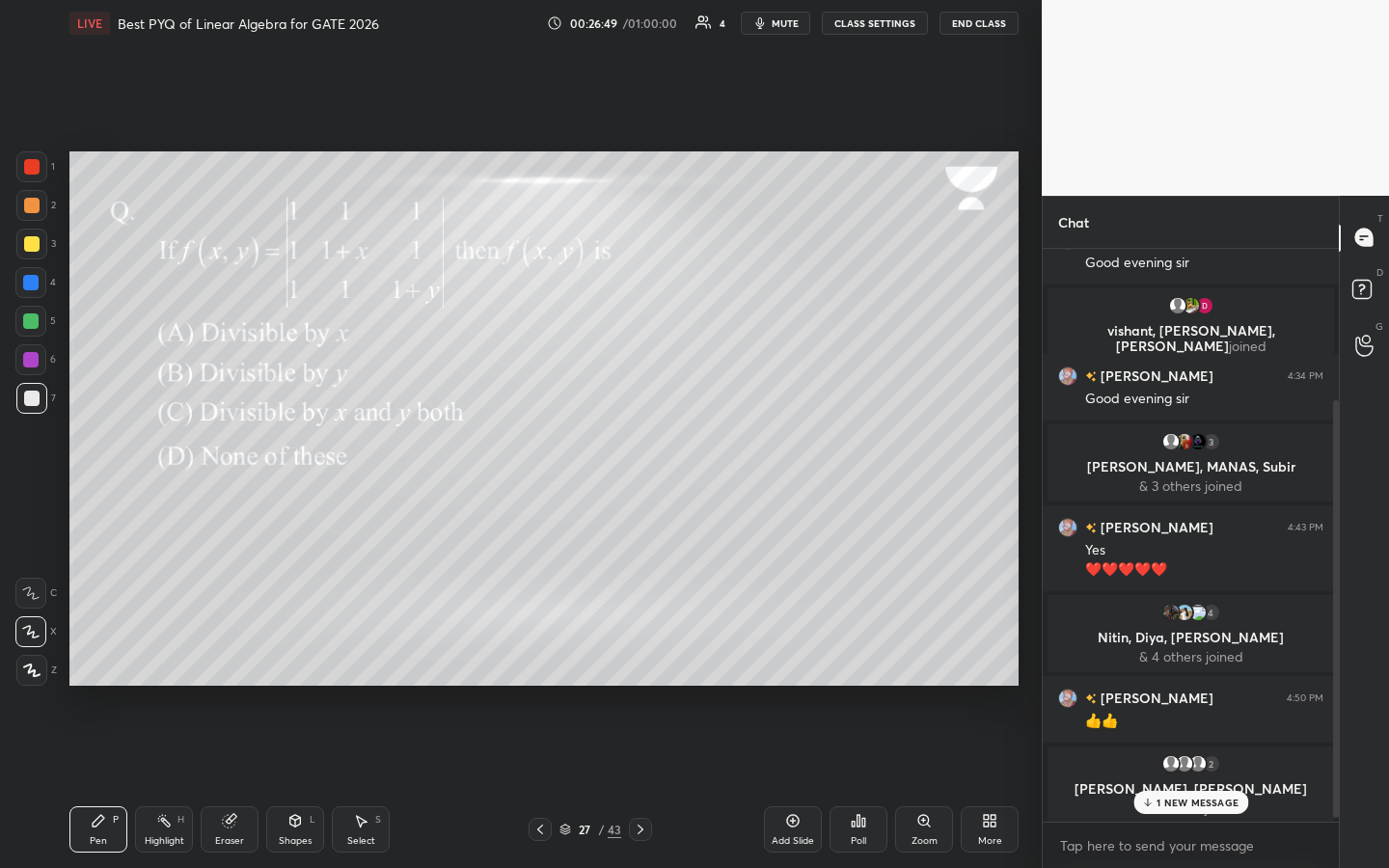 scroll, scrollTop: 214, scrollLeft: 0, axis: vertical 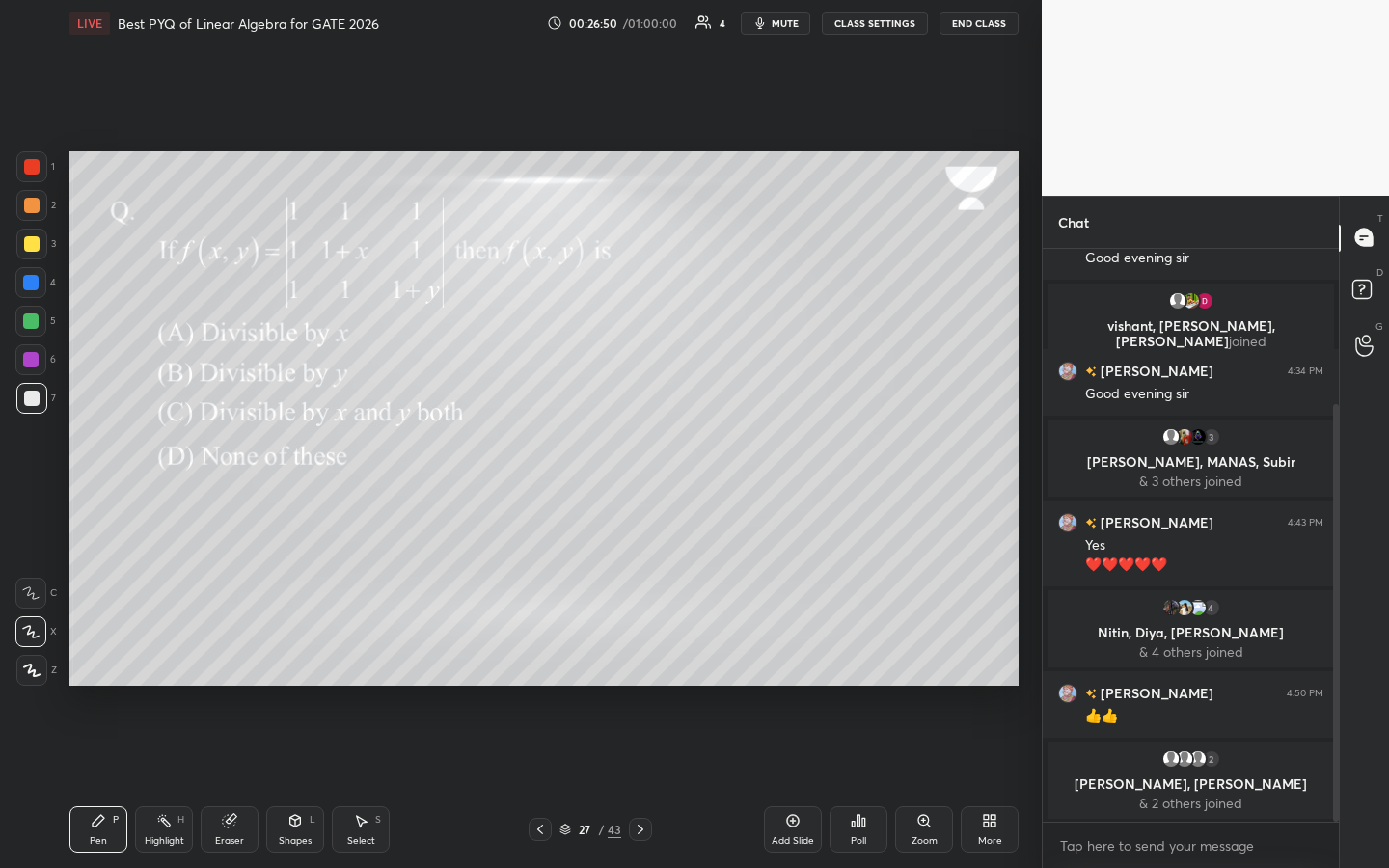 drag, startPoint x: 1337, startPoint y: 491, endPoint x: 1337, endPoint y: 592, distance: 101 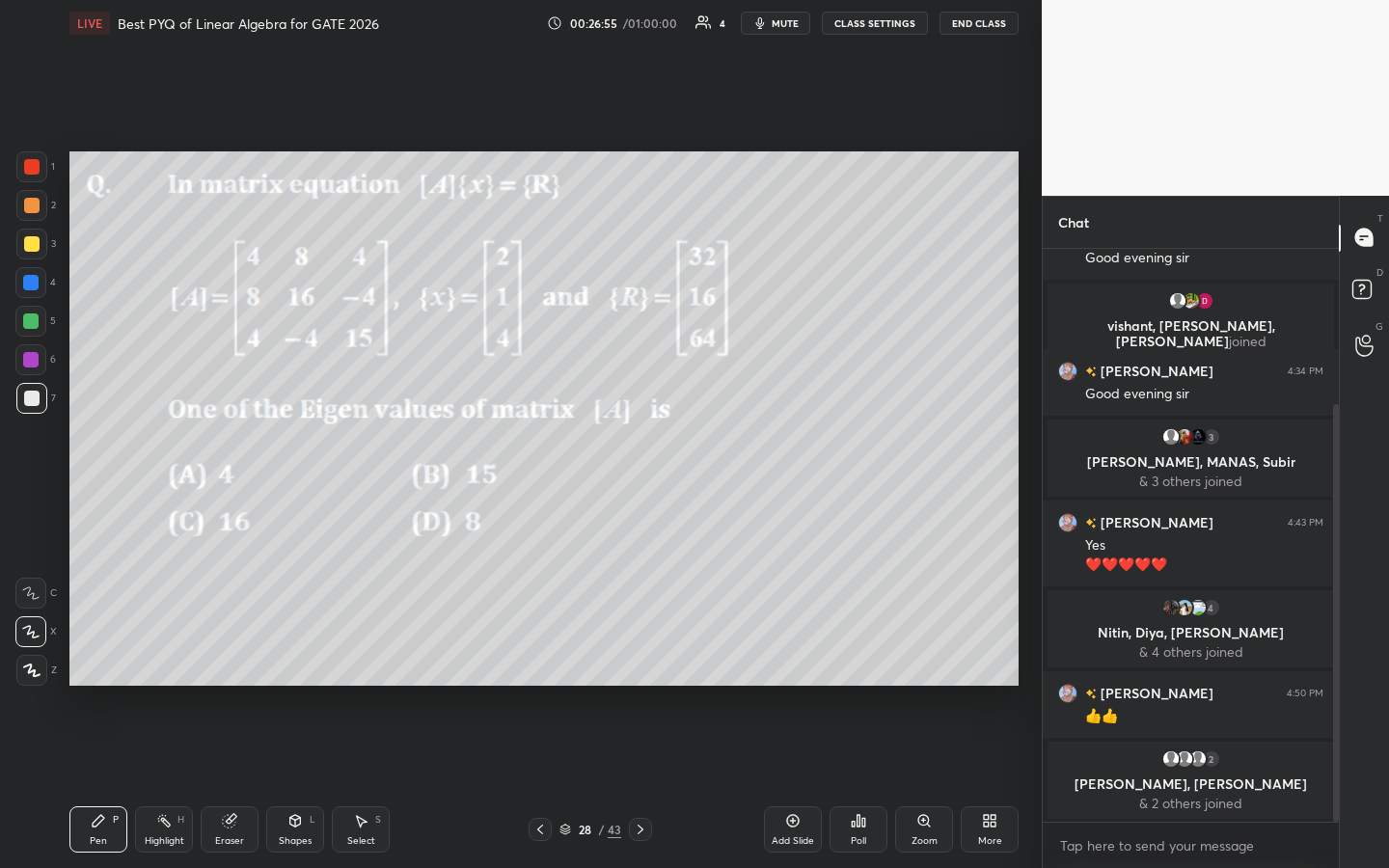 drag, startPoint x: 30, startPoint y: 167, endPoint x: 54, endPoint y: 169, distance: 24.083189 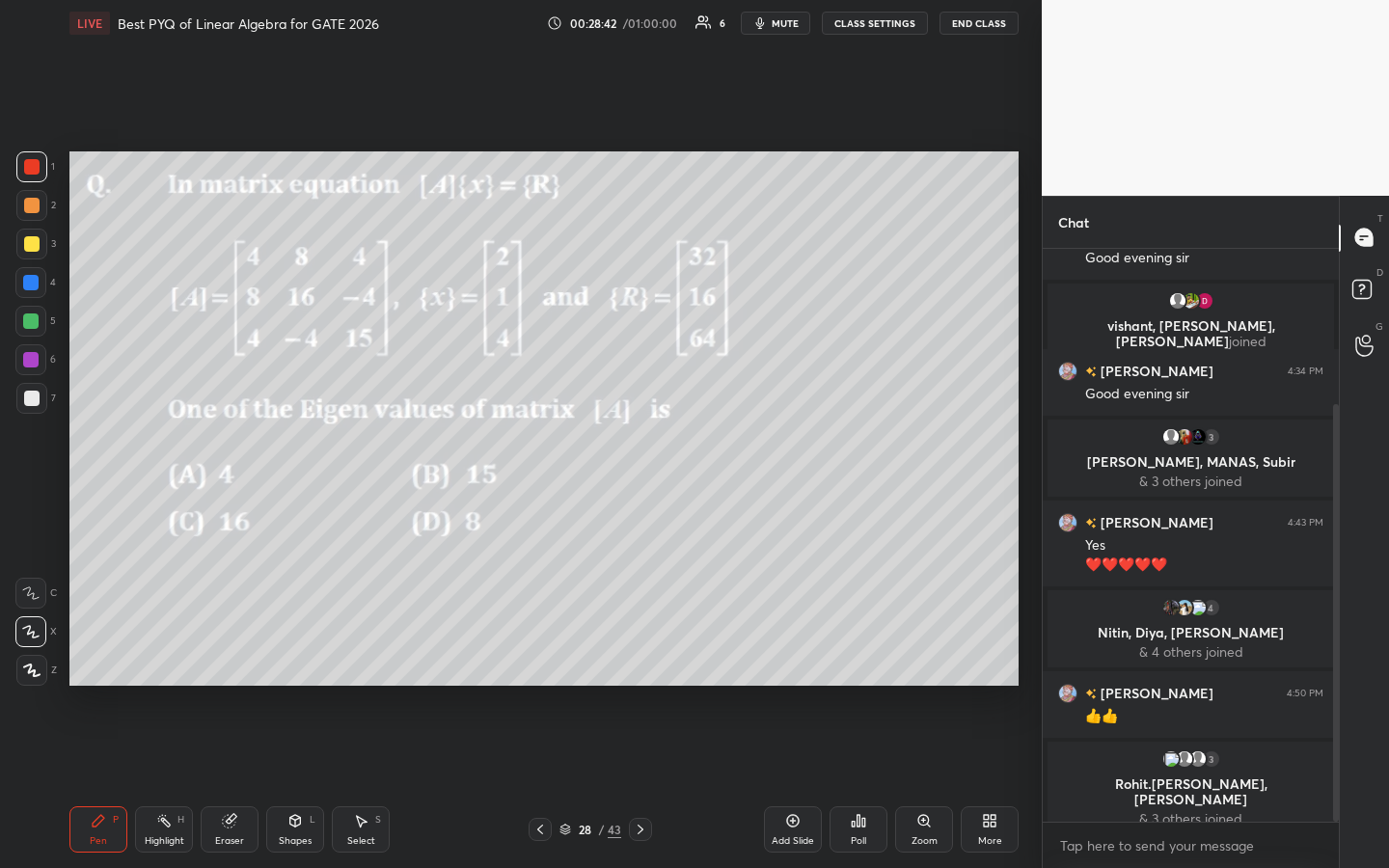 click on "2" at bounding box center (36, 209) 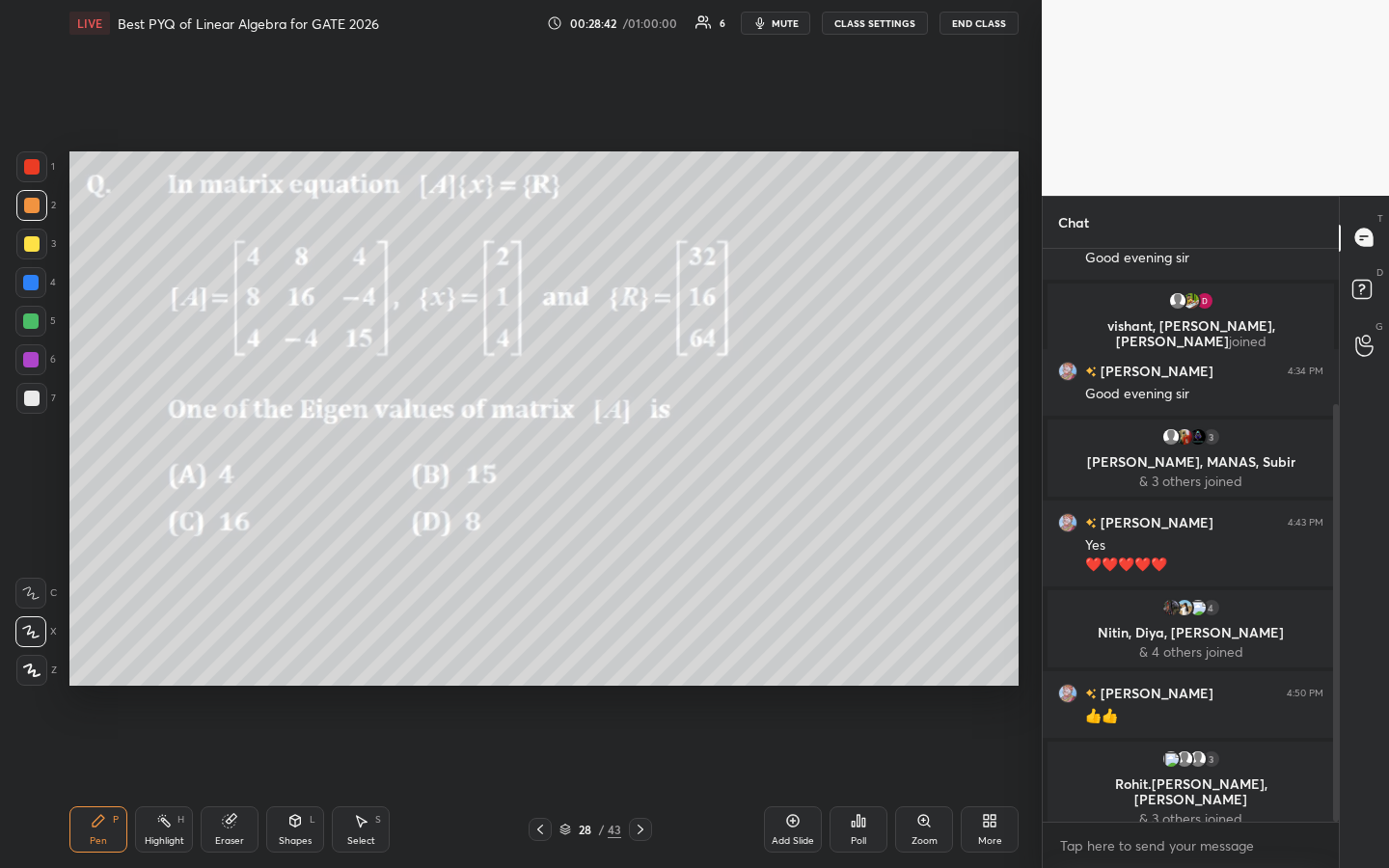 click at bounding box center [32, 244] 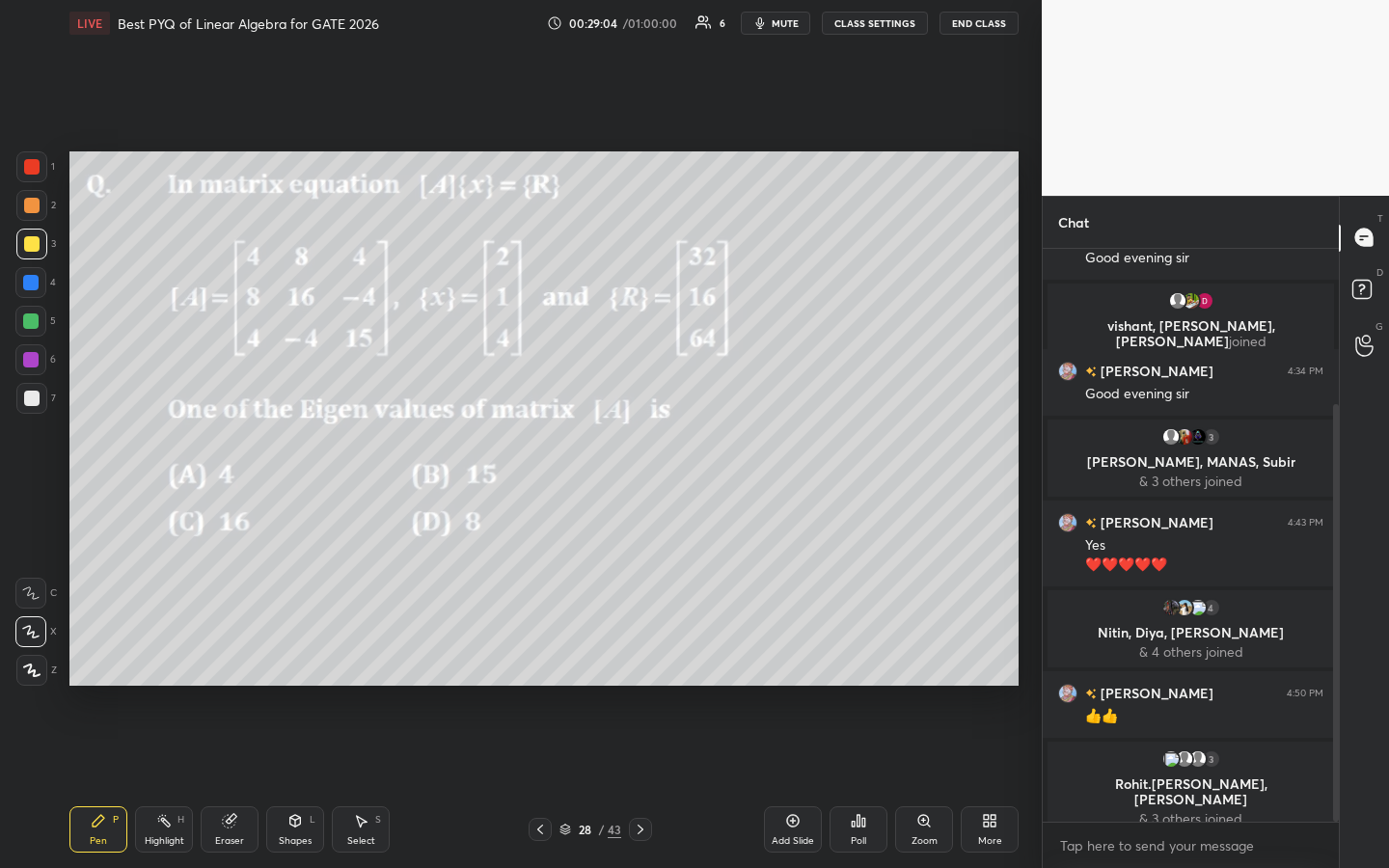 drag, startPoint x: 316, startPoint y: 813, endPoint x: 301, endPoint y: 800, distance: 19.849433 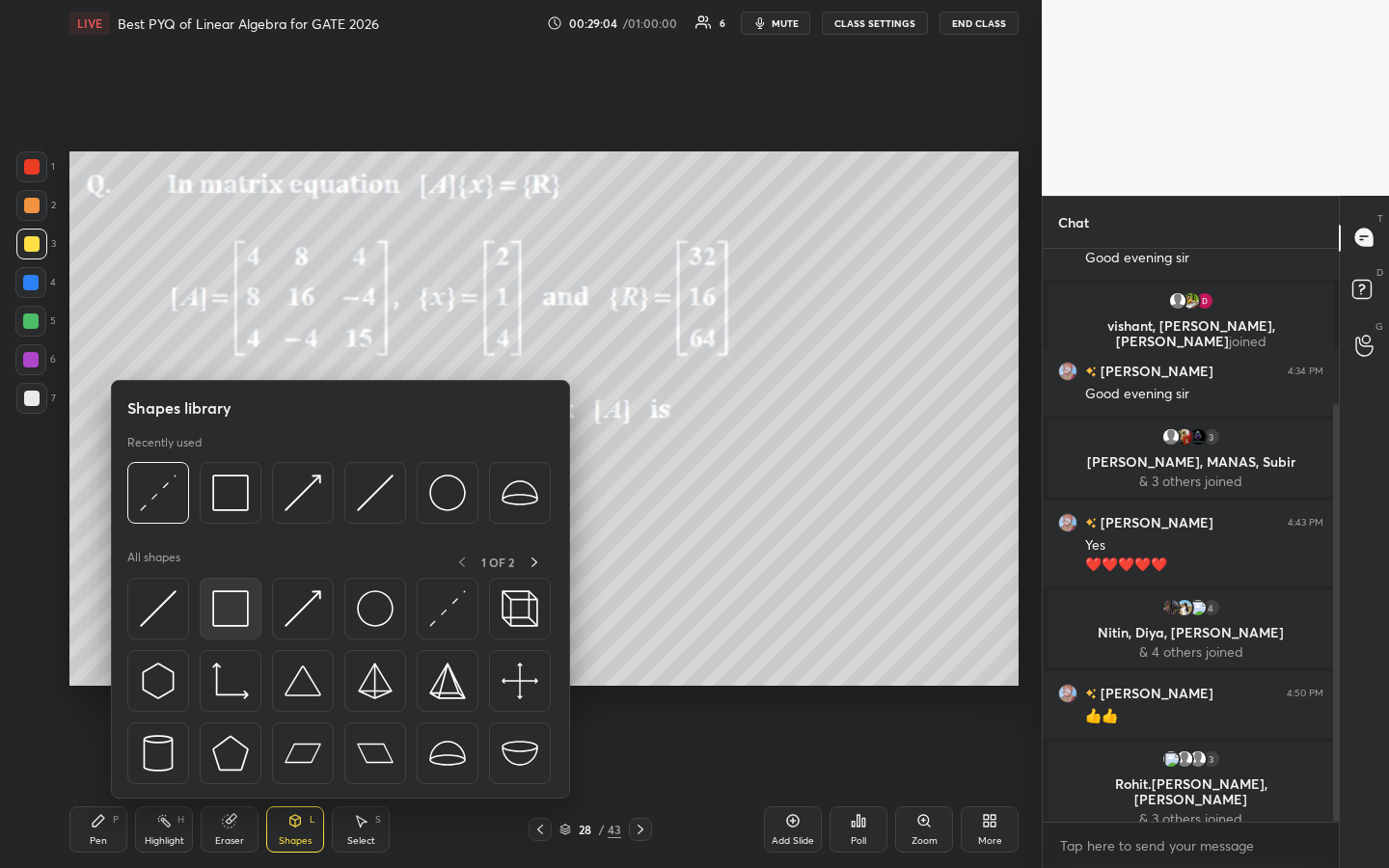 click at bounding box center [231, 609] 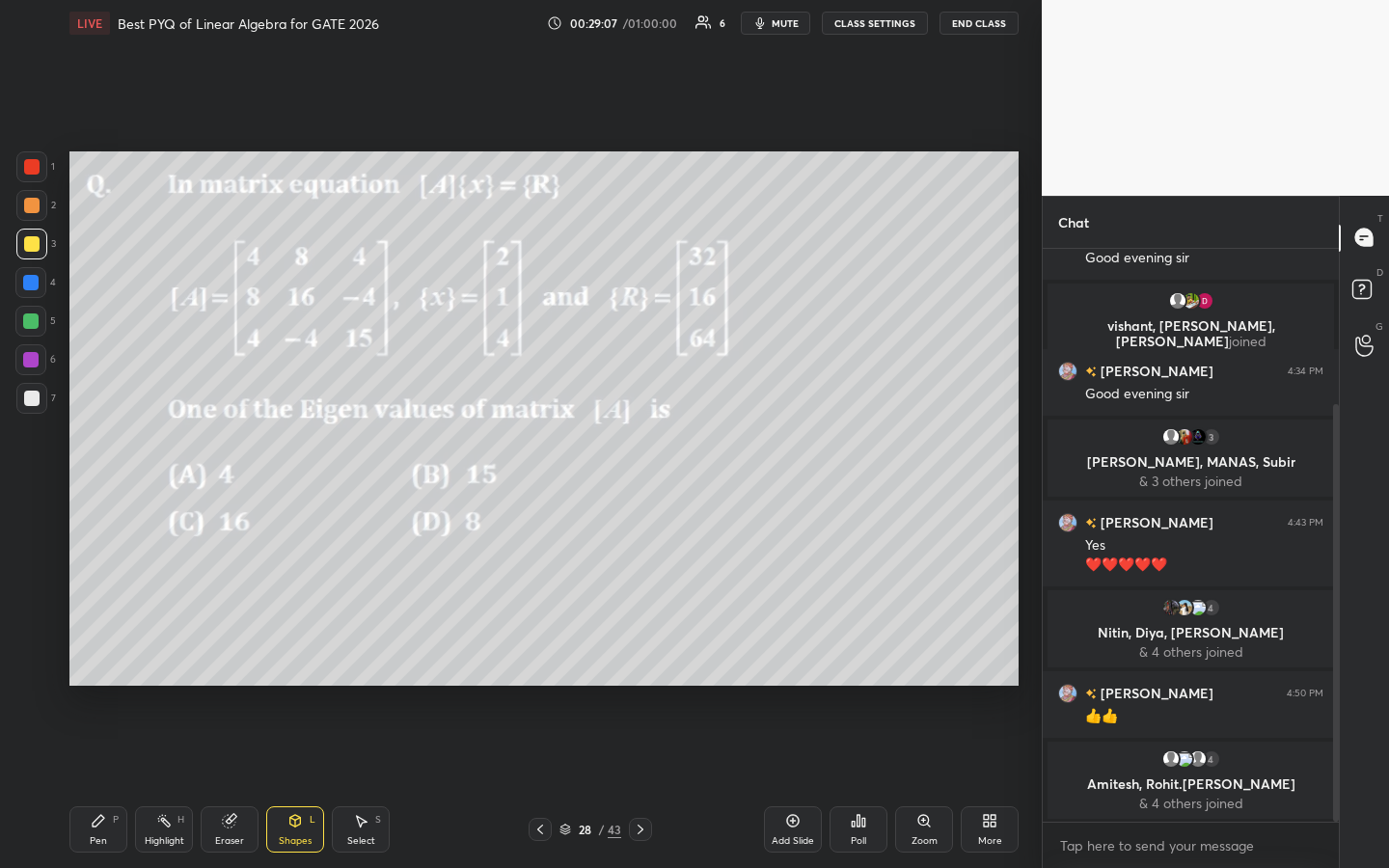 click on "Pen P" at bounding box center [98, 829] 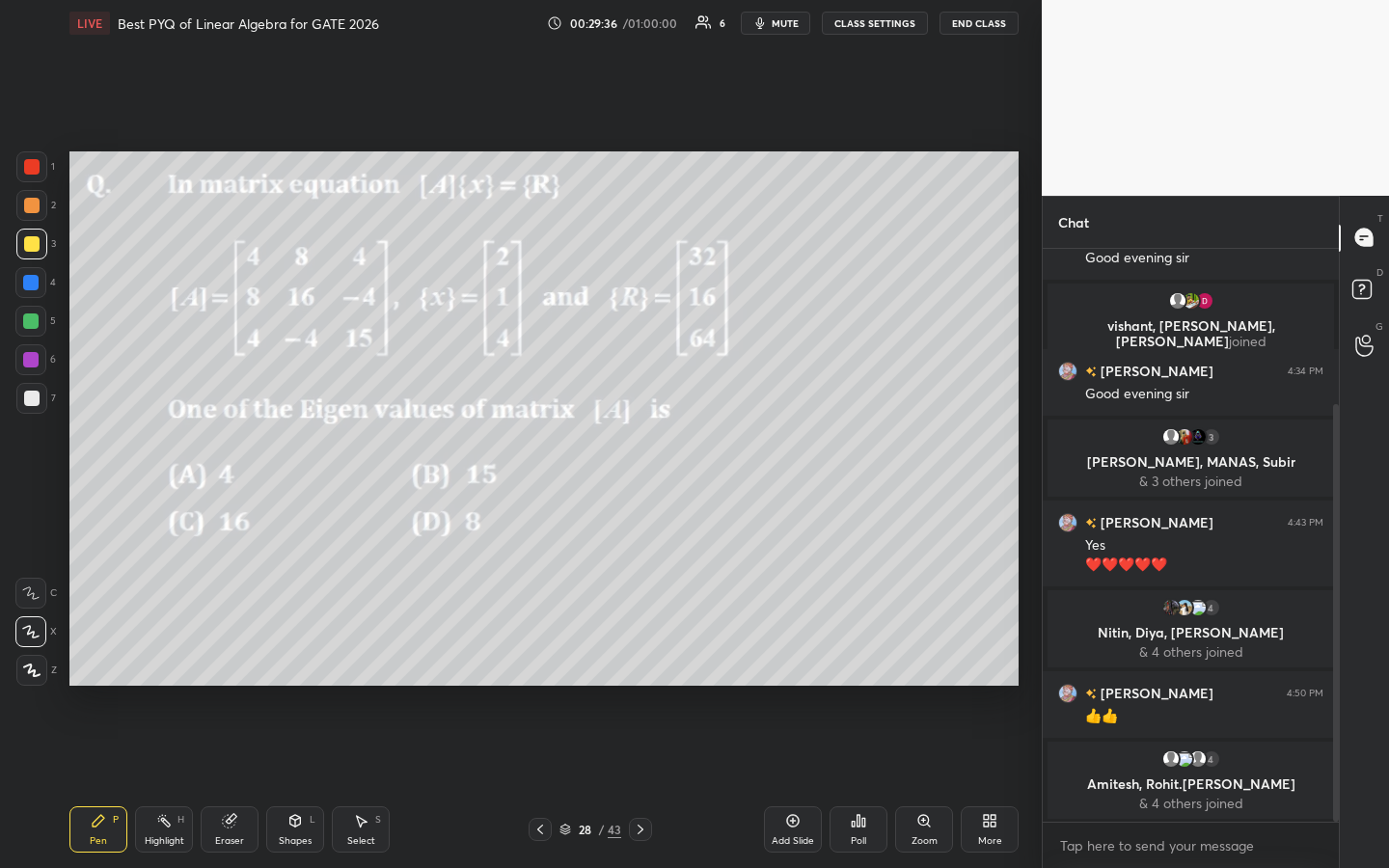 drag, startPoint x: 303, startPoint y: 827, endPoint x: 303, endPoint y: 807, distance: 20 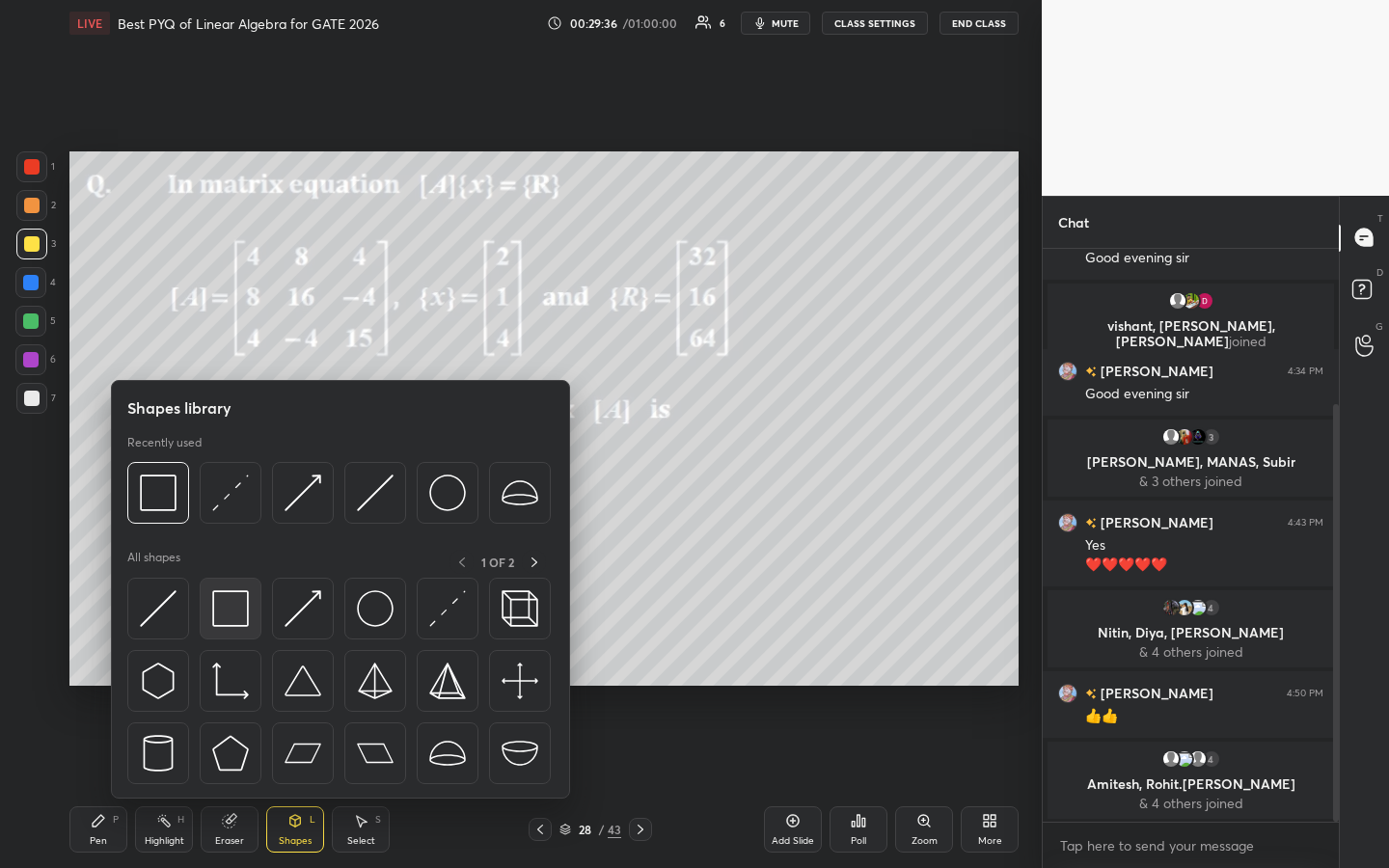 click at bounding box center (231, 609) 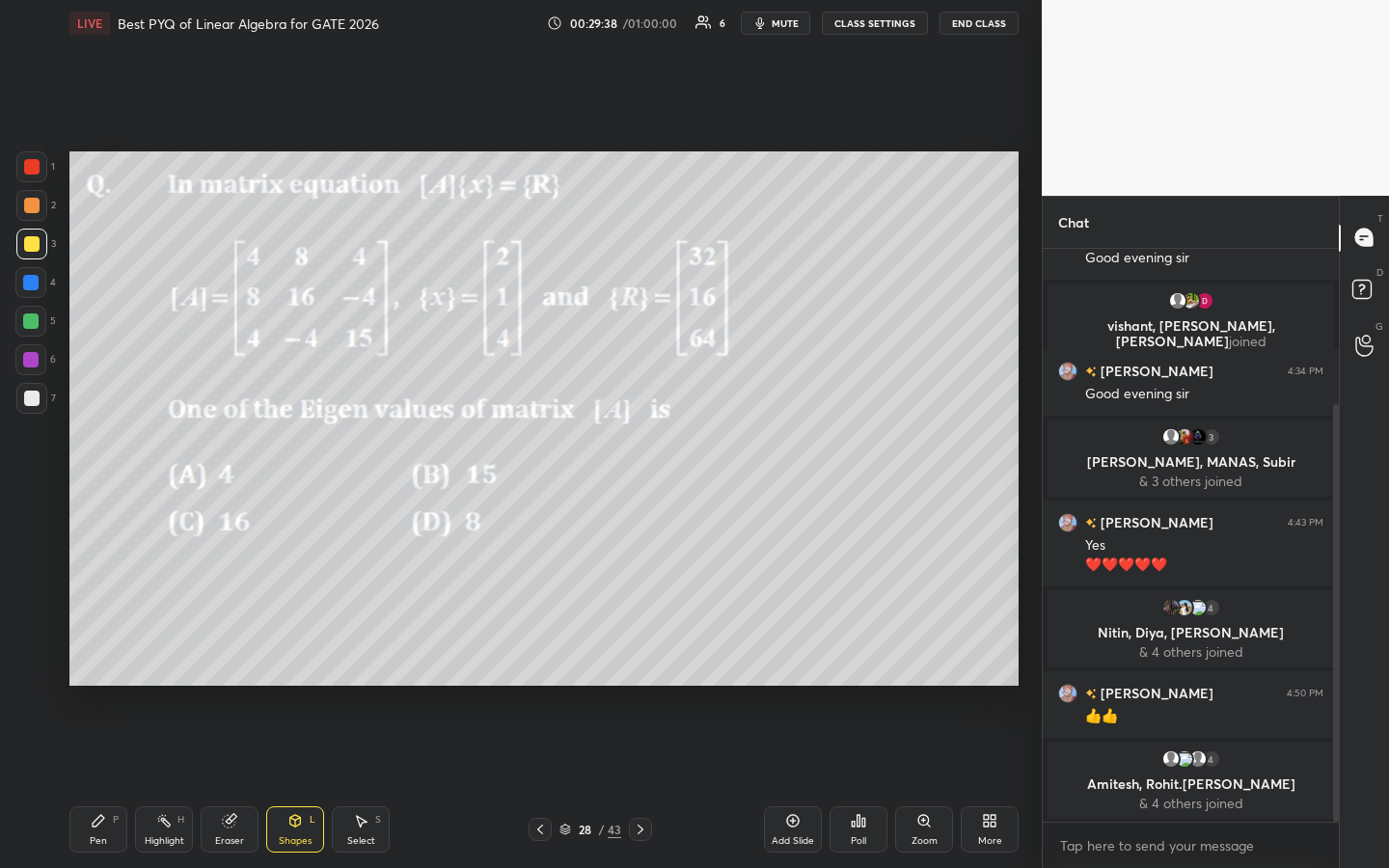 drag, startPoint x: 101, startPoint y: 819, endPoint x: 110, endPoint y: 807, distance: 15 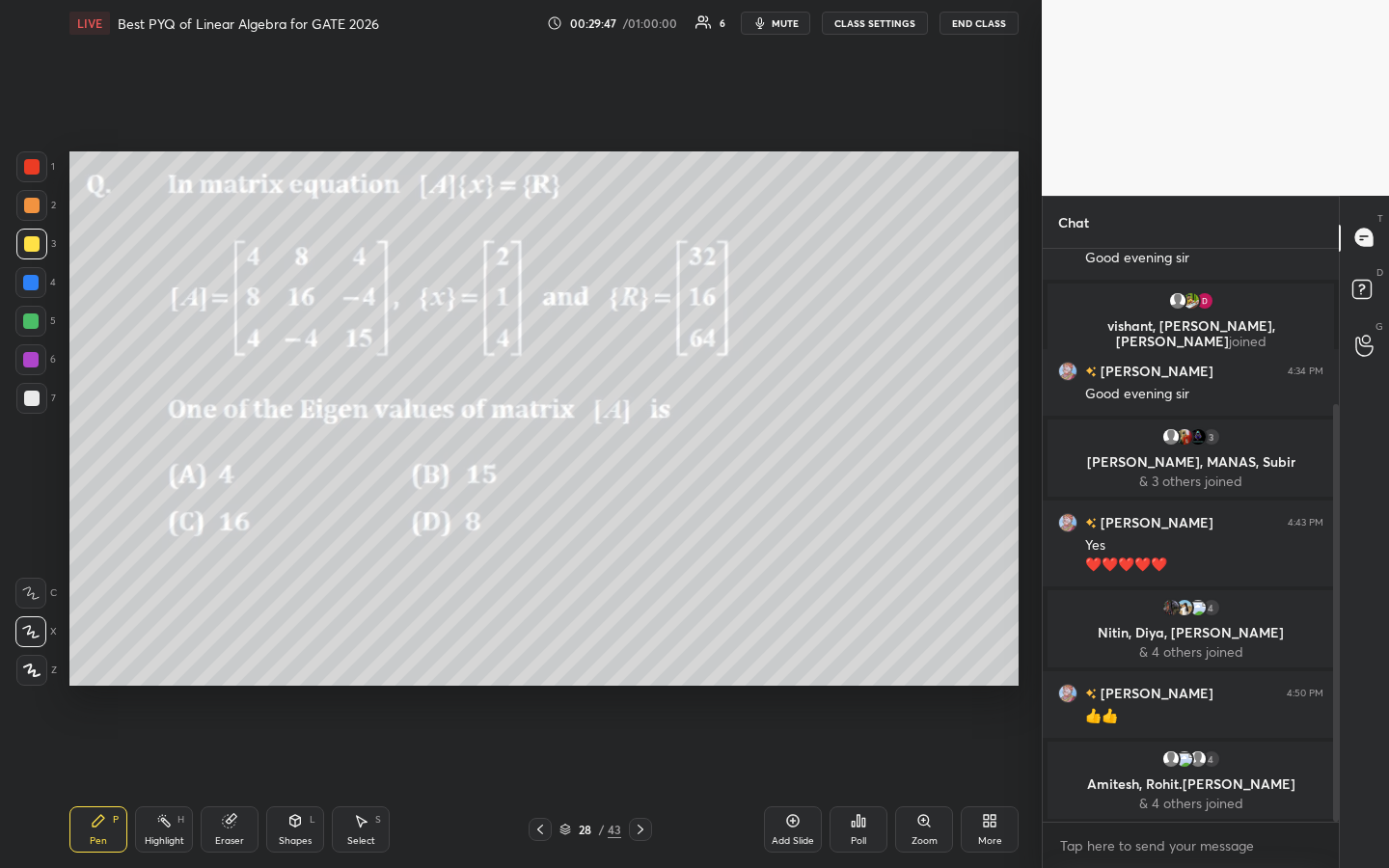 drag, startPoint x: 27, startPoint y: 402, endPoint x: 51, endPoint y: 400, distance: 24.083189 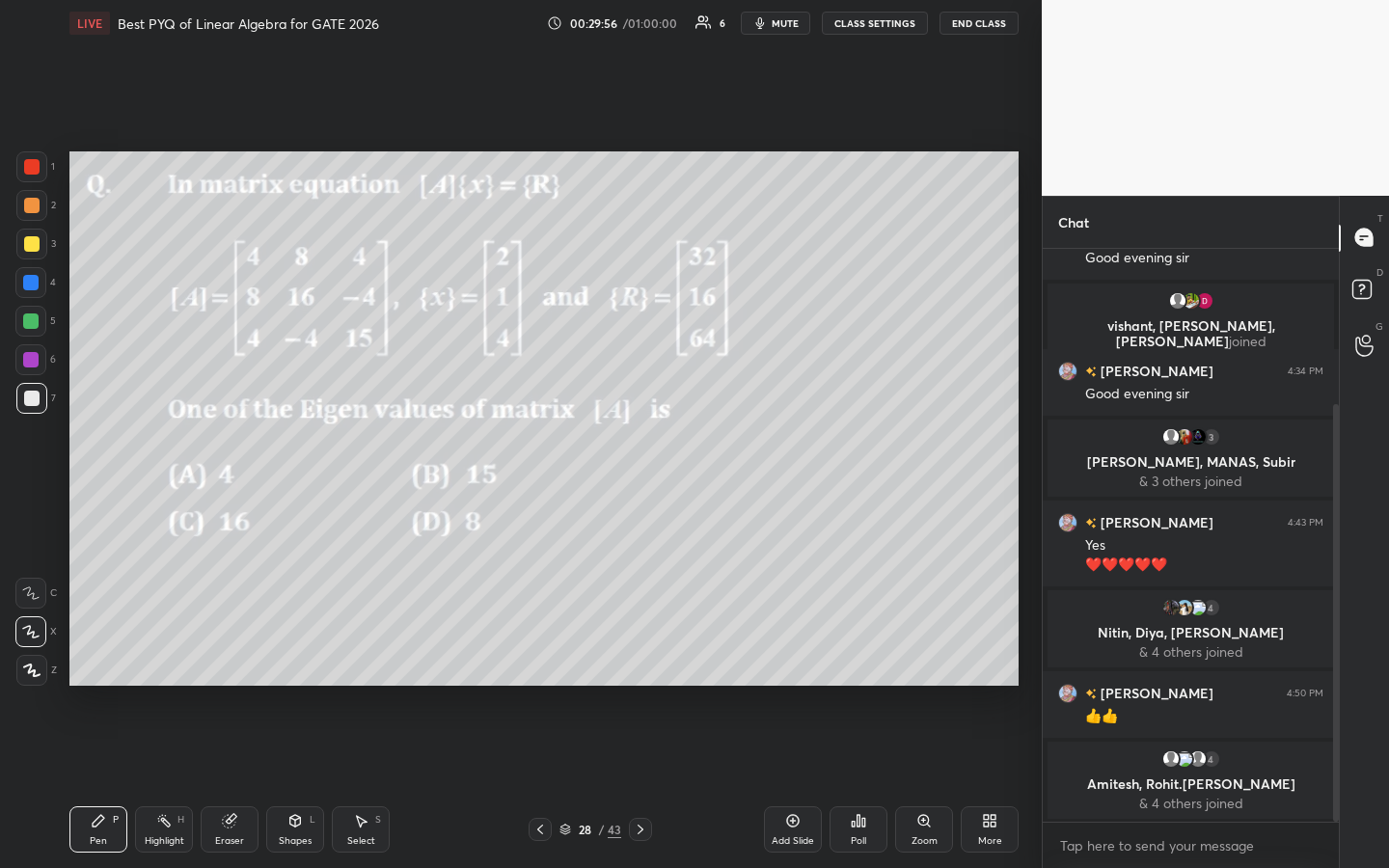 drag, startPoint x: 41, startPoint y: 368, endPoint x: 58, endPoint y: 363, distance: 17.720045 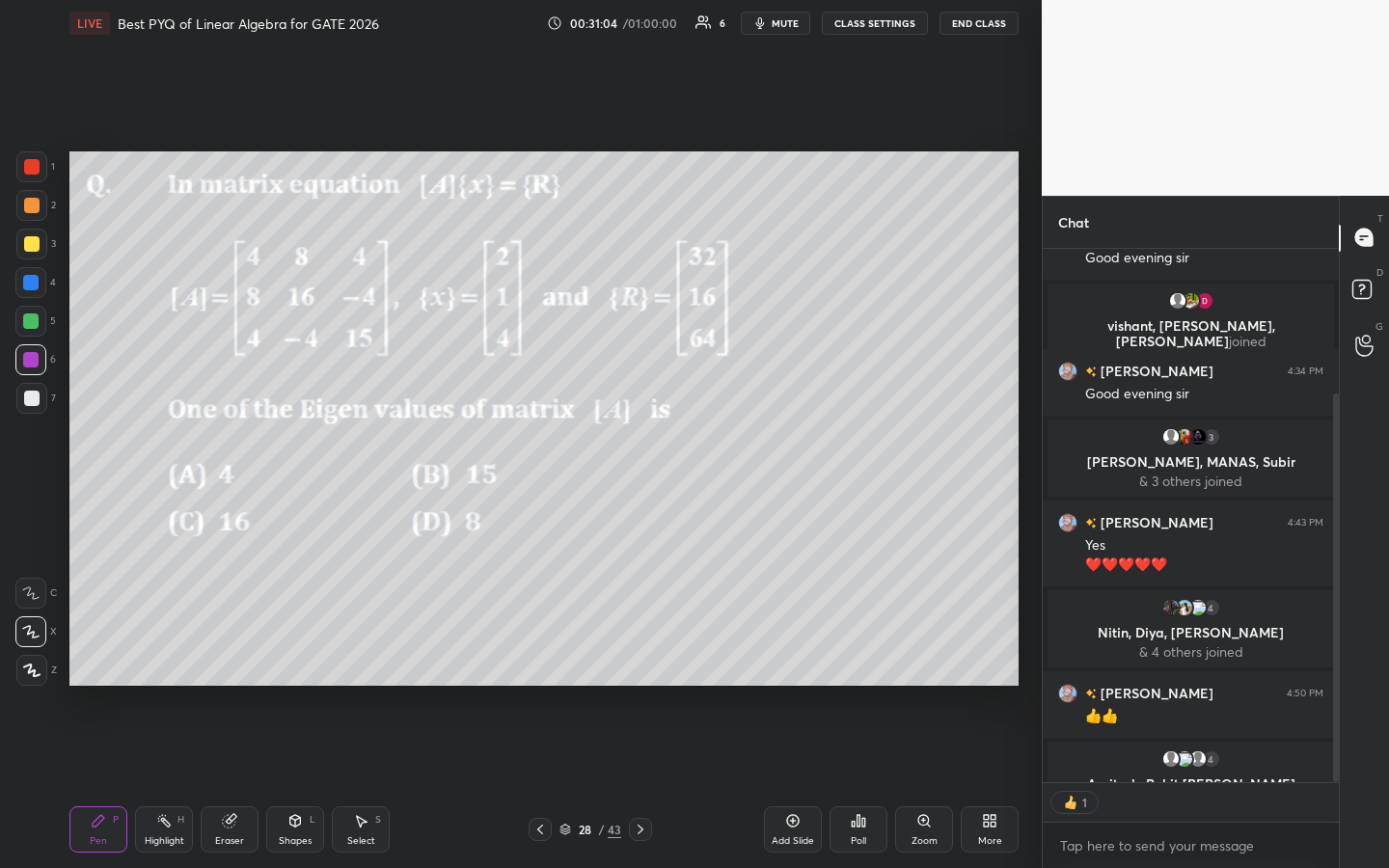 scroll, scrollTop: 528, scrollLeft: 290, axis: both 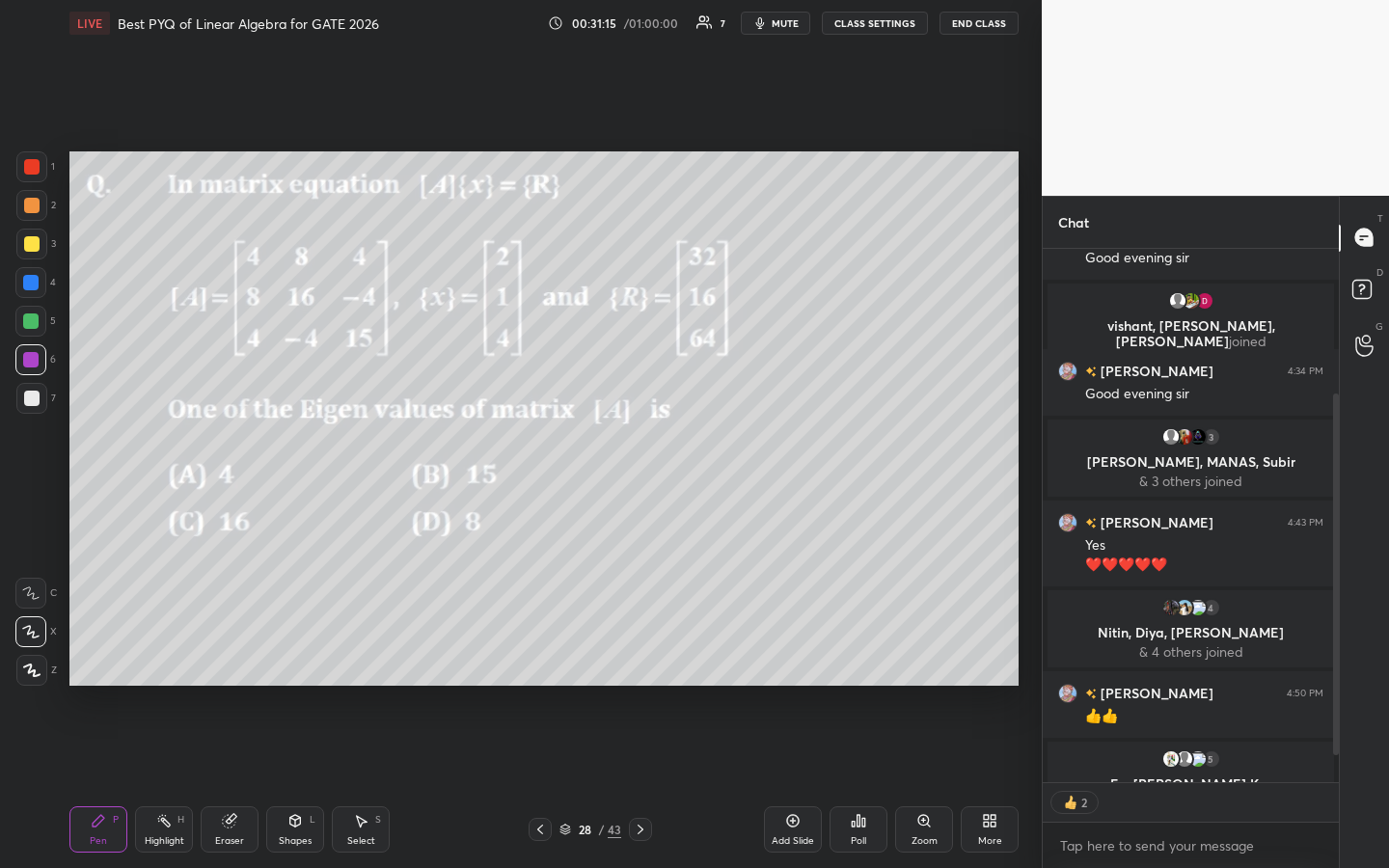 click on "Select" at bounding box center (361, 841) 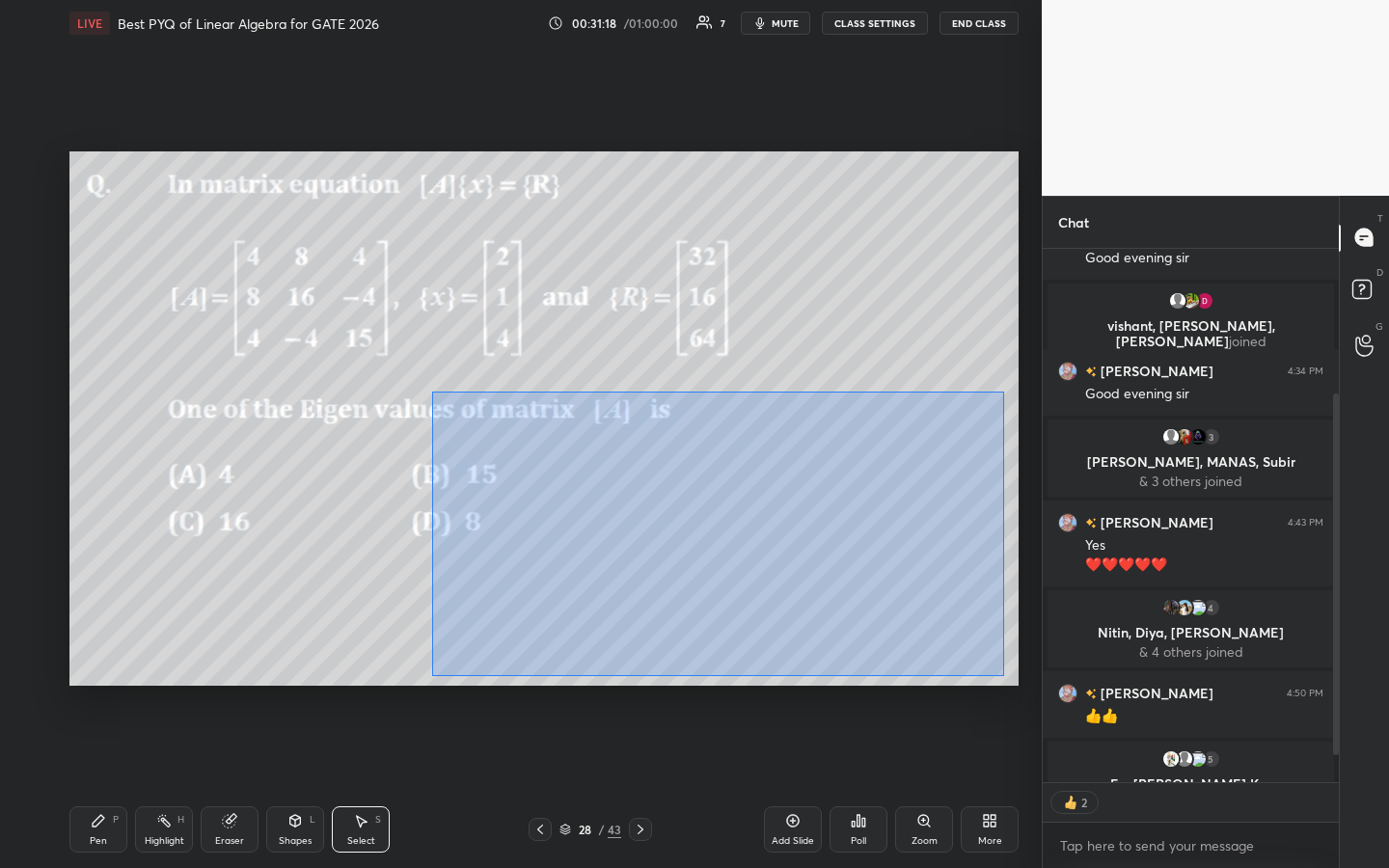 drag, startPoint x: 513, startPoint y: 495, endPoint x: 887, endPoint y: 647, distance: 403.70782 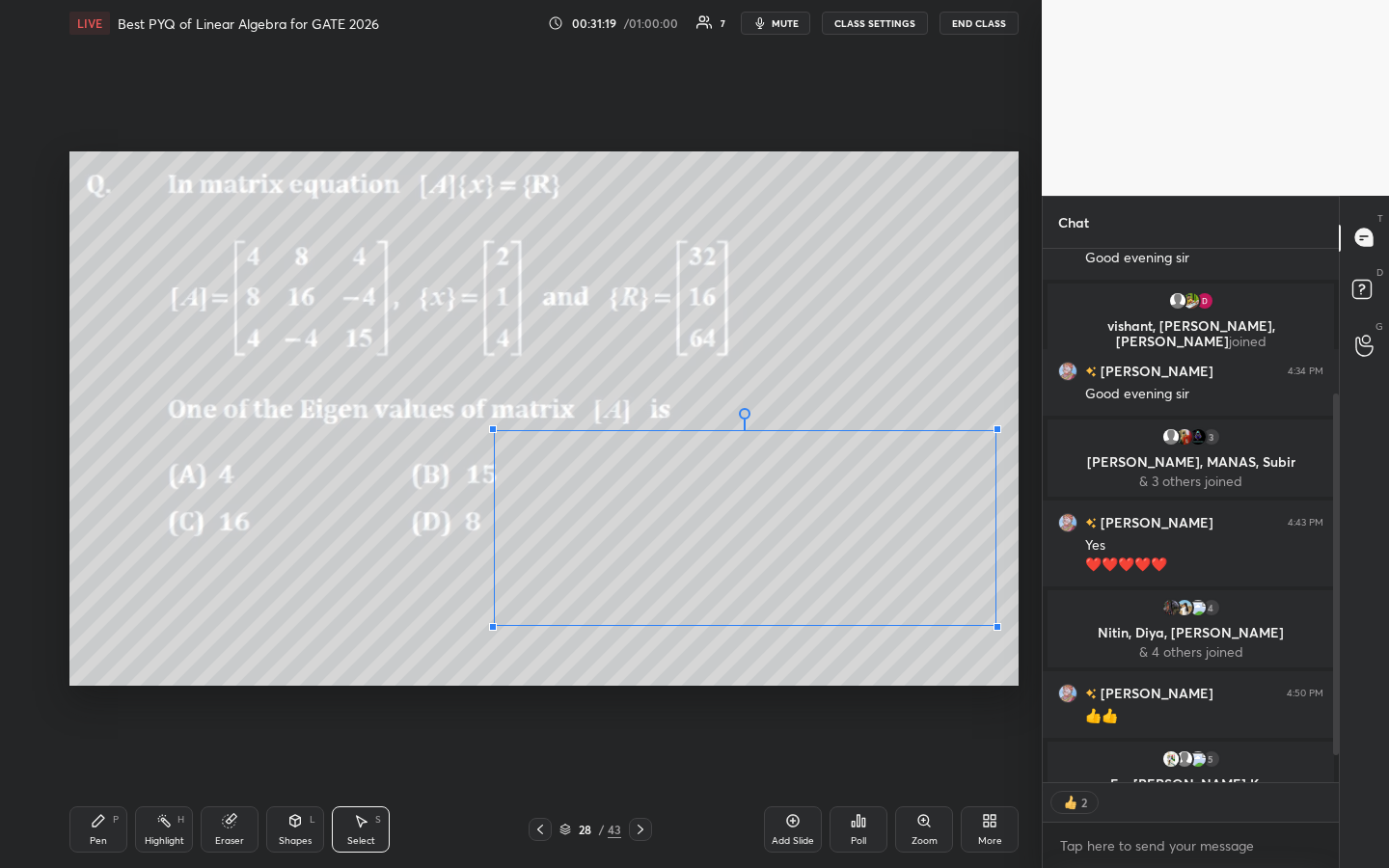 drag, startPoint x: 494, startPoint y: 625, endPoint x: 670, endPoint y: 511, distance: 209.69502 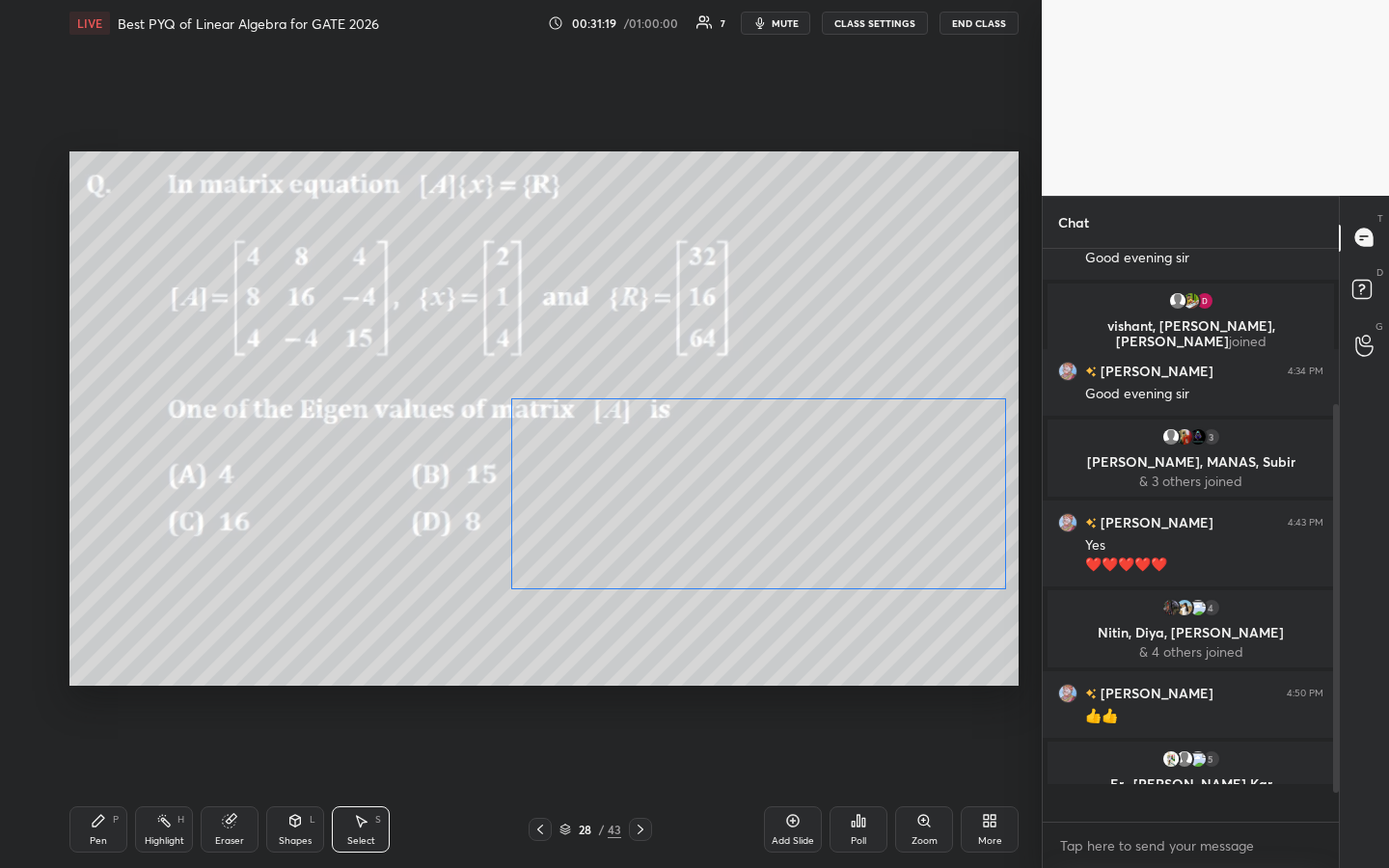 click on "0 ° Undo Copy Duplicate Duplicate to new slide Delete" at bounding box center (544, 419) 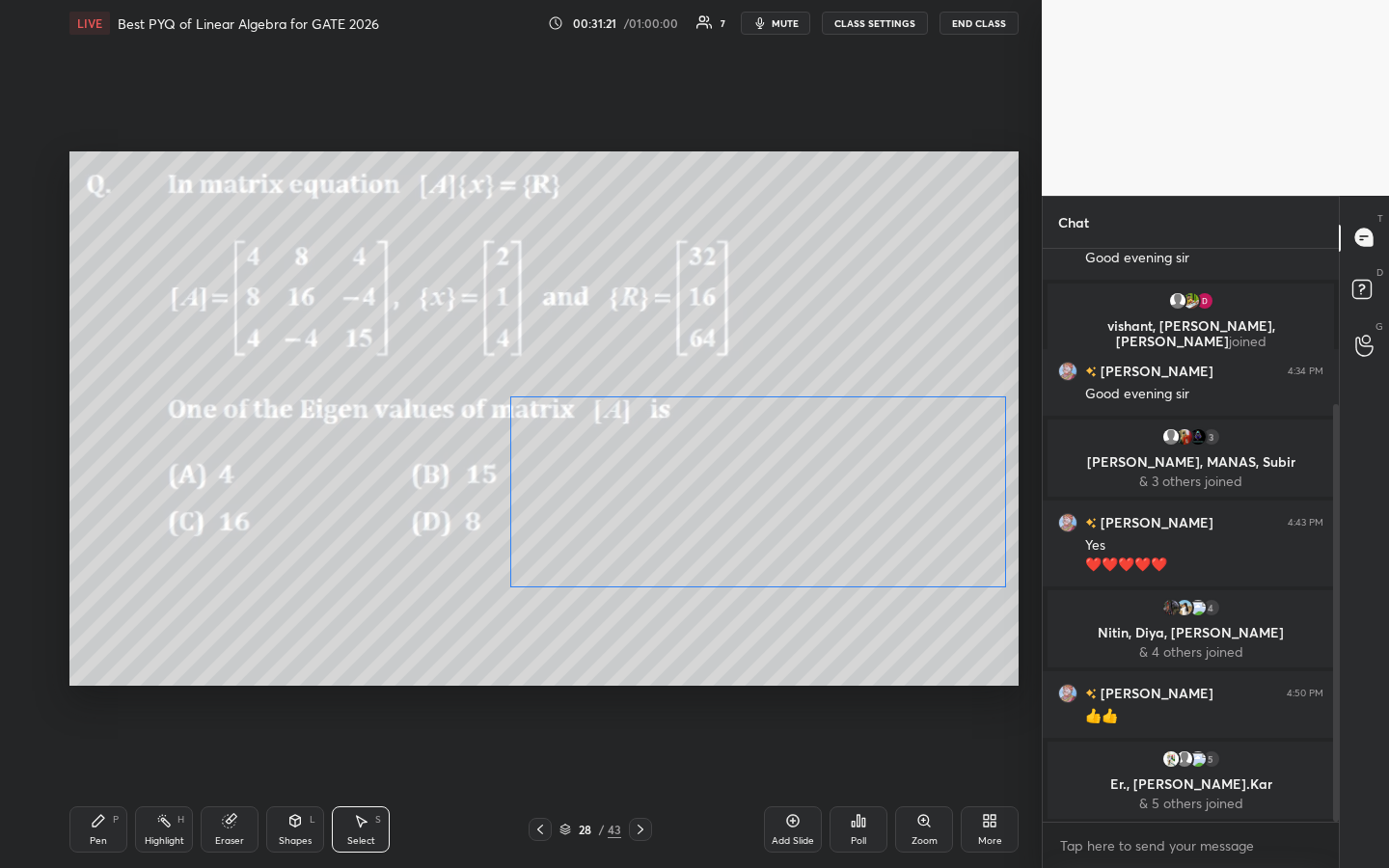 drag, startPoint x: 676, startPoint y: 510, endPoint x: 236, endPoint y: 773, distance: 512.60999 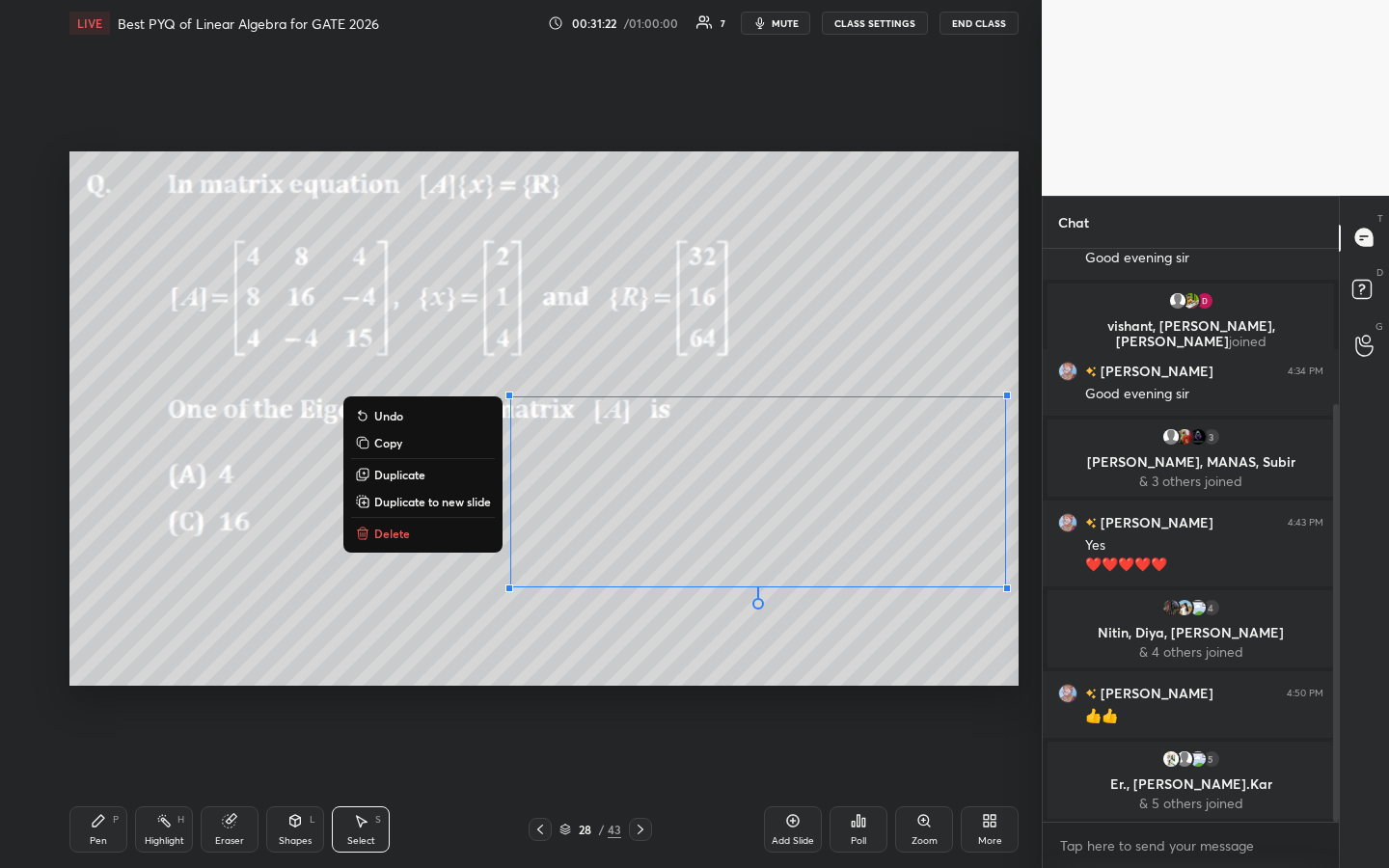 drag, startPoint x: 104, startPoint y: 827, endPoint x: 195, endPoint y: 774, distance: 105.30907 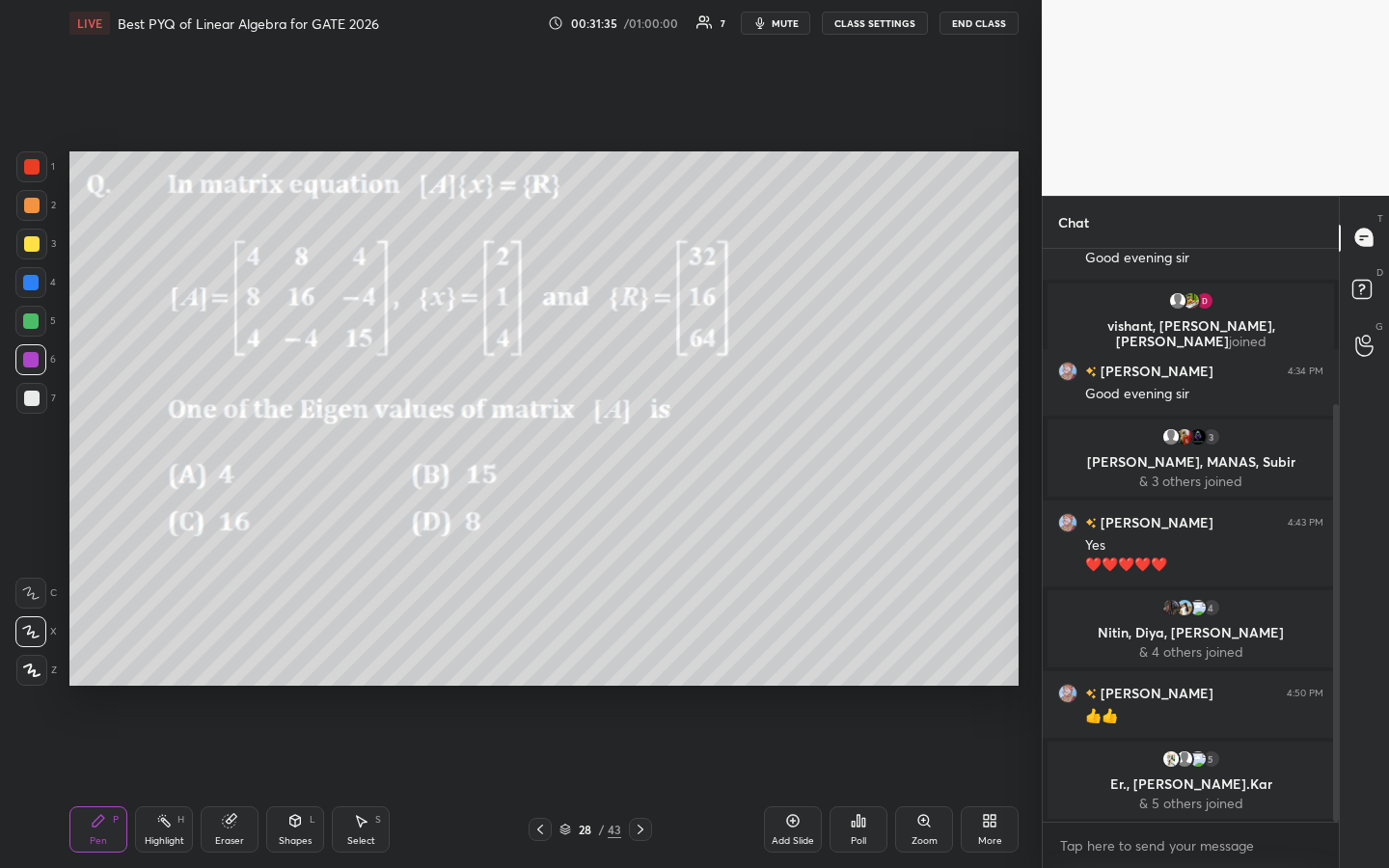 click 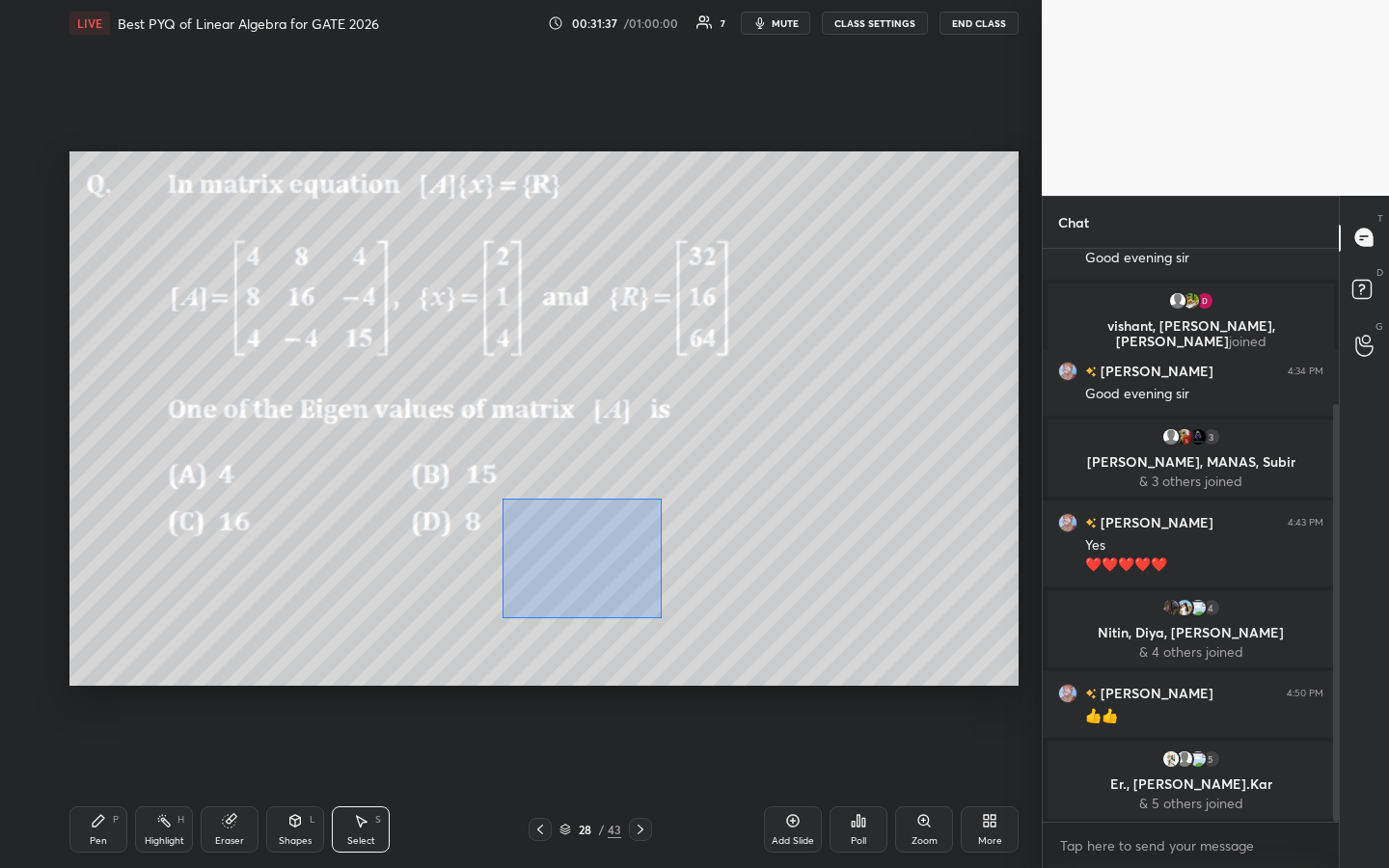 drag, startPoint x: 567, startPoint y: 580, endPoint x: 657, endPoint y: 608, distance: 94.25497 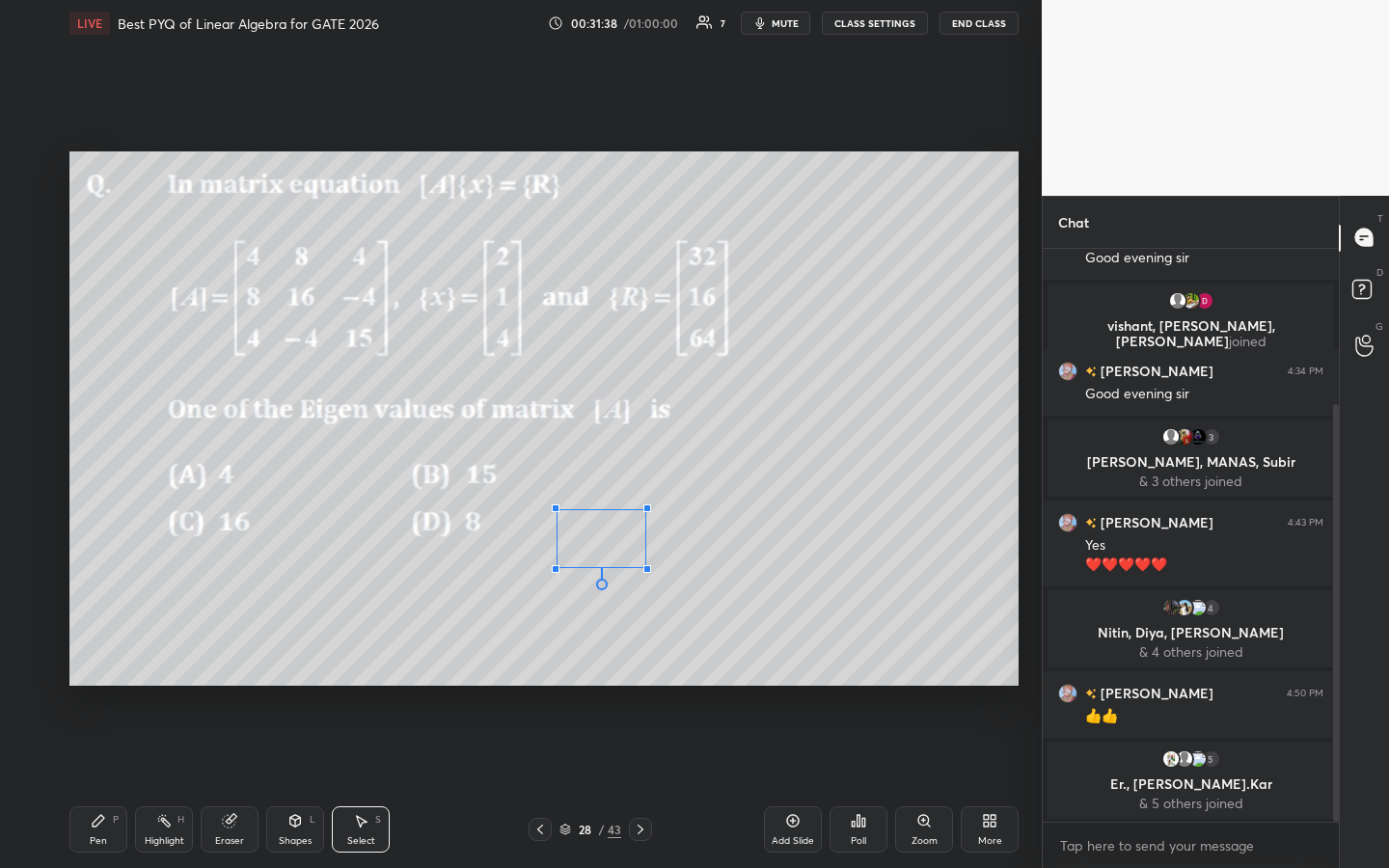 drag, startPoint x: 535, startPoint y: 570, endPoint x: 603, endPoint y: 553, distance: 70.092796 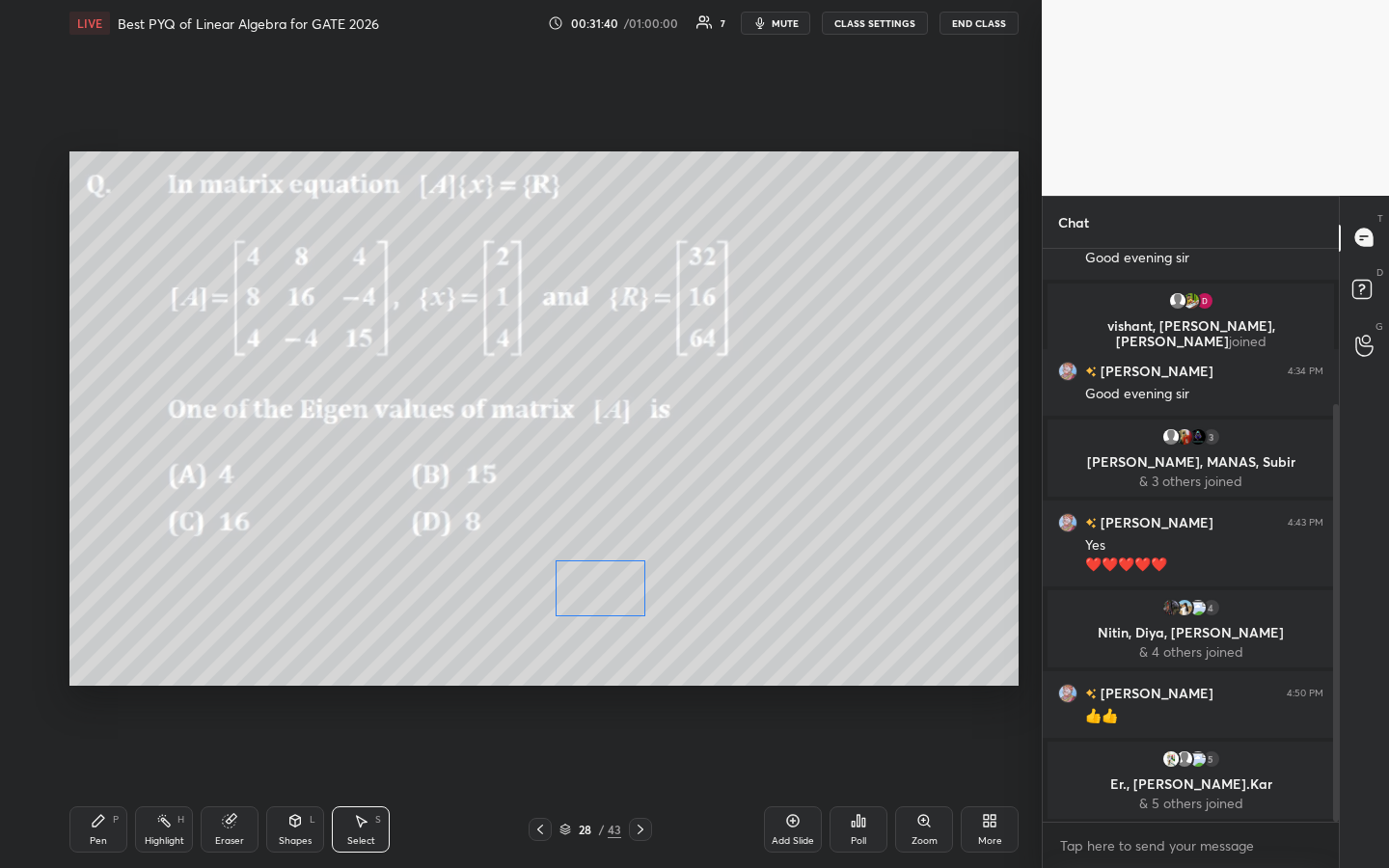 drag, startPoint x: 611, startPoint y: 548, endPoint x: 369, endPoint y: 690, distance: 280.5851 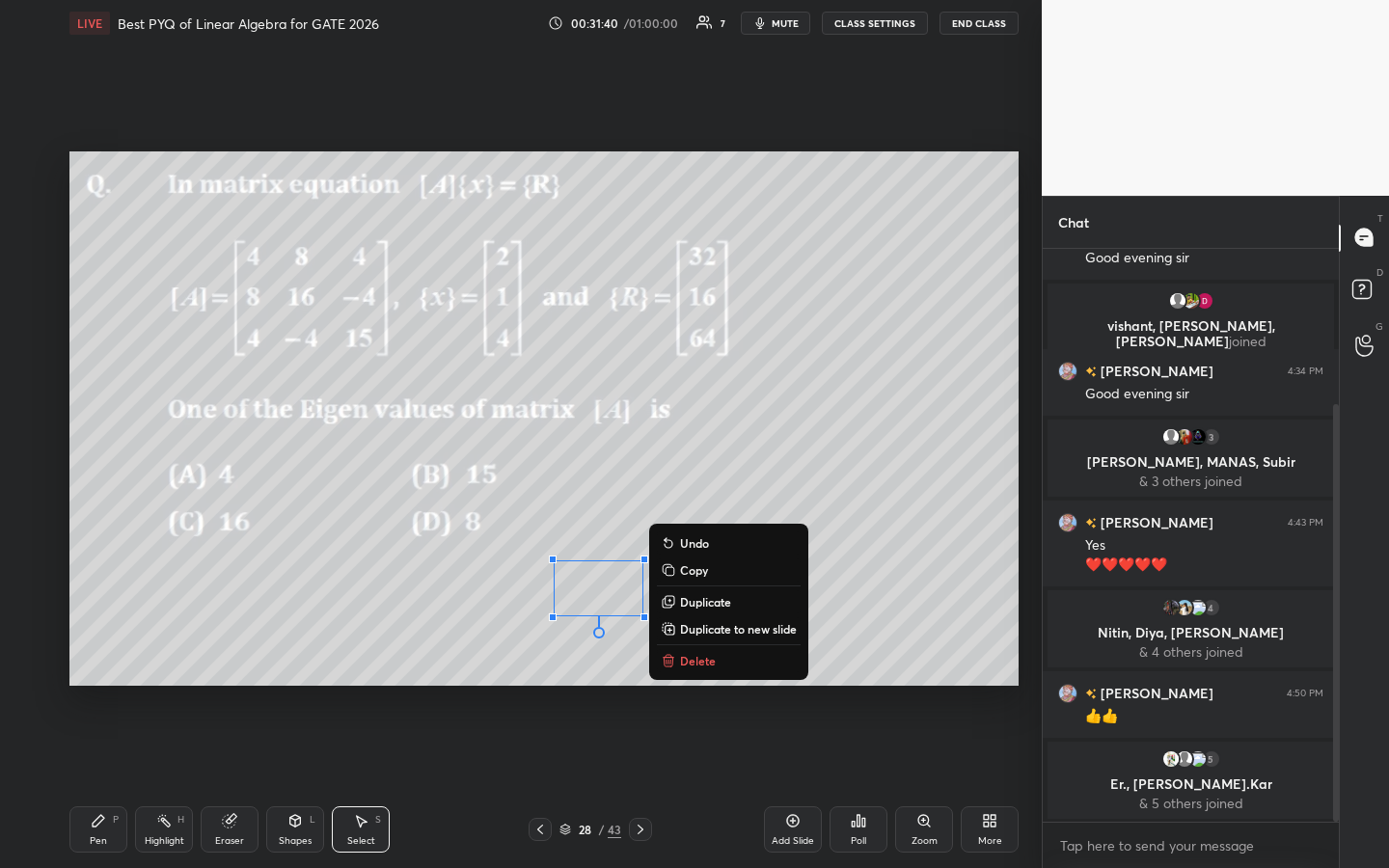click on "Pen P" at bounding box center (98, 829) 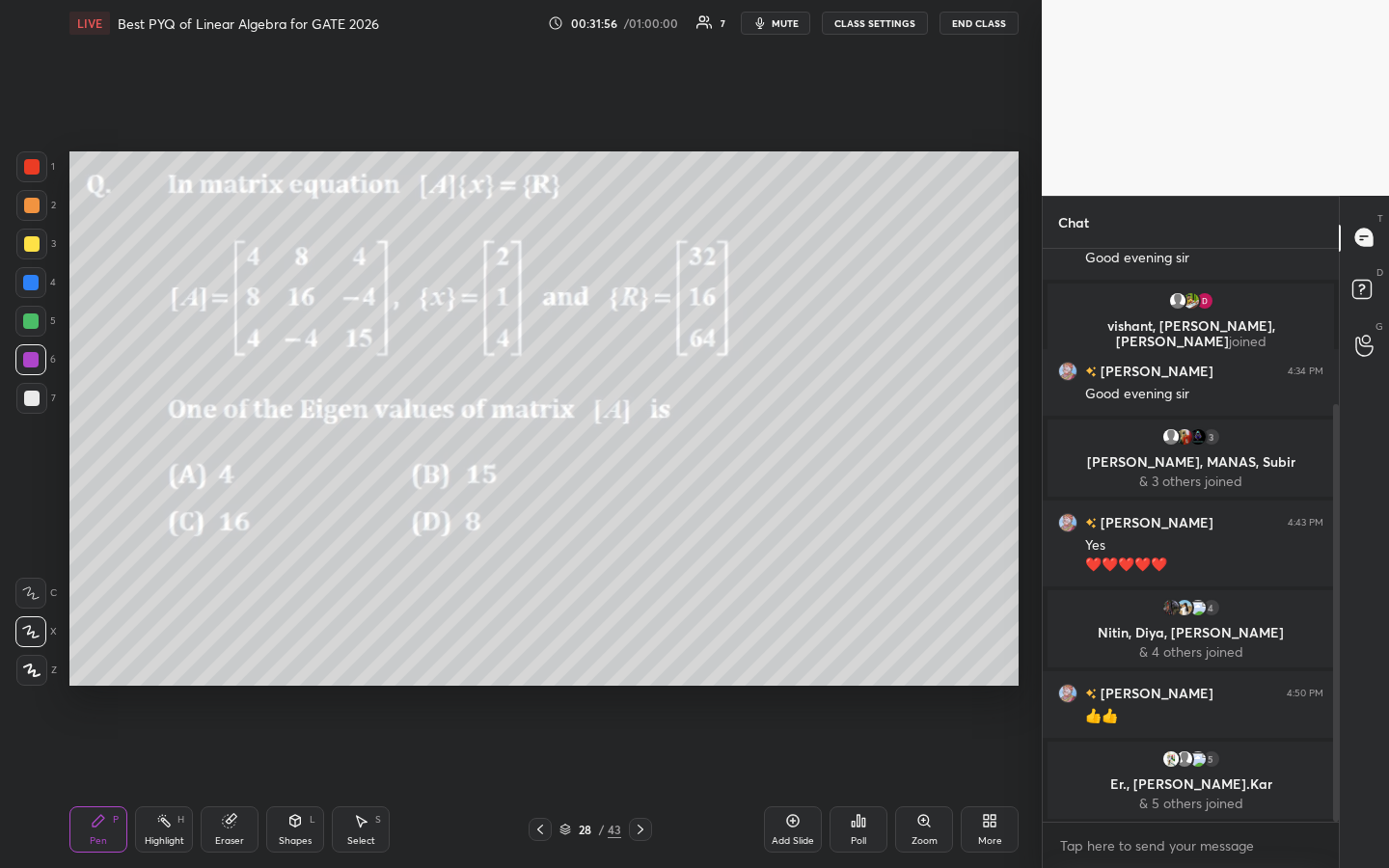 click 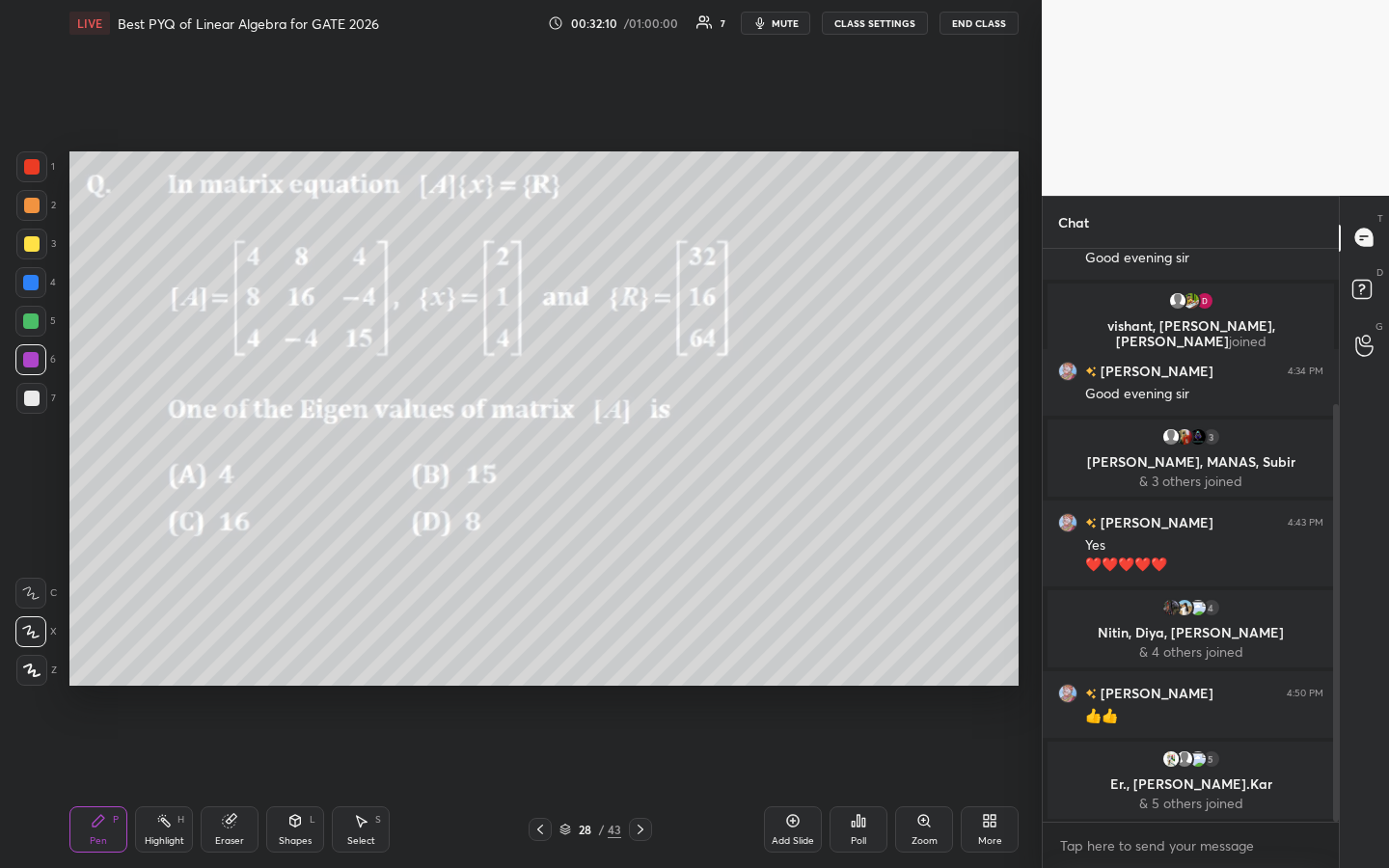 click 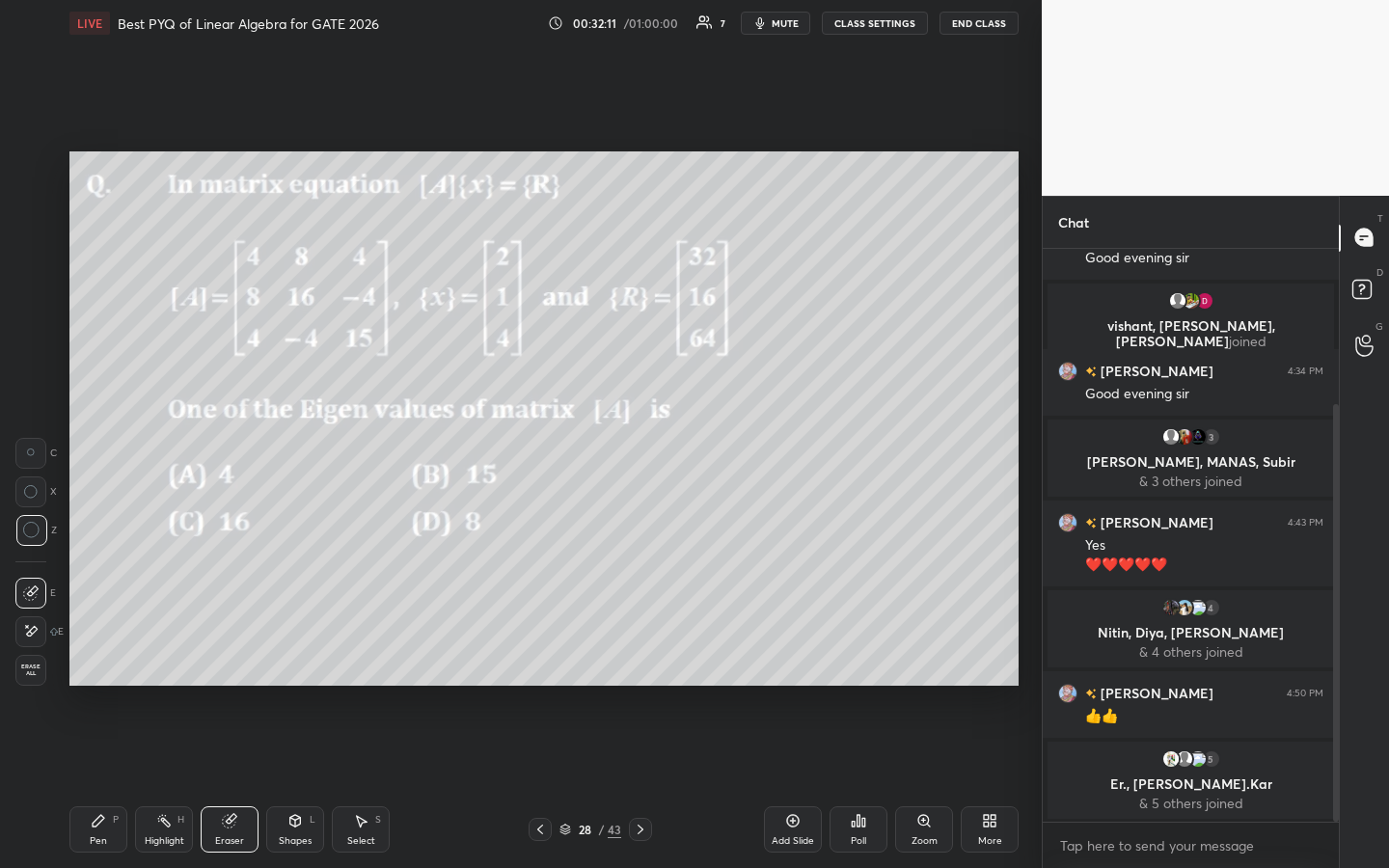 click at bounding box center (31, 632) 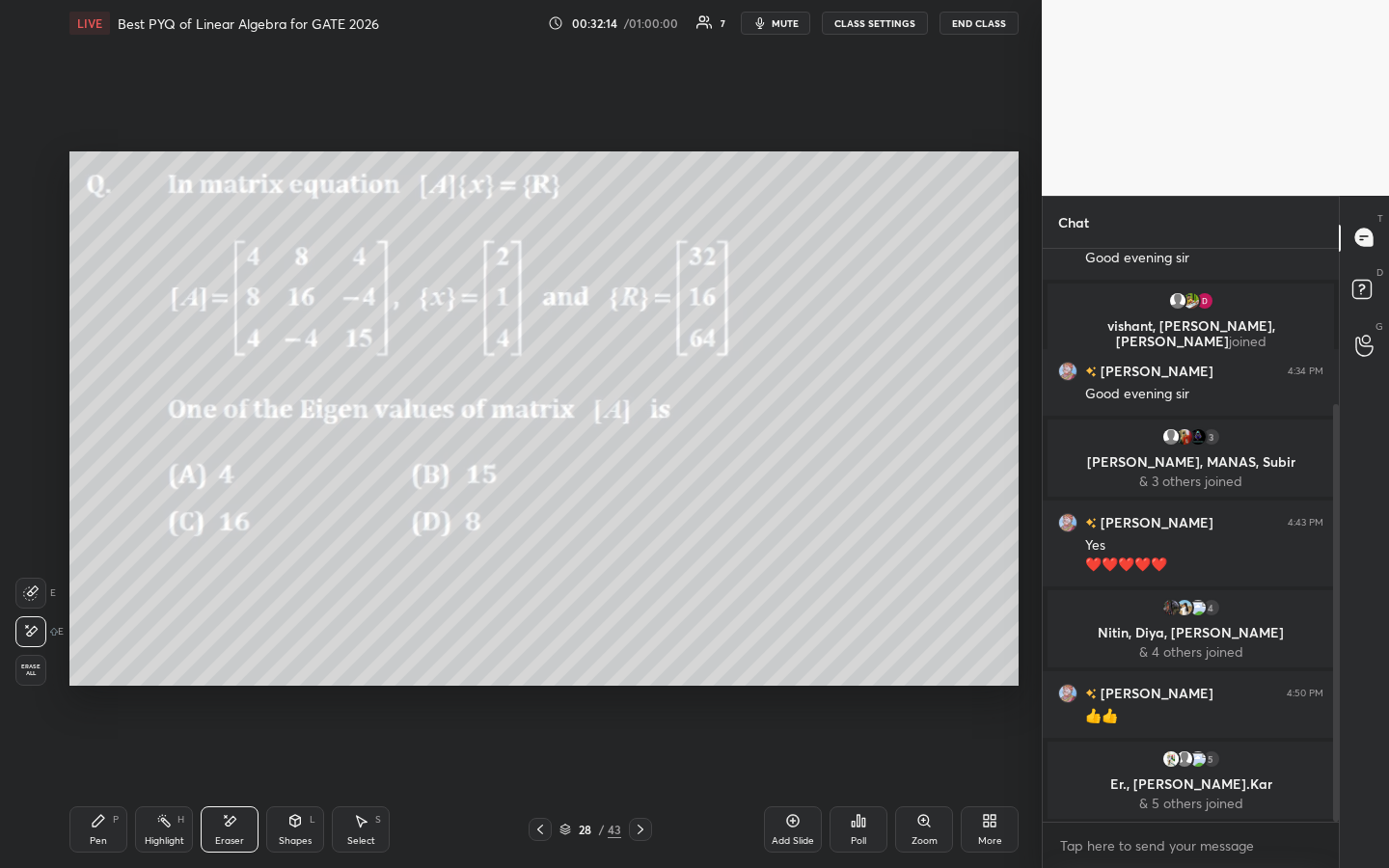 click on "Select S" at bounding box center (361, 829) 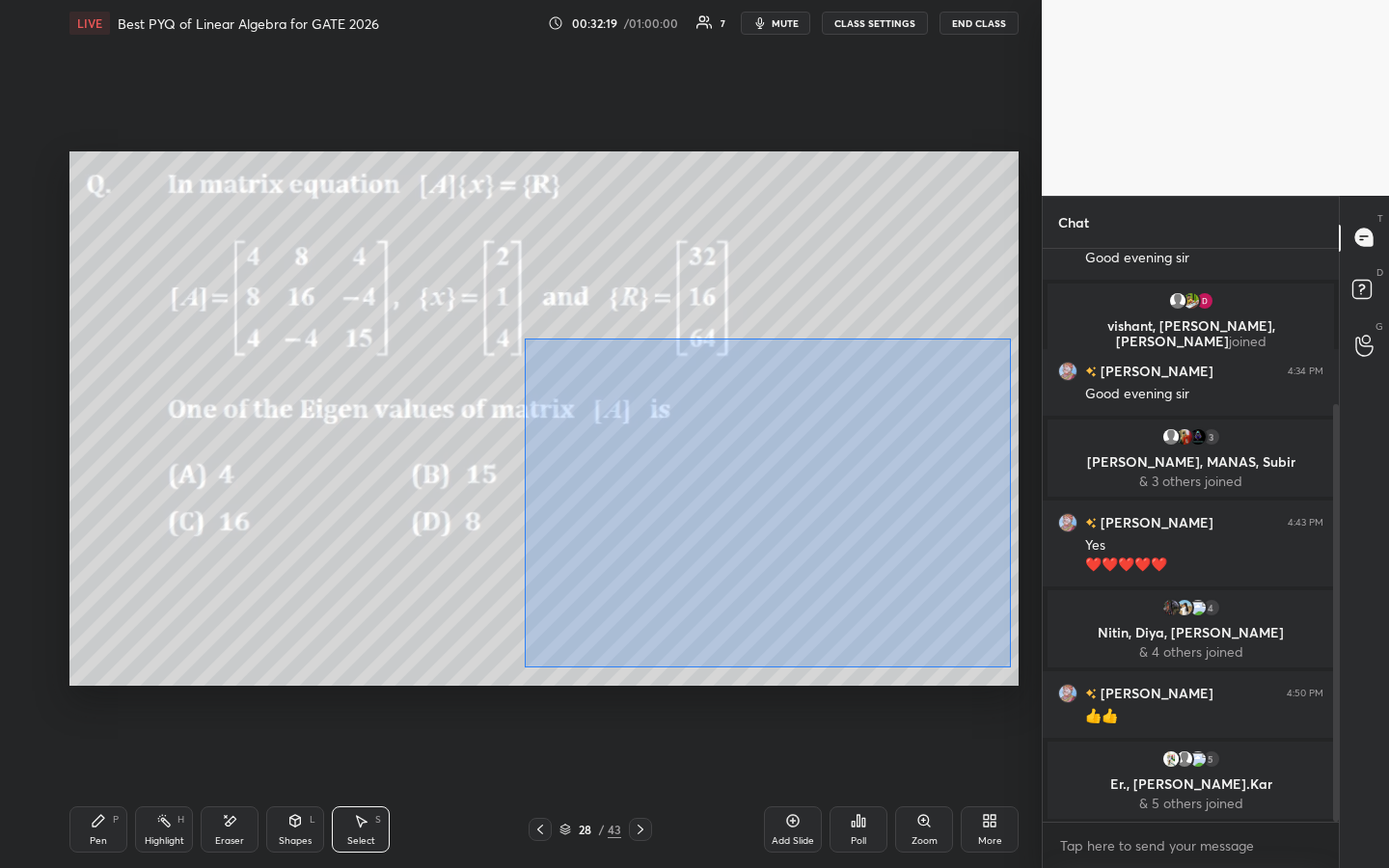 drag, startPoint x: 525, startPoint y: 339, endPoint x: 973, endPoint y: 659, distance: 550.5488 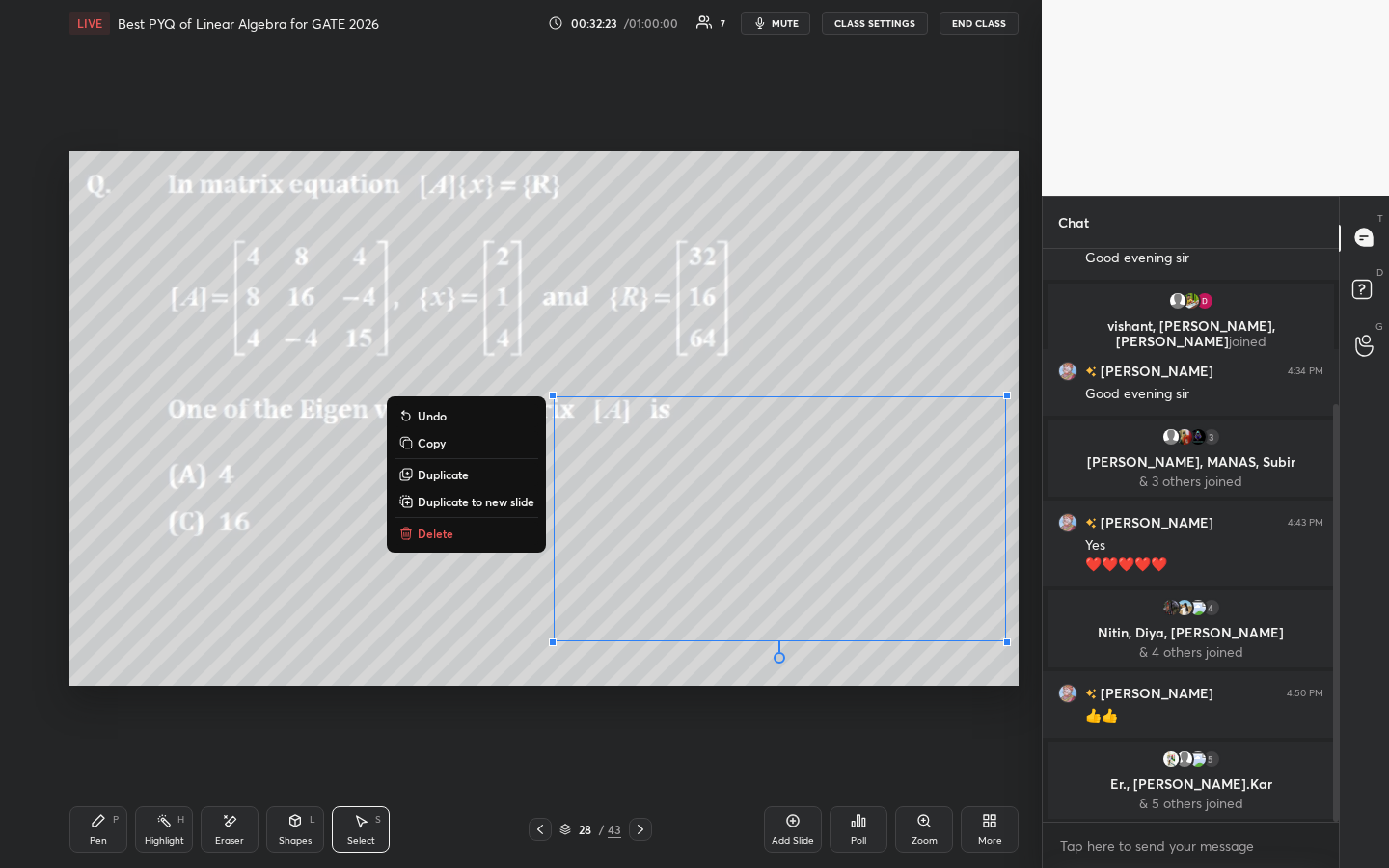 click on "Copy" at bounding box center [431, 443] 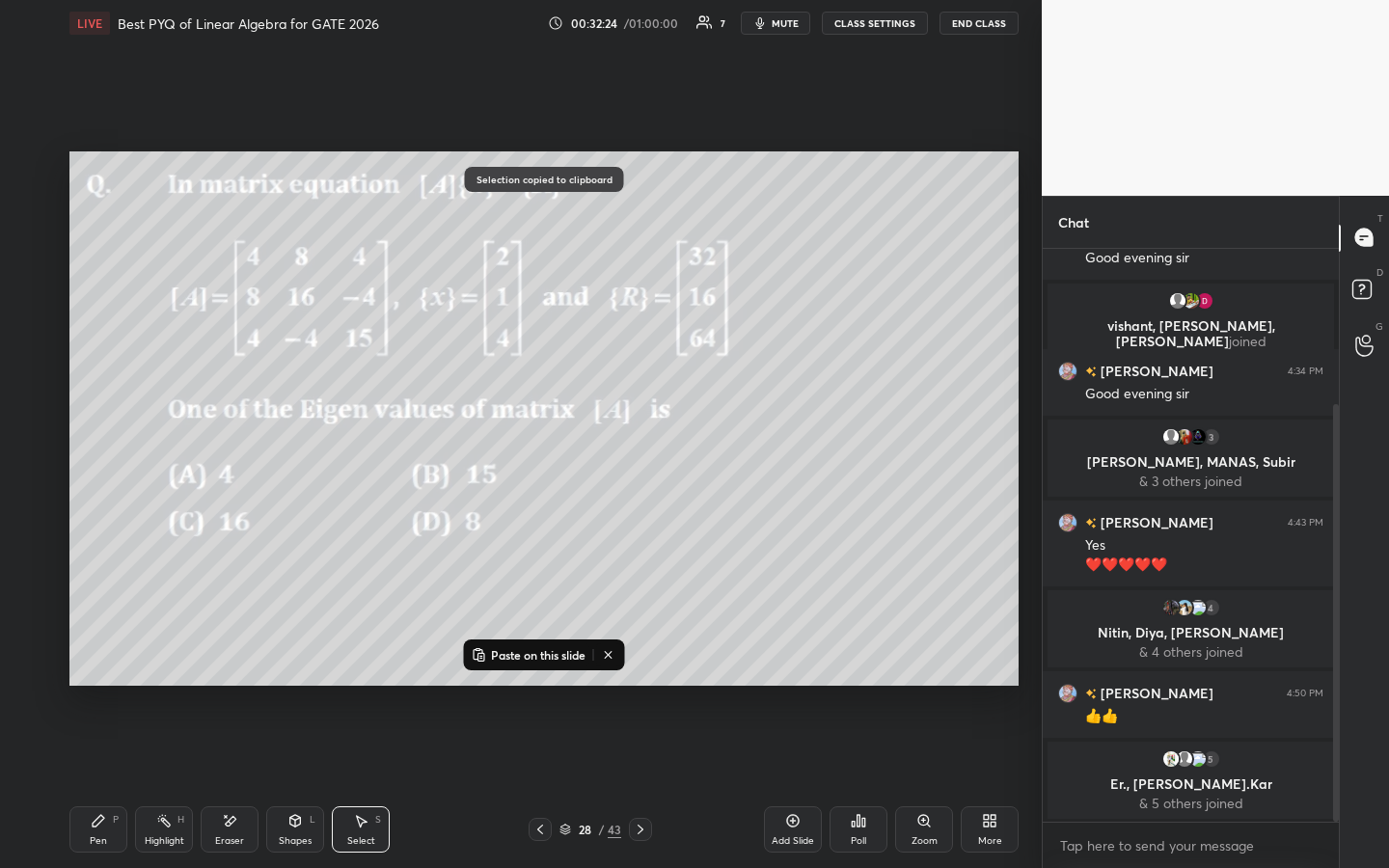 click on "28 / 43" at bounding box center (590, 829) 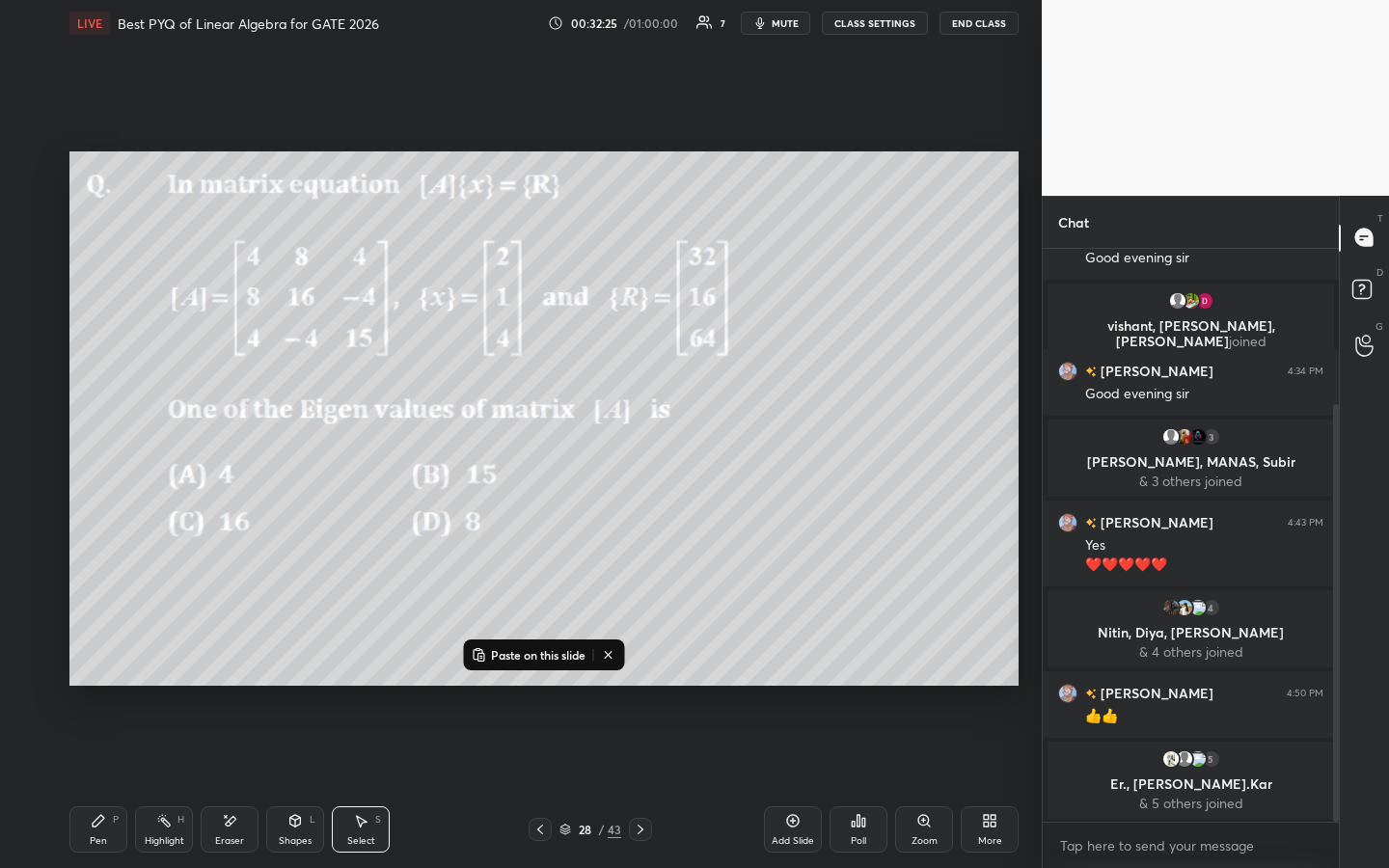 click 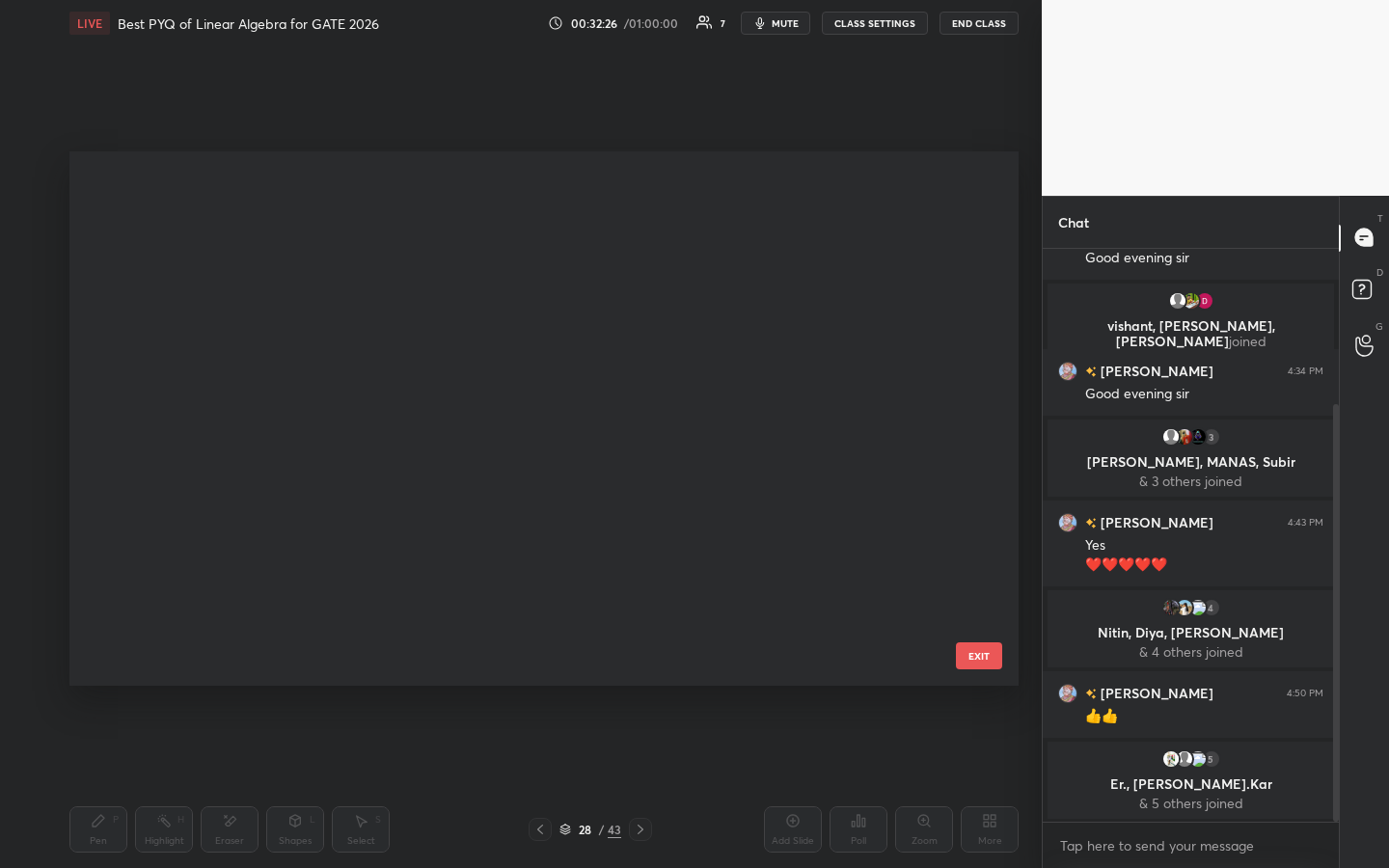 scroll, scrollTop: 1100, scrollLeft: 0, axis: vertical 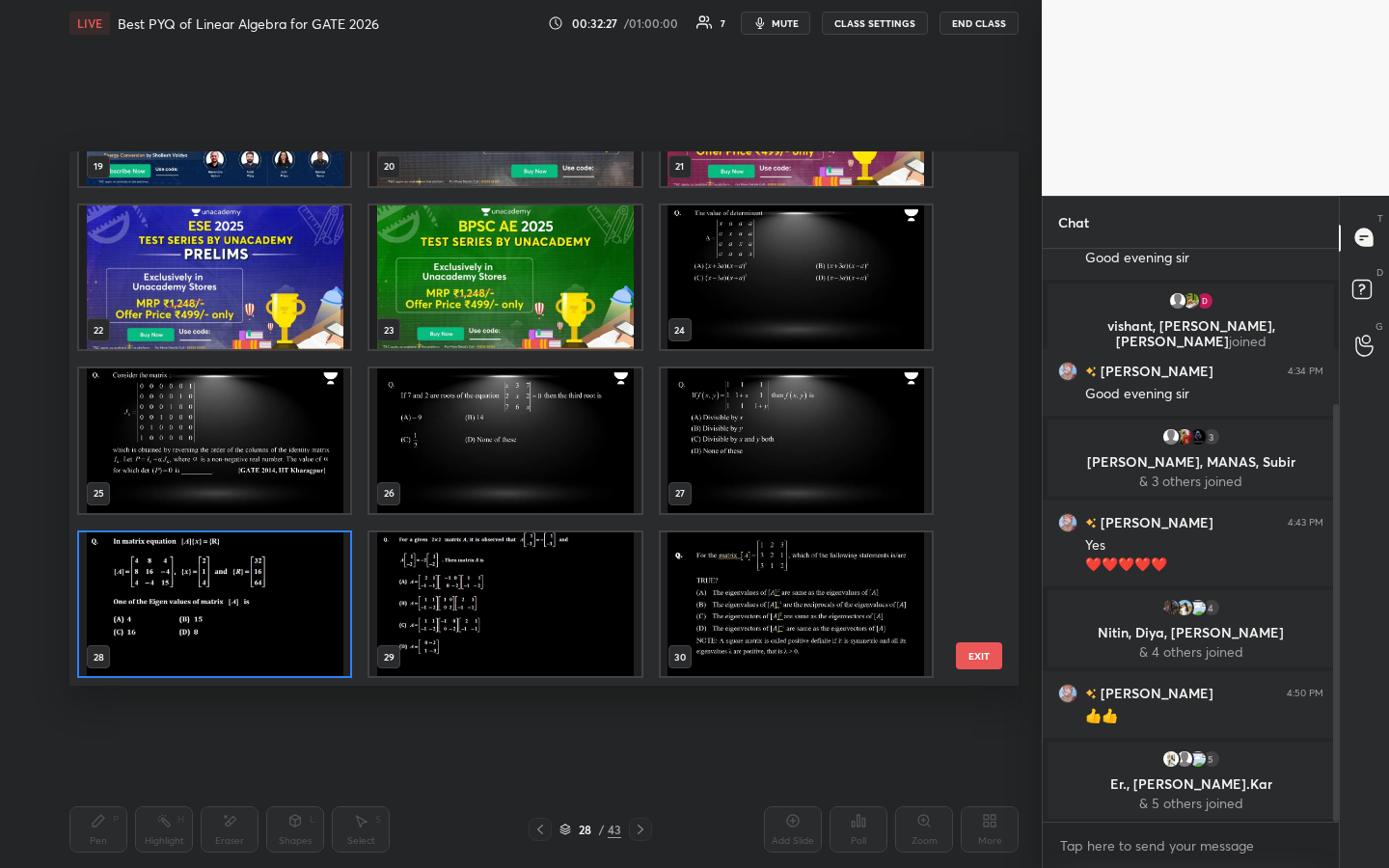 drag, startPoint x: 984, startPoint y: 425, endPoint x: 976, endPoint y: 305, distance: 120.26637 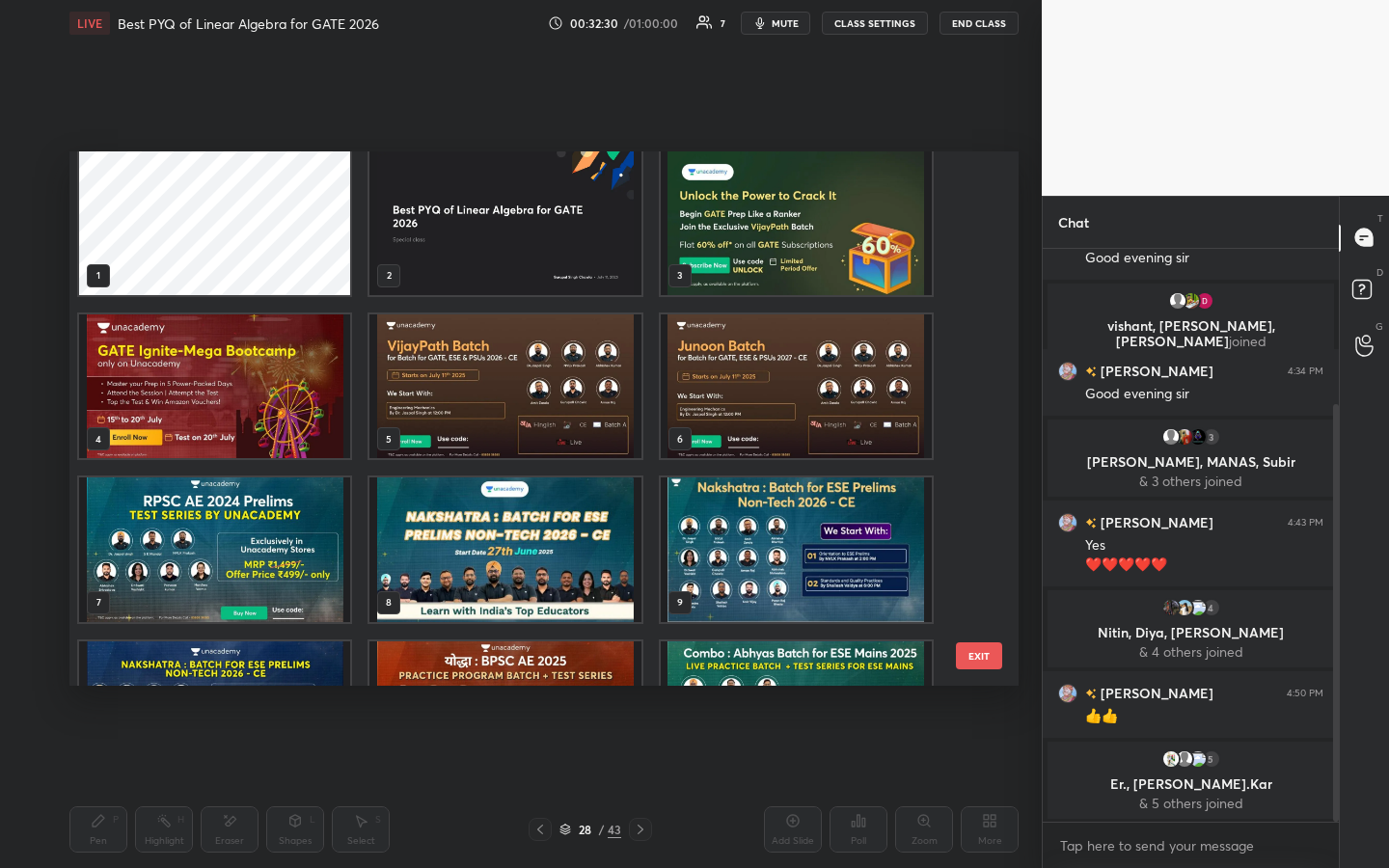 scroll, scrollTop: 0, scrollLeft: 0, axis: both 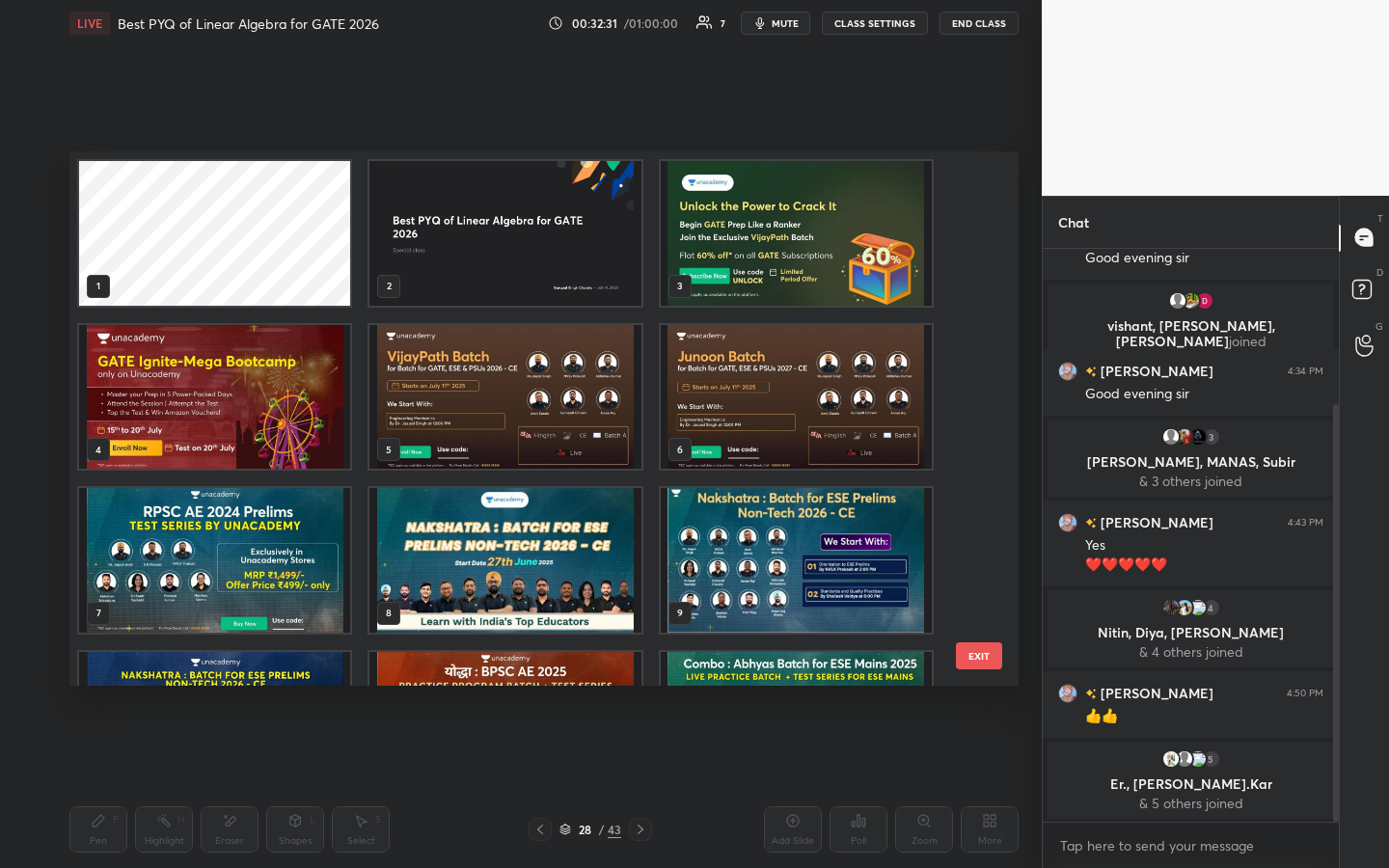 click at bounding box center (504, 233) 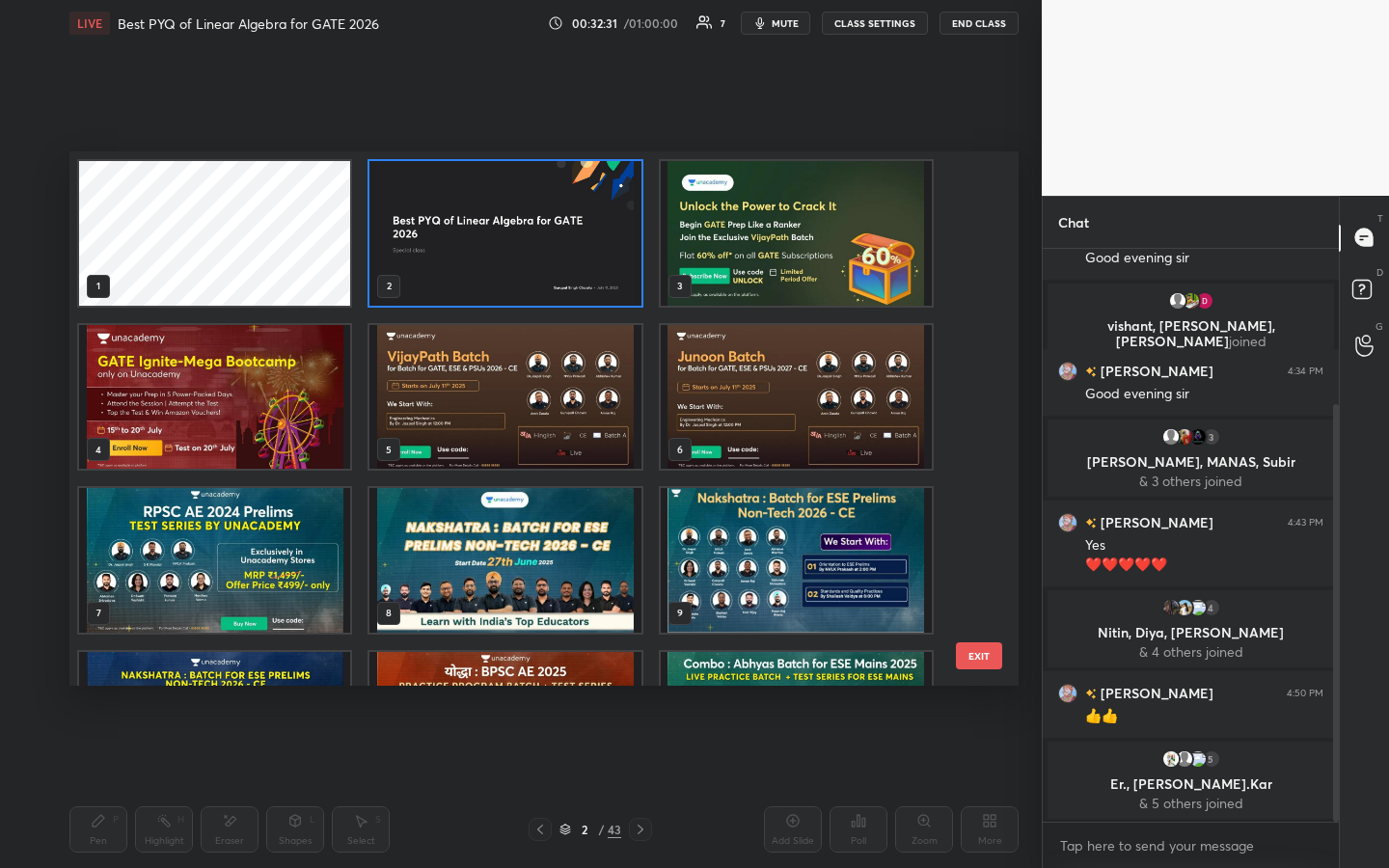 click at bounding box center [504, 233] 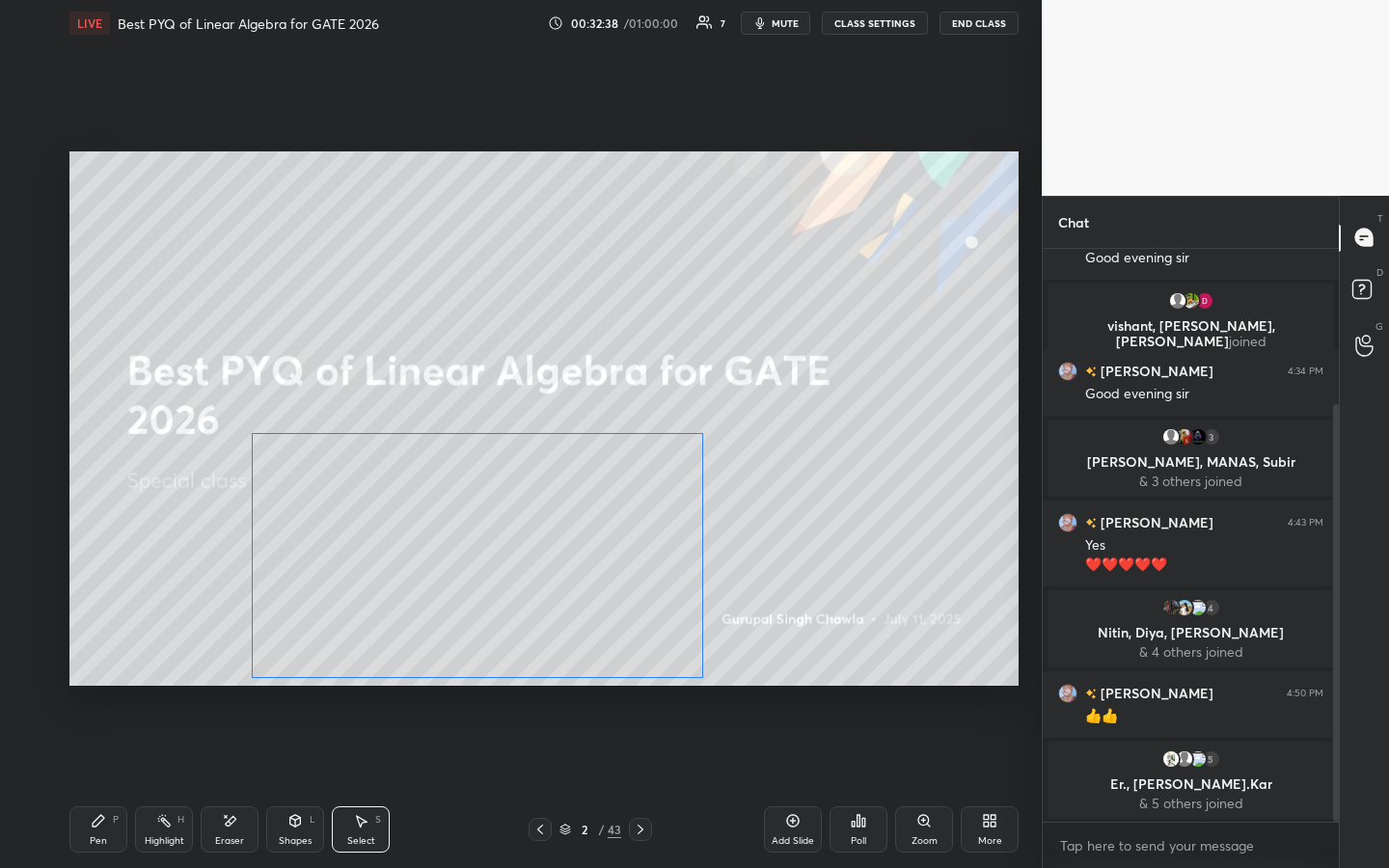 drag, startPoint x: 573, startPoint y: 501, endPoint x: 482, endPoint y: 489, distance: 91.7878 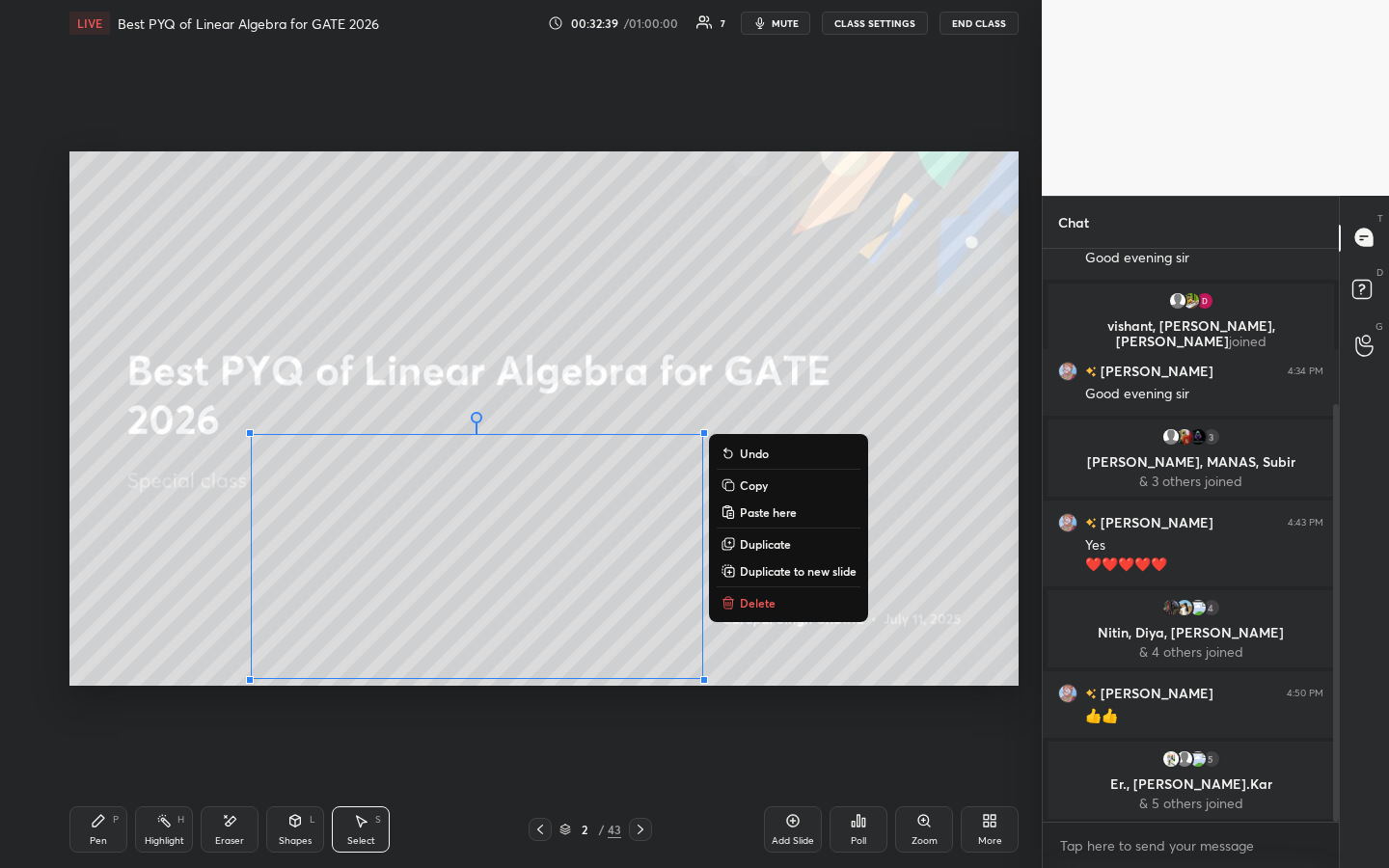 drag, startPoint x: 90, startPoint y: 829, endPoint x: 208, endPoint y: 723, distance: 158.61904 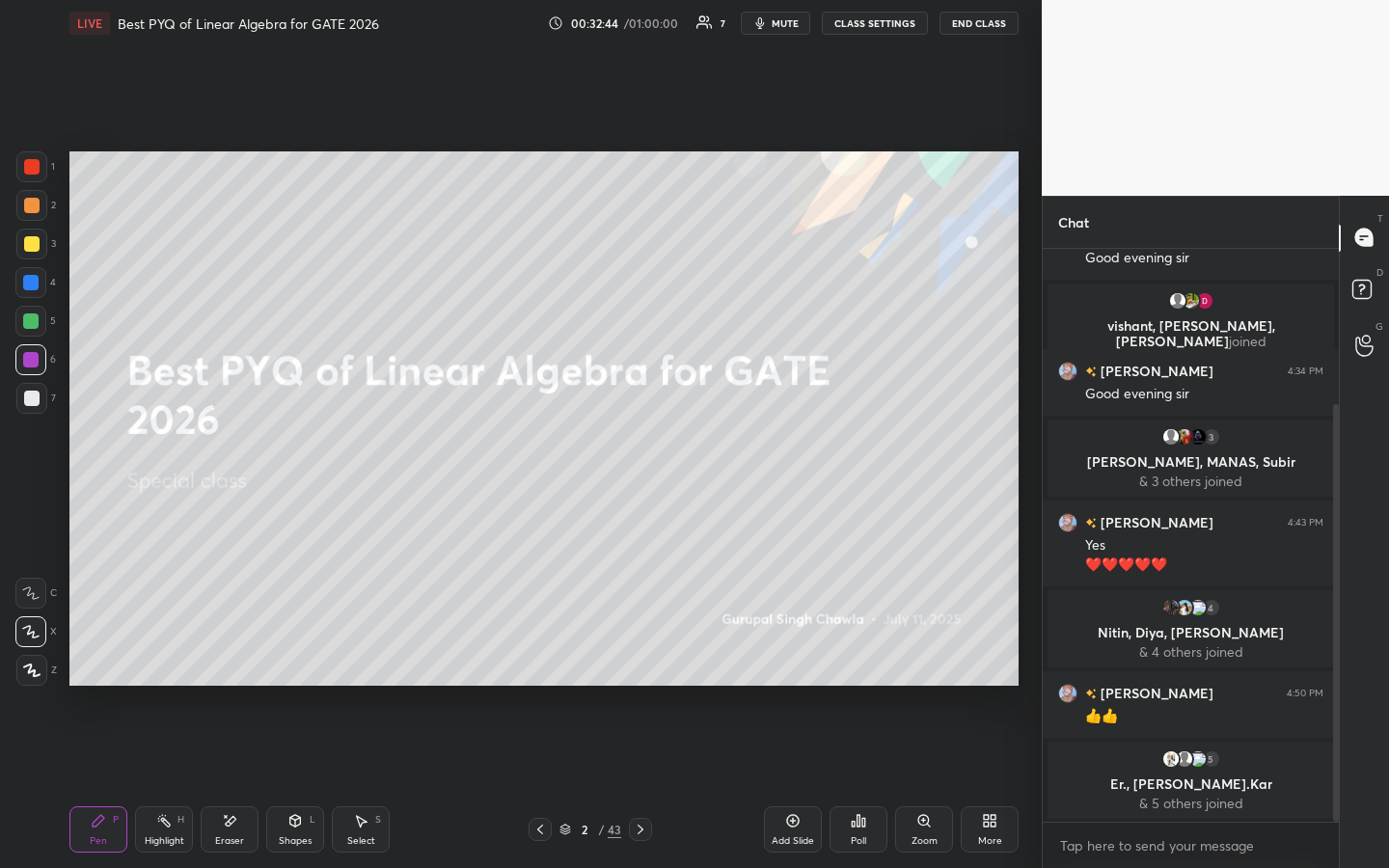 click at bounding box center [32, 244] 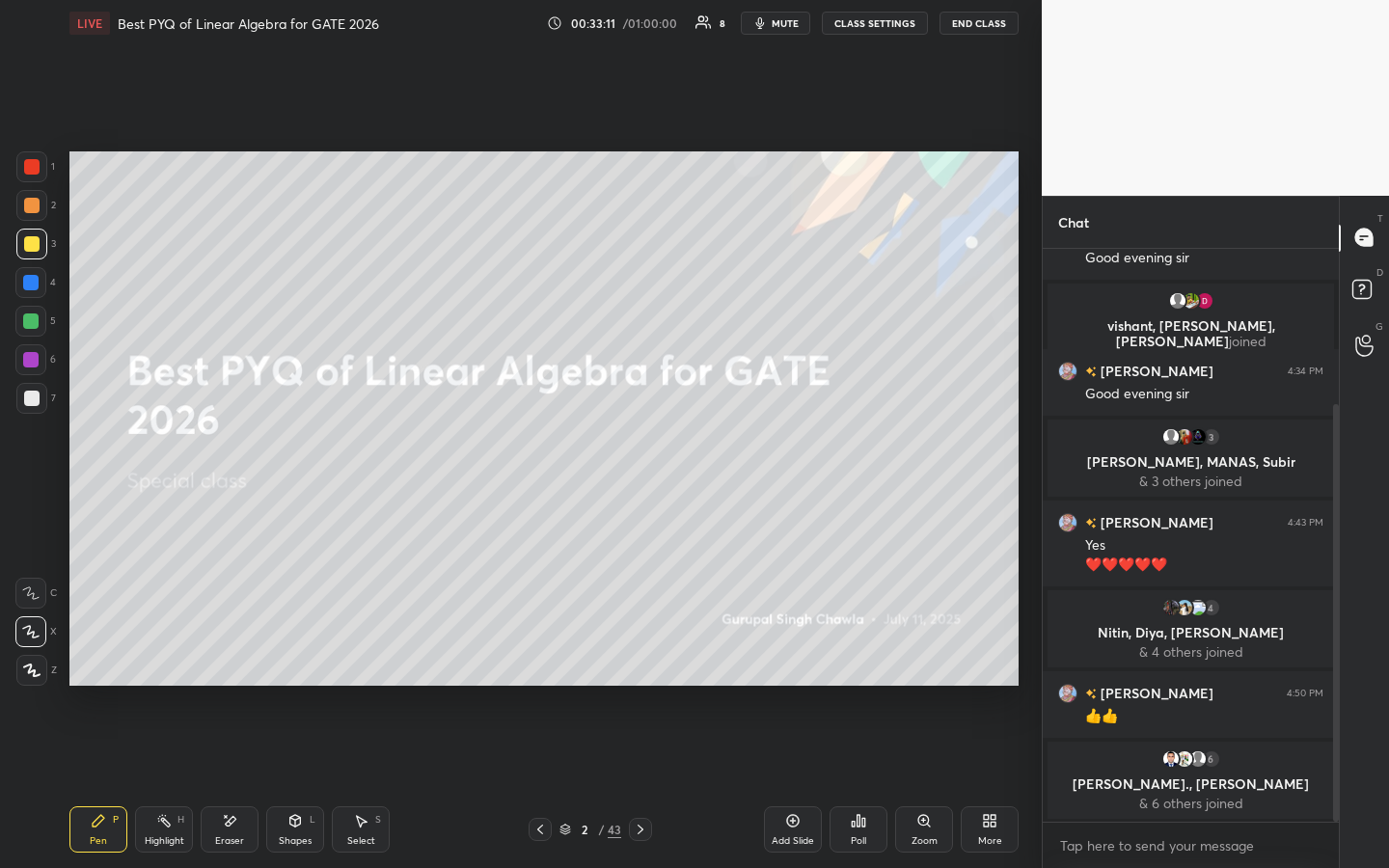 click 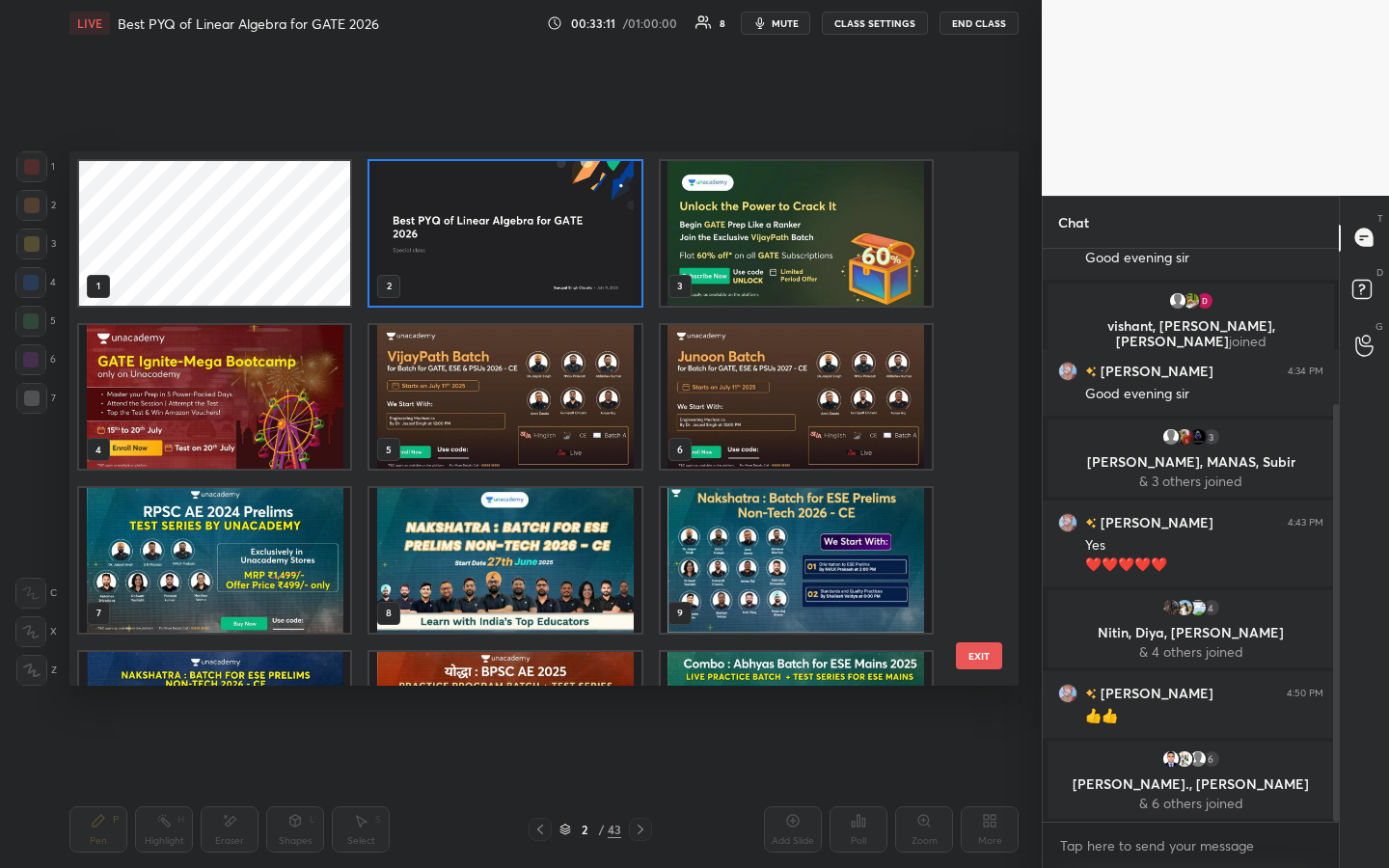 scroll, scrollTop: 7, scrollLeft: 11, axis: both 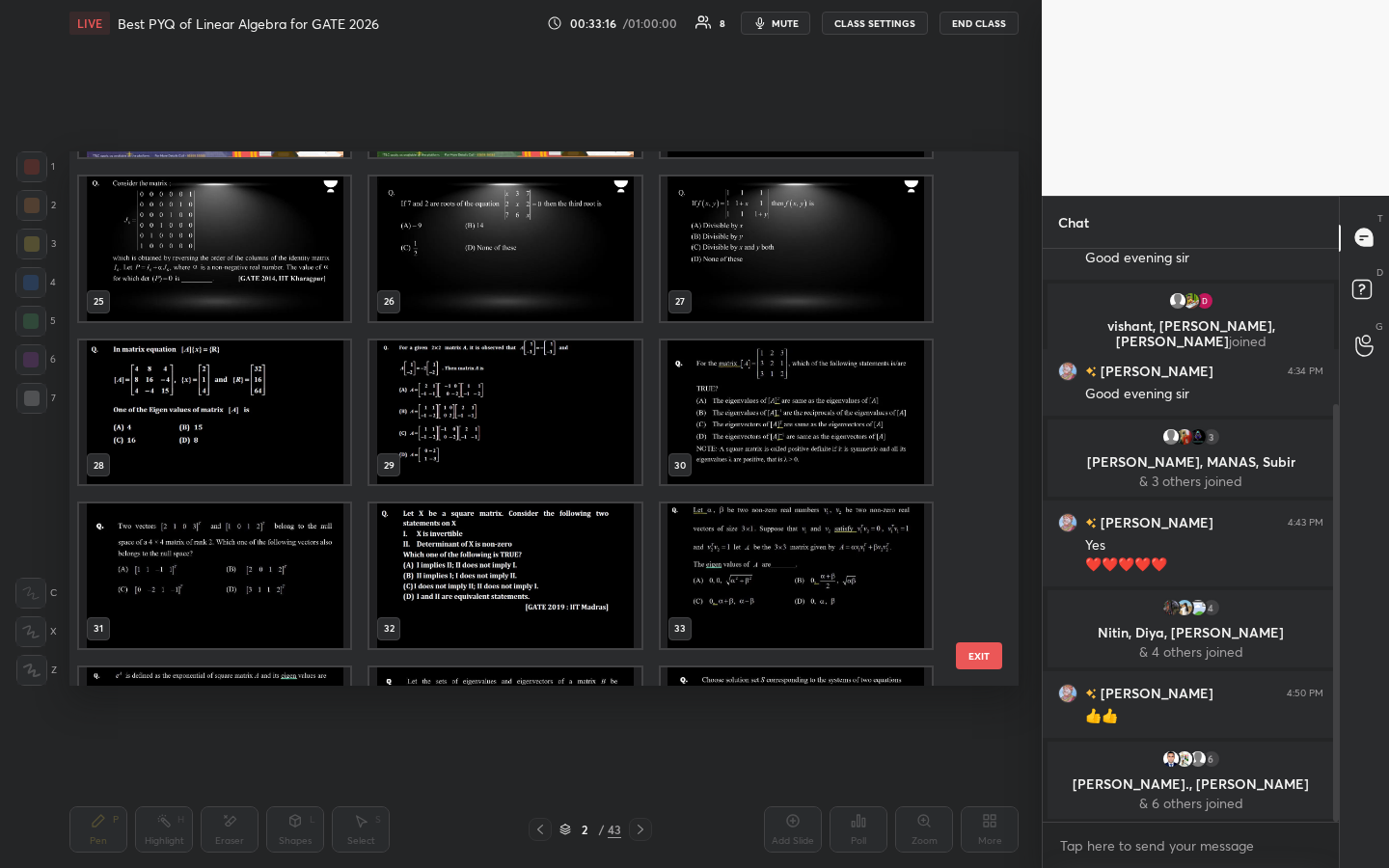 drag, startPoint x: 294, startPoint y: 394, endPoint x: 345, endPoint y: 378, distance: 53.45091 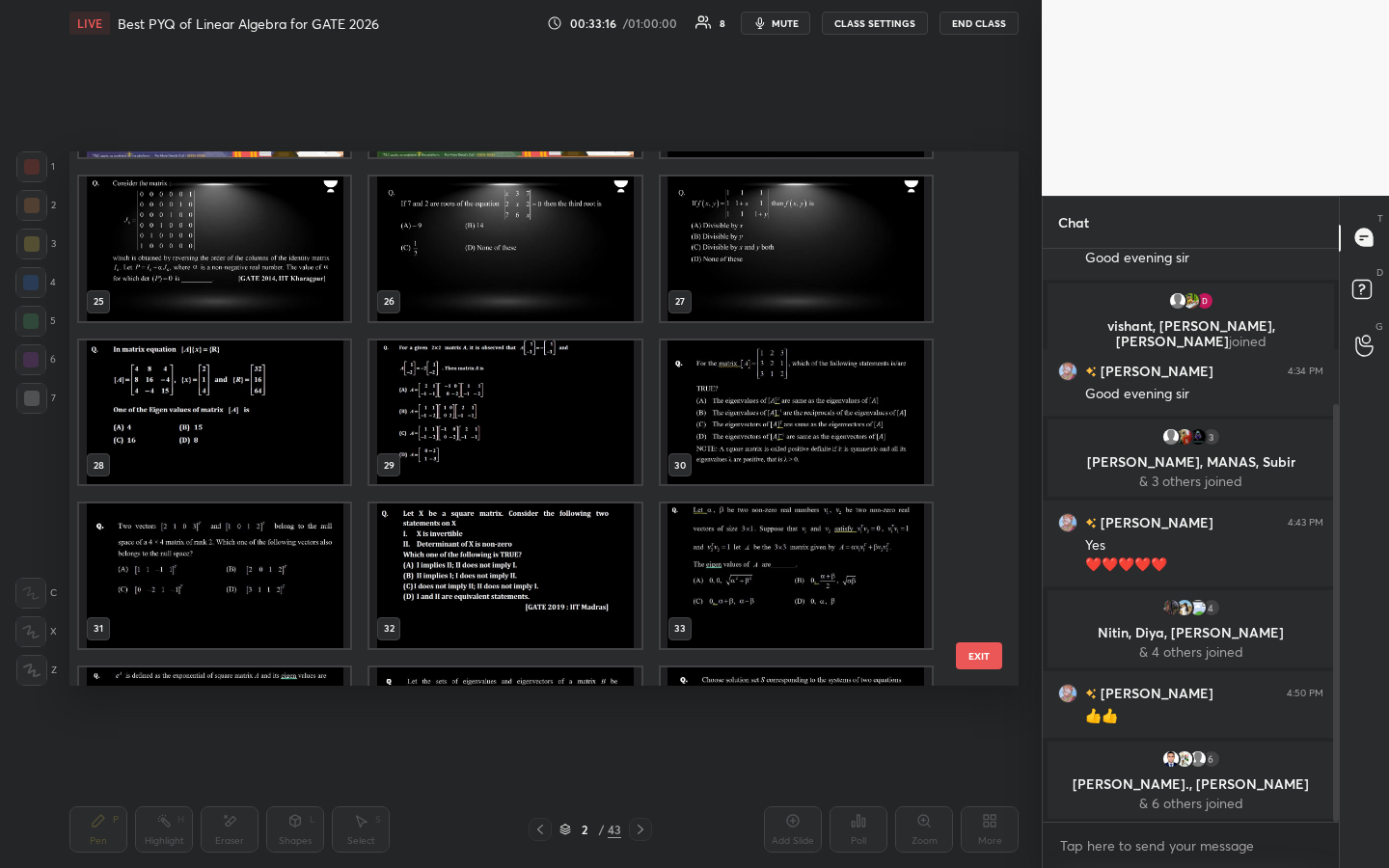 click at bounding box center (214, 413) 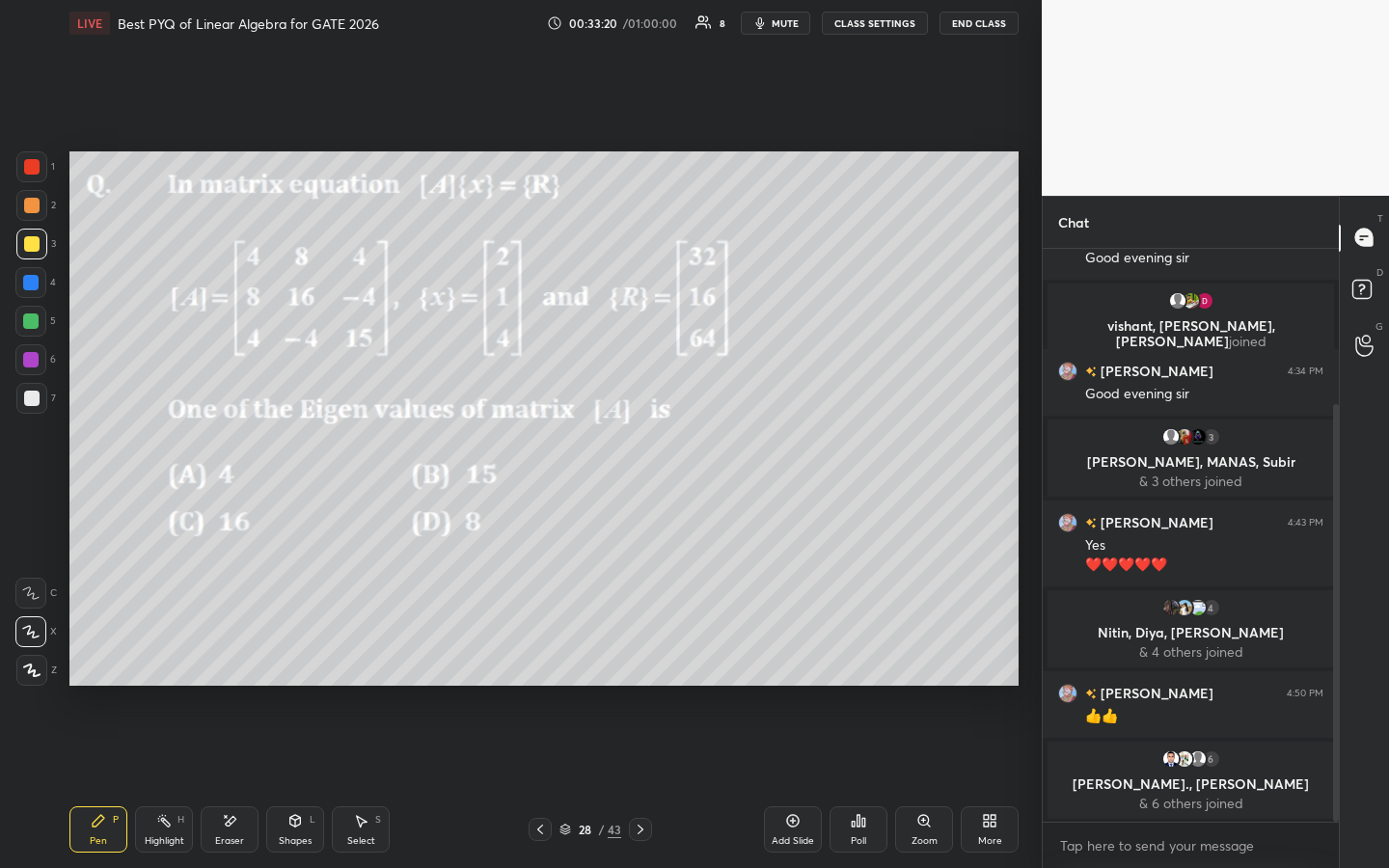 click 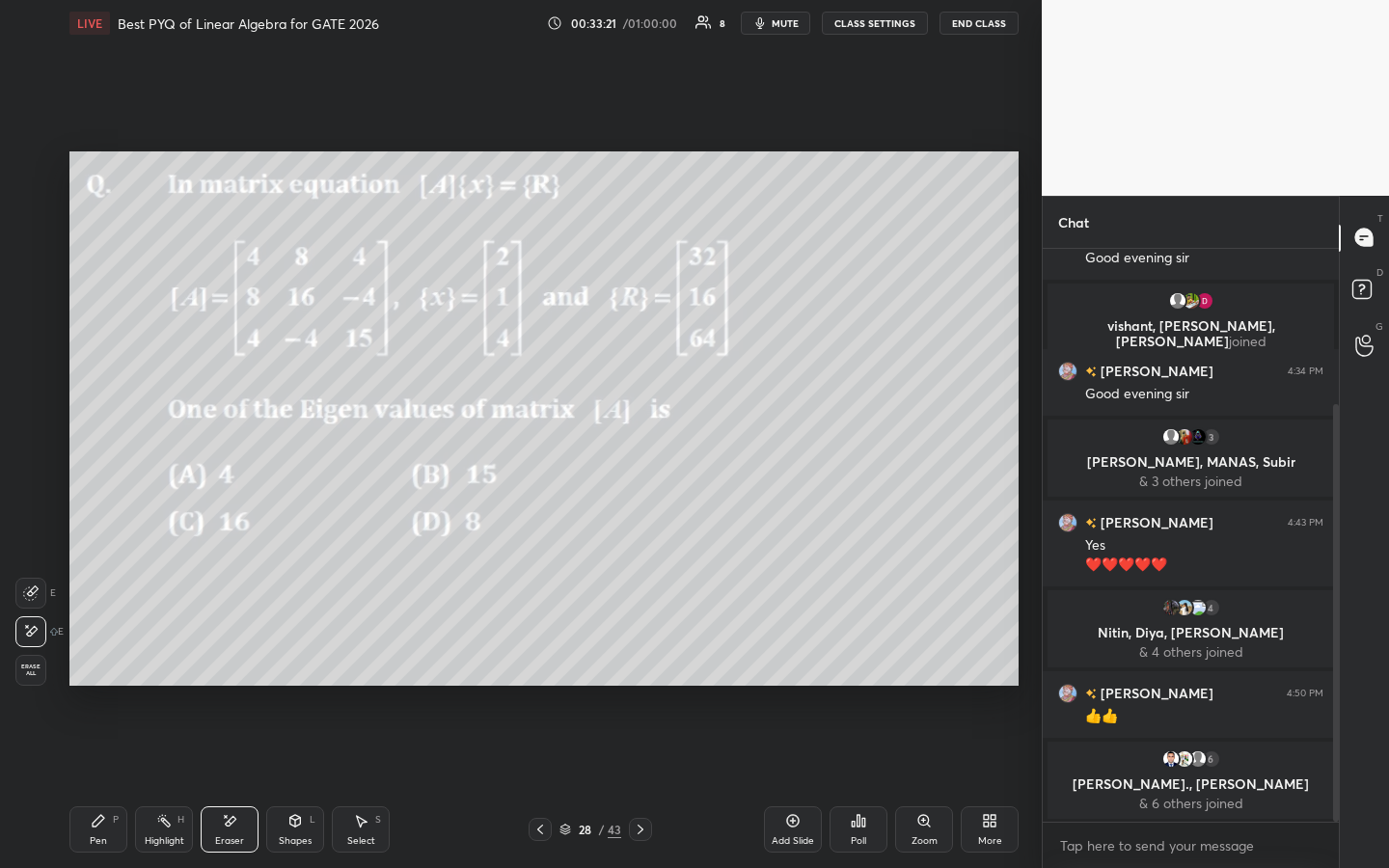 click on "Erase all" at bounding box center [31, 670] 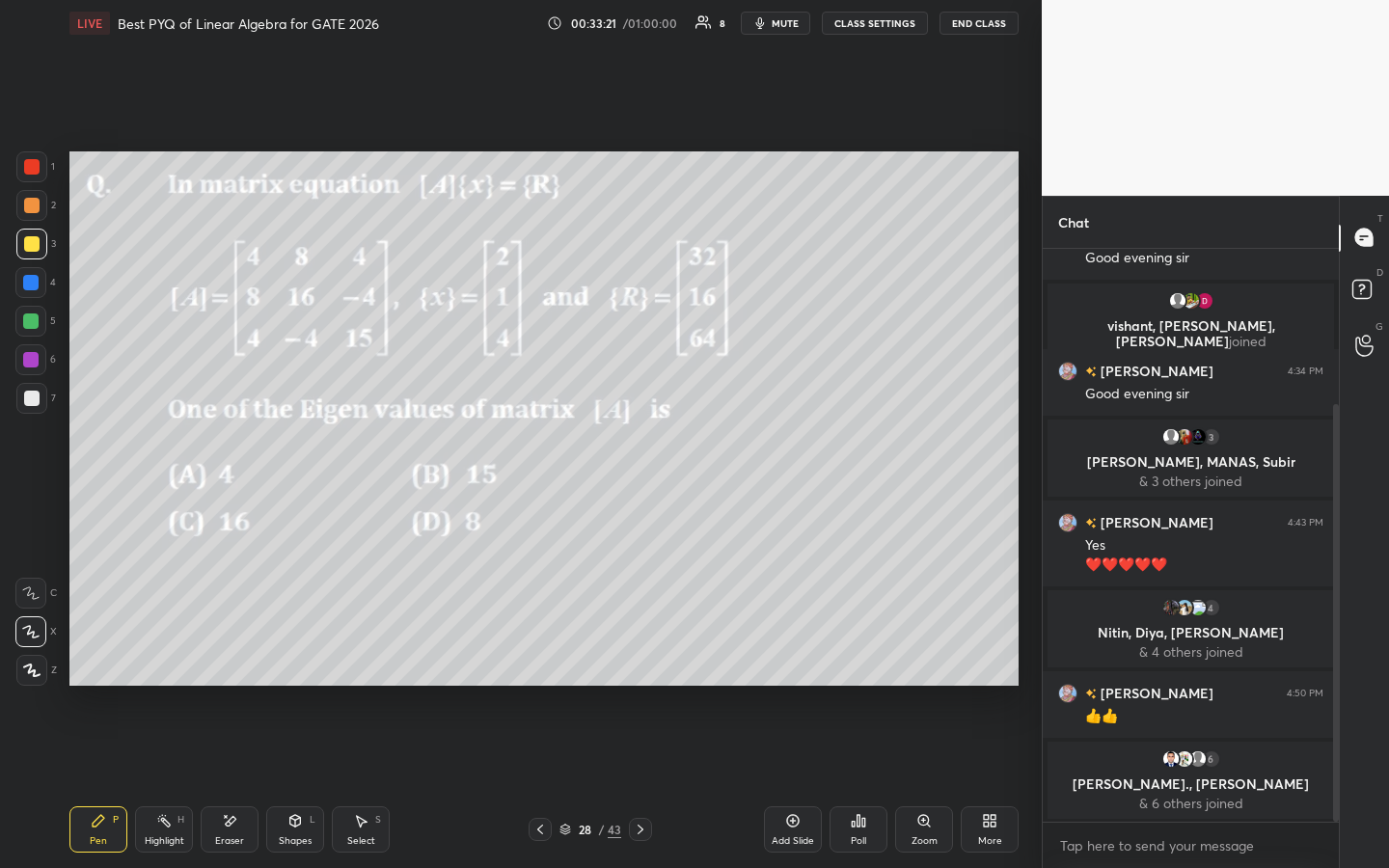 click on "Pen P" at bounding box center [98, 829] 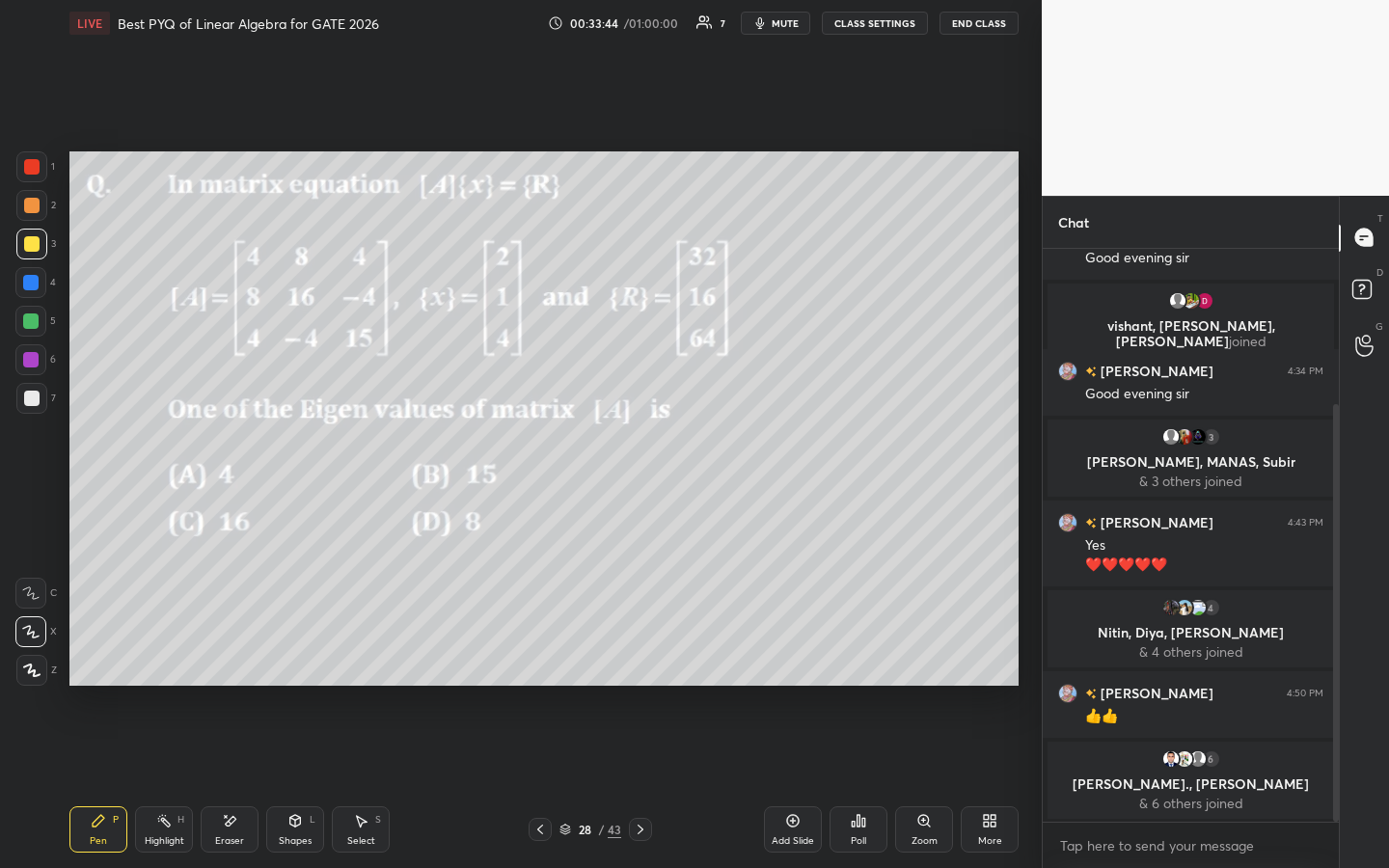 click on "Shapes L" at bounding box center [295, 829] 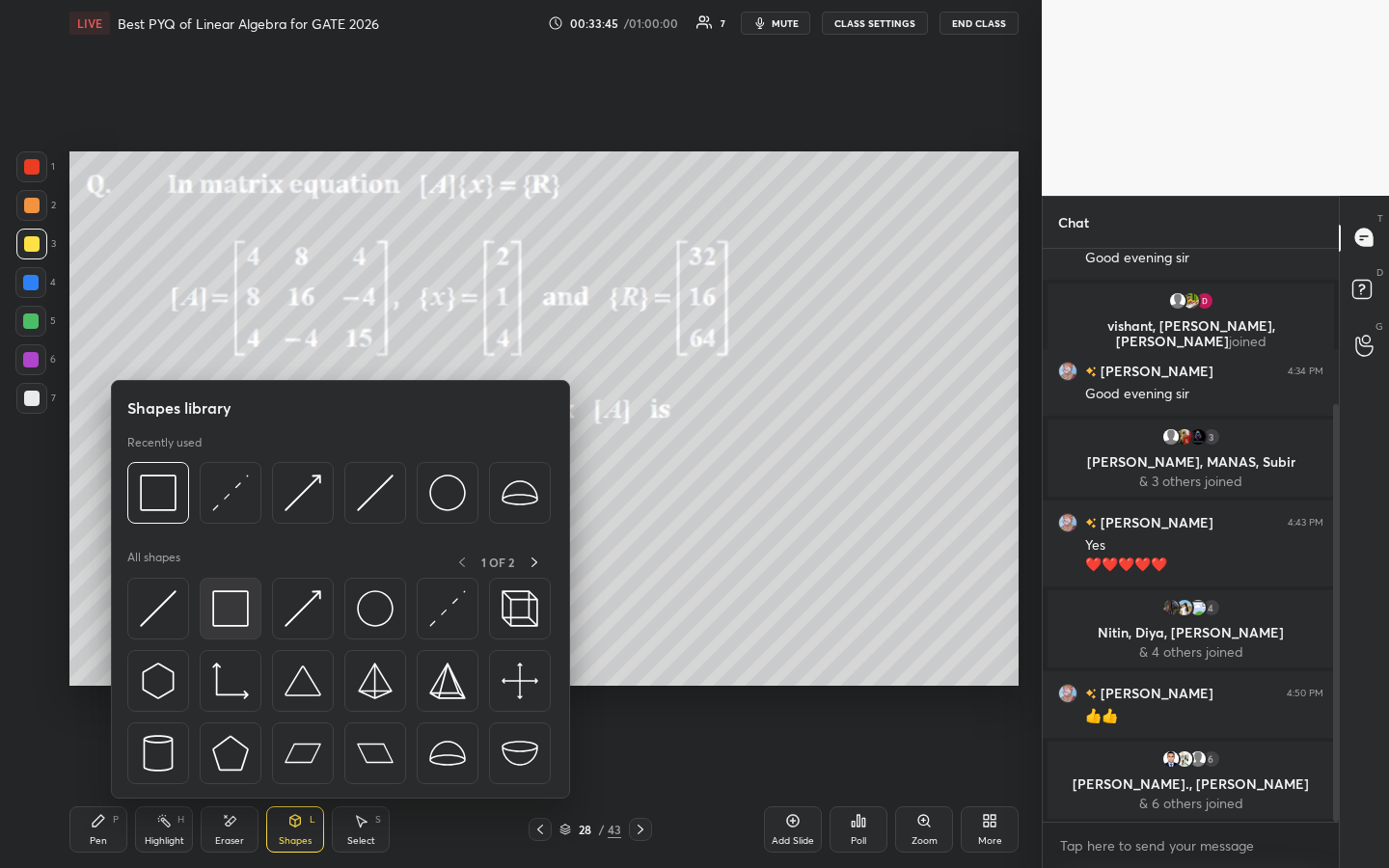 click at bounding box center [231, 609] 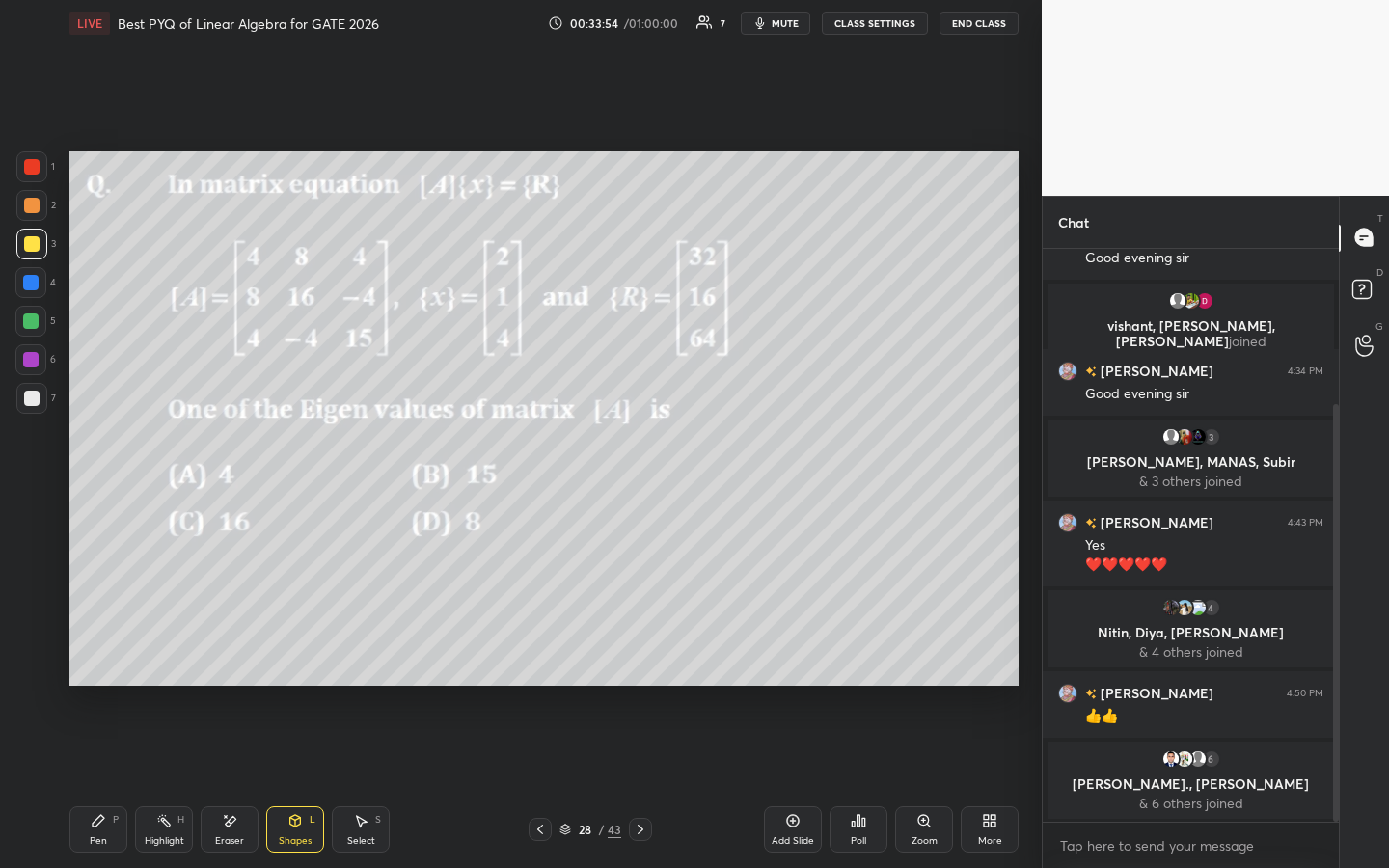 click on "Pen" at bounding box center [98, 841] 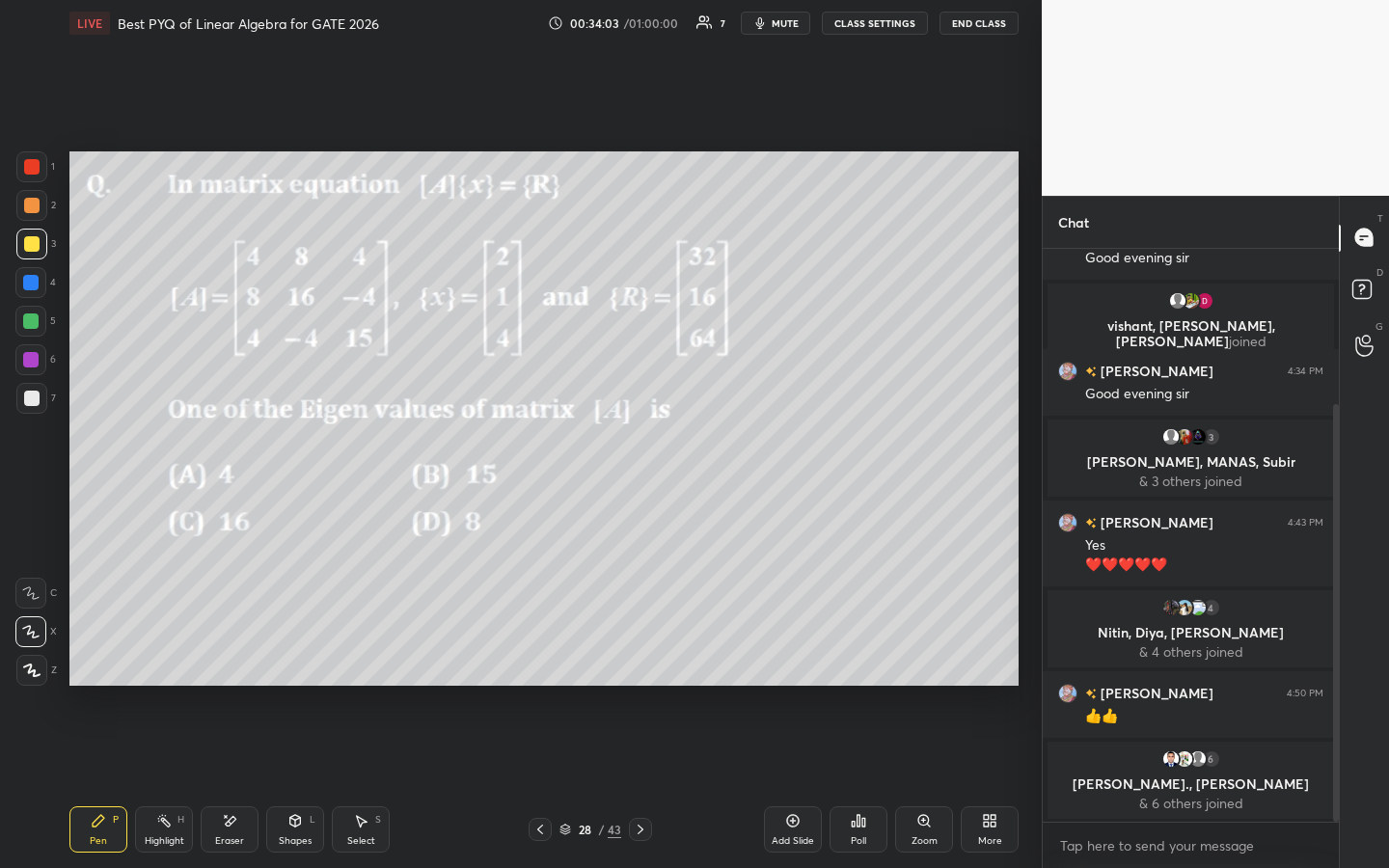 drag, startPoint x: 30, startPoint y: 164, endPoint x: 39, endPoint y: 152, distance: 15 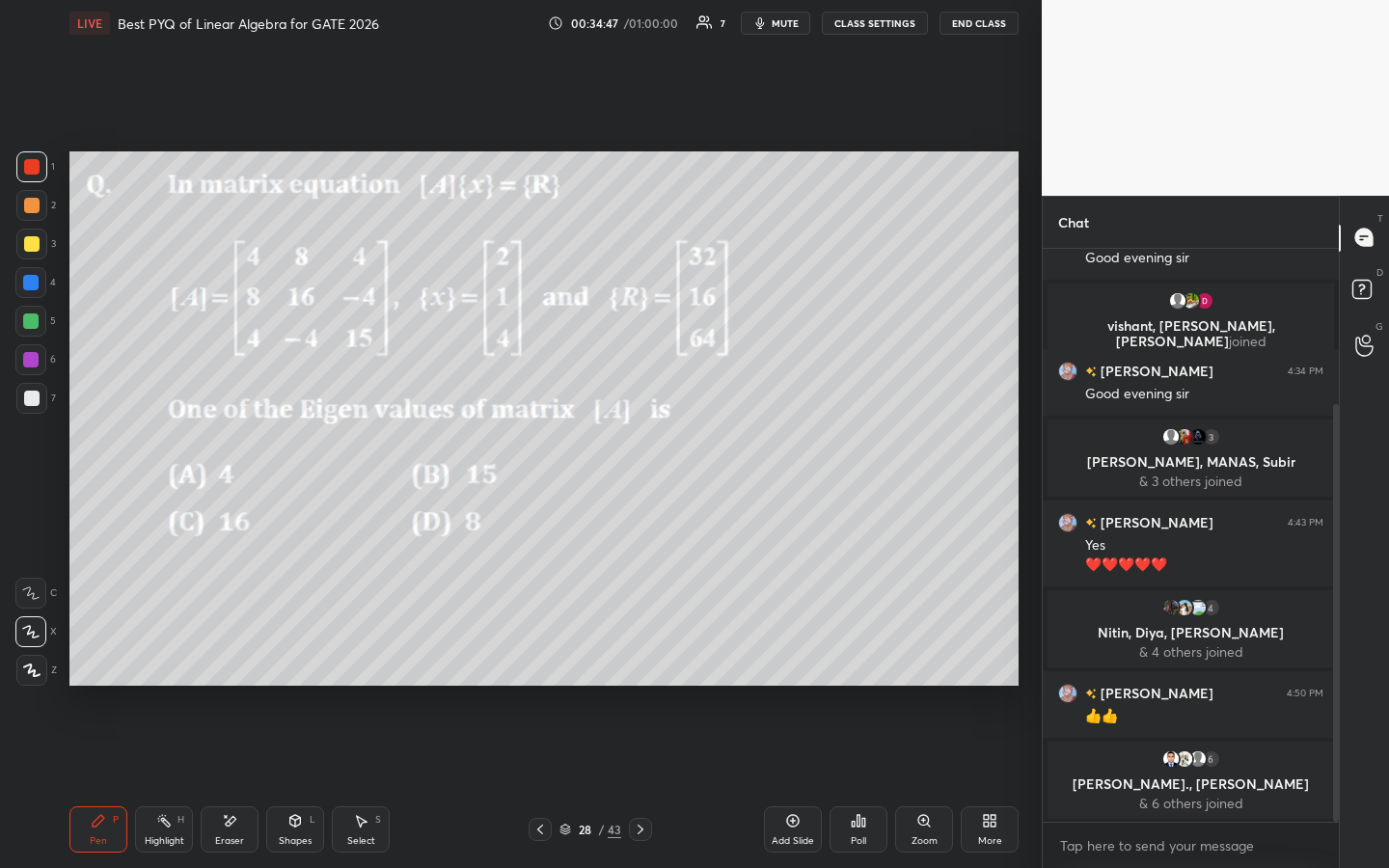 click at bounding box center (31, 321) 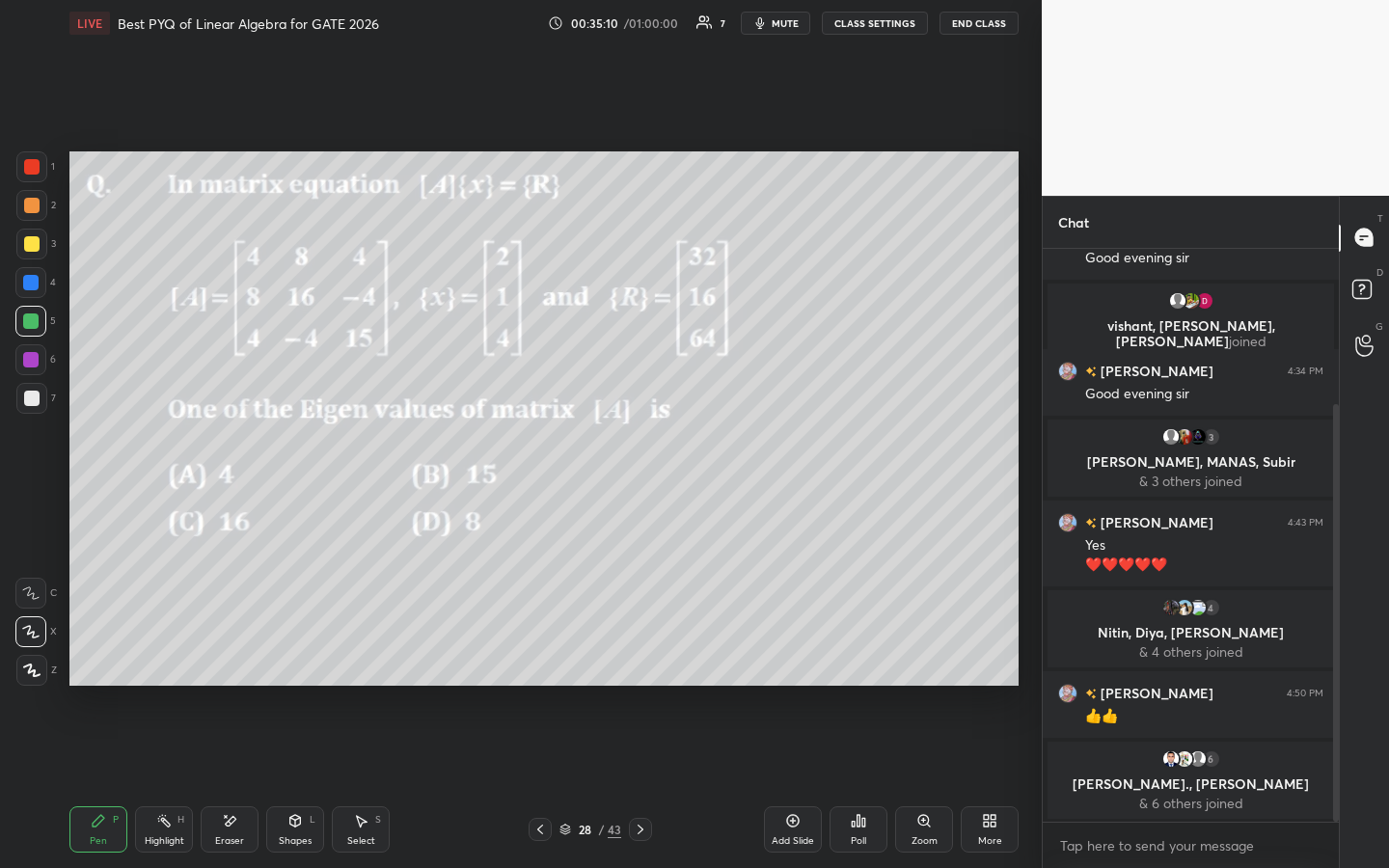 click 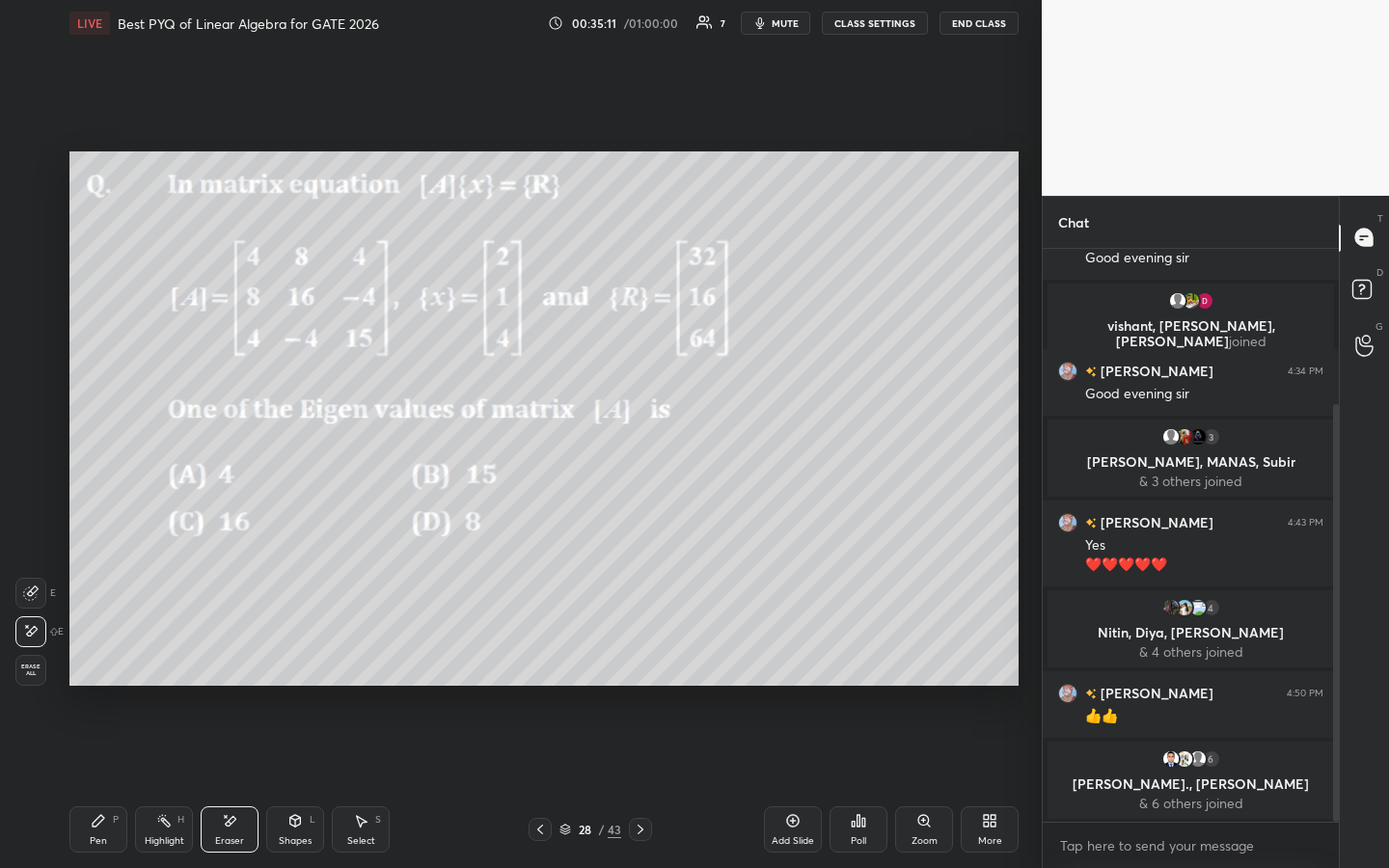 click 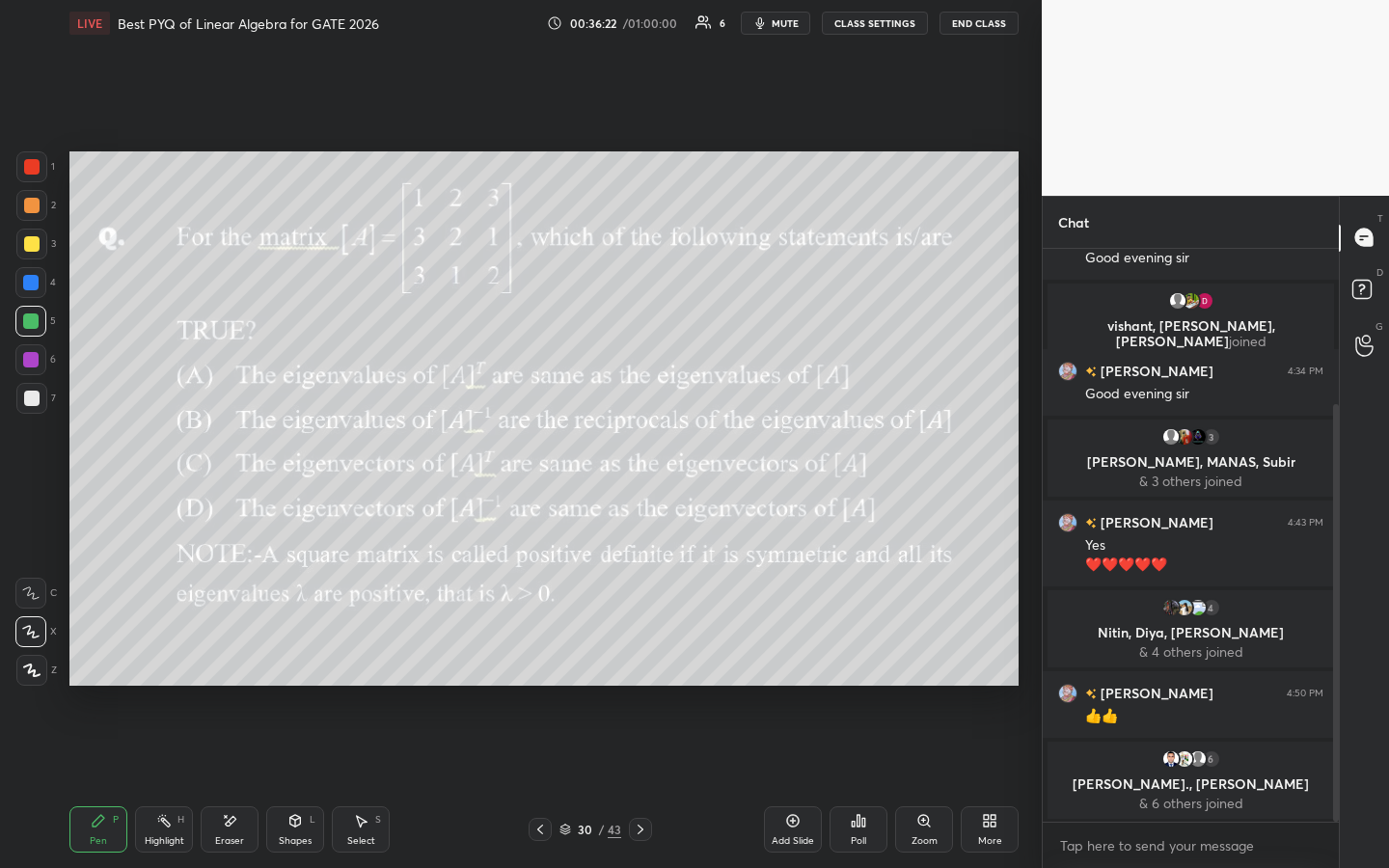 click at bounding box center (32, 167) 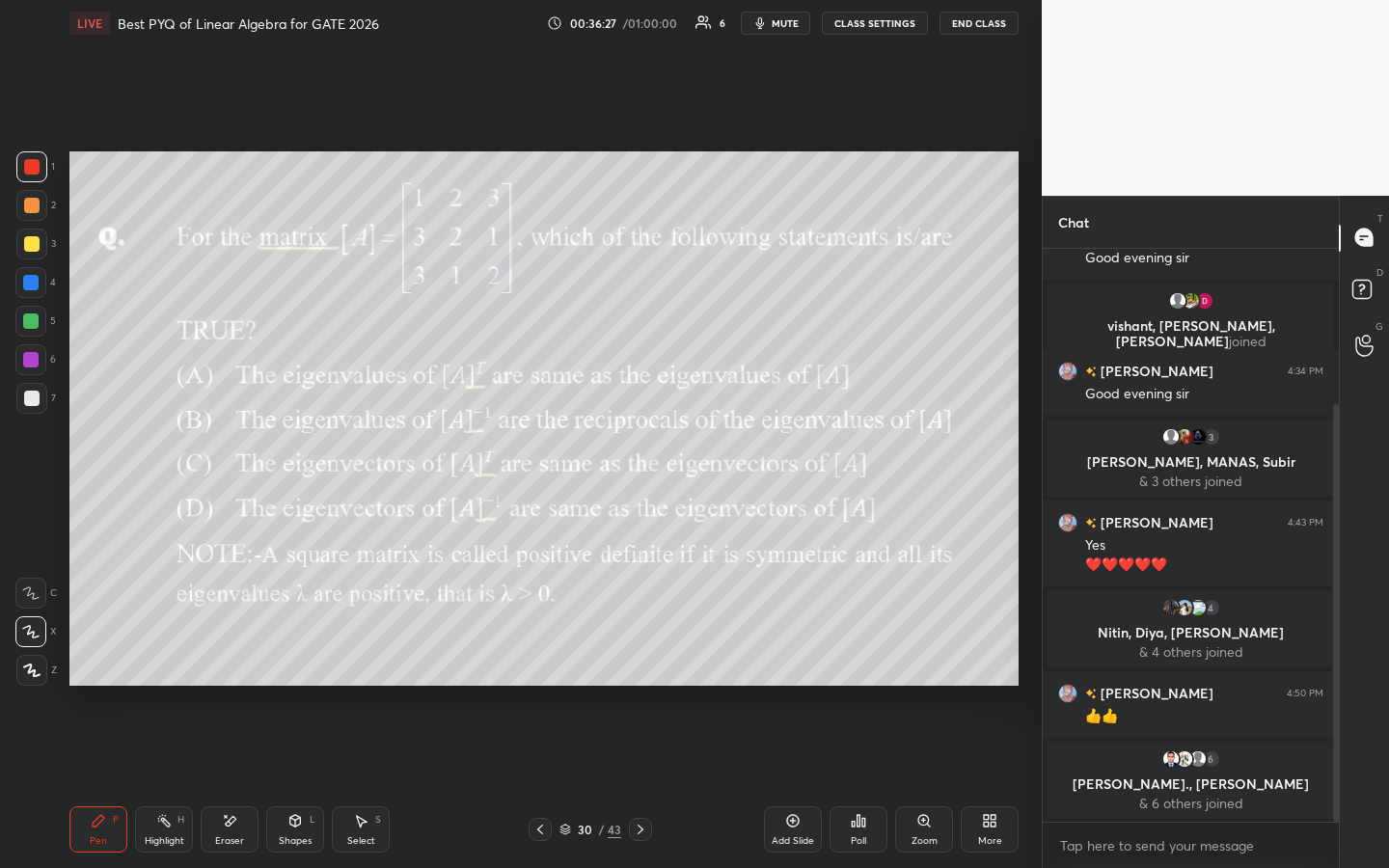 click at bounding box center [32, 244] 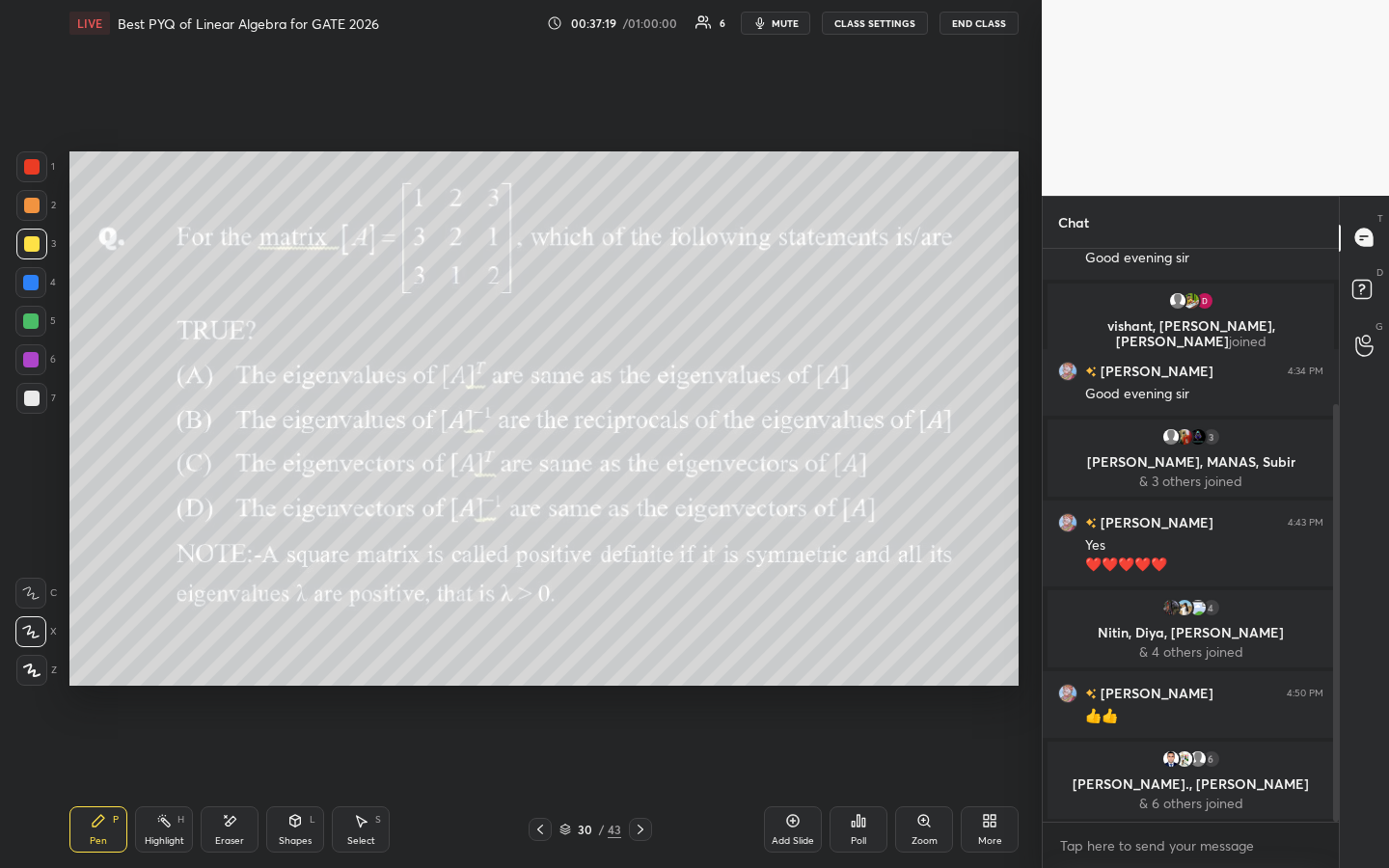 click on "Shapes L" at bounding box center [295, 829] 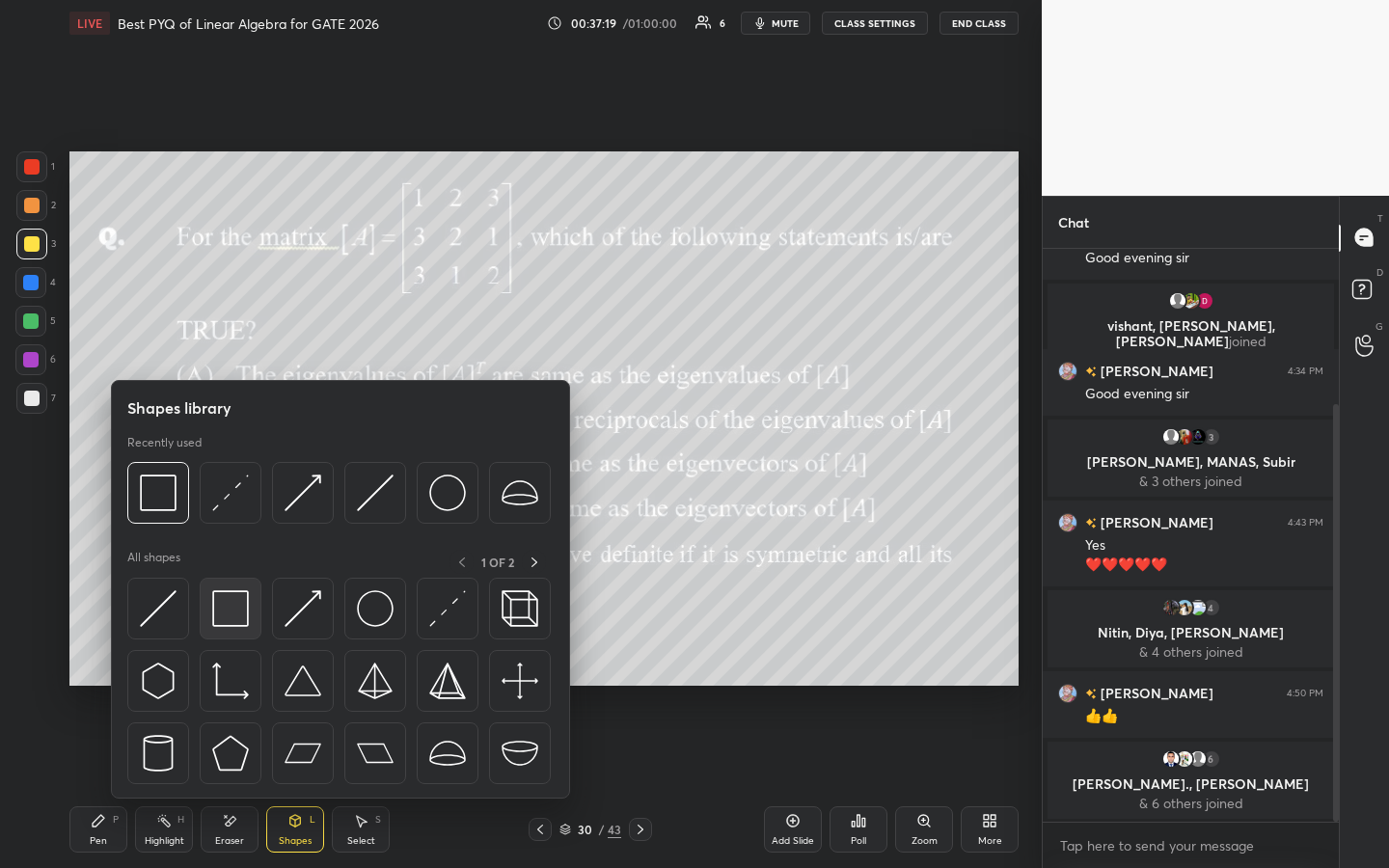 click at bounding box center [231, 609] 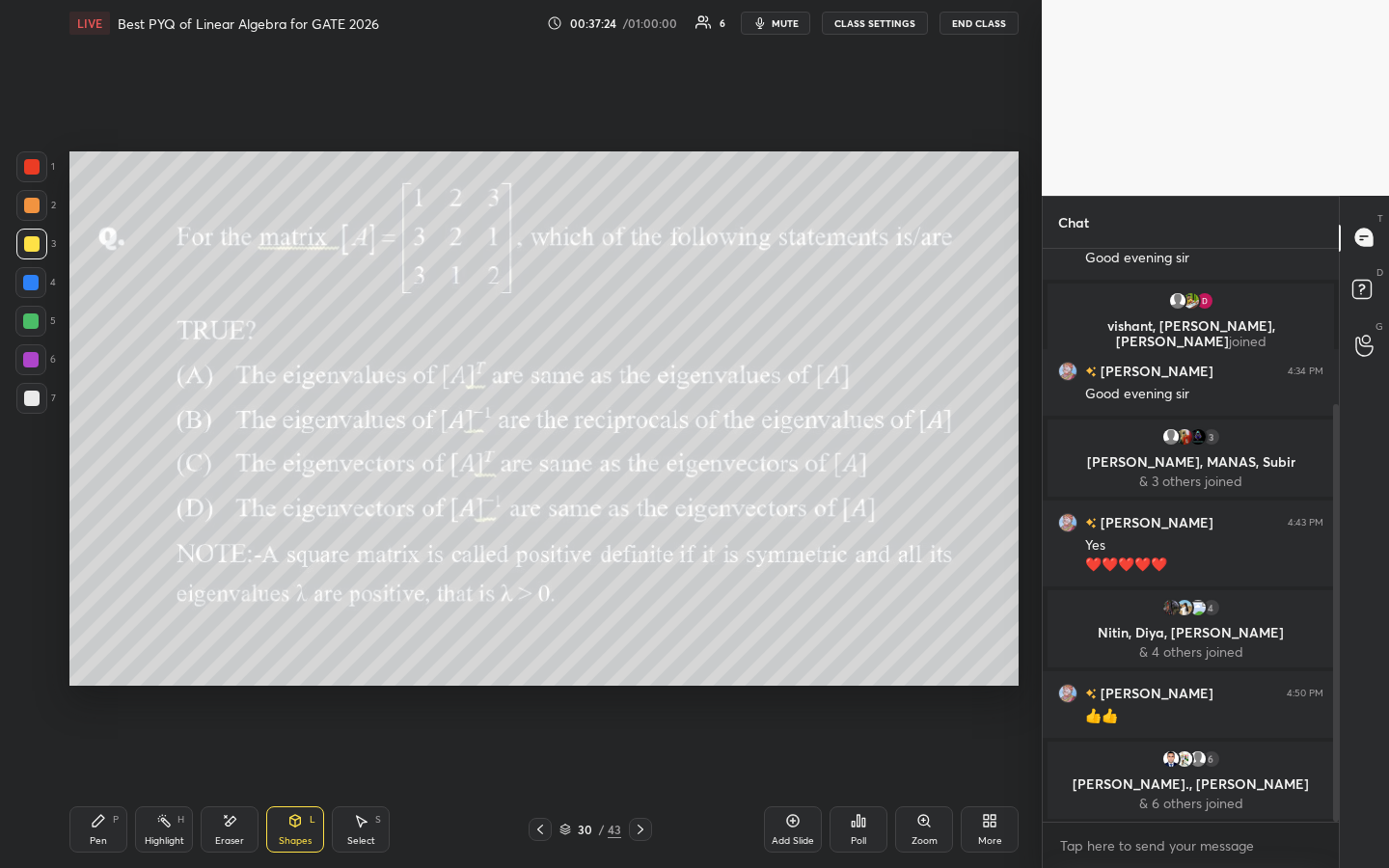 click at bounding box center [31, 360] 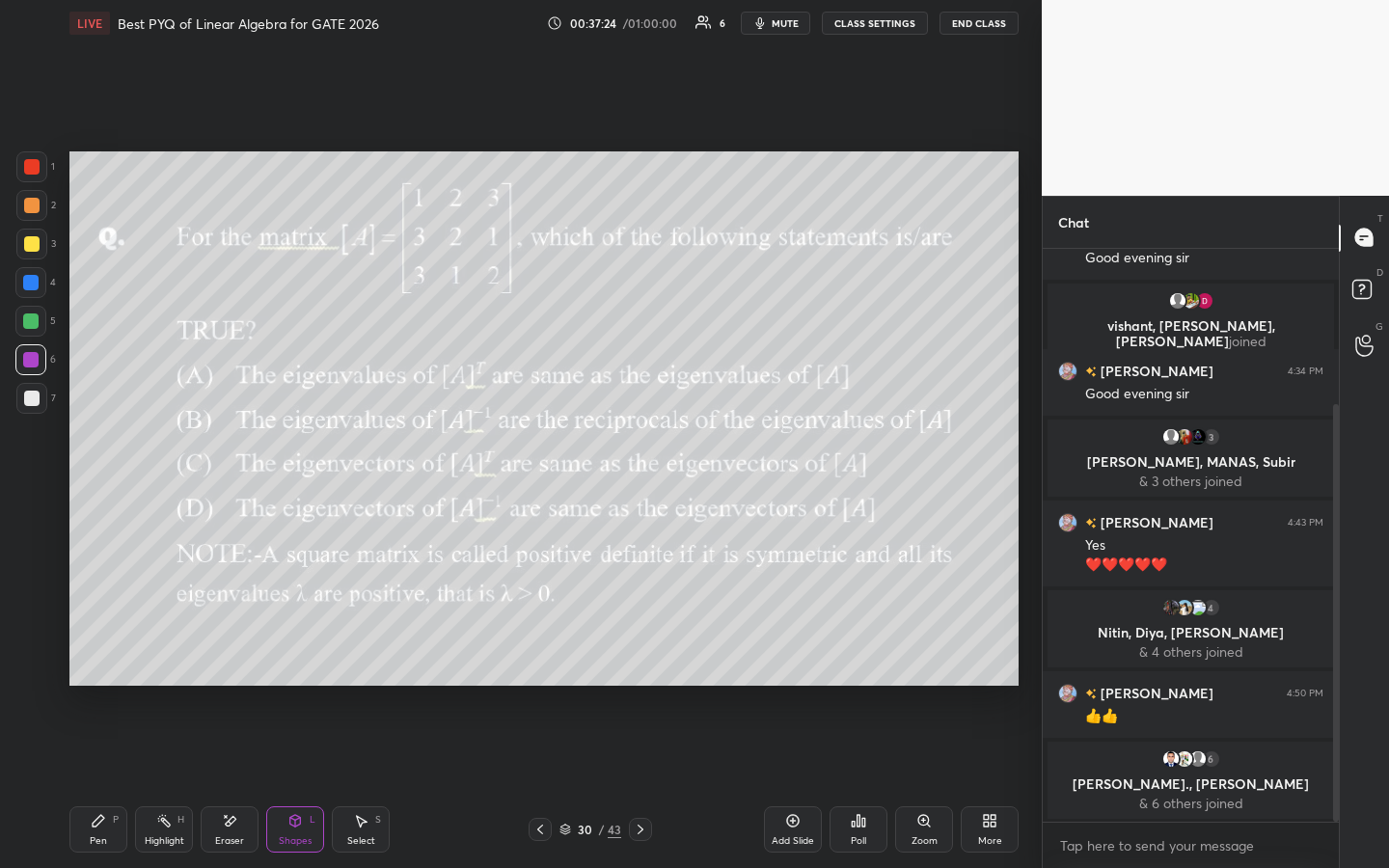 click on "Shapes L" at bounding box center (295, 829) 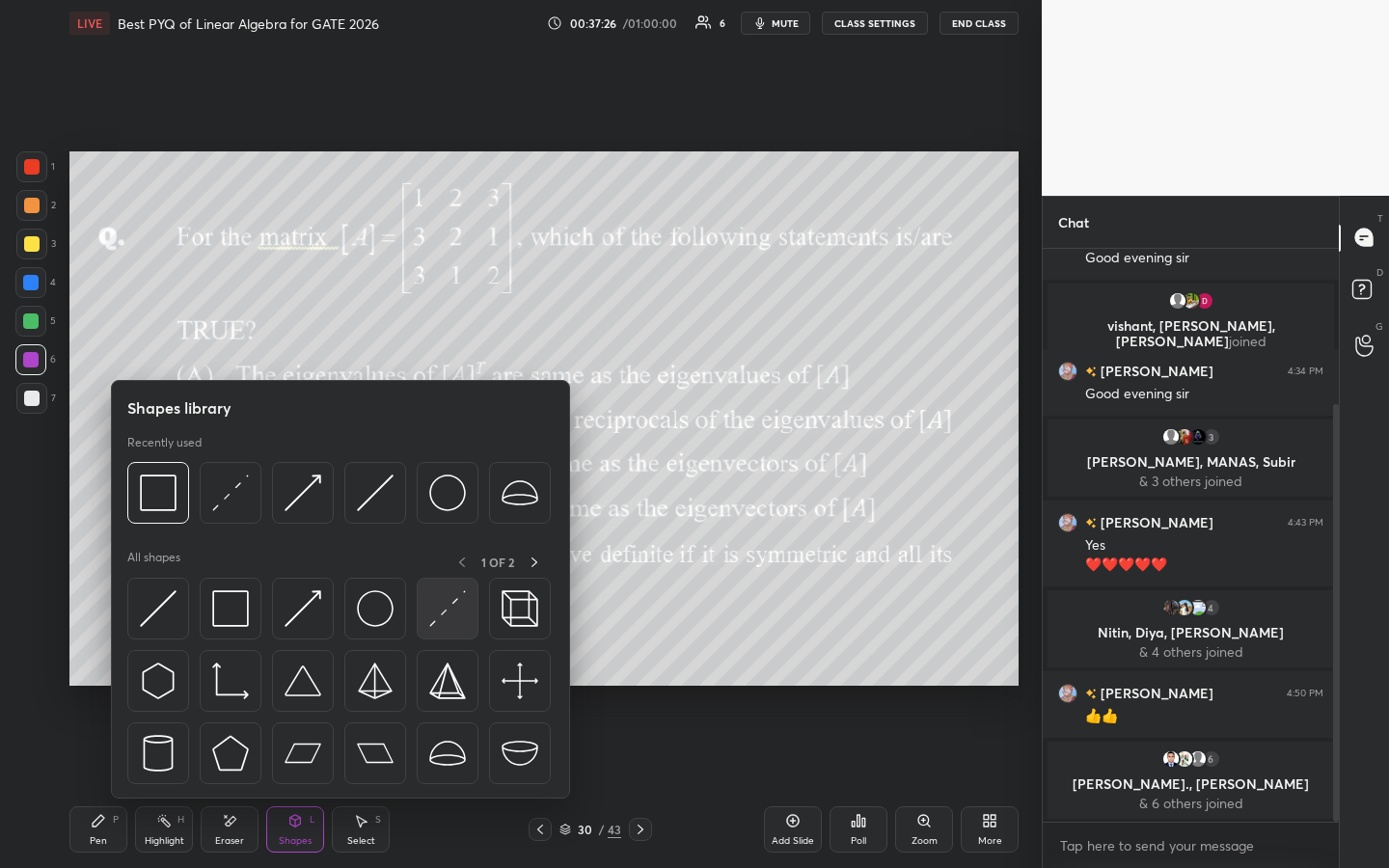 click at bounding box center (448, 609) 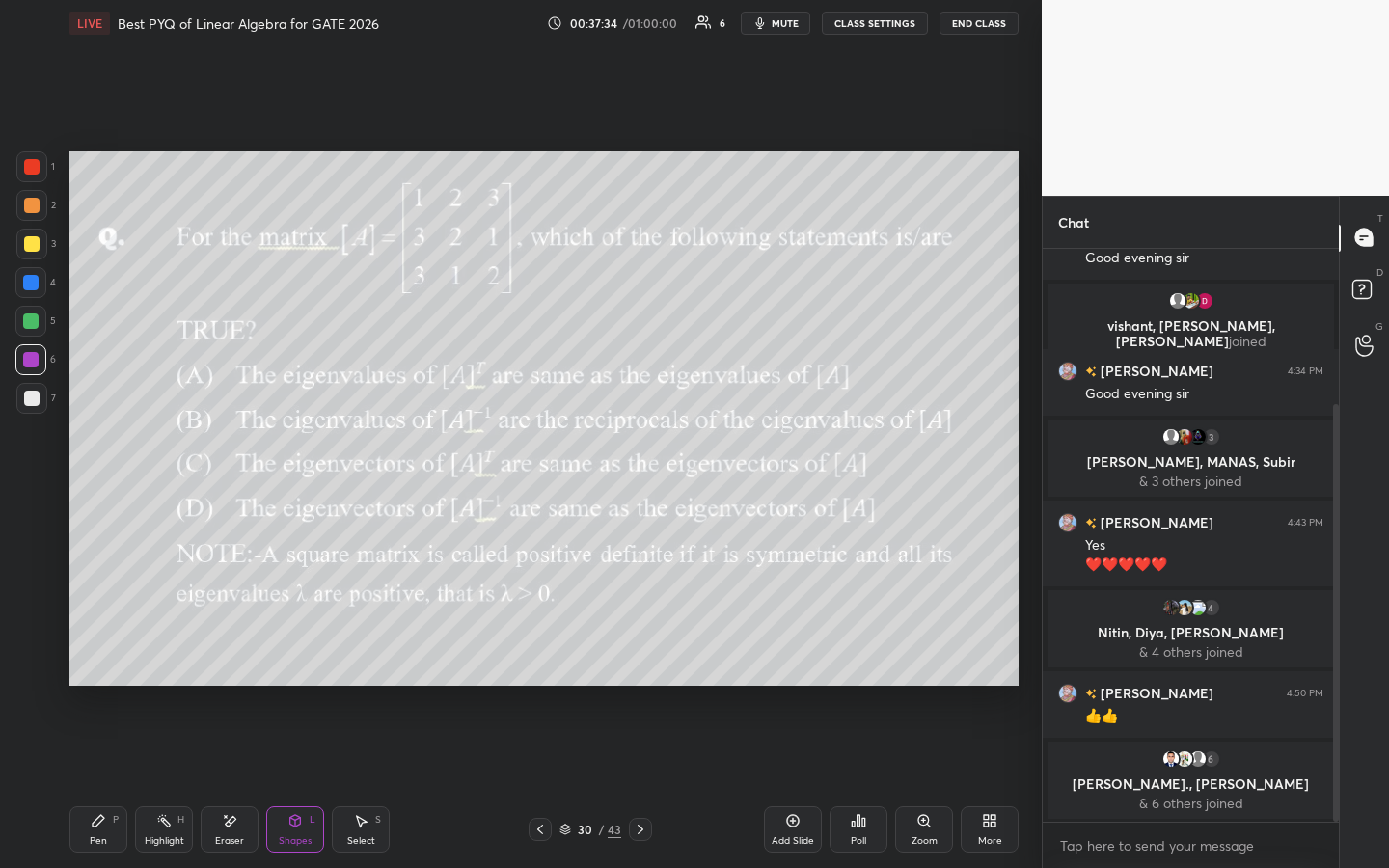 drag, startPoint x: 102, startPoint y: 831, endPoint x: 134, endPoint y: 799, distance: 45.25483 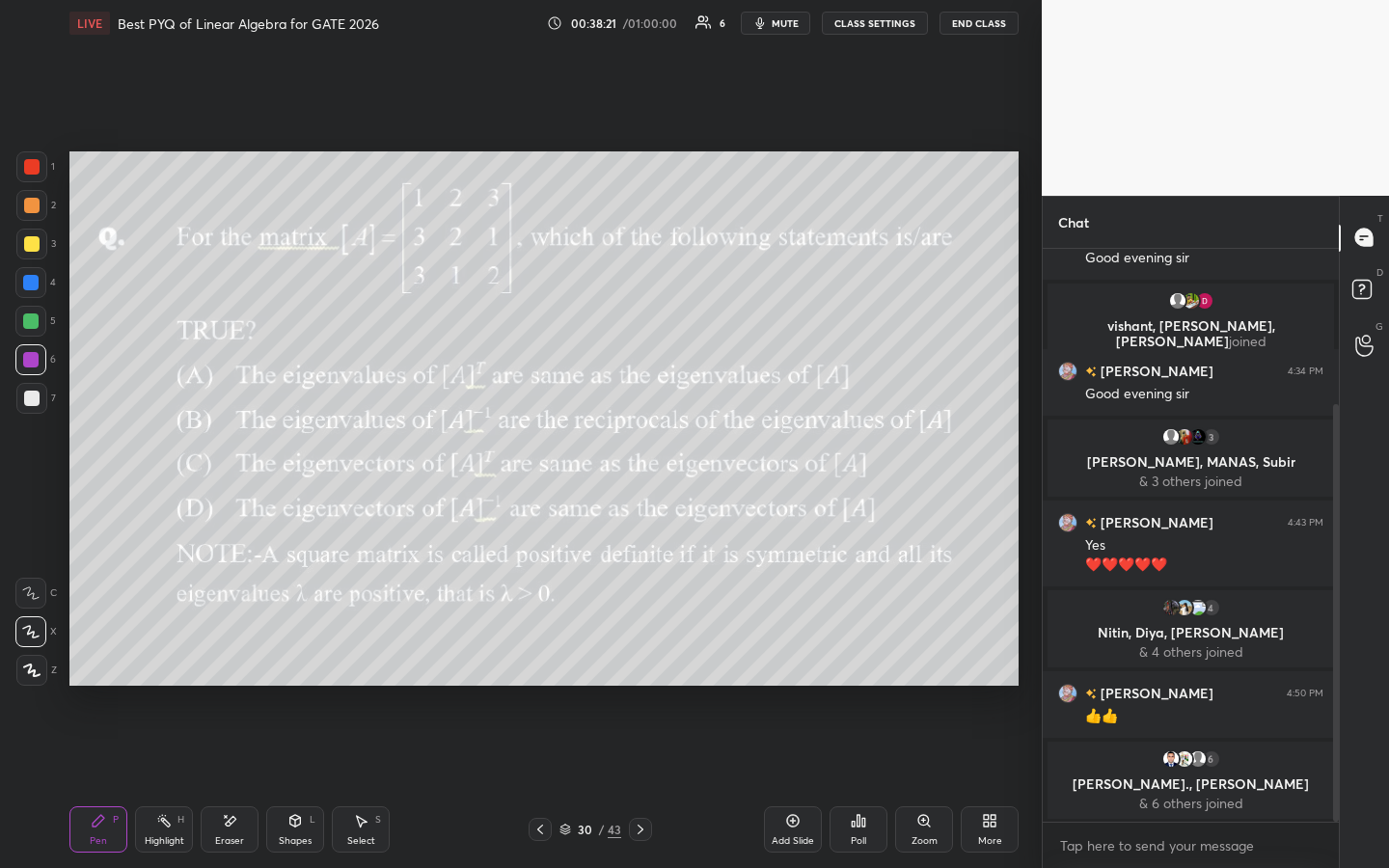 drag, startPoint x: 297, startPoint y: 818, endPoint x: 286, endPoint y: 817, distance: 11.045361 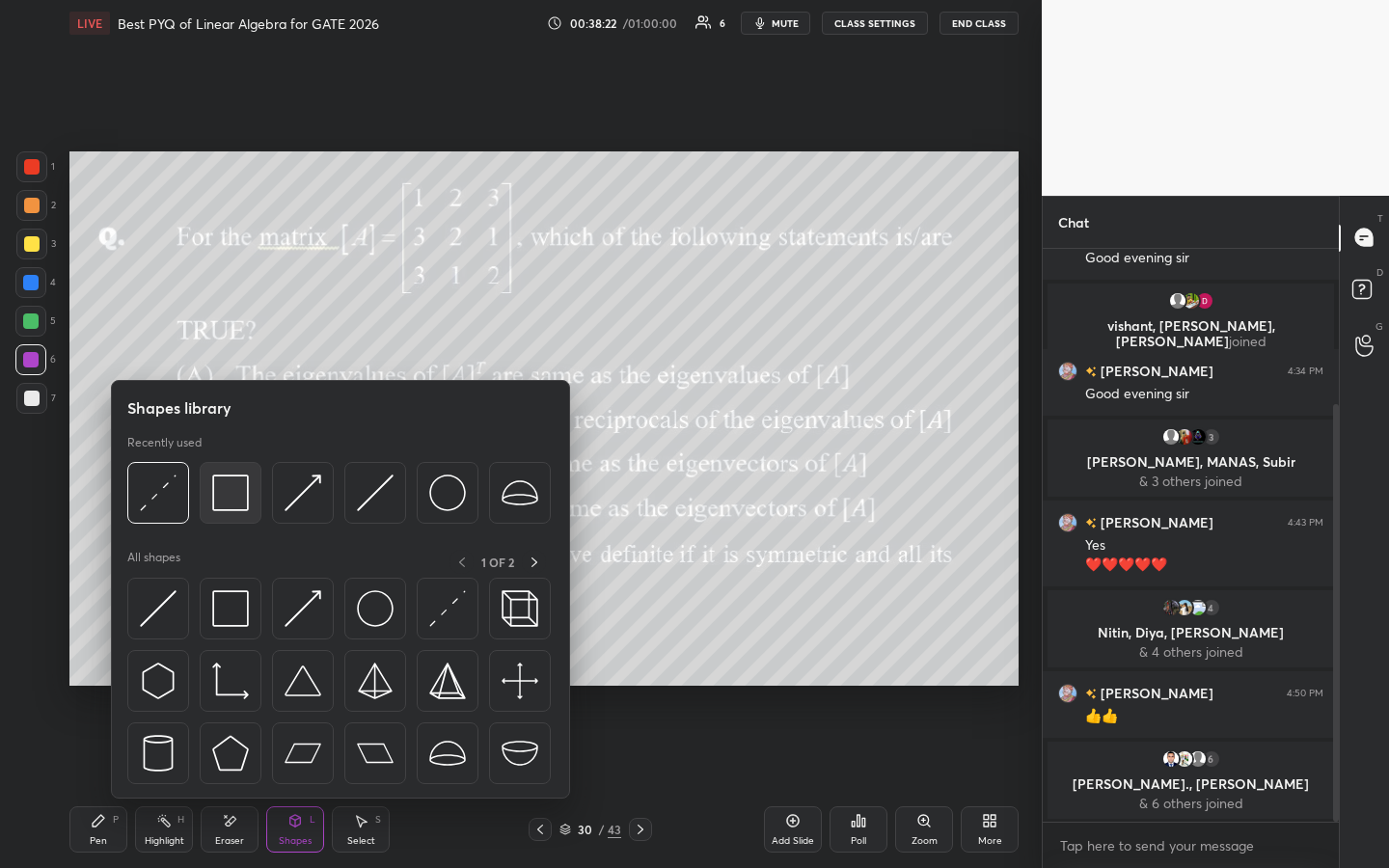 click at bounding box center (231, 493) 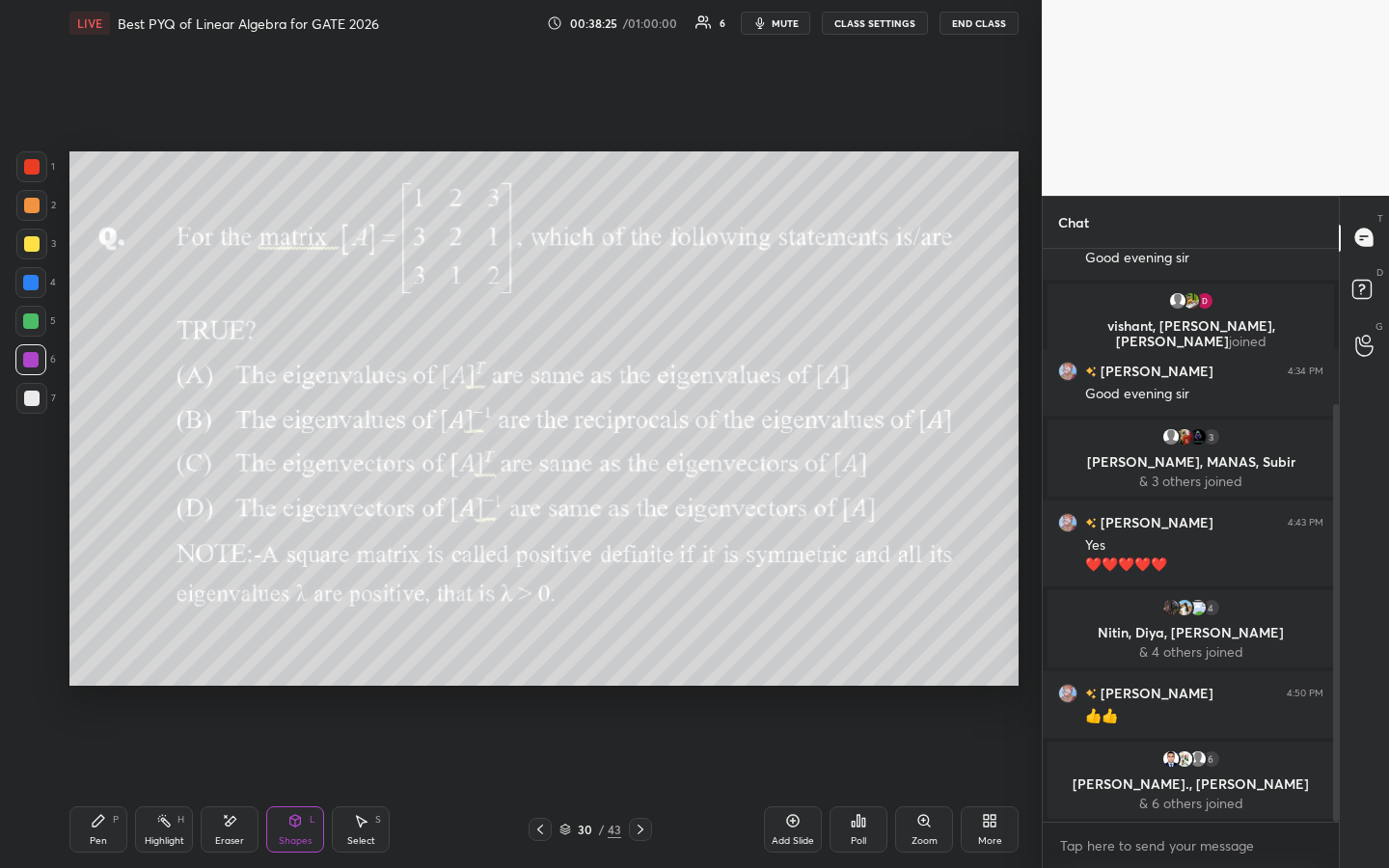 click on "LIVE Best PYQ of Linear Algebra for GATE 2026 00:38:25 /  01:00:00 6 mute CLASS SETTINGS End Class Setting up your live class Poll for   secs No correct answer Start poll Back Best PYQ of Linear Algebra for GATE 2026 [PERSON_NAME] Chawla Pen P Highlight H Eraser Shapes L Select S 30 / 43 Add Slide Poll Zoom More" at bounding box center [544, 434] 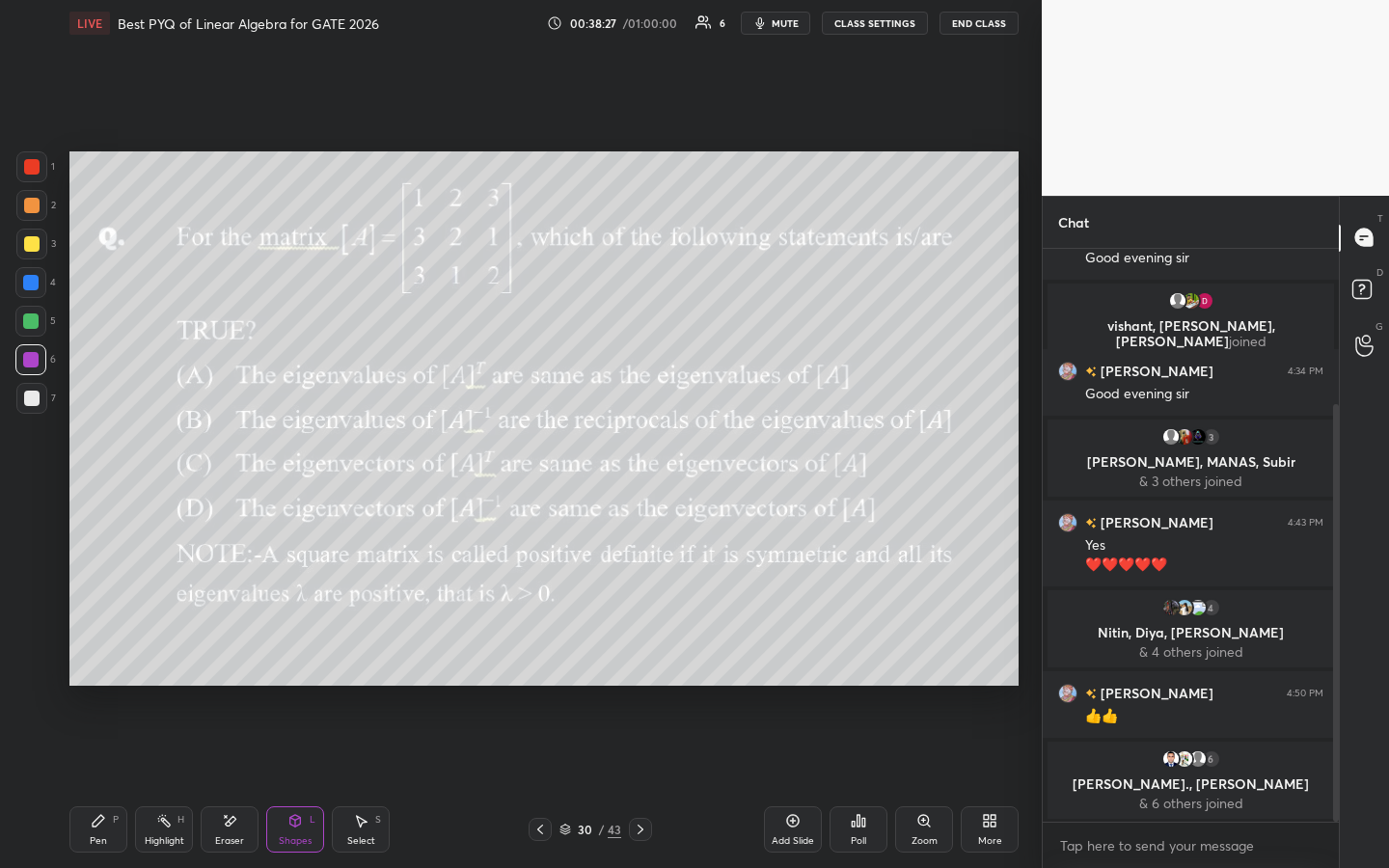 drag, startPoint x: 87, startPoint y: 826, endPoint x: 140, endPoint y: 769, distance: 77.83315 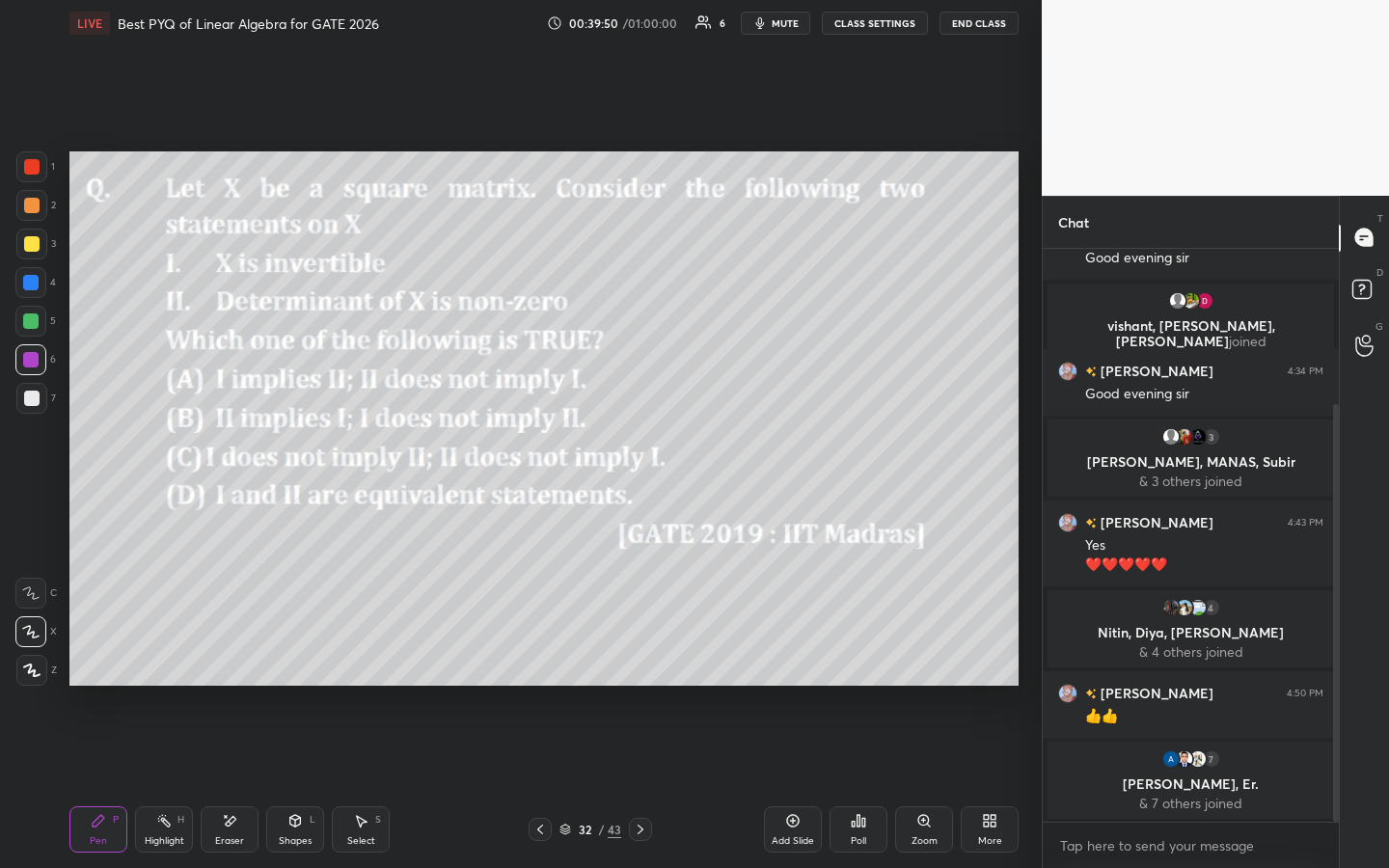 drag, startPoint x: 37, startPoint y: 207, endPoint x: 64, endPoint y: 203, distance: 27.294688 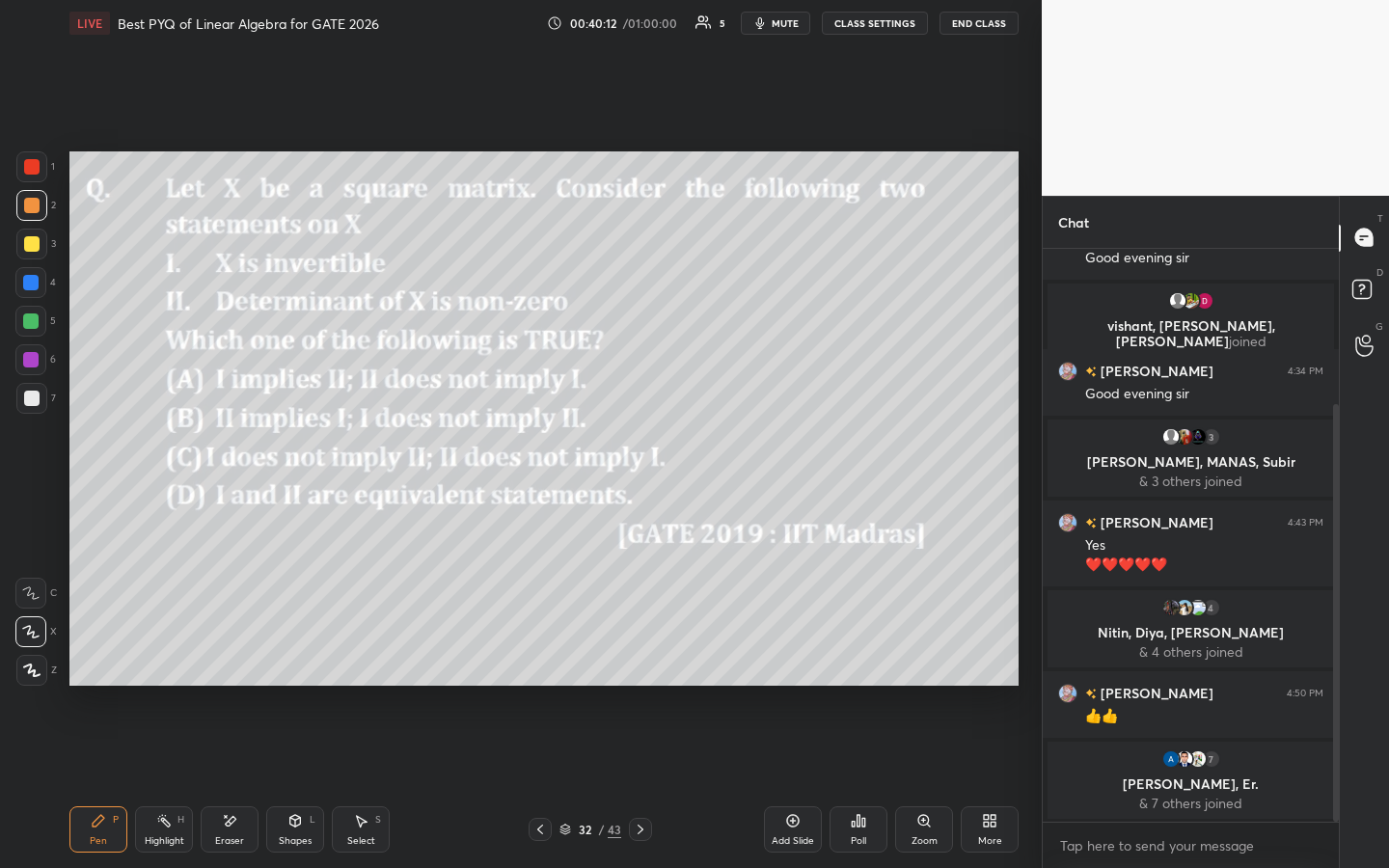 scroll, scrollTop: 281, scrollLeft: 0, axis: vertical 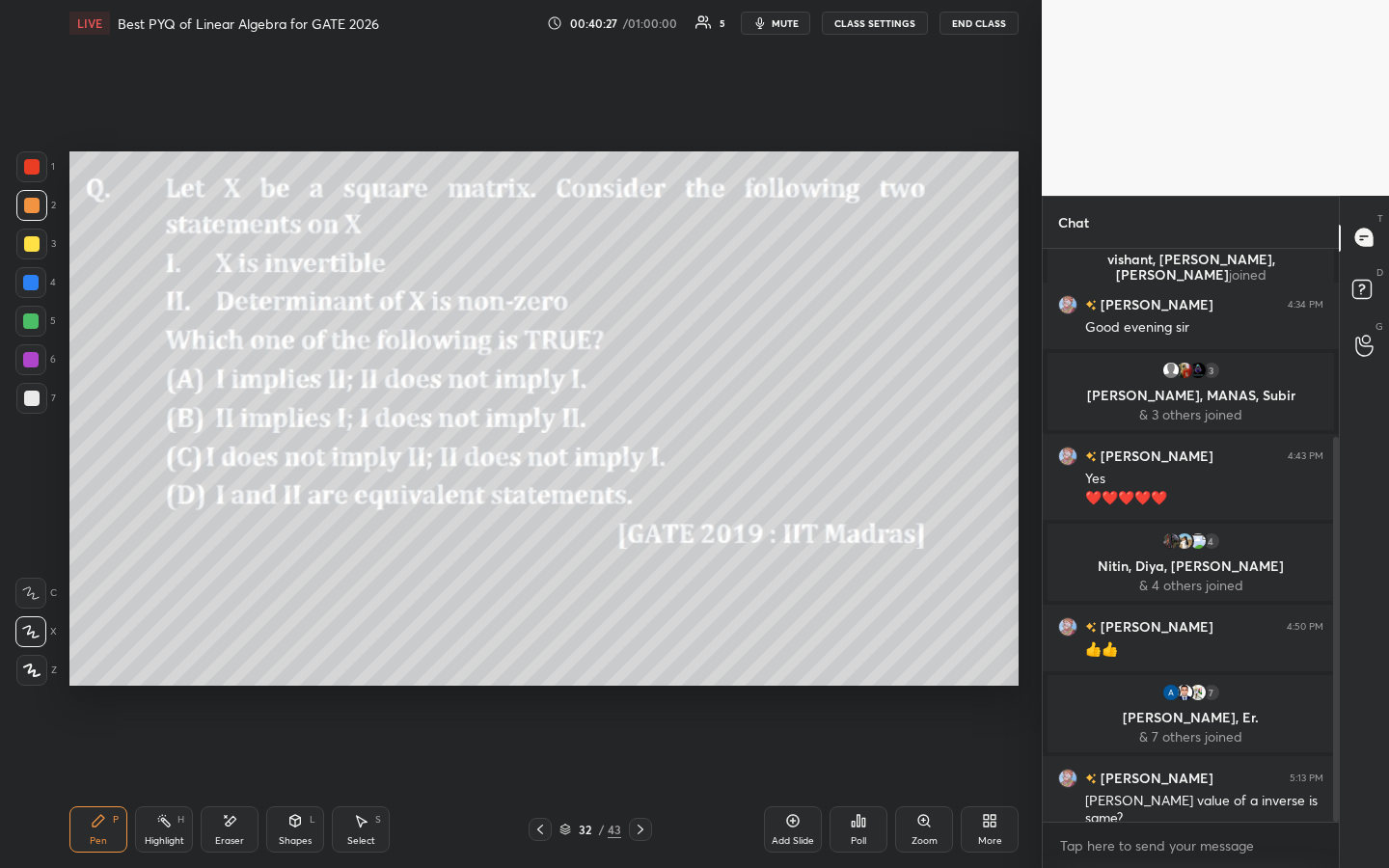 drag, startPoint x: 787, startPoint y: 818, endPoint x: 802, endPoint y: 794, distance: 28.30194 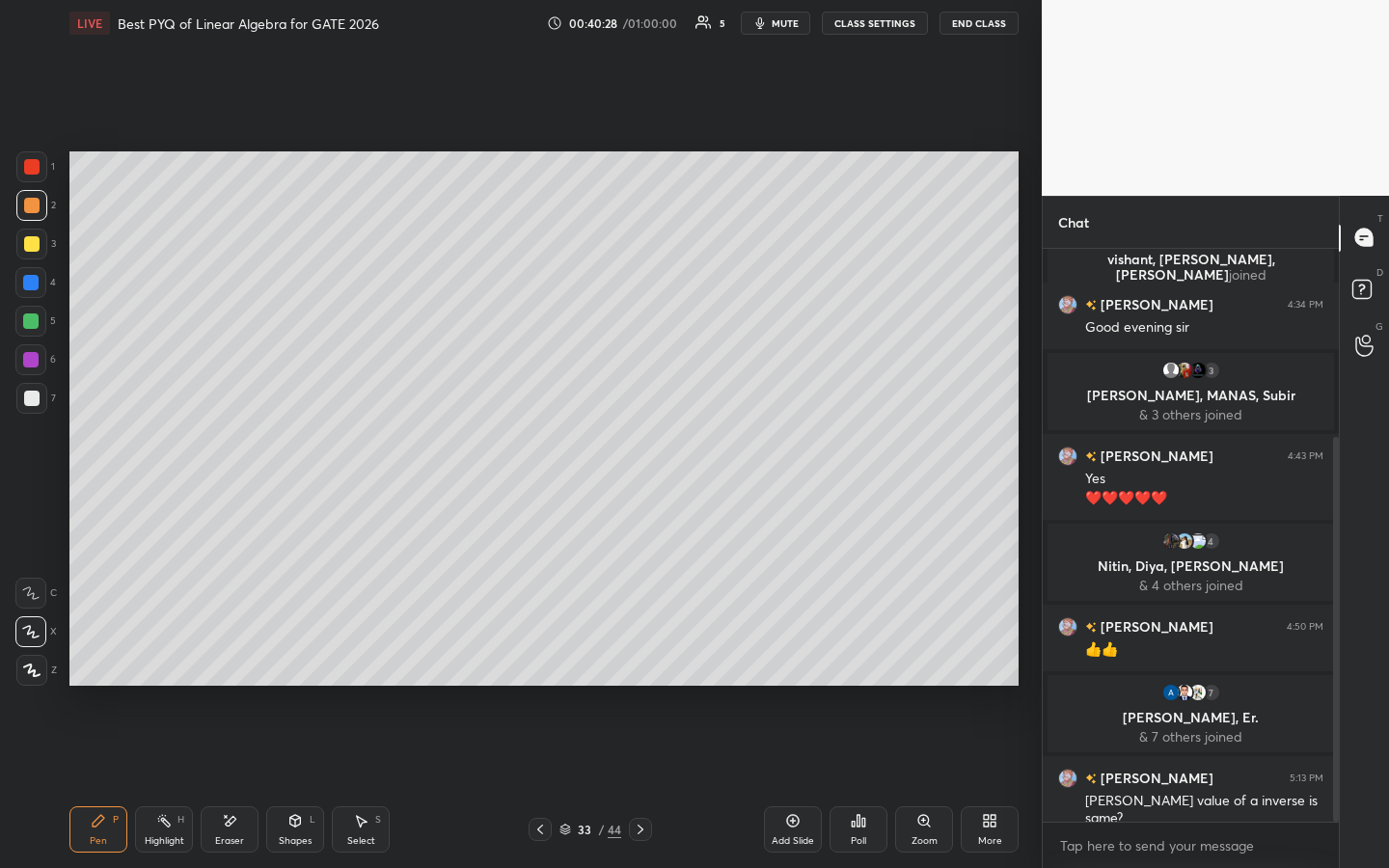 click at bounding box center [31, 283] 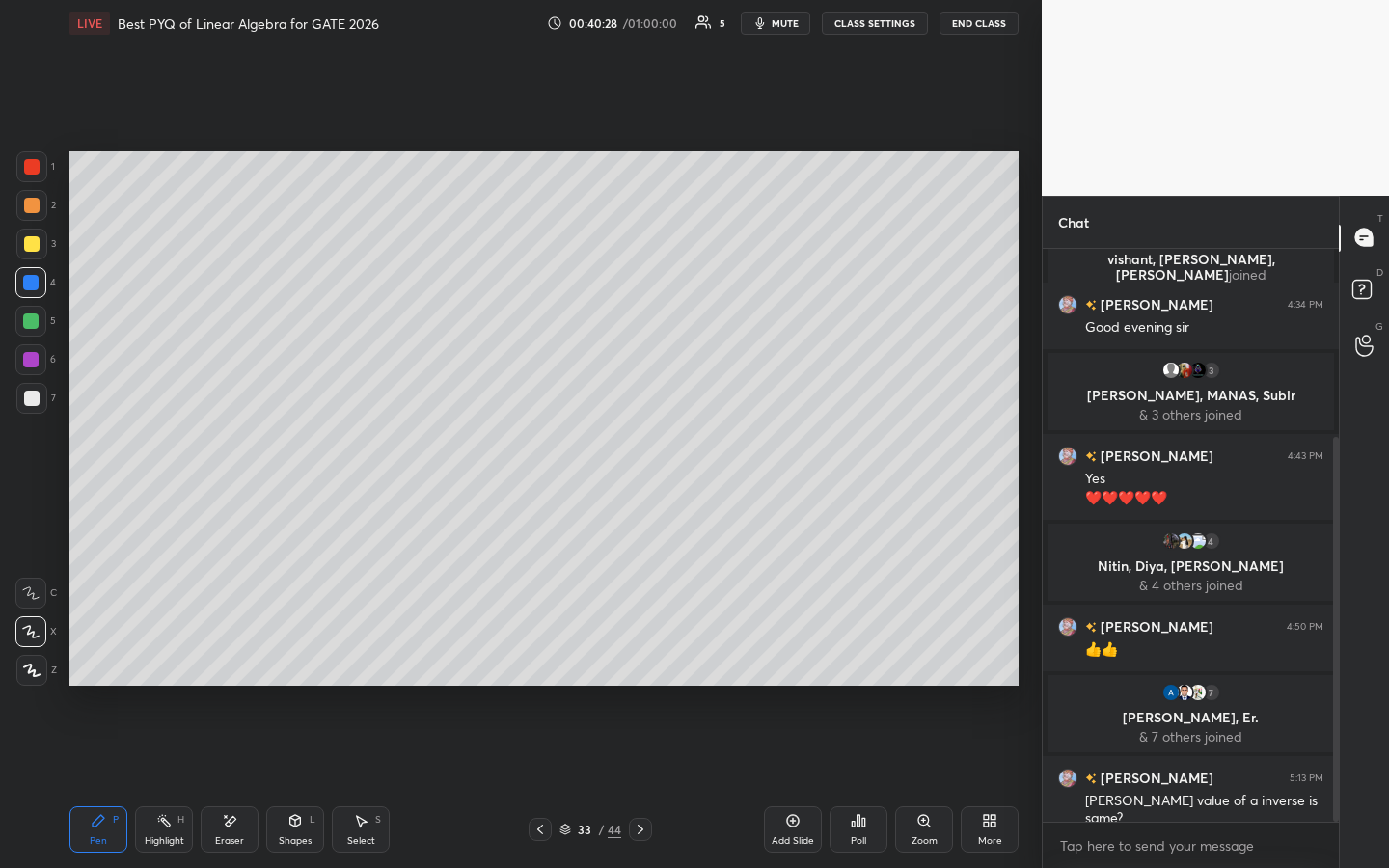 click at bounding box center (31, 321) 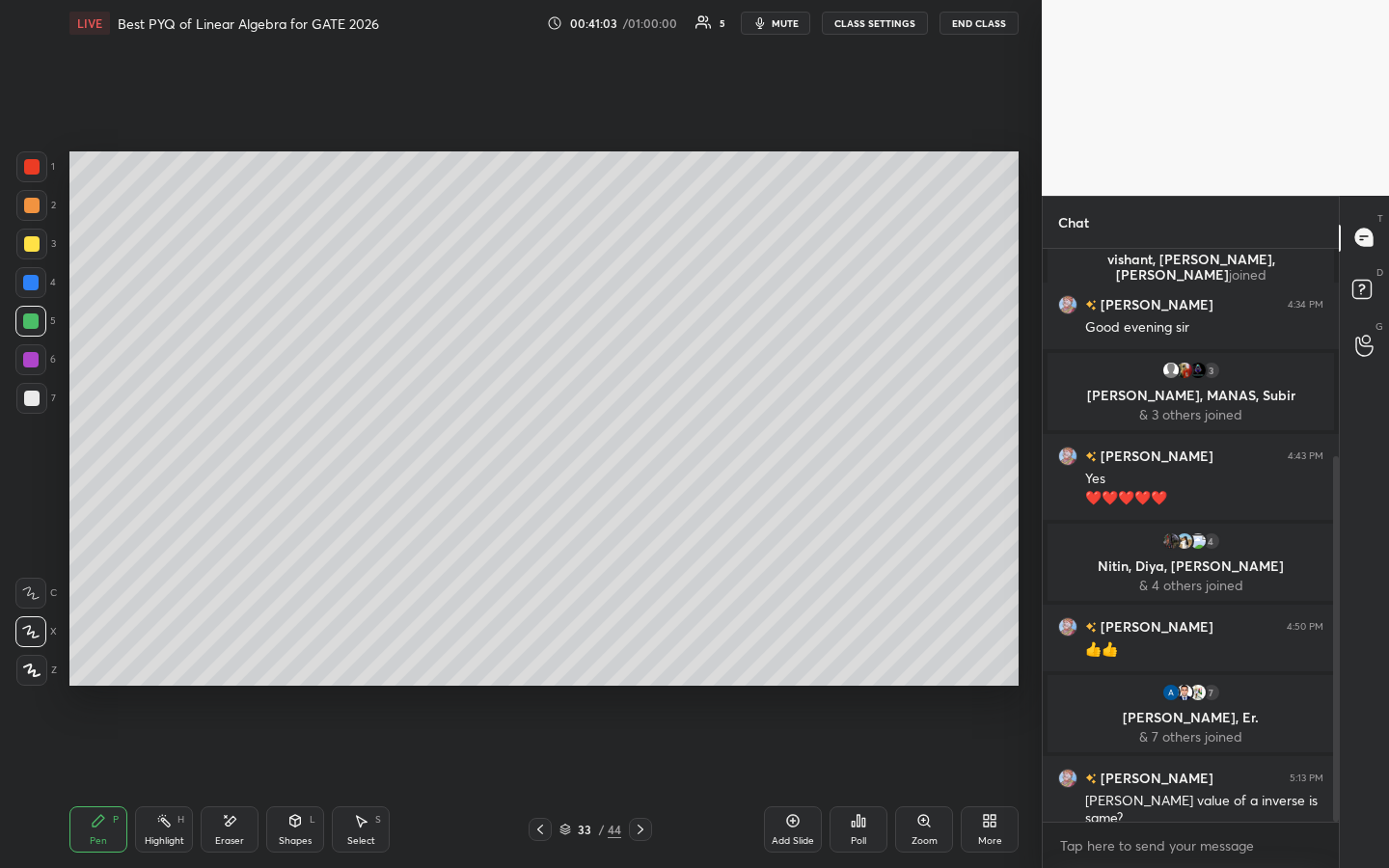 scroll, scrollTop: 327, scrollLeft: 0, axis: vertical 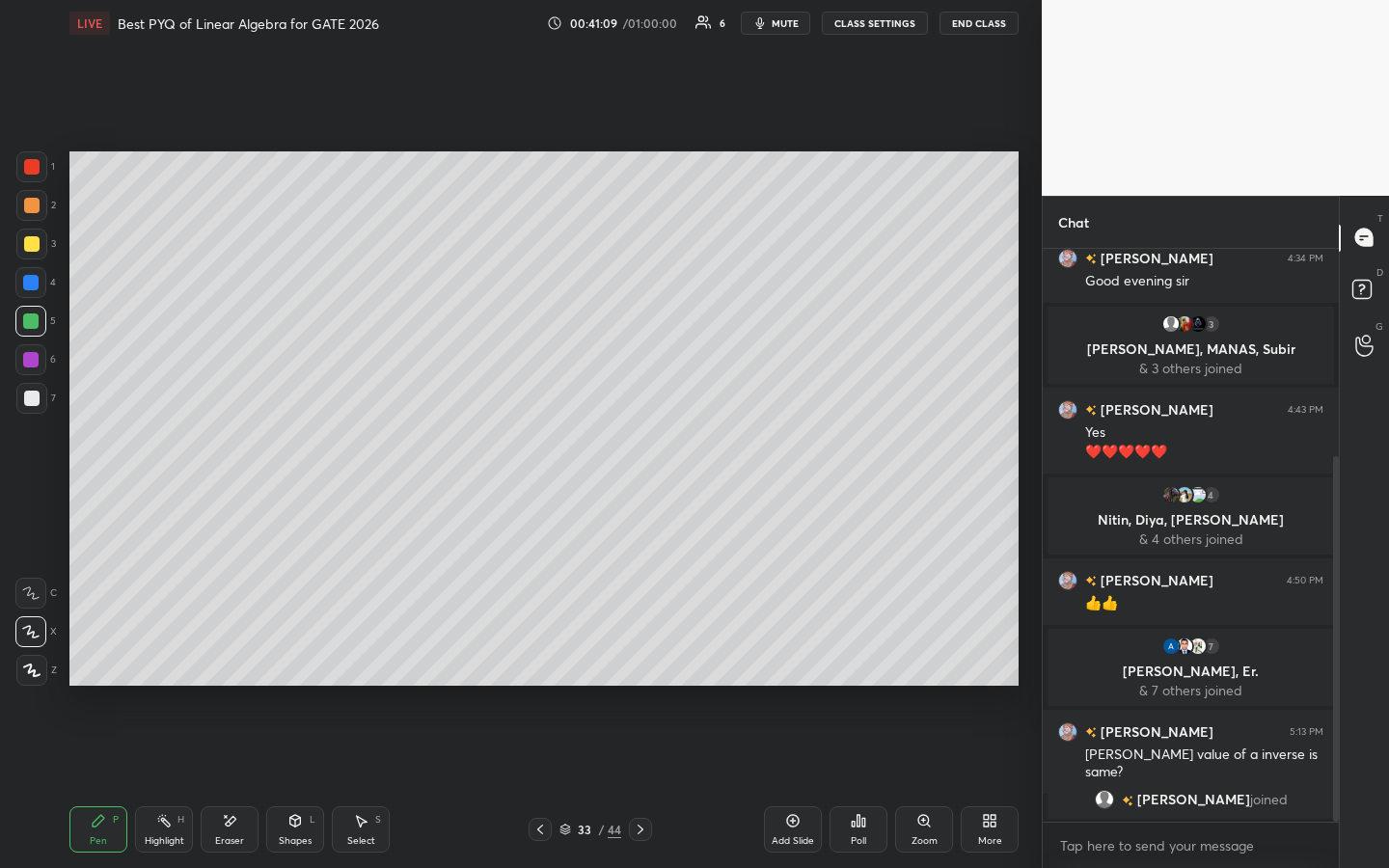 click at bounding box center [32, 244] 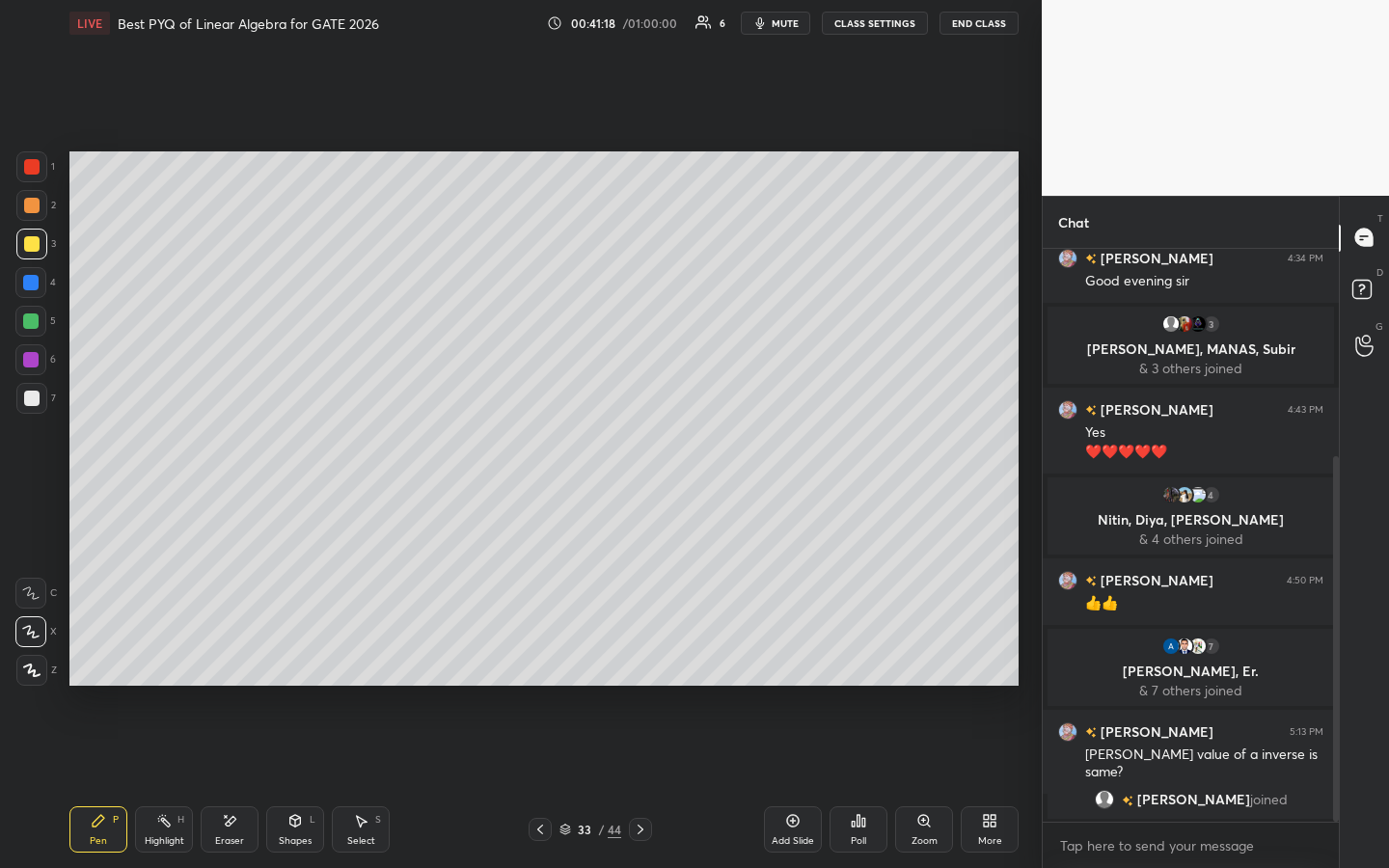 drag, startPoint x: 38, startPoint y: 330, endPoint x: 64, endPoint y: 306, distance: 35.383612 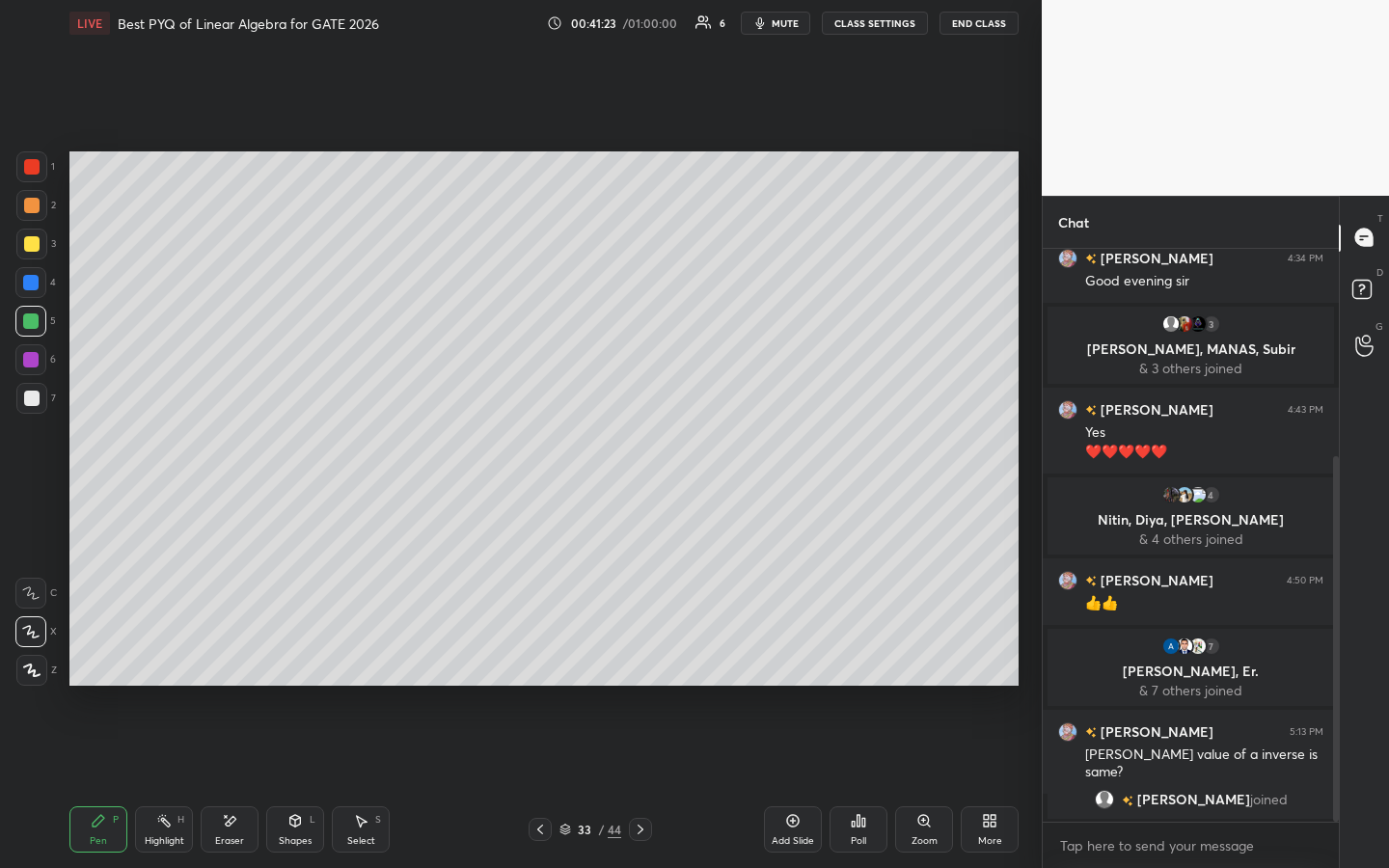drag, startPoint x: 30, startPoint y: 281, endPoint x: 50, endPoint y: 263, distance: 26.907248 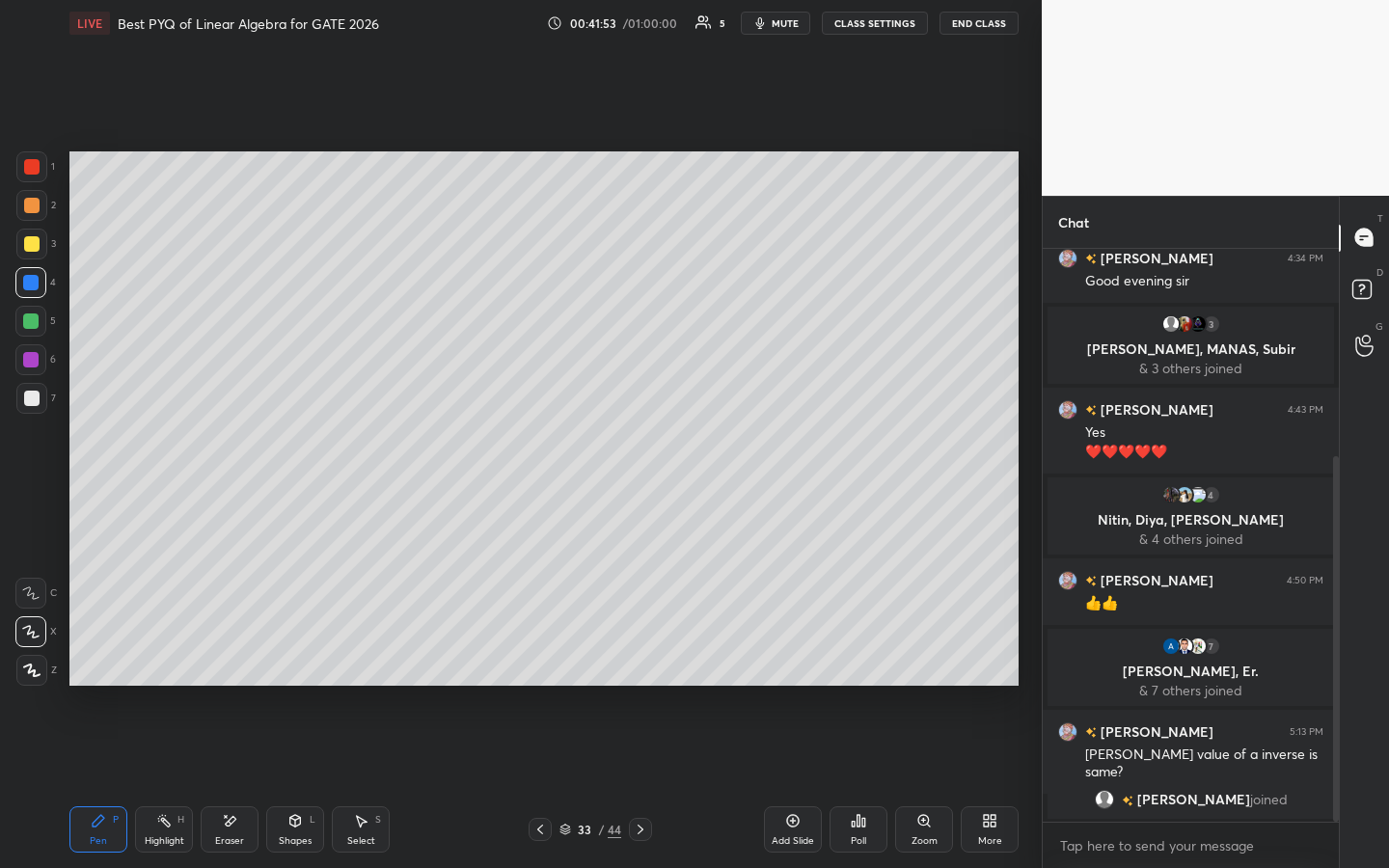 click at bounding box center [31, 321] 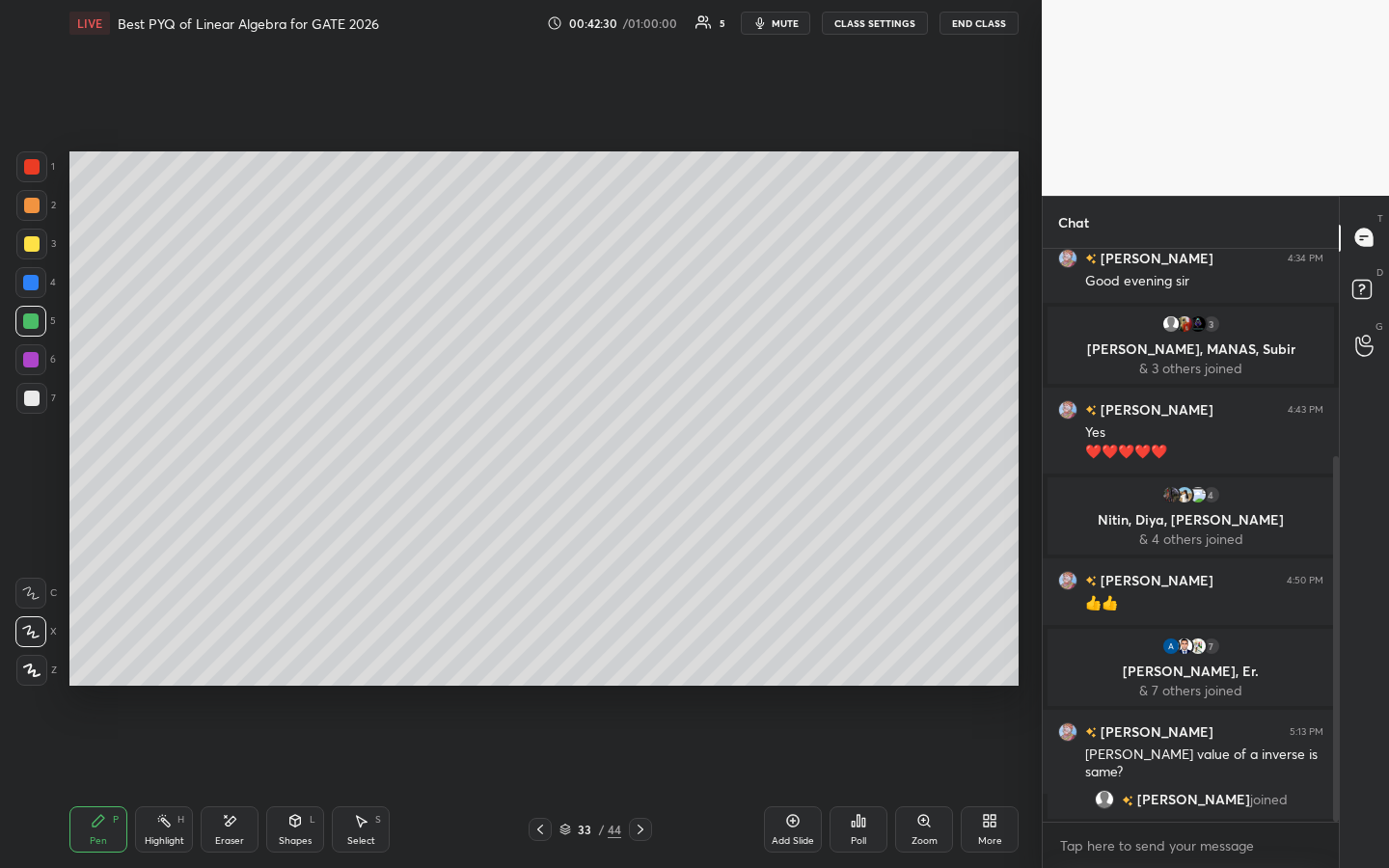 click at bounding box center (32, 167) 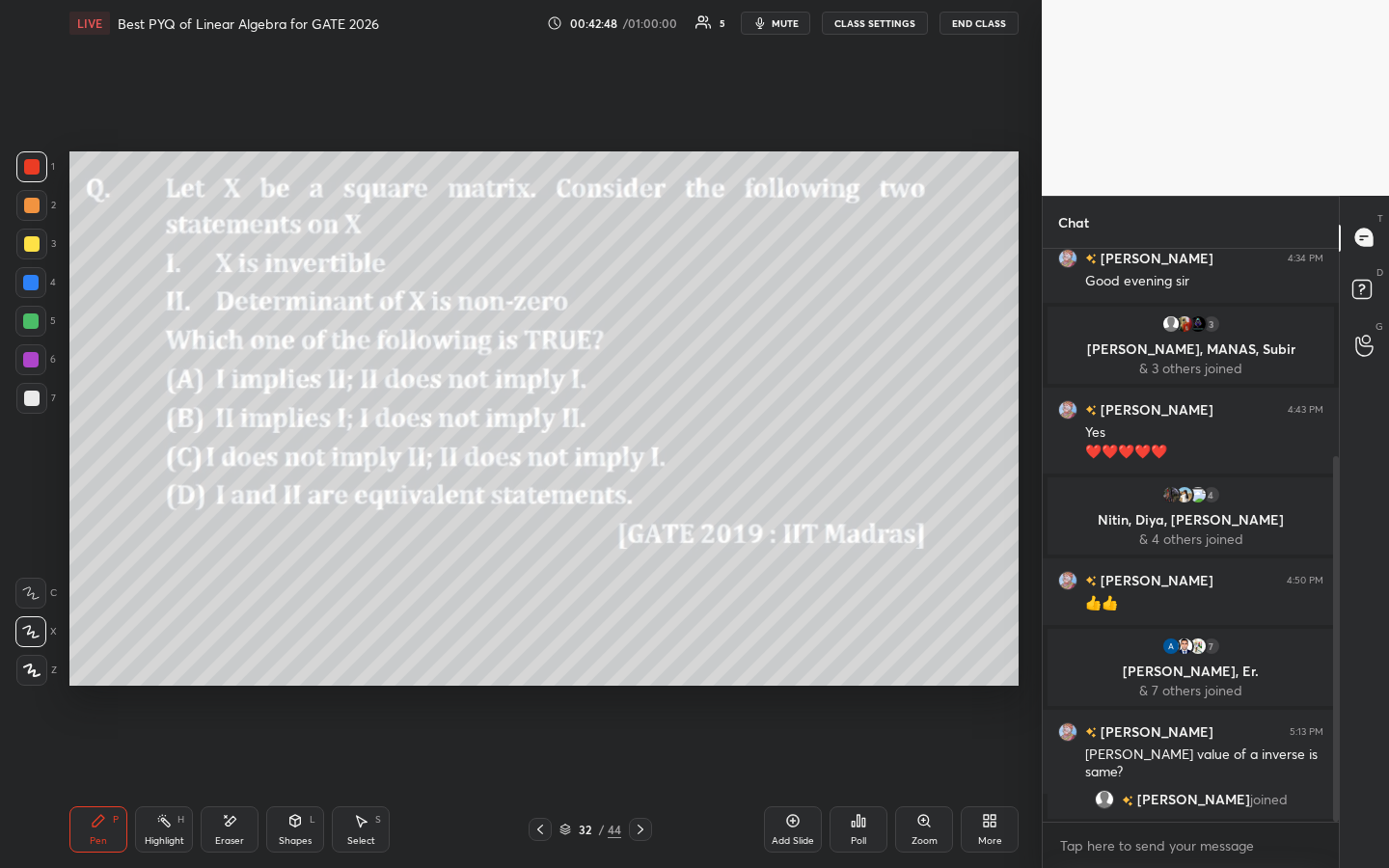 click on "4" at bounding box center [36, 283] 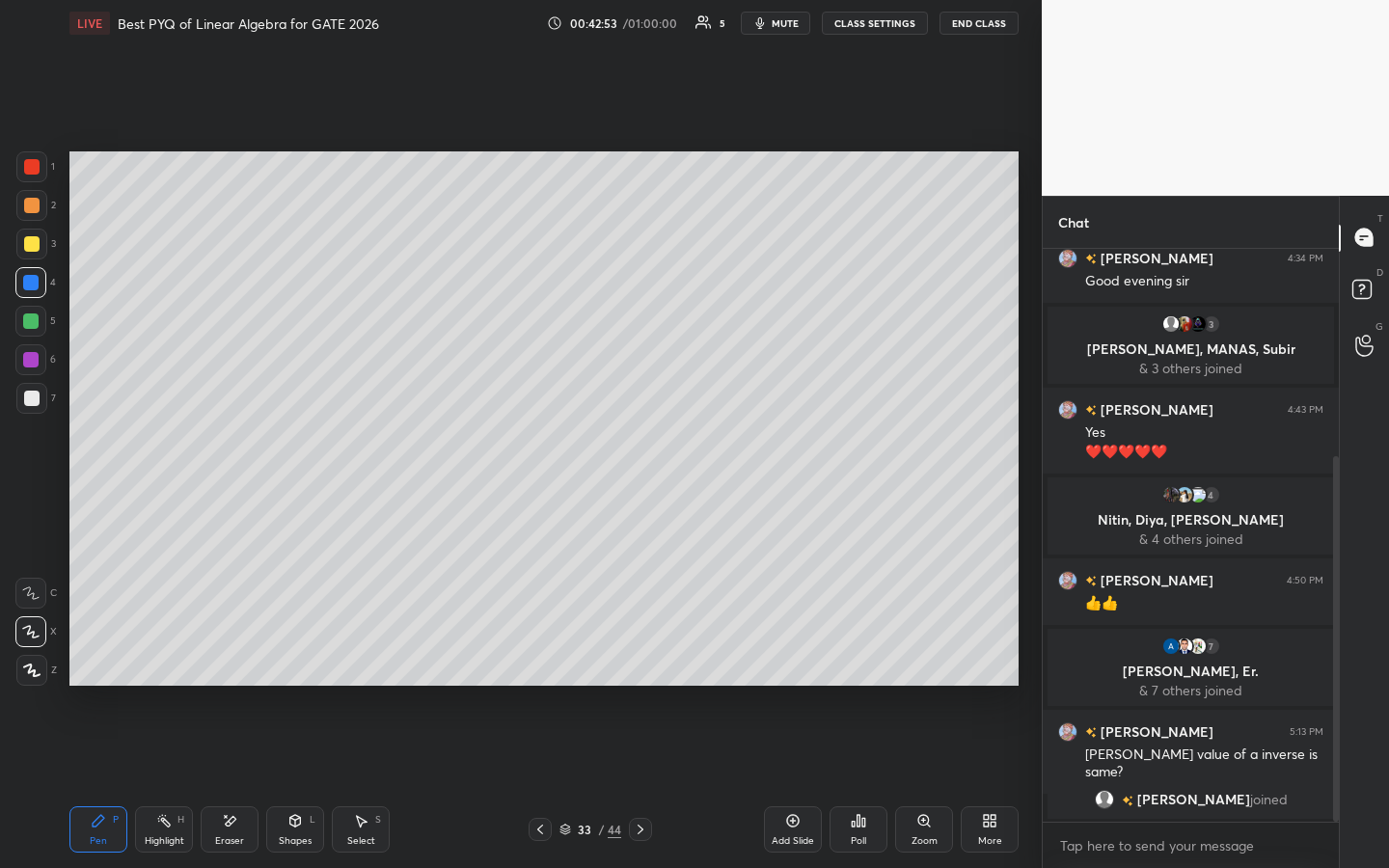 drag, startPoint x: 1335, startPoint y: 681, endPoint x: 1333, endPoint y: 599, distance: 82.02439 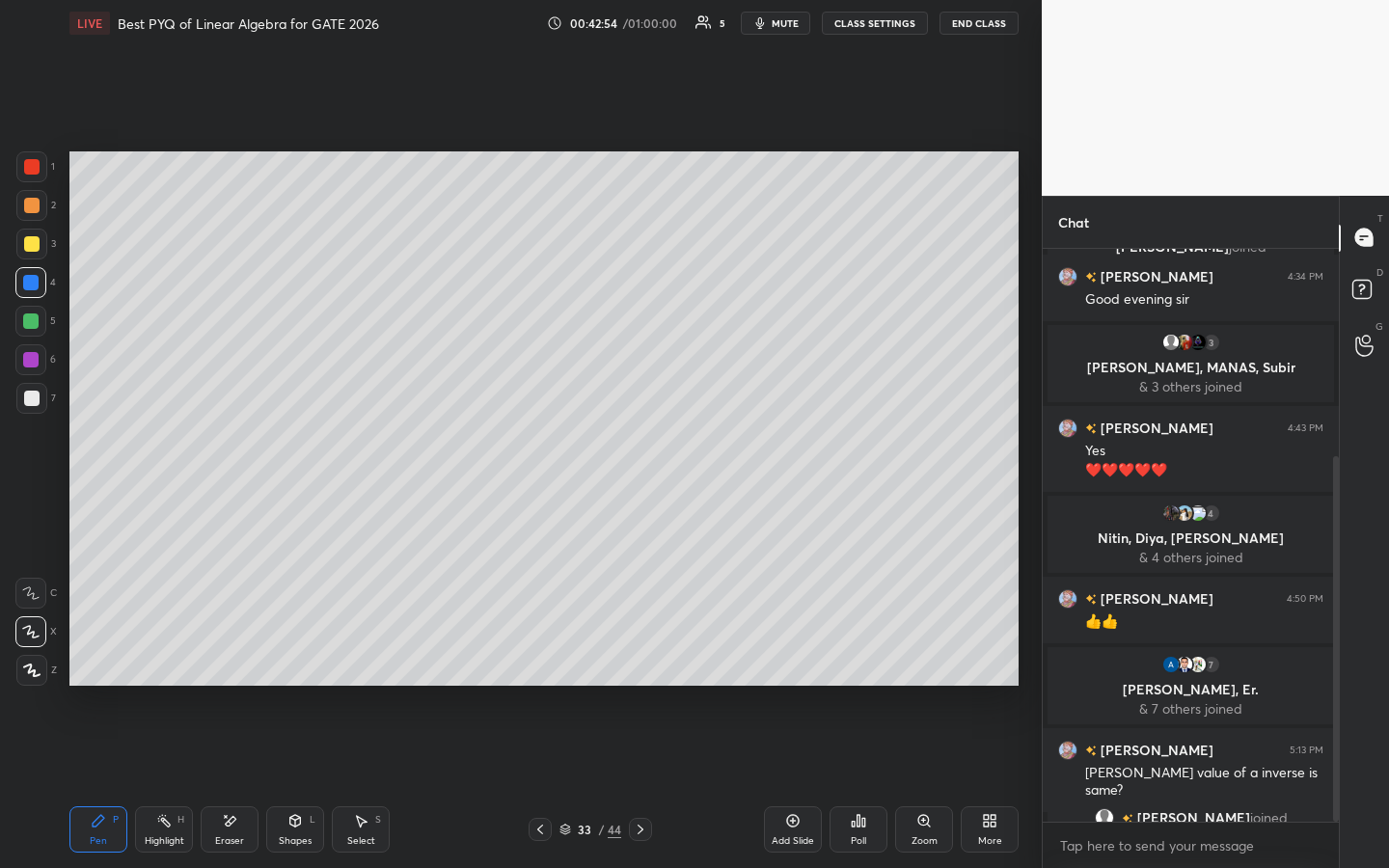 scroll, scrollTop: 327, scrollLeft: 0, axis: vertical 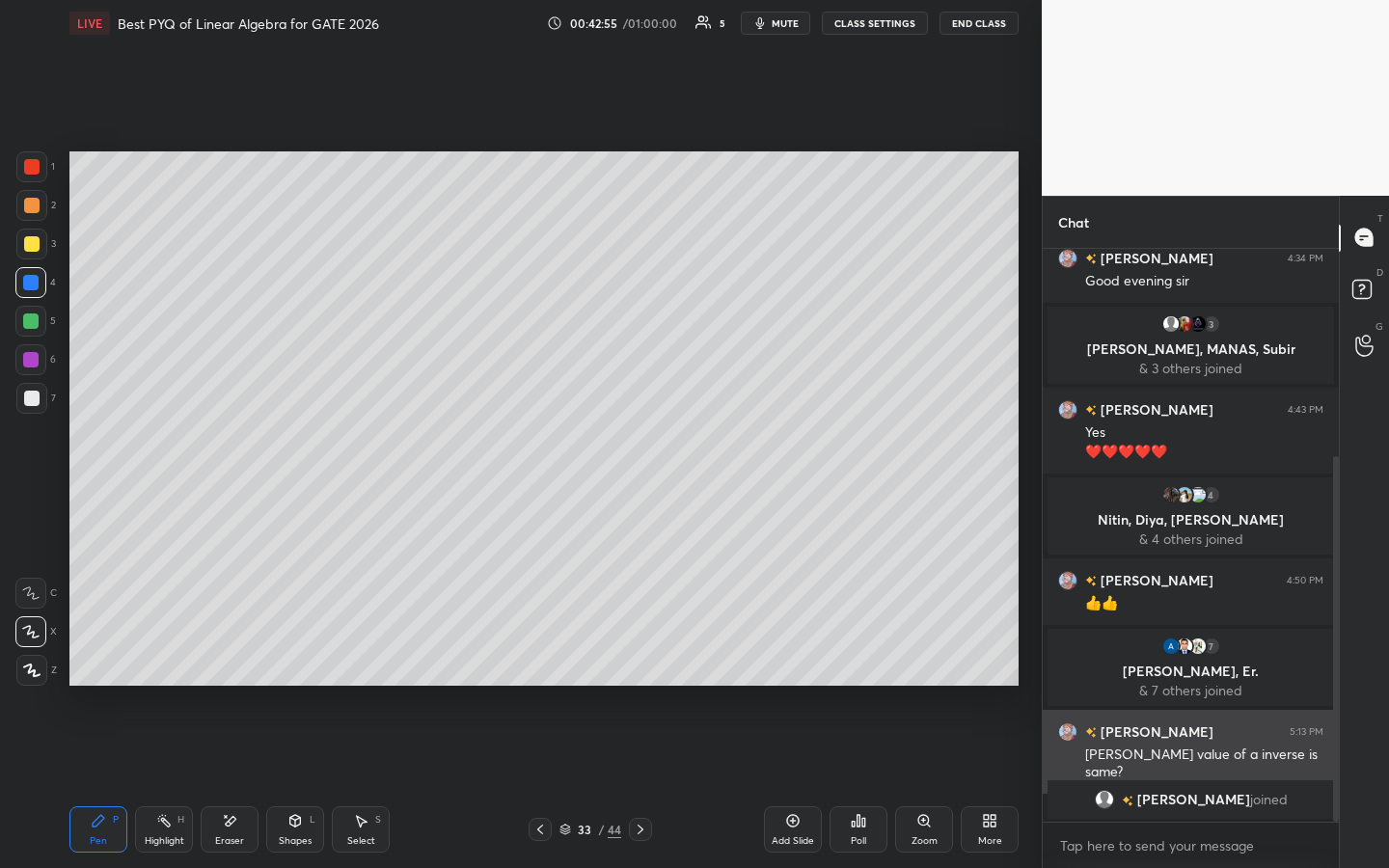 drag, startPoint x: 1336, startPoint y: 598, endPoint x: 1315, endPoint y: 715, distance: 118.86968 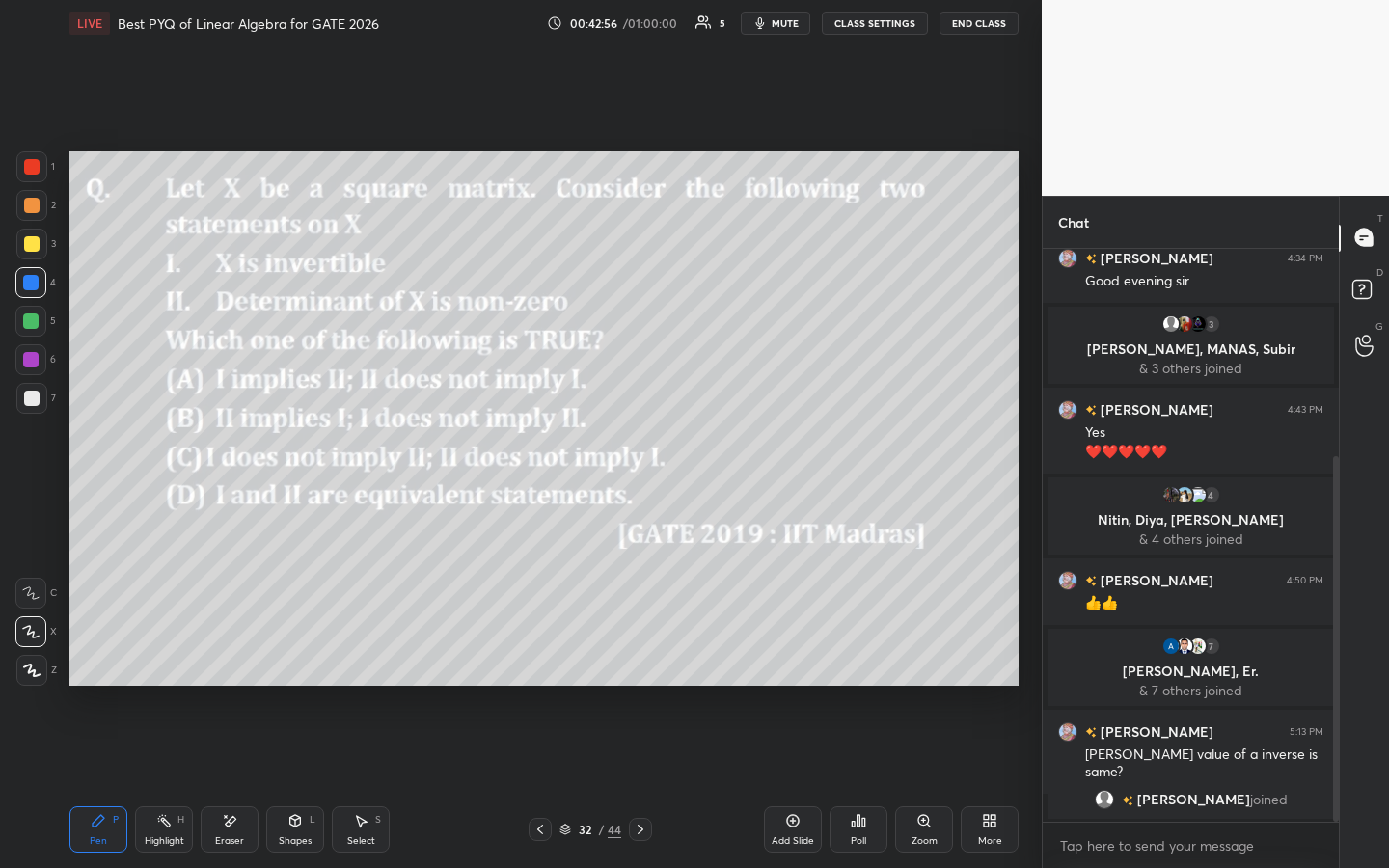 click at bounding box center [31, 283] 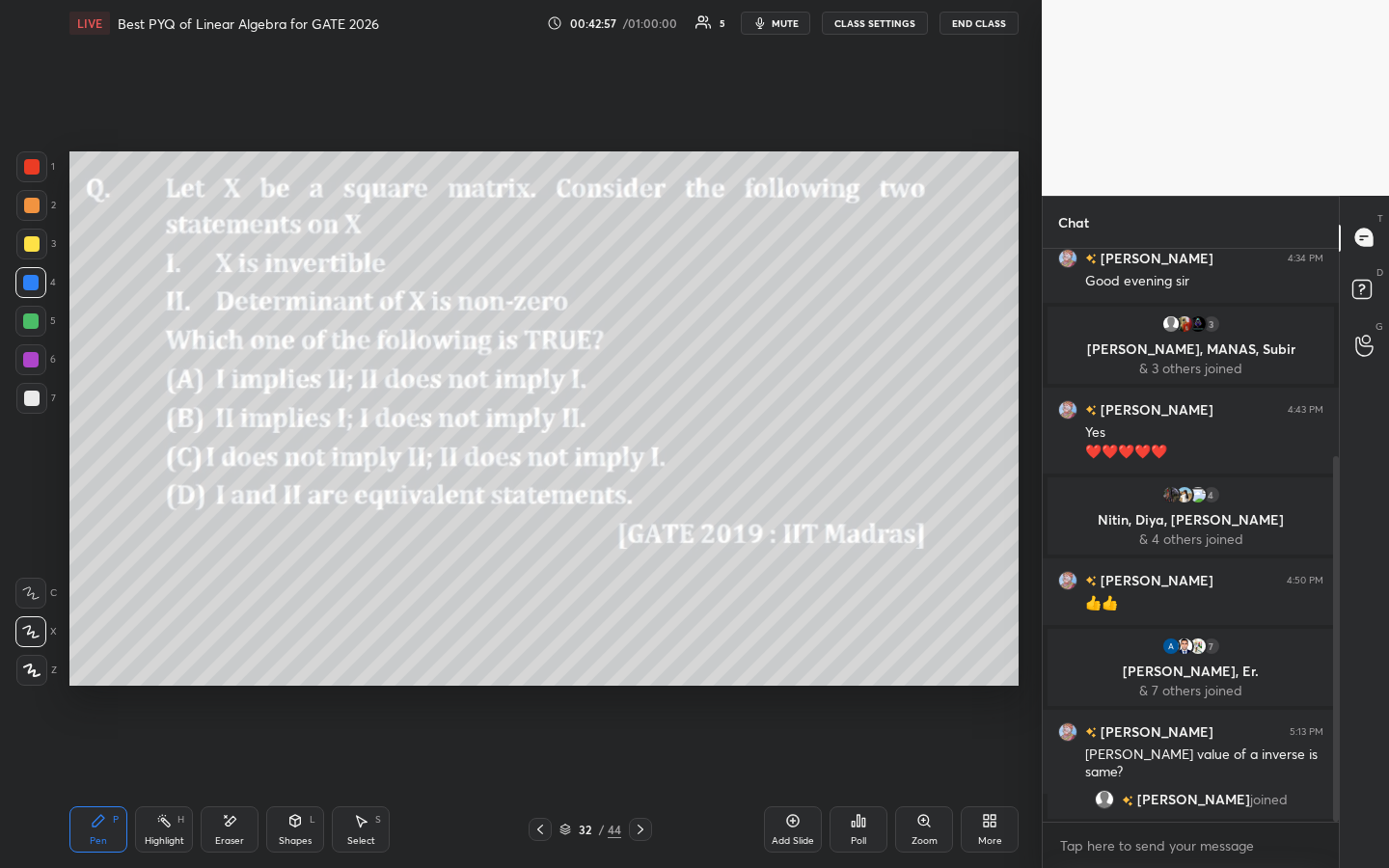 click at bounding box center [32, 244] 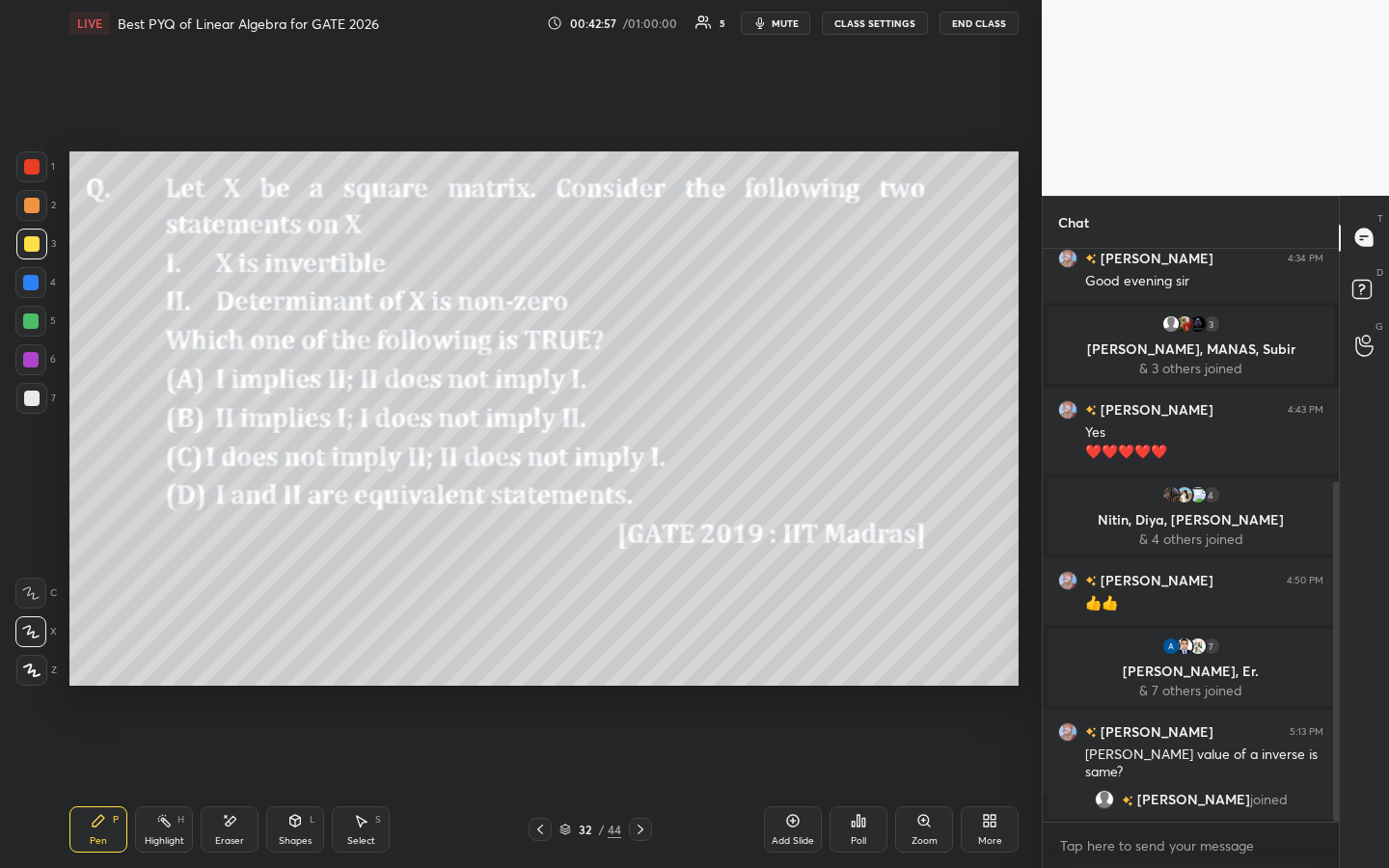 scroll, scrollTop: 393, scrollLeft: 0, axis: vertical 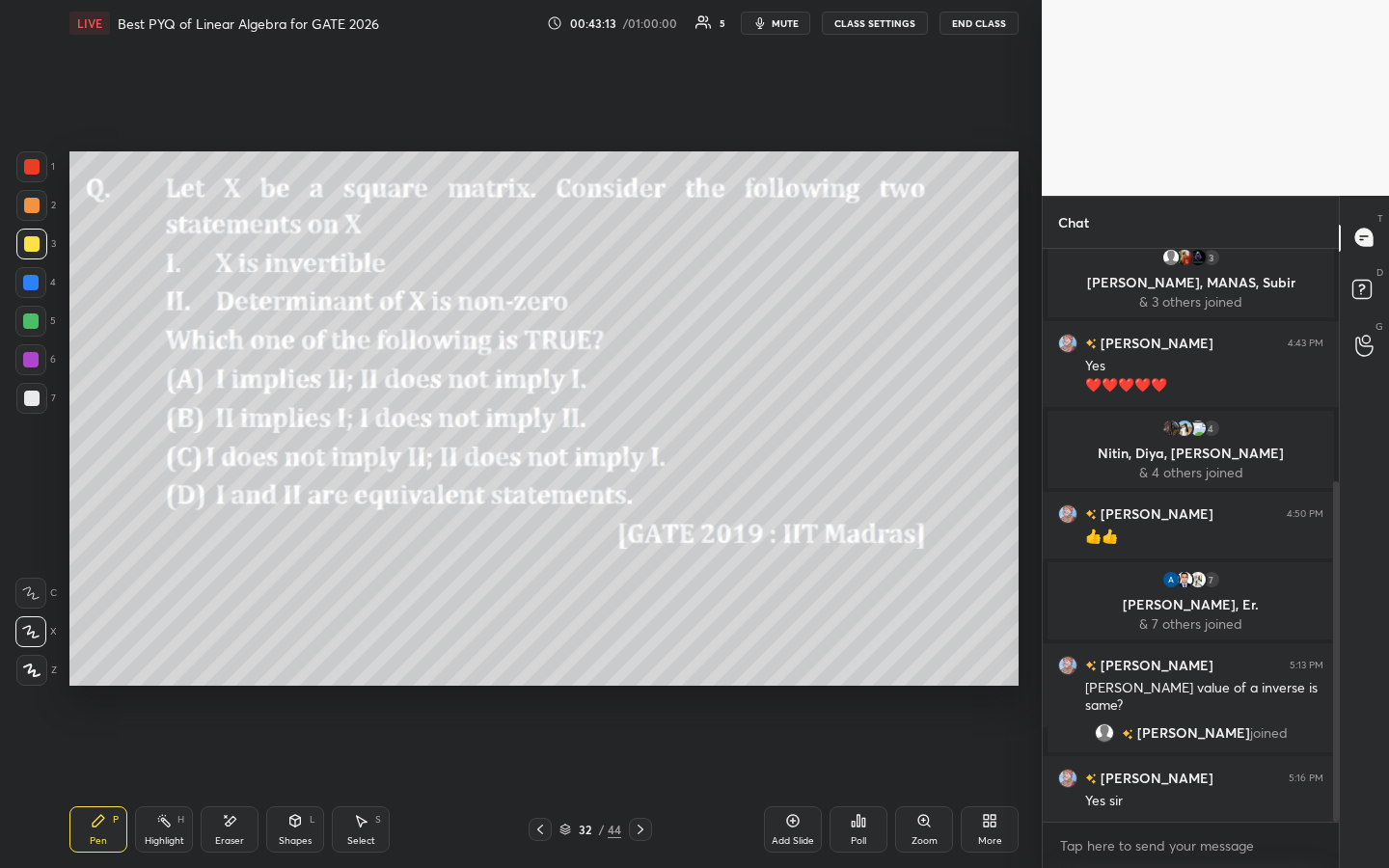click on "Shapes L" at bounding box center (295, 829) 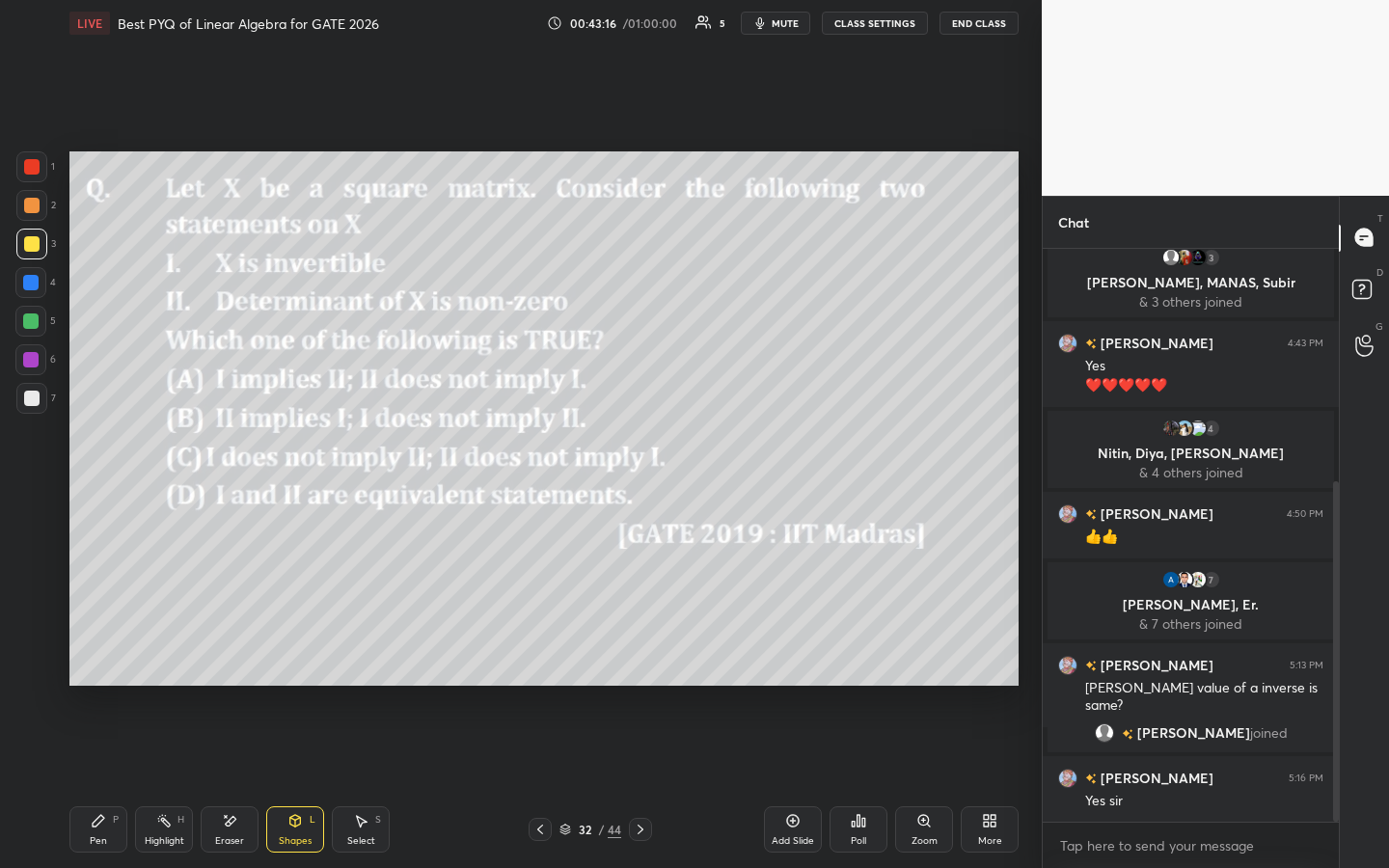 click on "Pen" at bounding box center [98, 841] 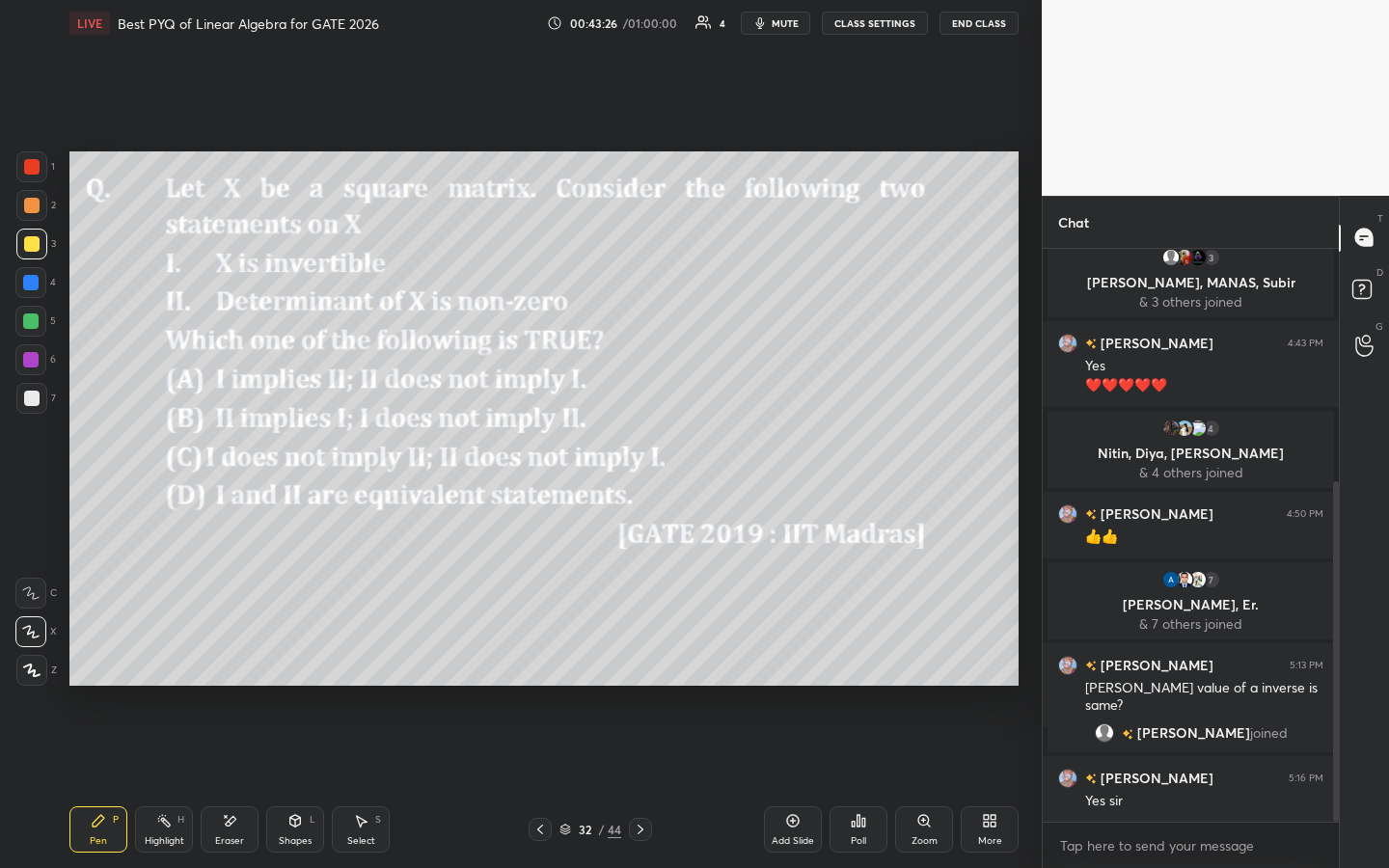 scroll, scrollTop: 440, scrollLeft: 0, axis: vertical 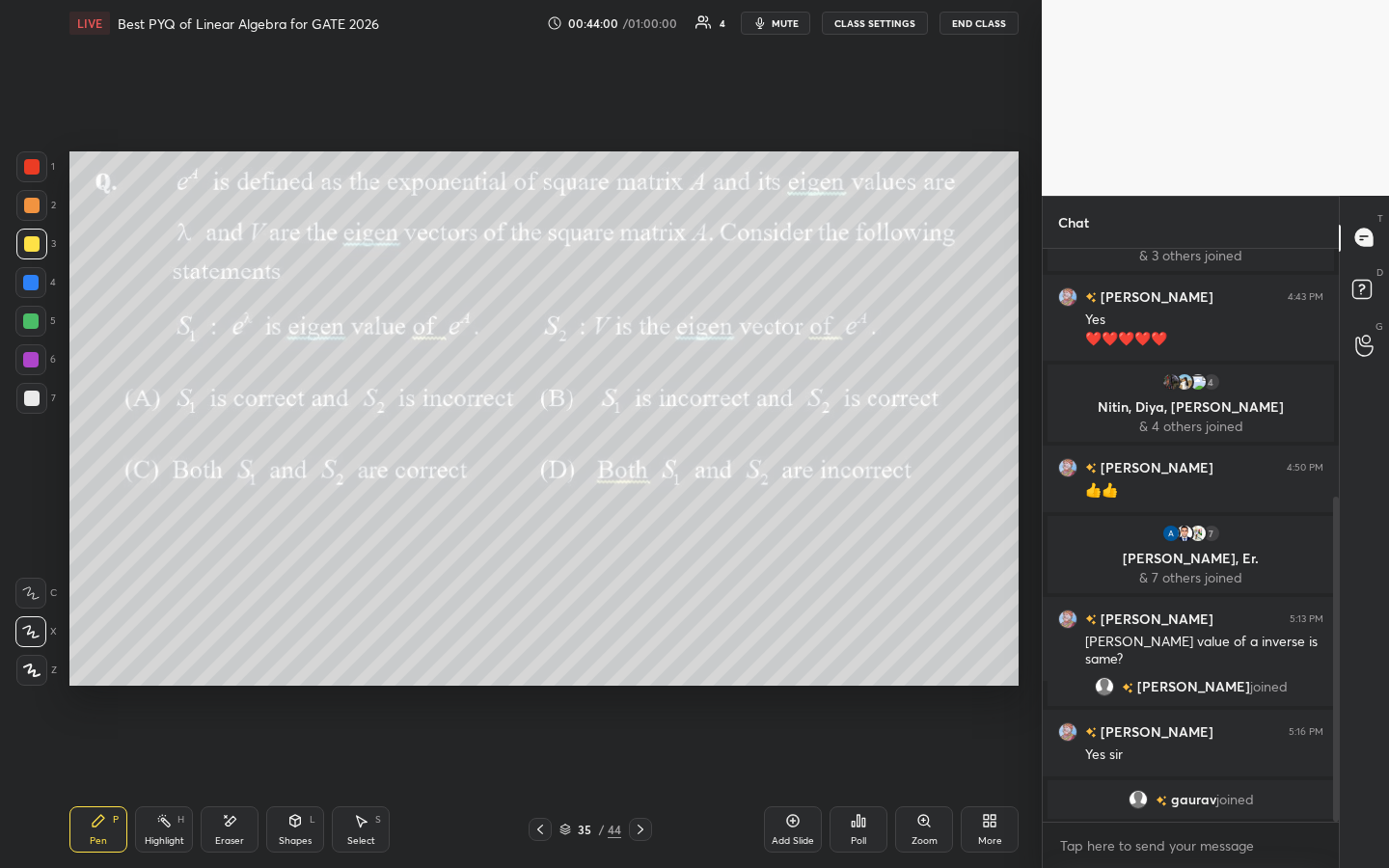 click on "1 2 3 4 5 6 7 C X Z E E Erase all   H H" at bounding box center [31, 419] 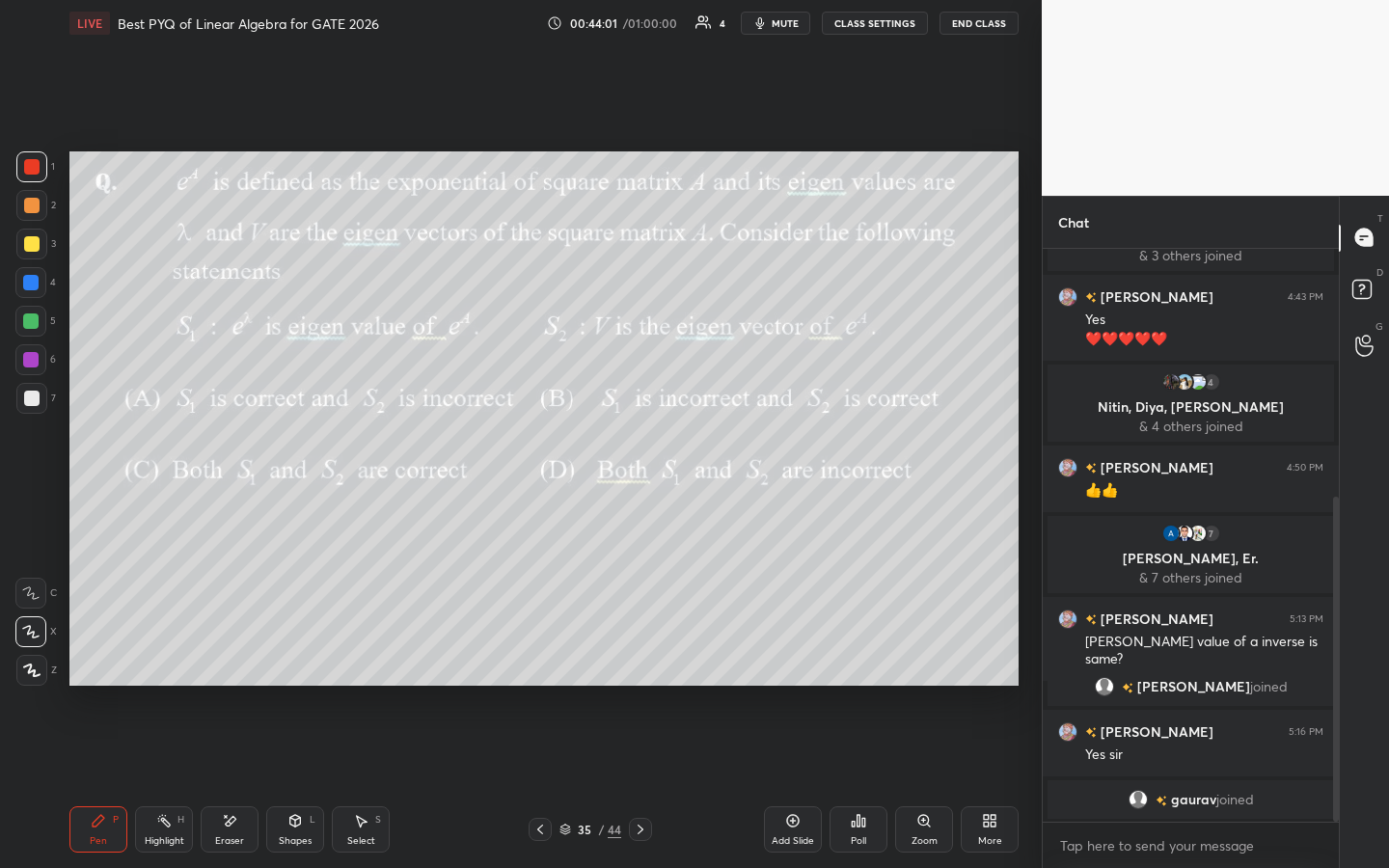 click on "Setting up your live class Poll for   secs No correct answer Start poll" at bounding box center (544, 419) 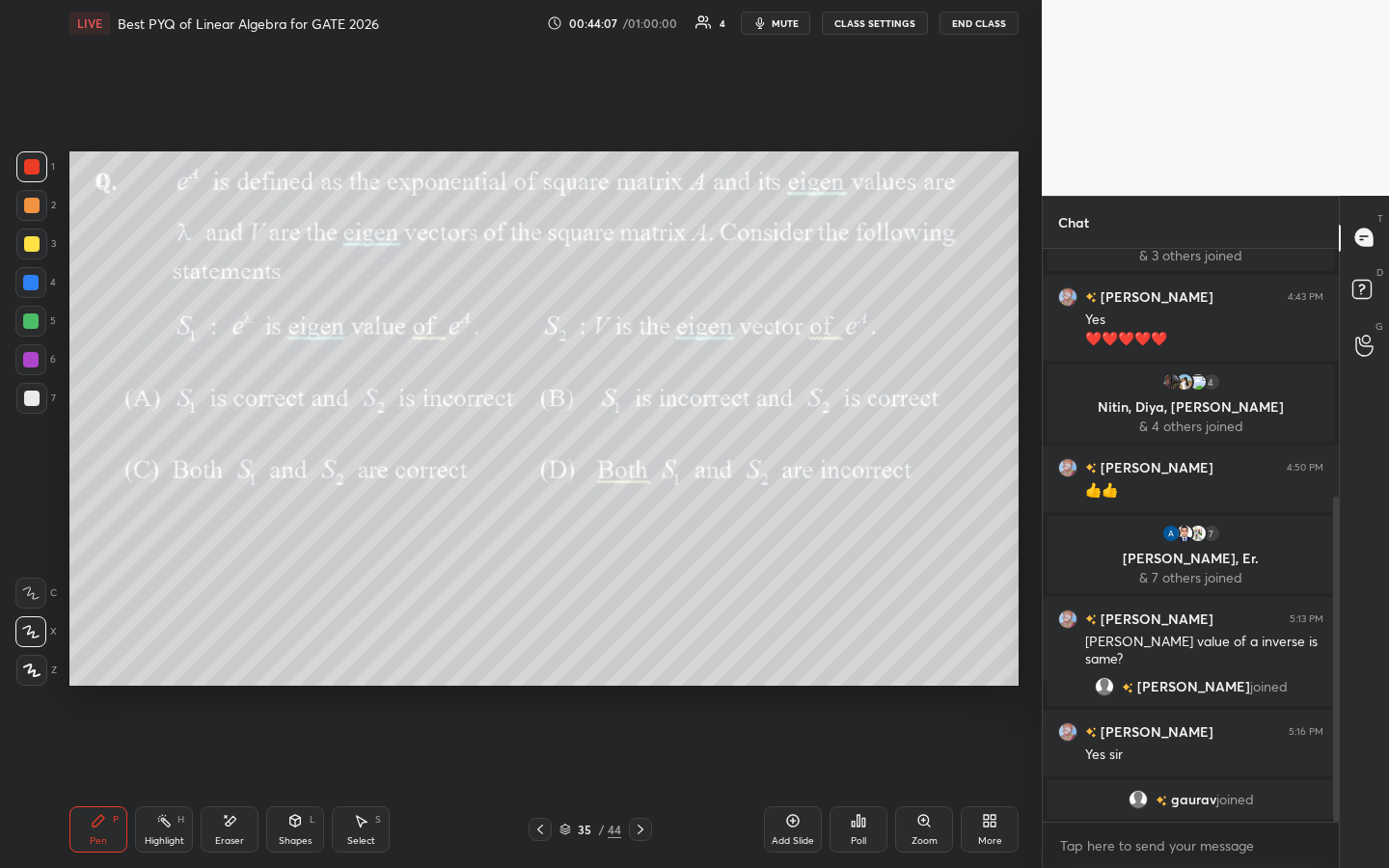 click at bounding box center [32, 244] 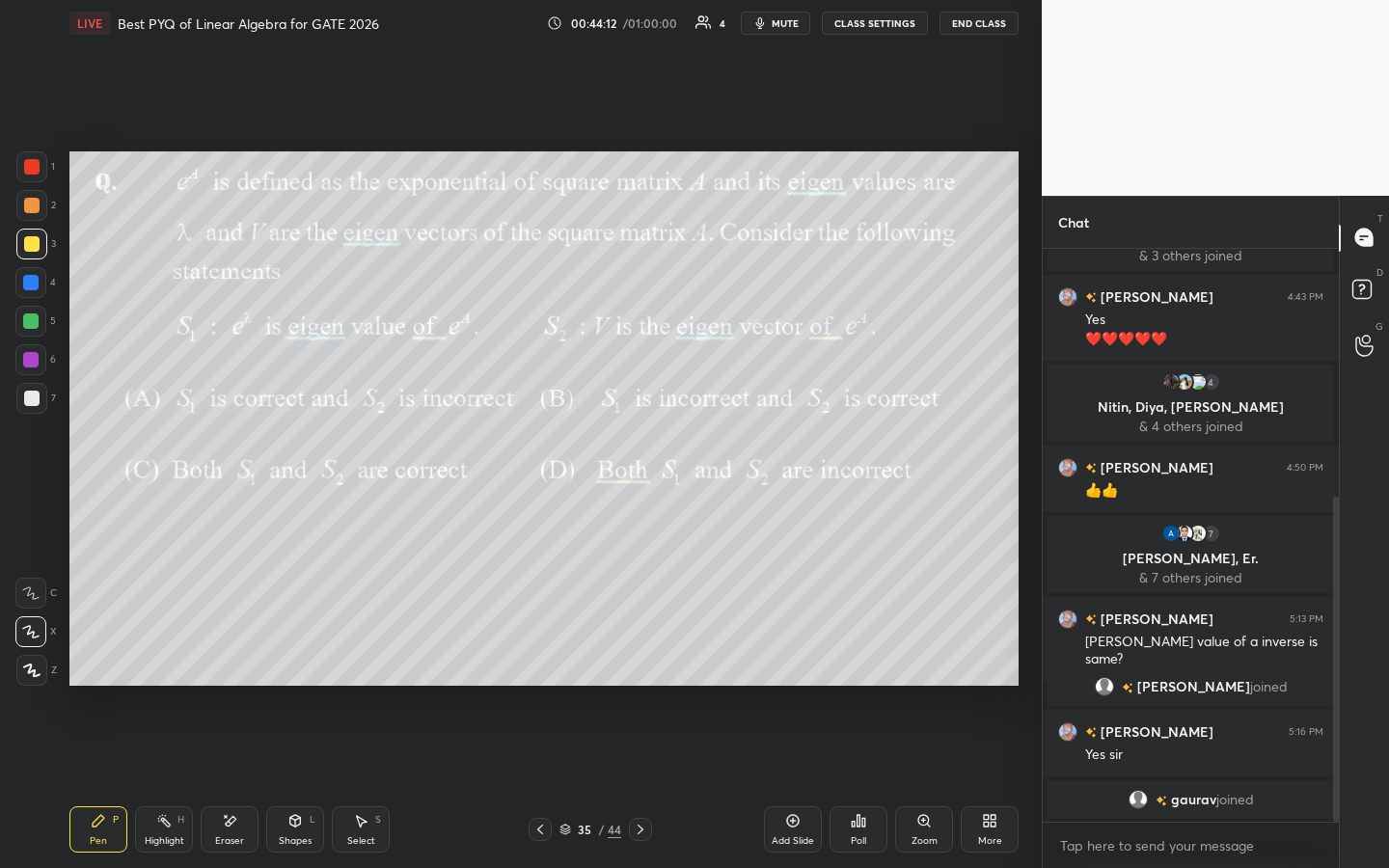 click 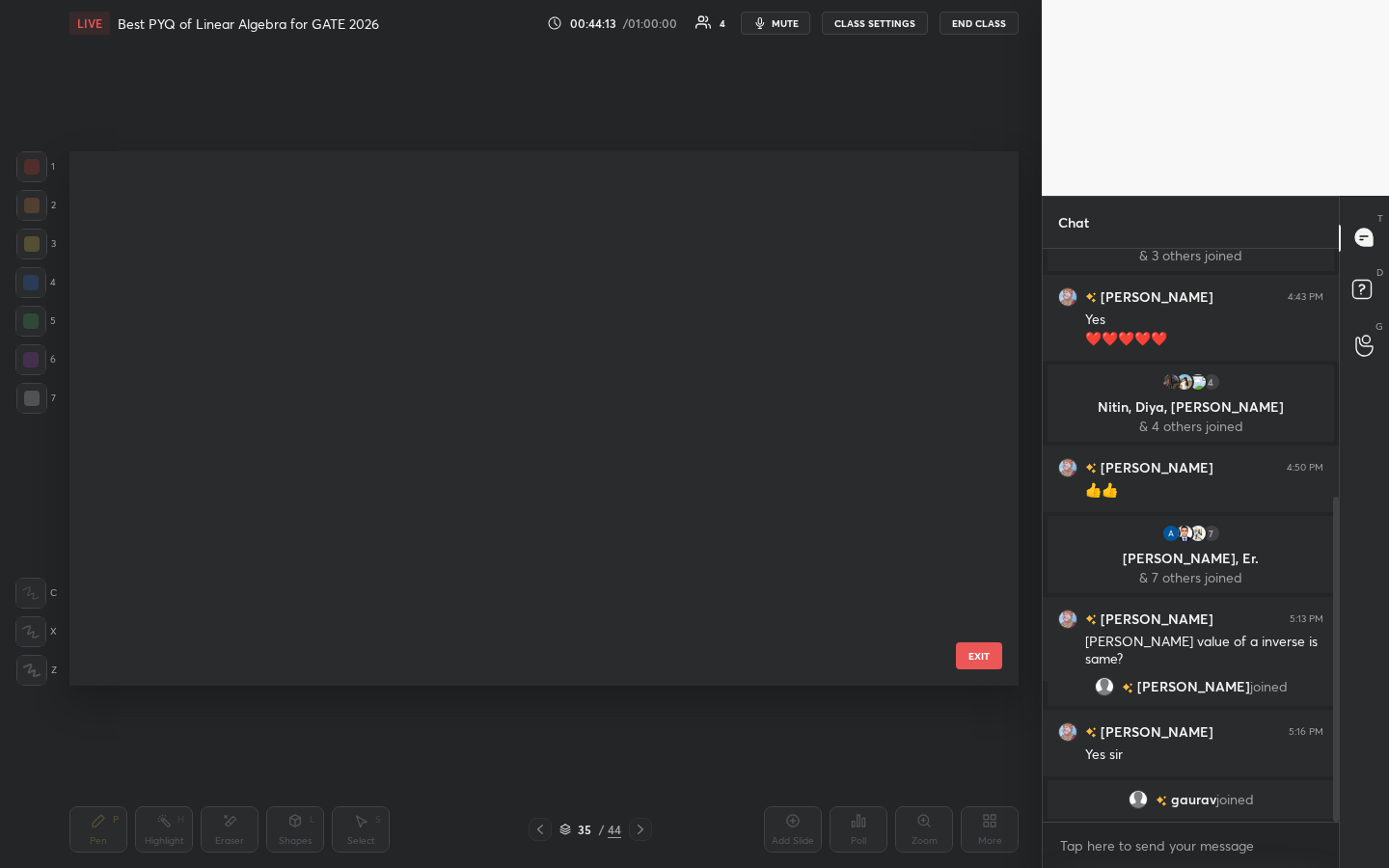 scroll, scrollTop: 1427, scrollLeft: 0, axis: vertical 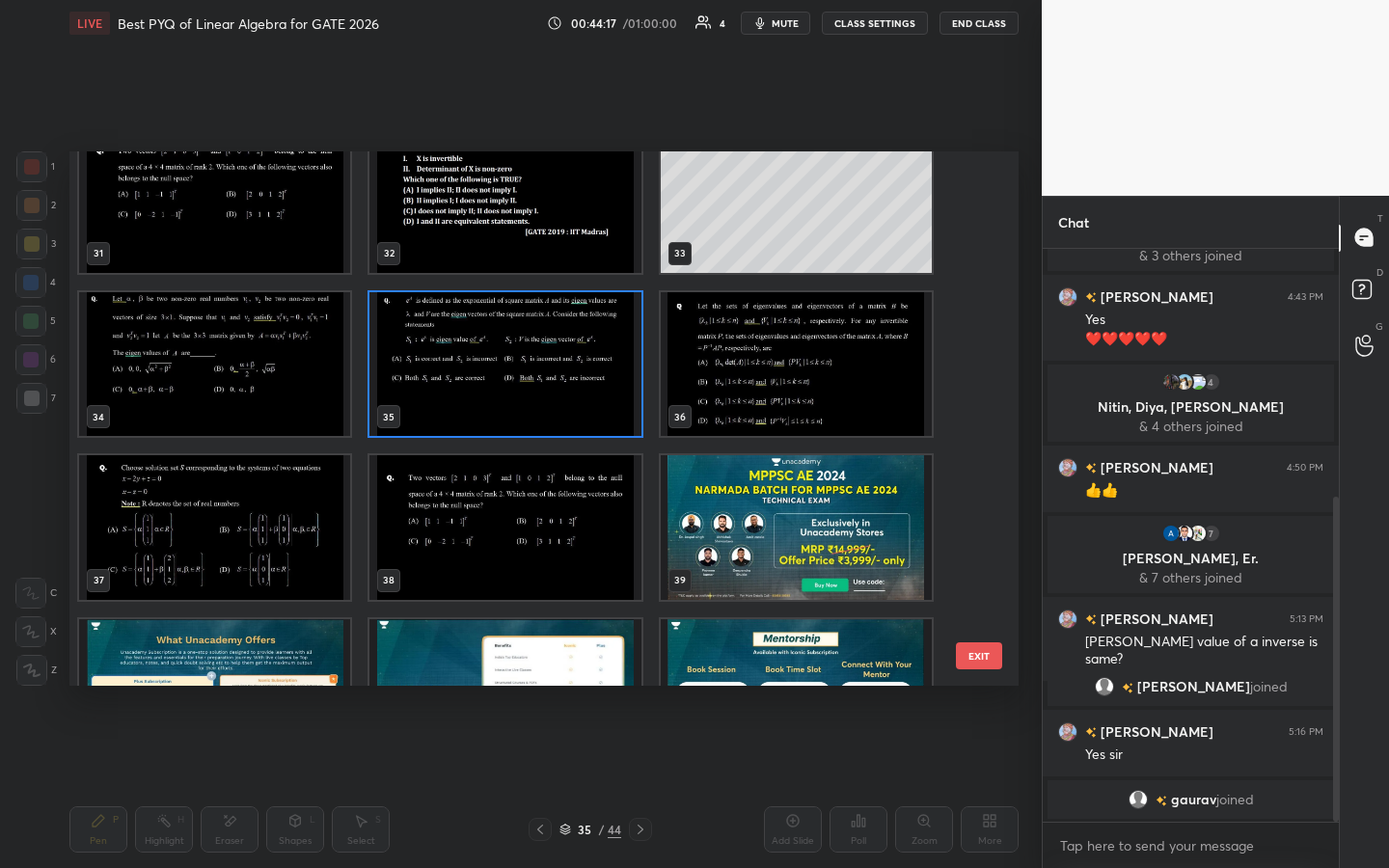 drag, startPoint x: 991, startPoint y: 663, endPoint x: 1004, endPoint y: 659, distance: 13.60147 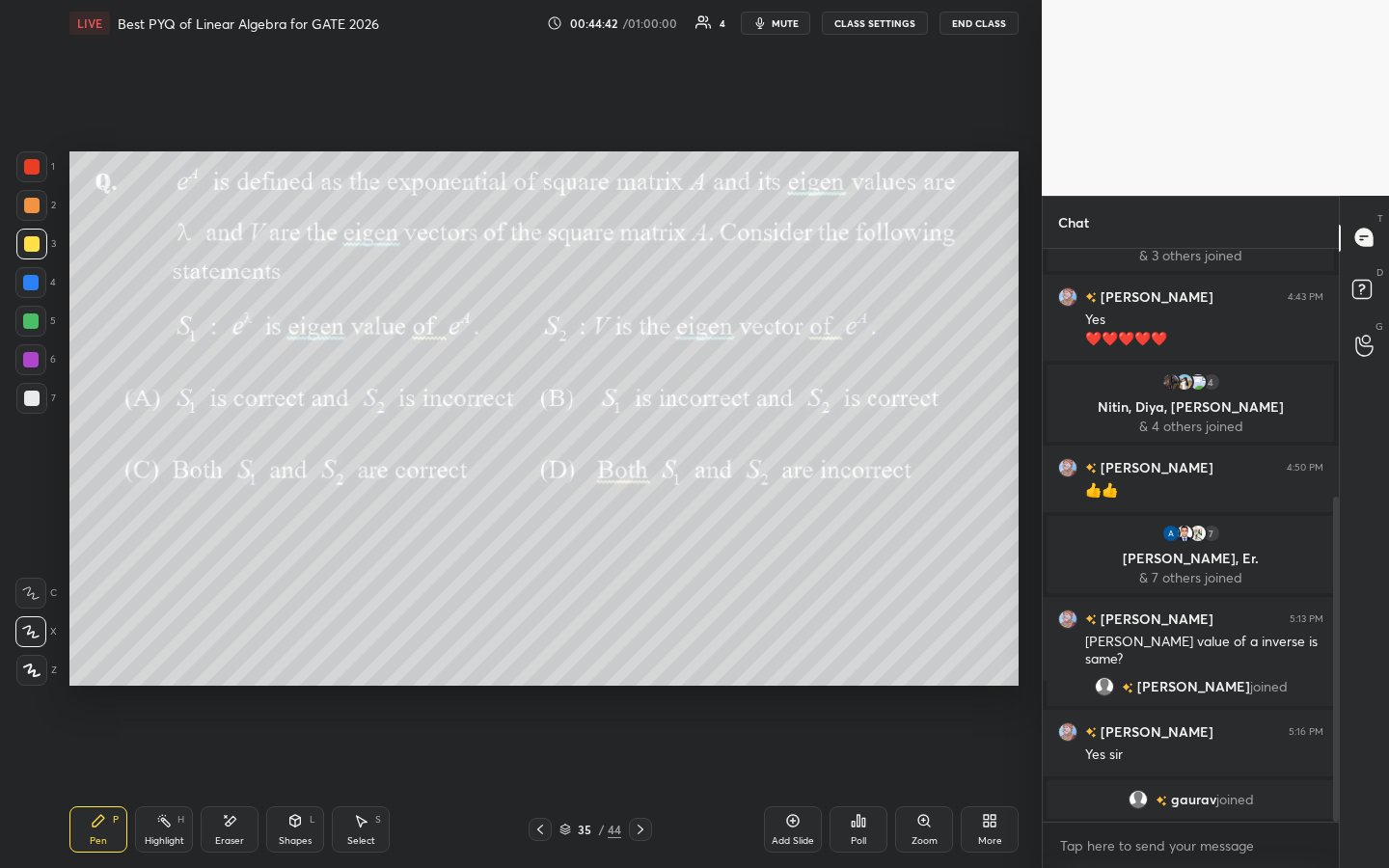 click 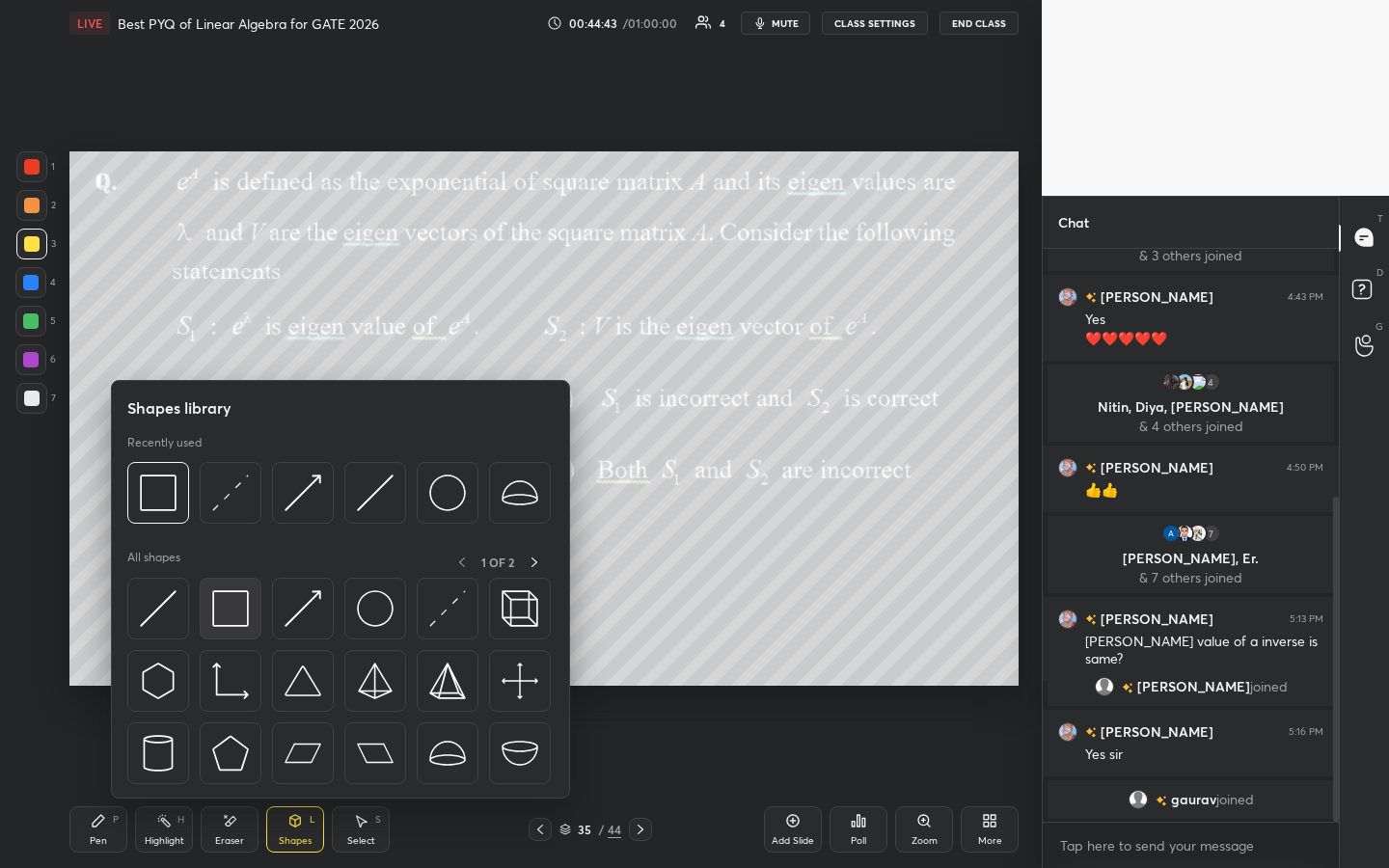click at bounding box center (231, 609) 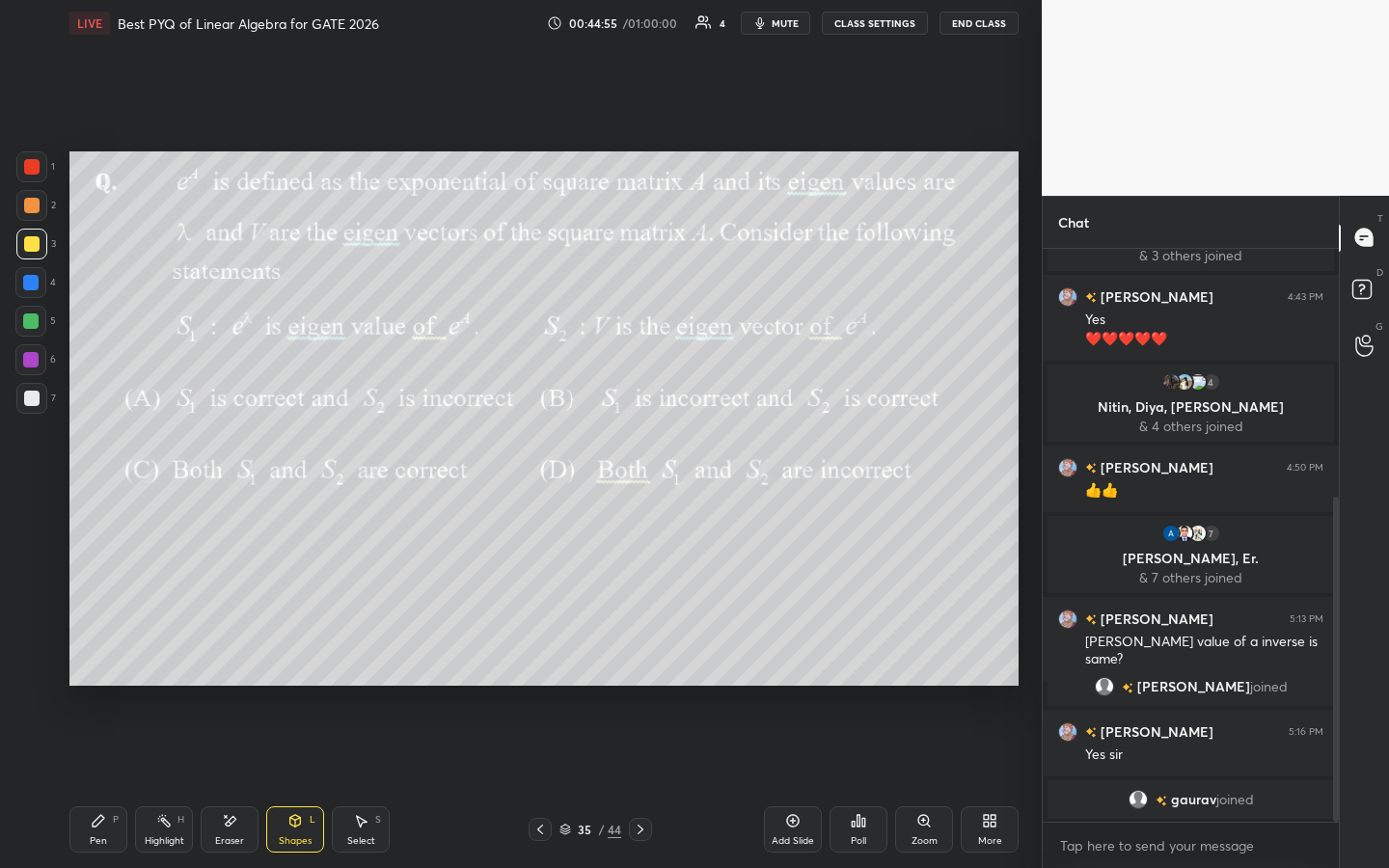 click on "Pen" at bounding box center [98, 841] 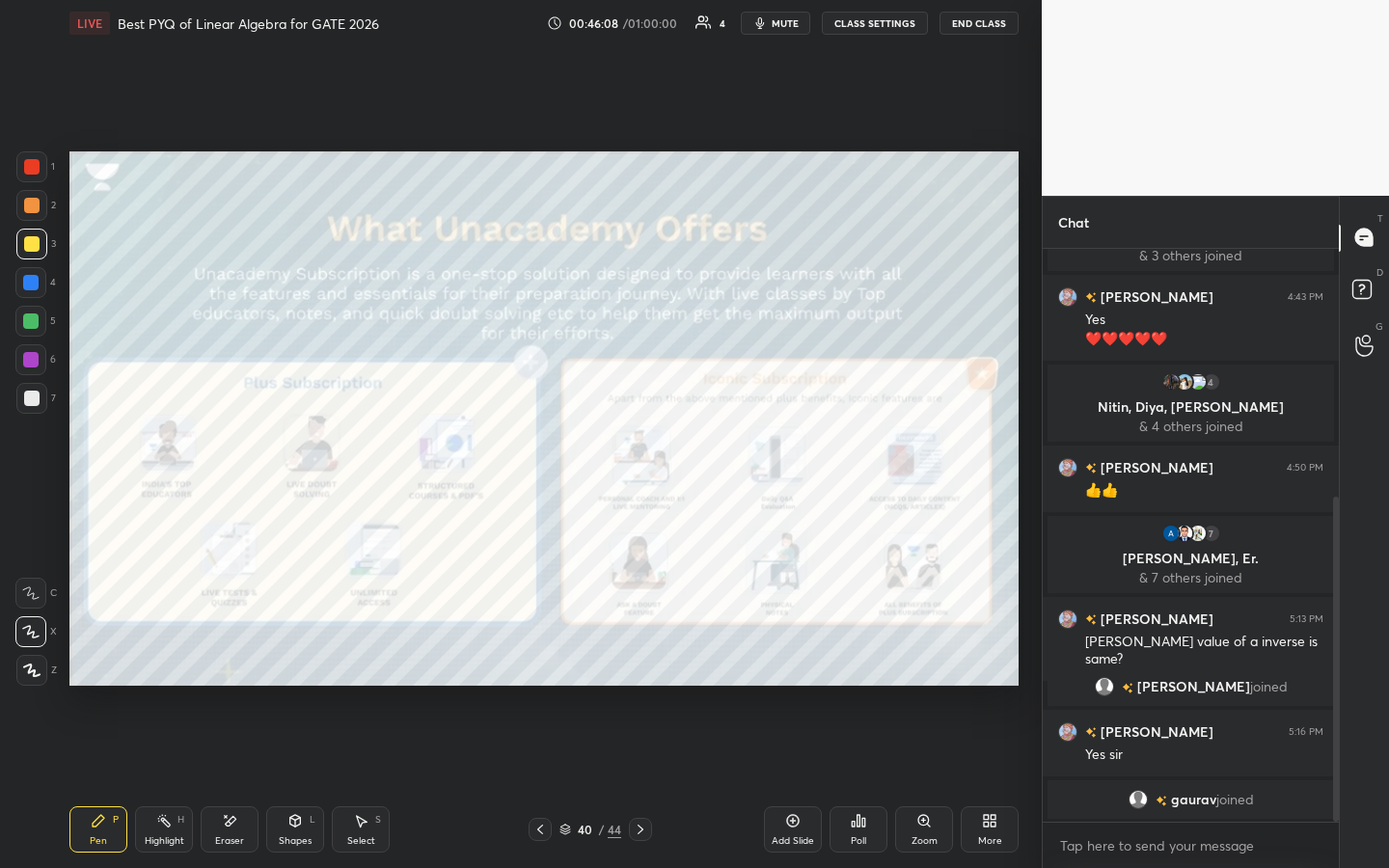 click on "Shapes" at bounding box center (295, 841) 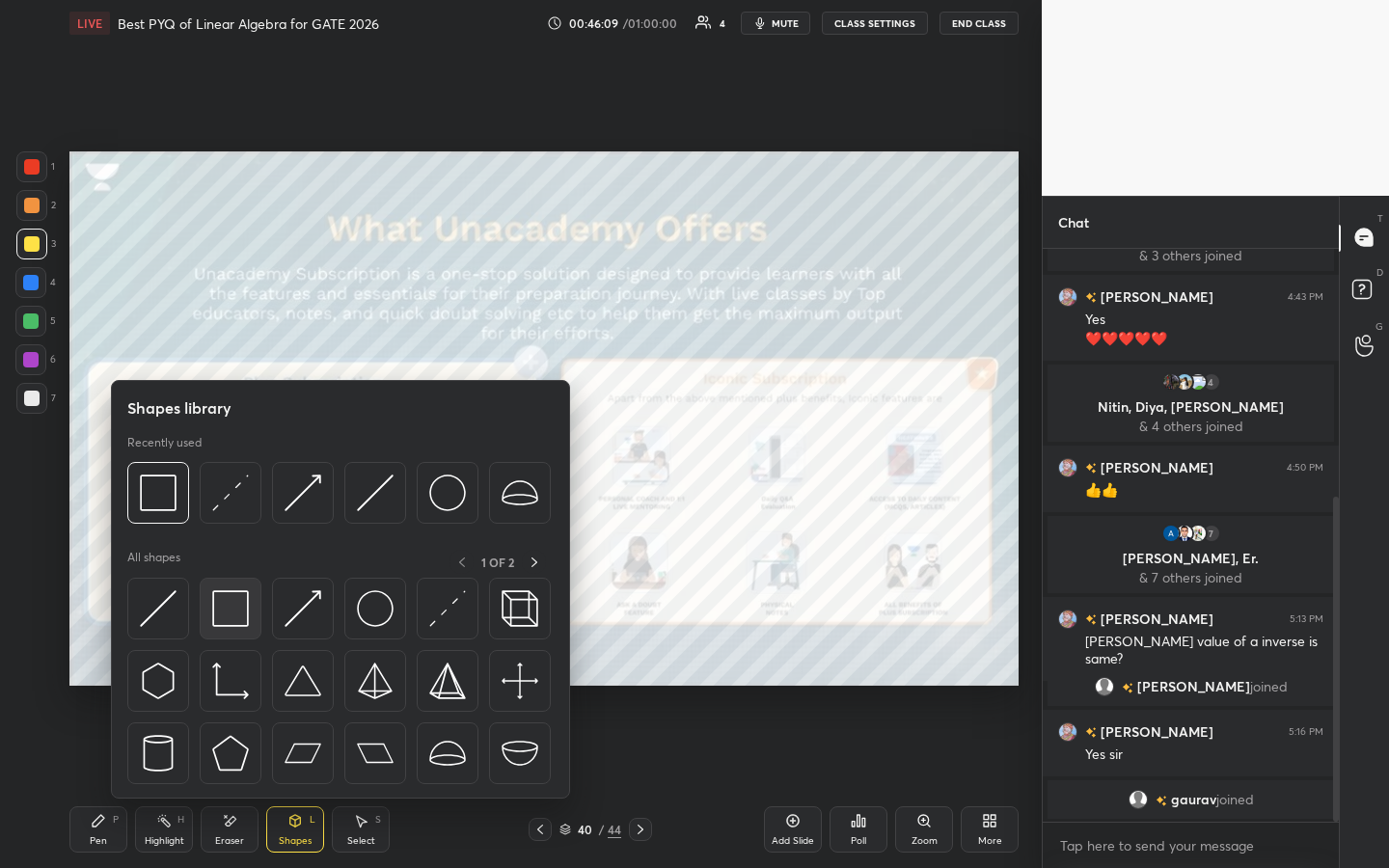 click at bounding box center (231, 609) 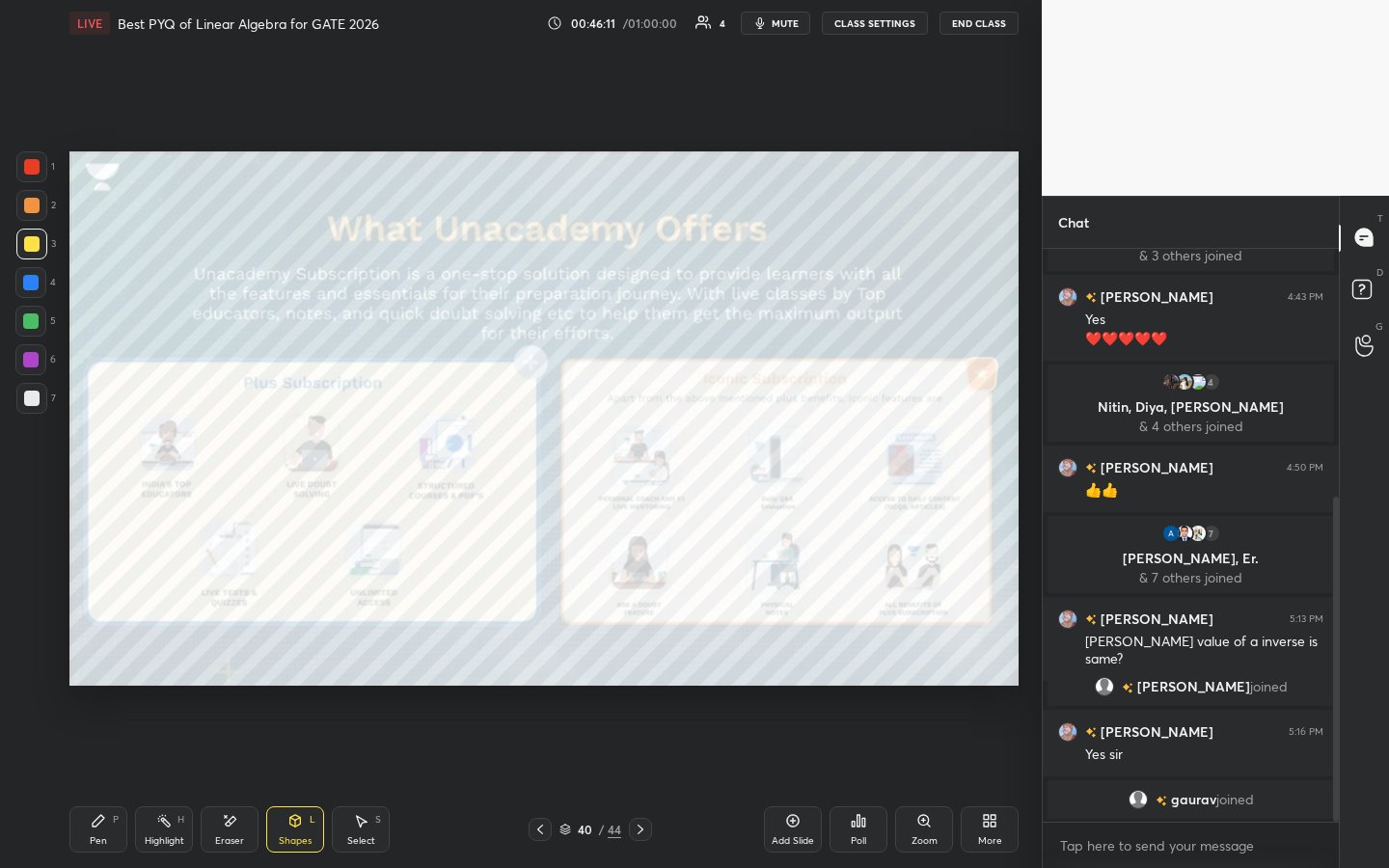 drag, startPoint x: 27, startPoint y: 170, endPoint x: 66, endPoint y: 186, distance: 42.154478 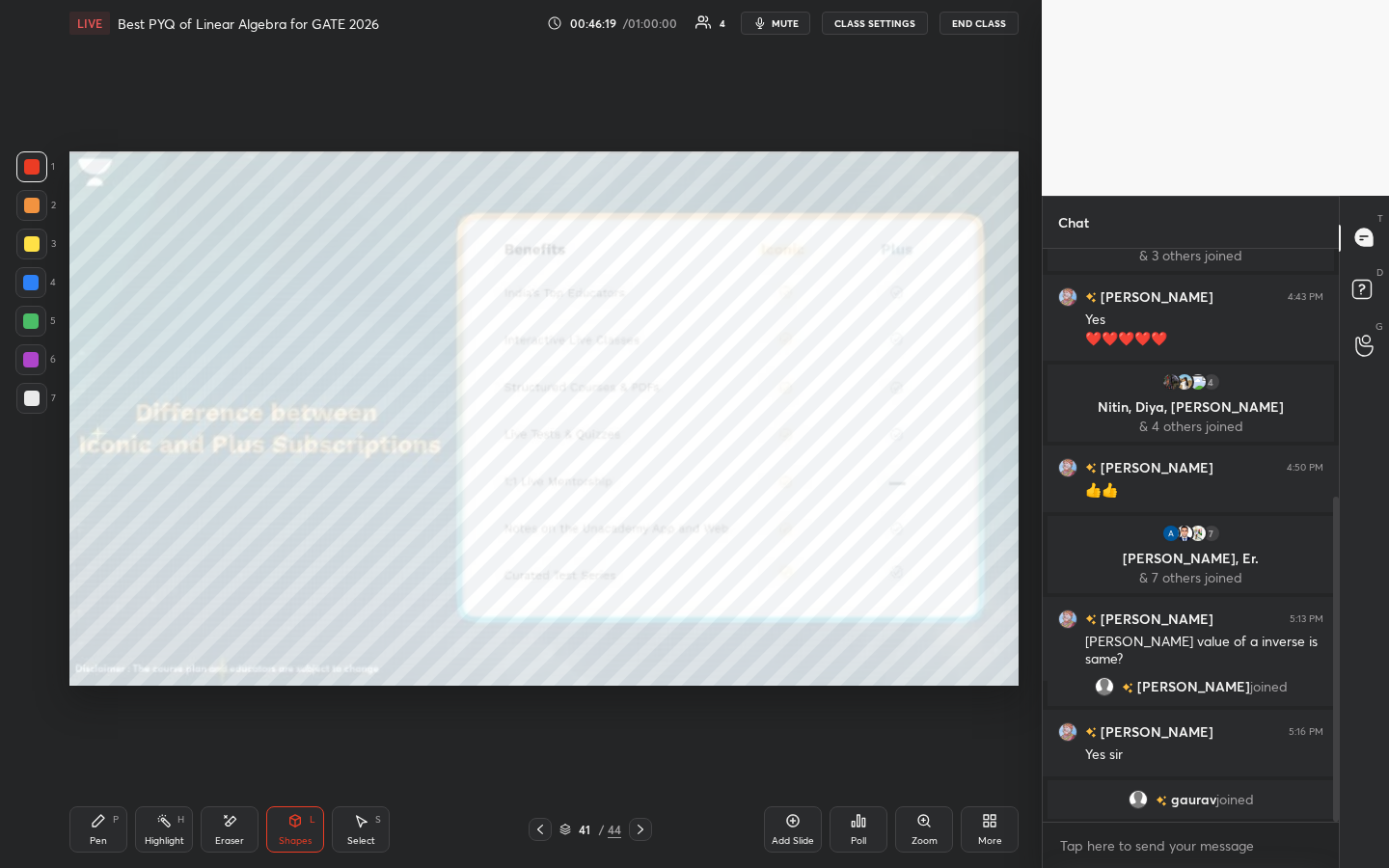click on "Pen" at bounding box center (98, 841) 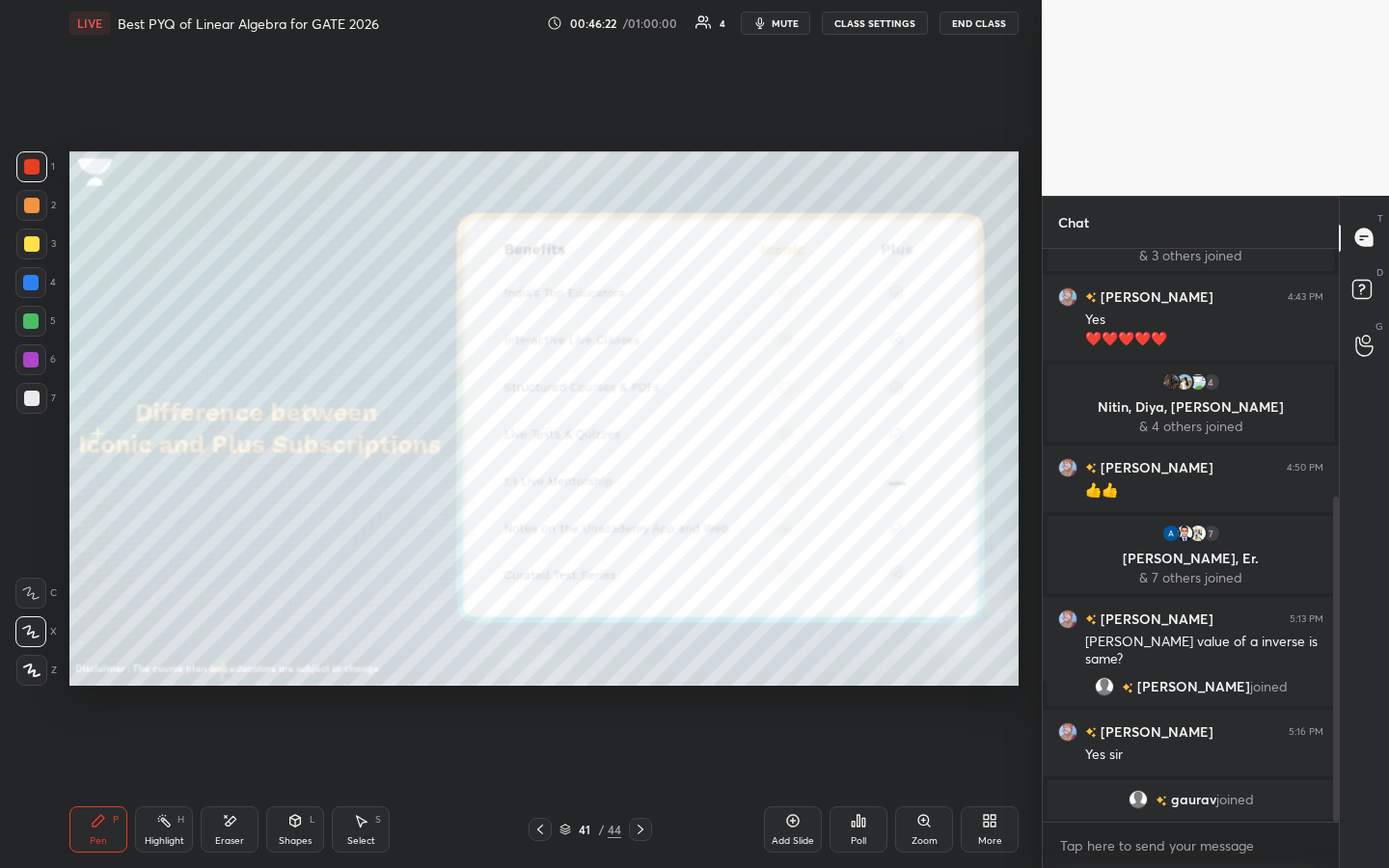 click 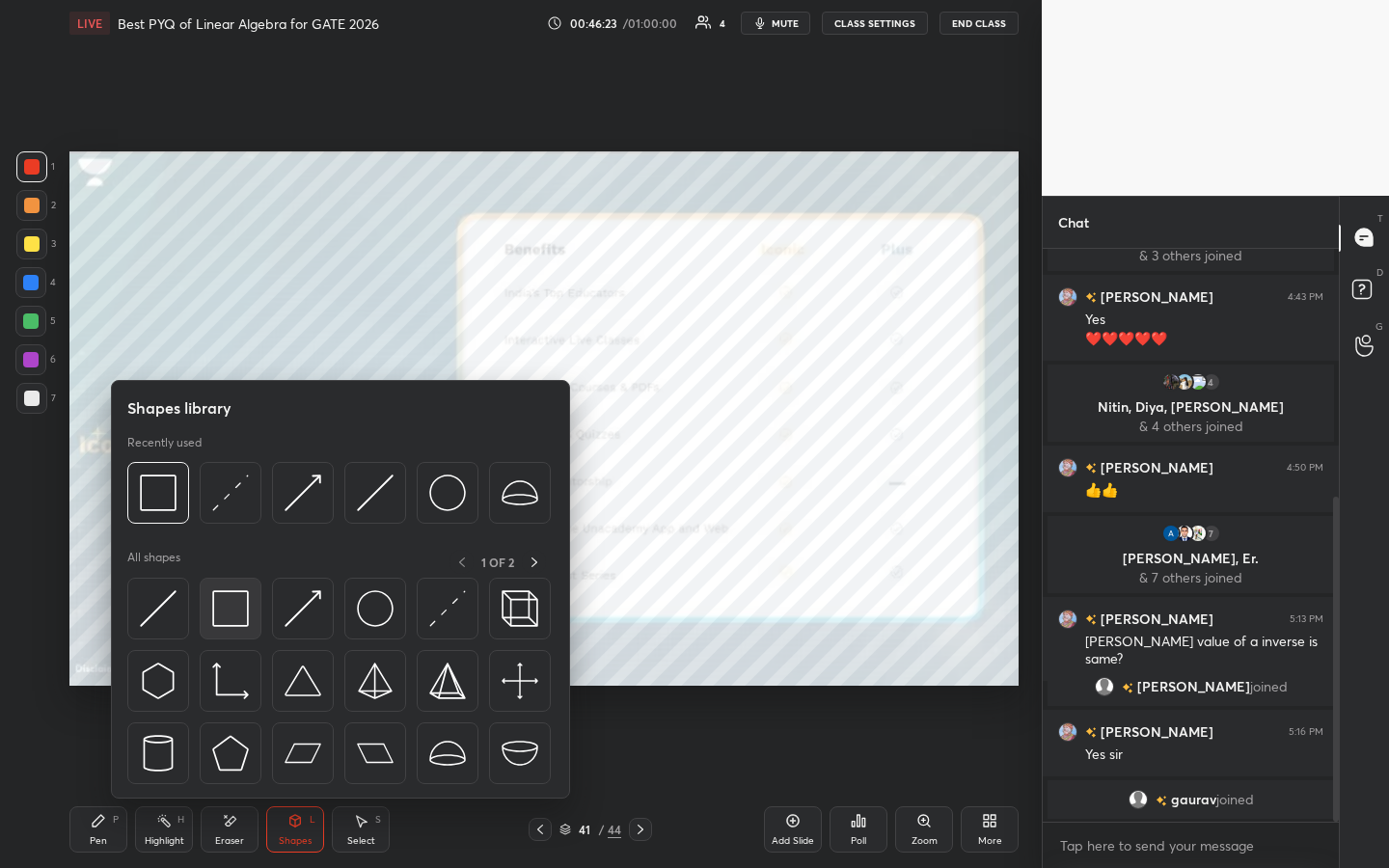 click at bounding box center (231, 609) 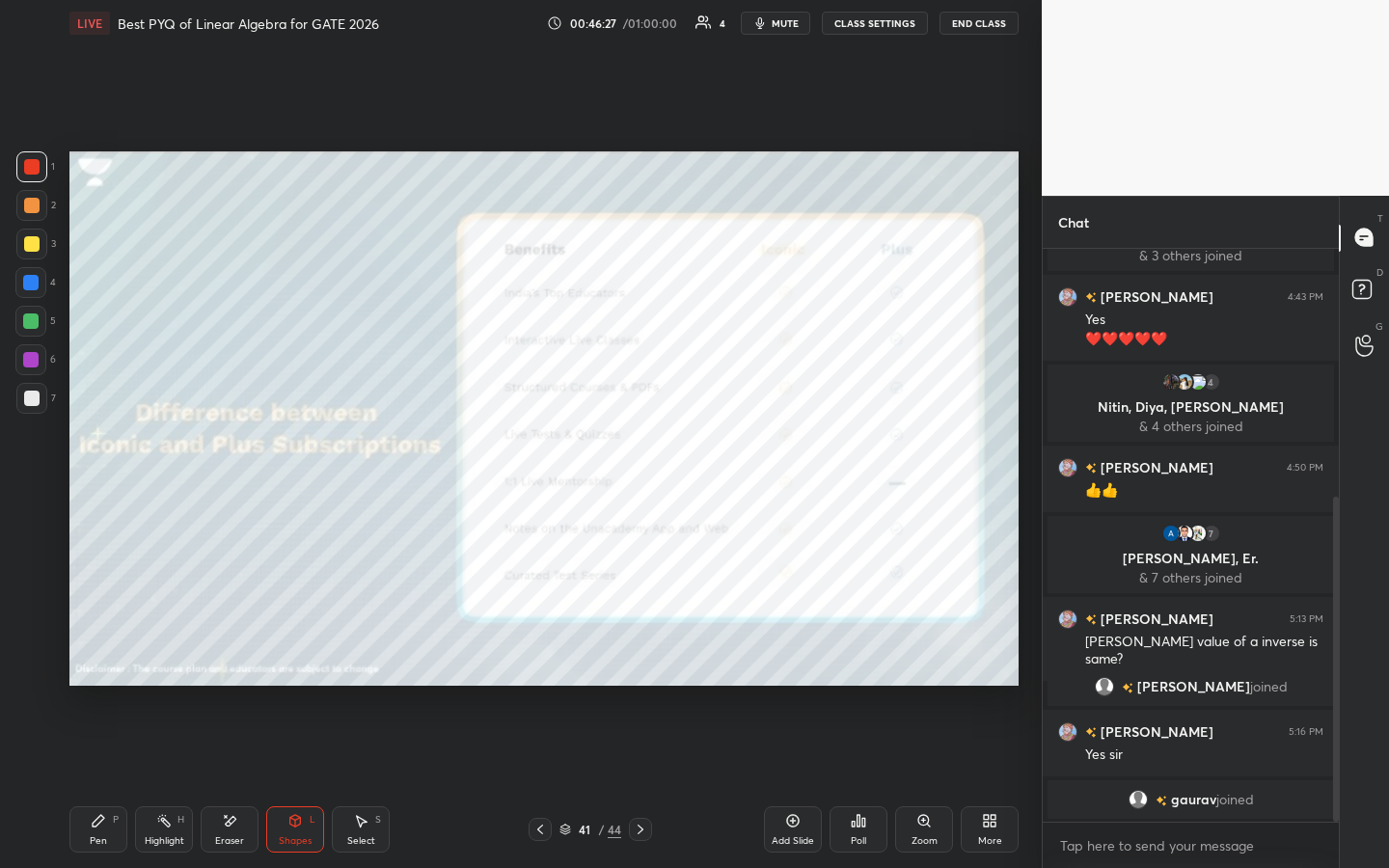 click on "Pen P" at bounding box center (98, 829) 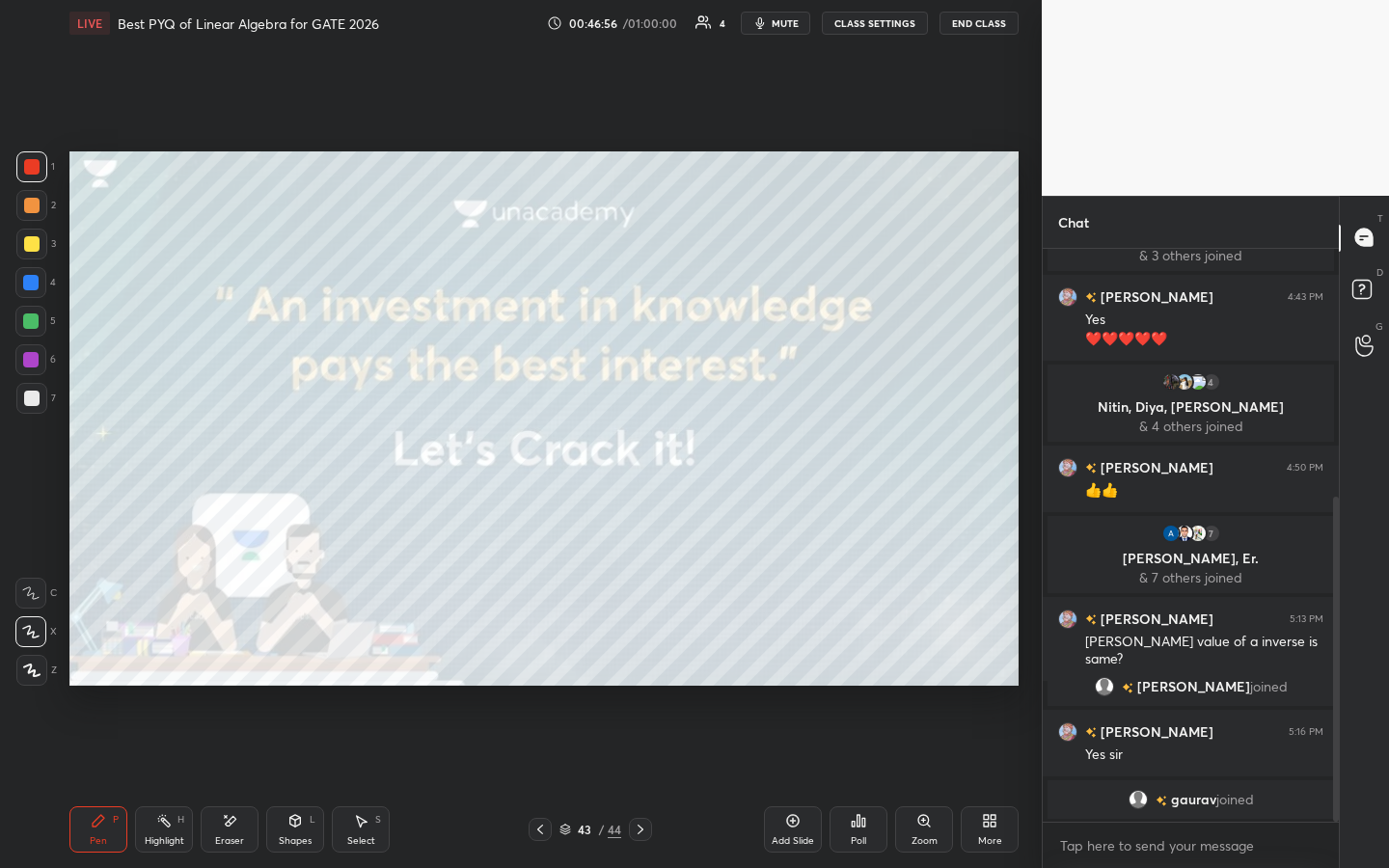 click 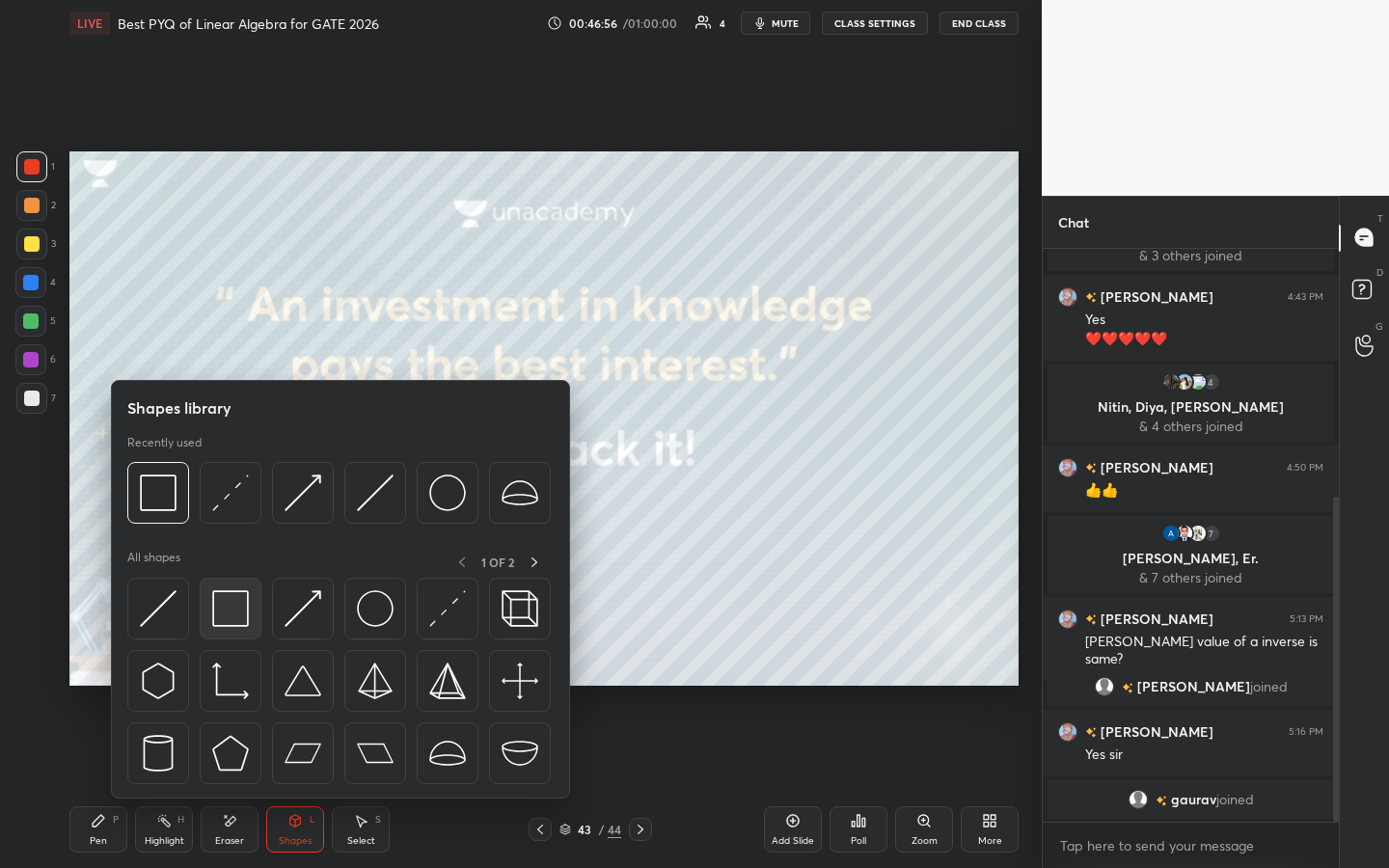click at bounding box center [231, 609] 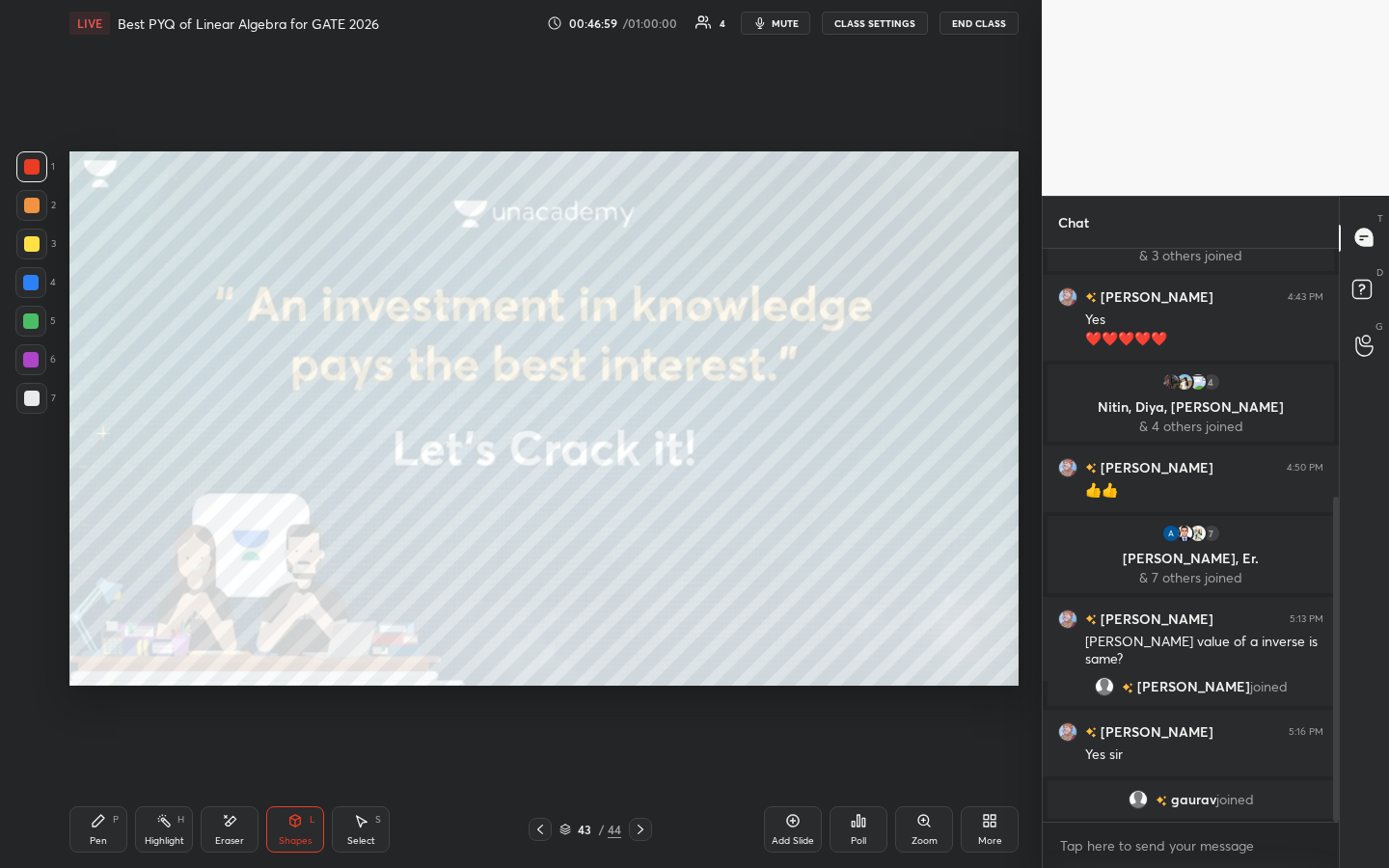 drag, startPoint x: 107, startPoint y: 823, endPoint x: 172, endPoint y: 780, distance: 77.9359 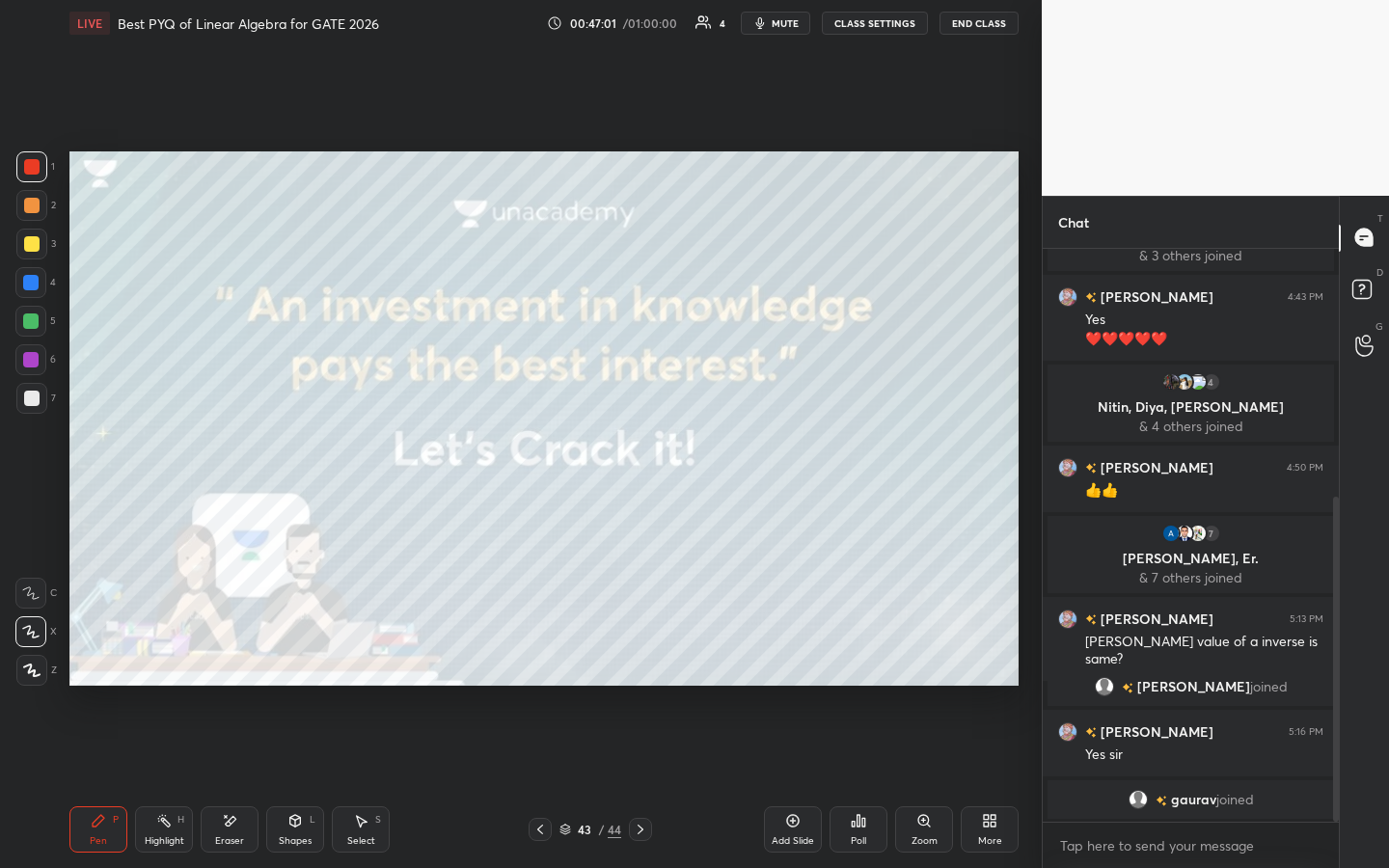 click at bounding box center (32, 670) 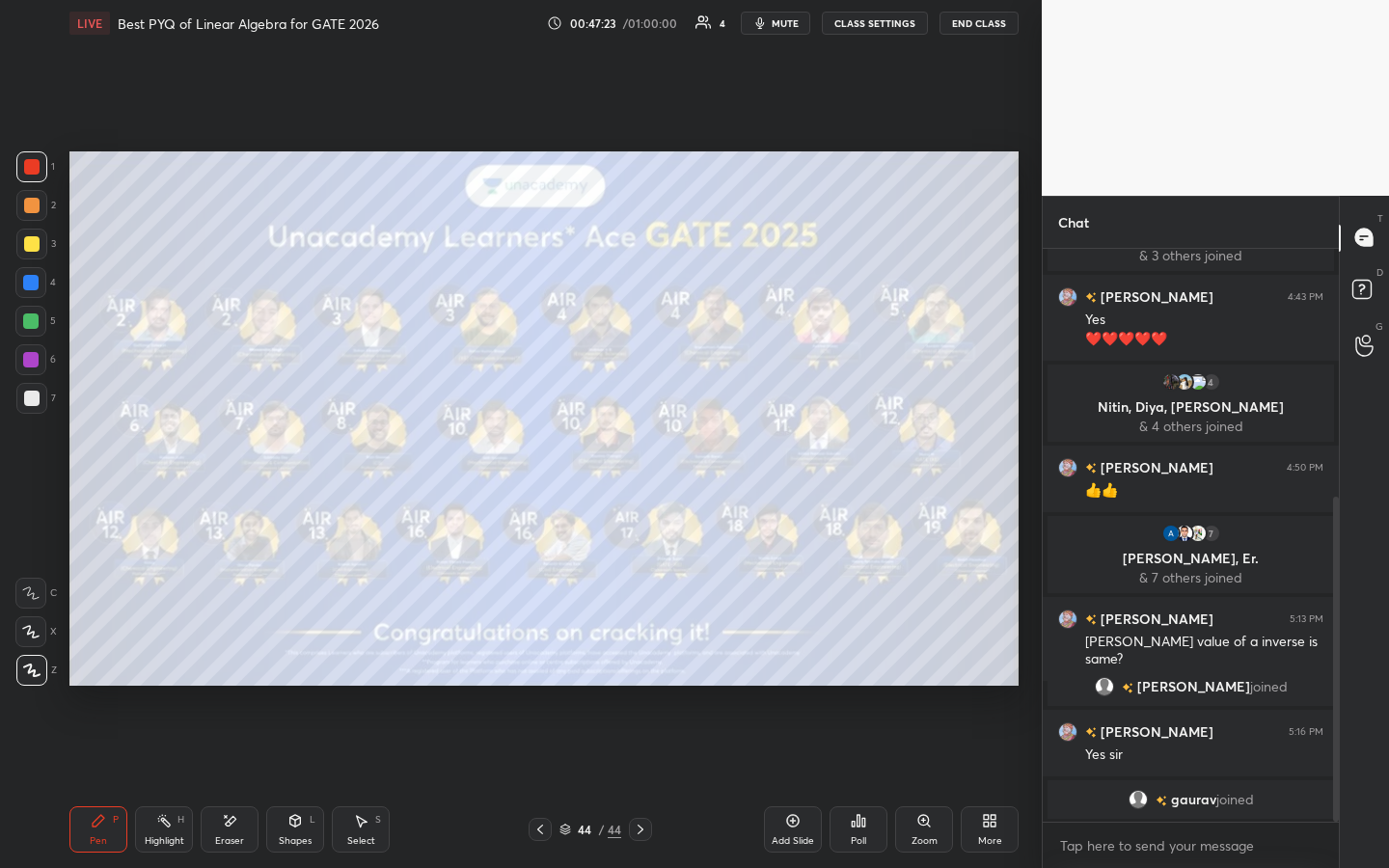 click 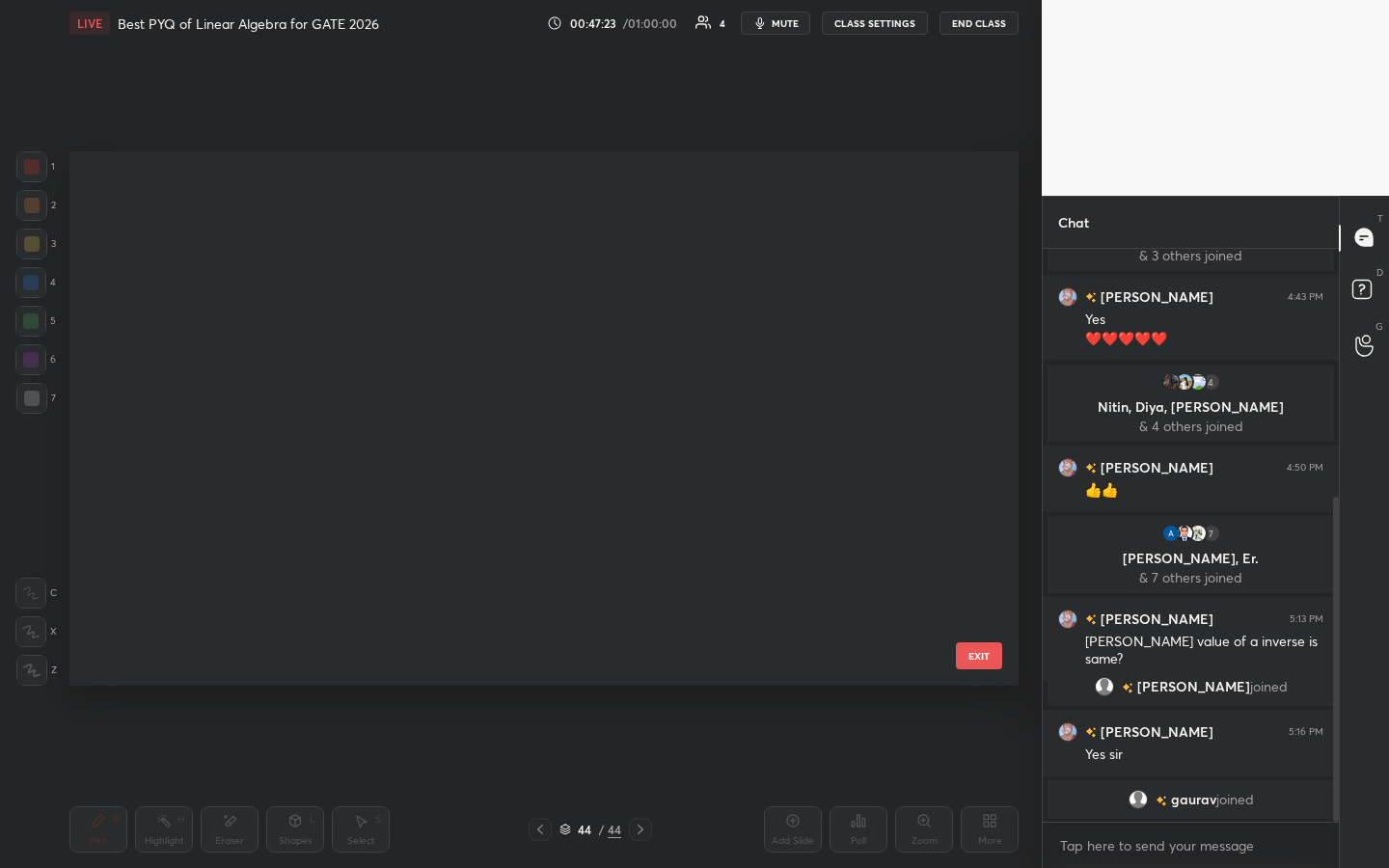 scroll, scrollTop: 1918, scrollLeft: 0, axis: vertical 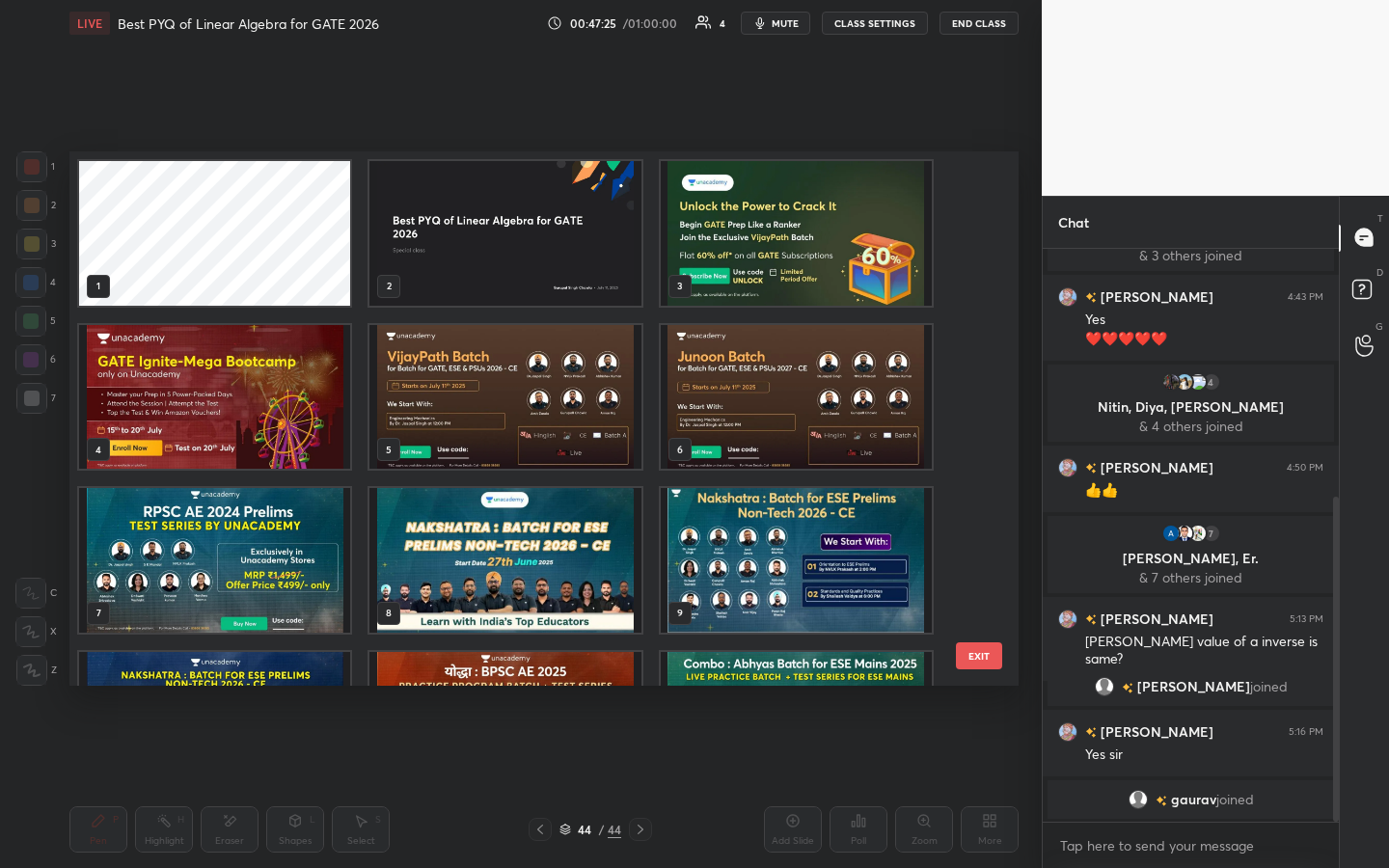 click at bounding box center [504, 233] 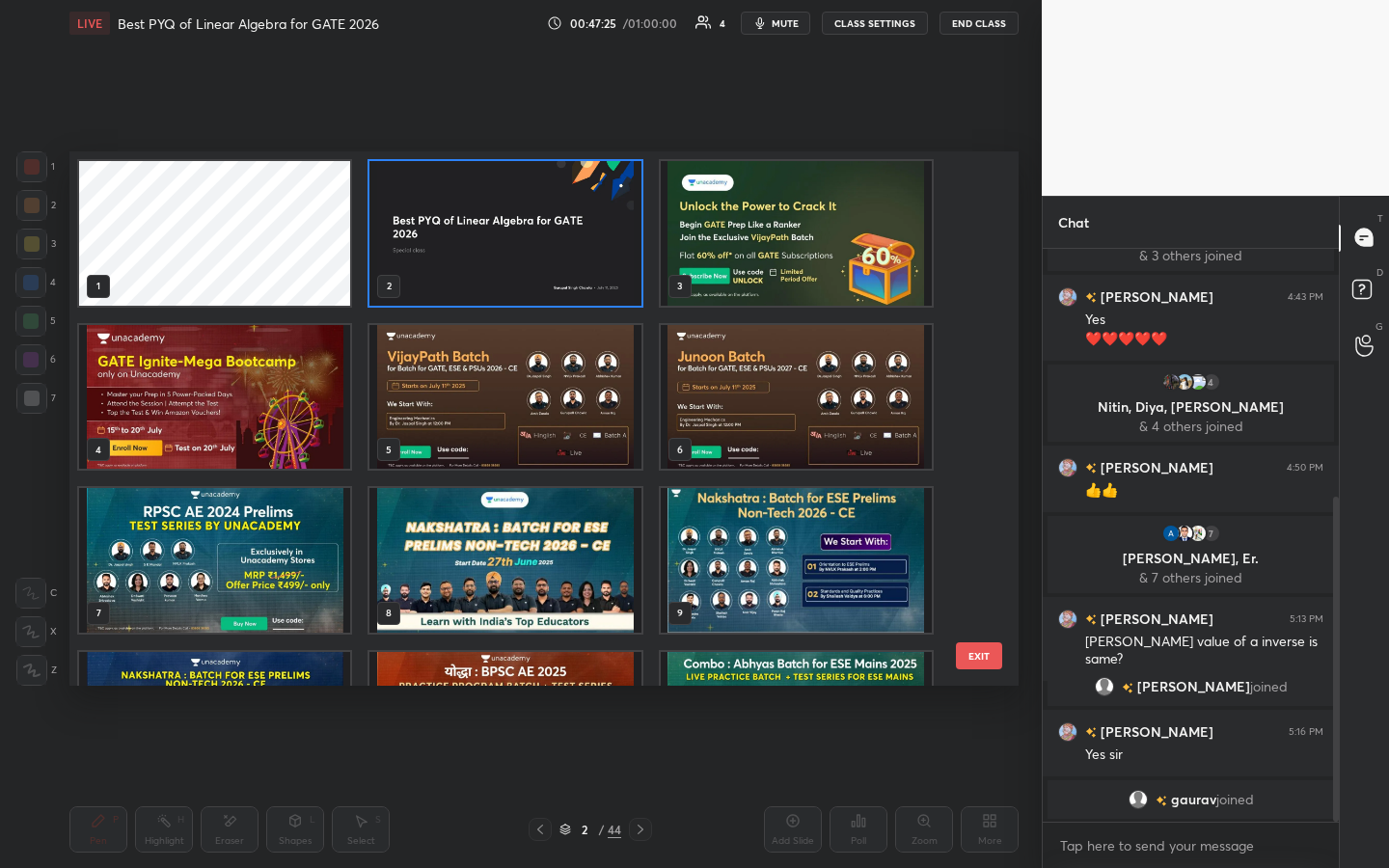 click at bounding box center [504, 233] 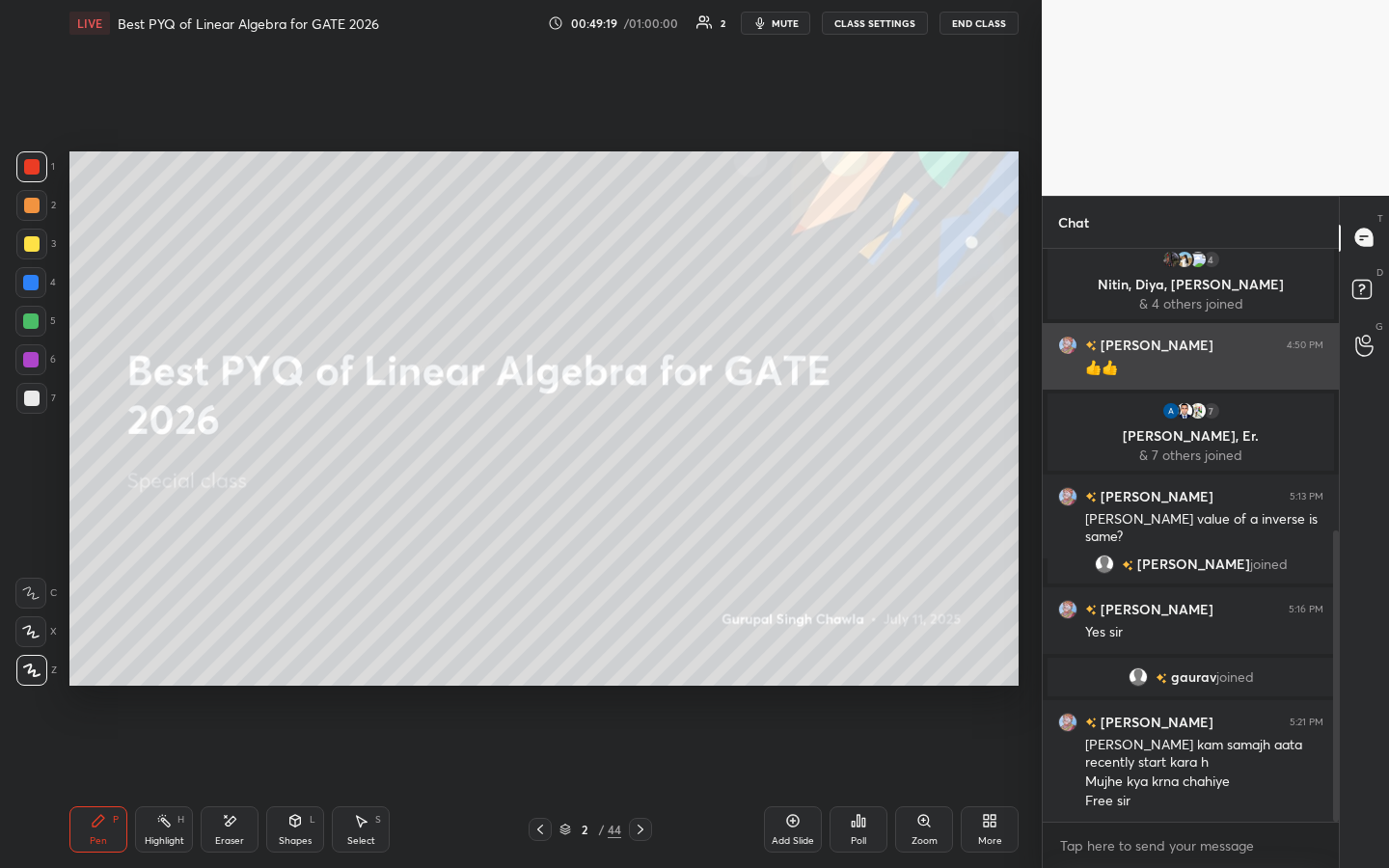 scroll, scrollTop: 556, scrollLeft: 0, axis: vertical 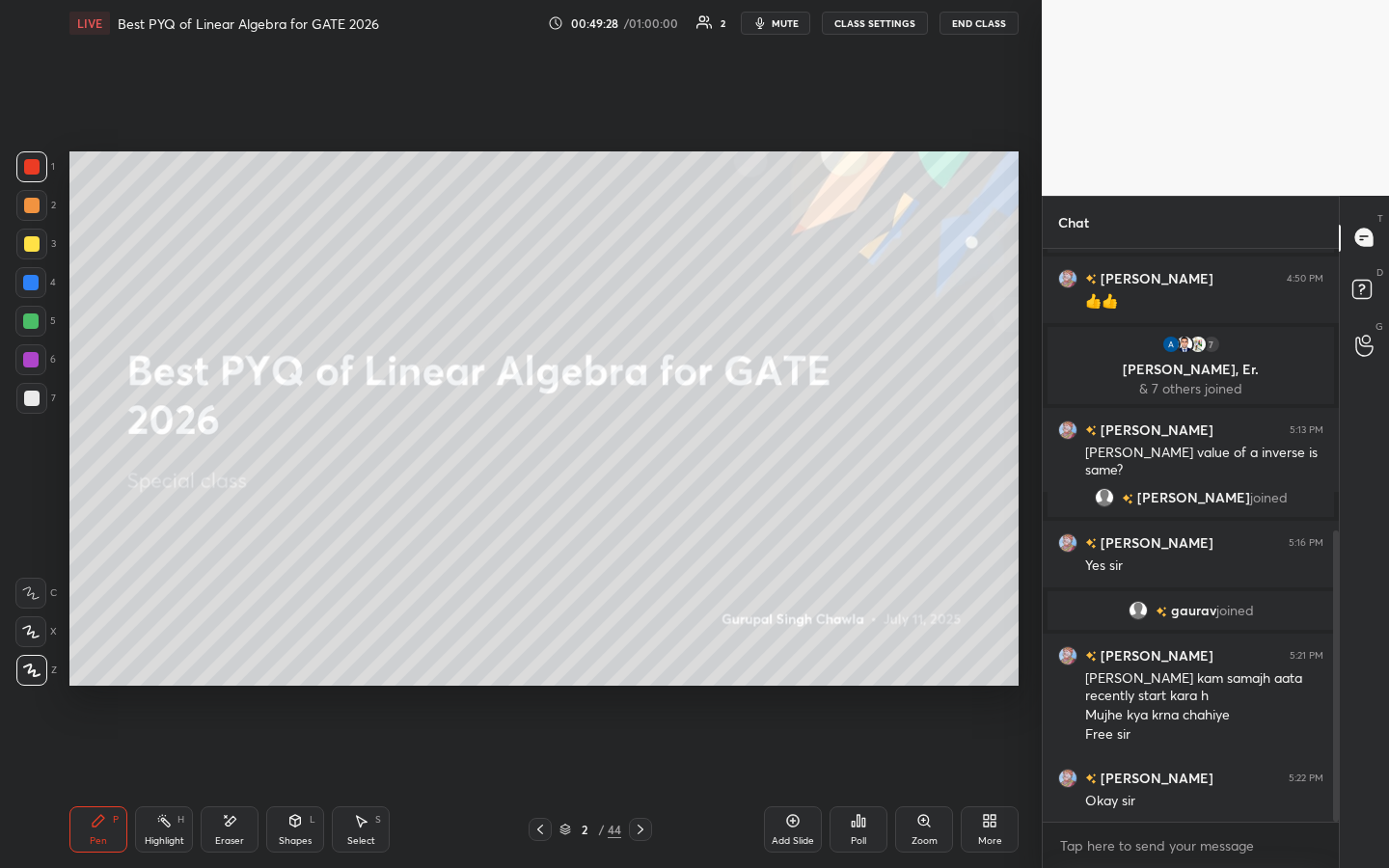 click on "End Class" at bounding box center [979, 23] 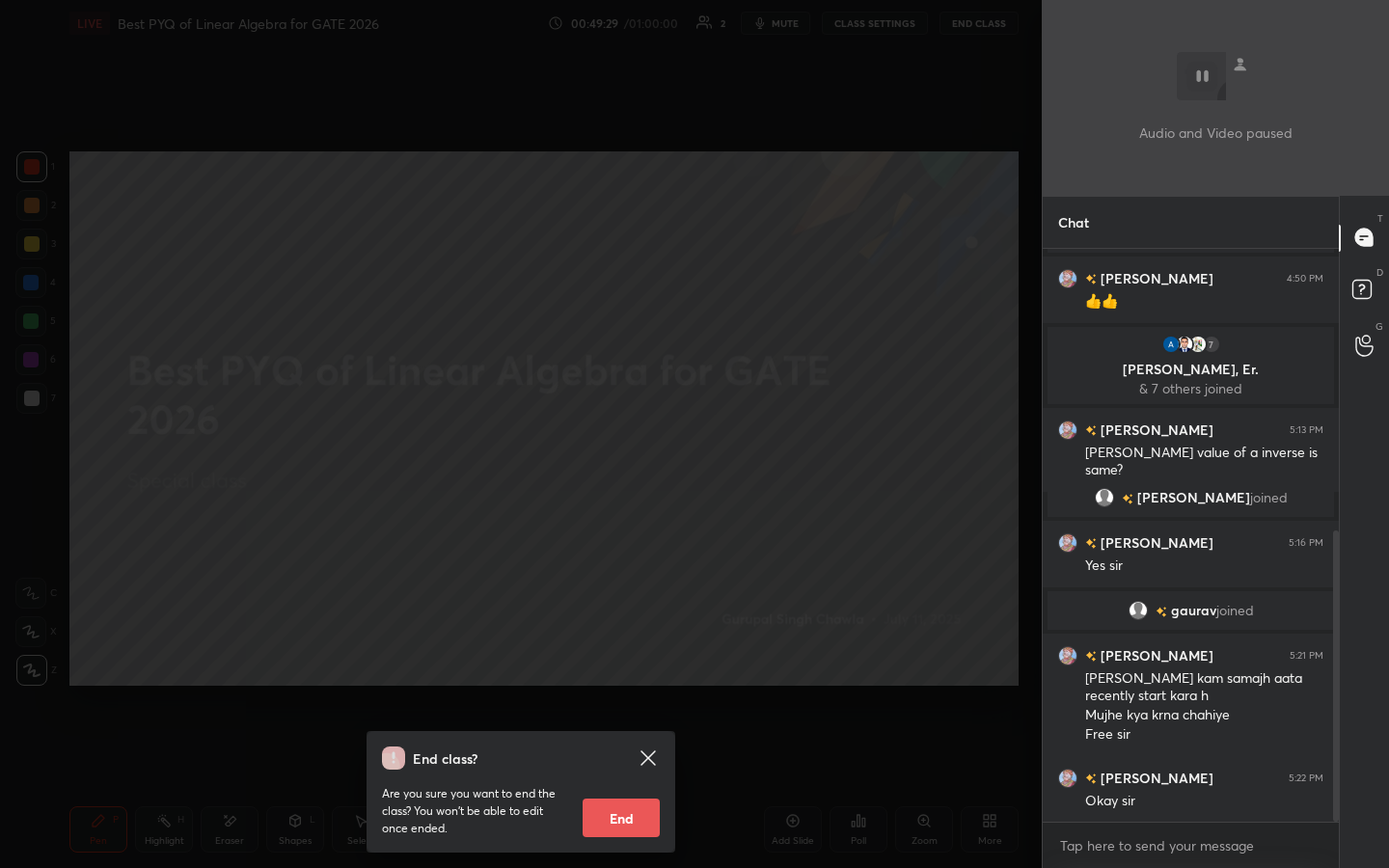 click on "End" at bounding box center (621, 818) 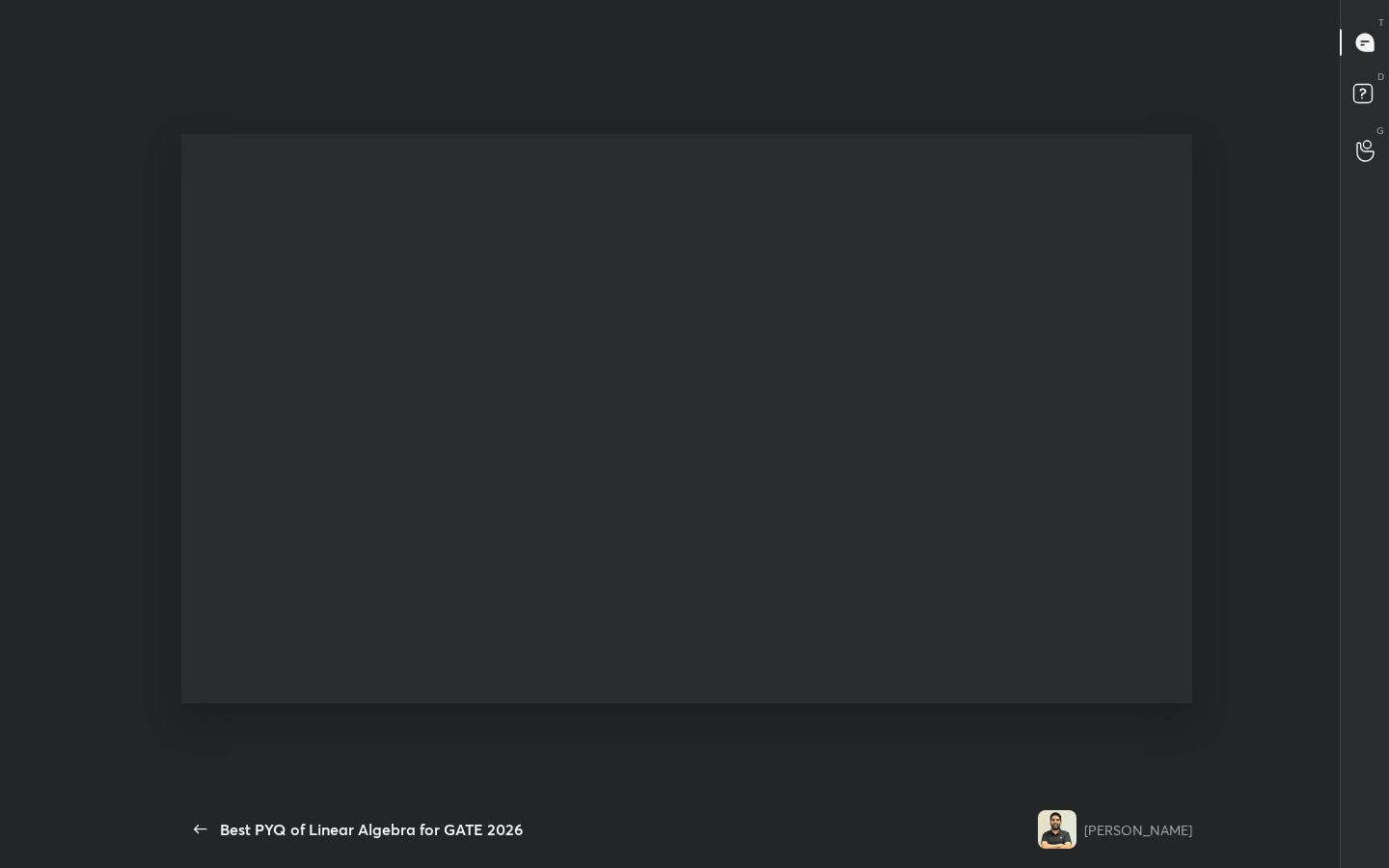 scroll, scrollTop: 95700, scrollLeft: 95297, axis: both 